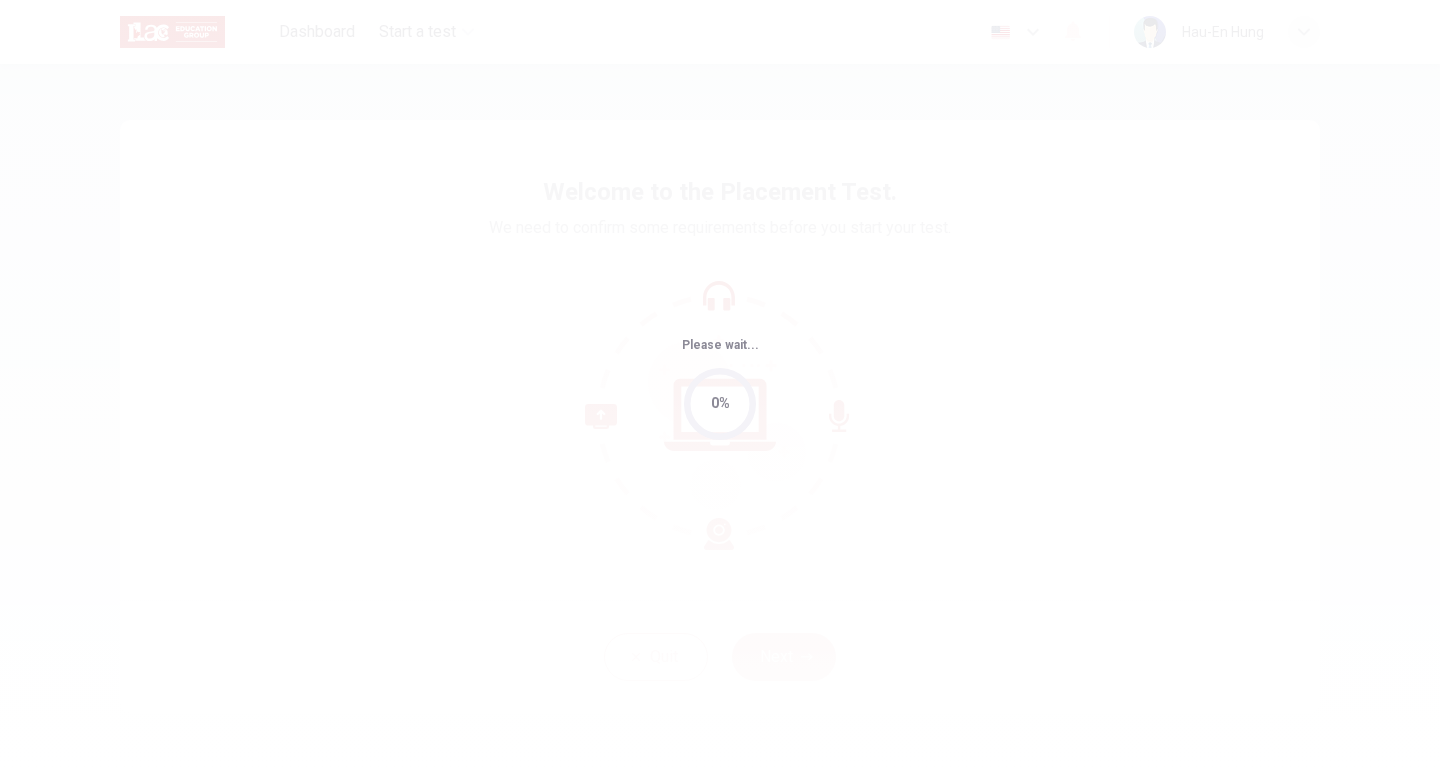 scroll, scrollTop: 0, scrollLeft: 0, axis: both 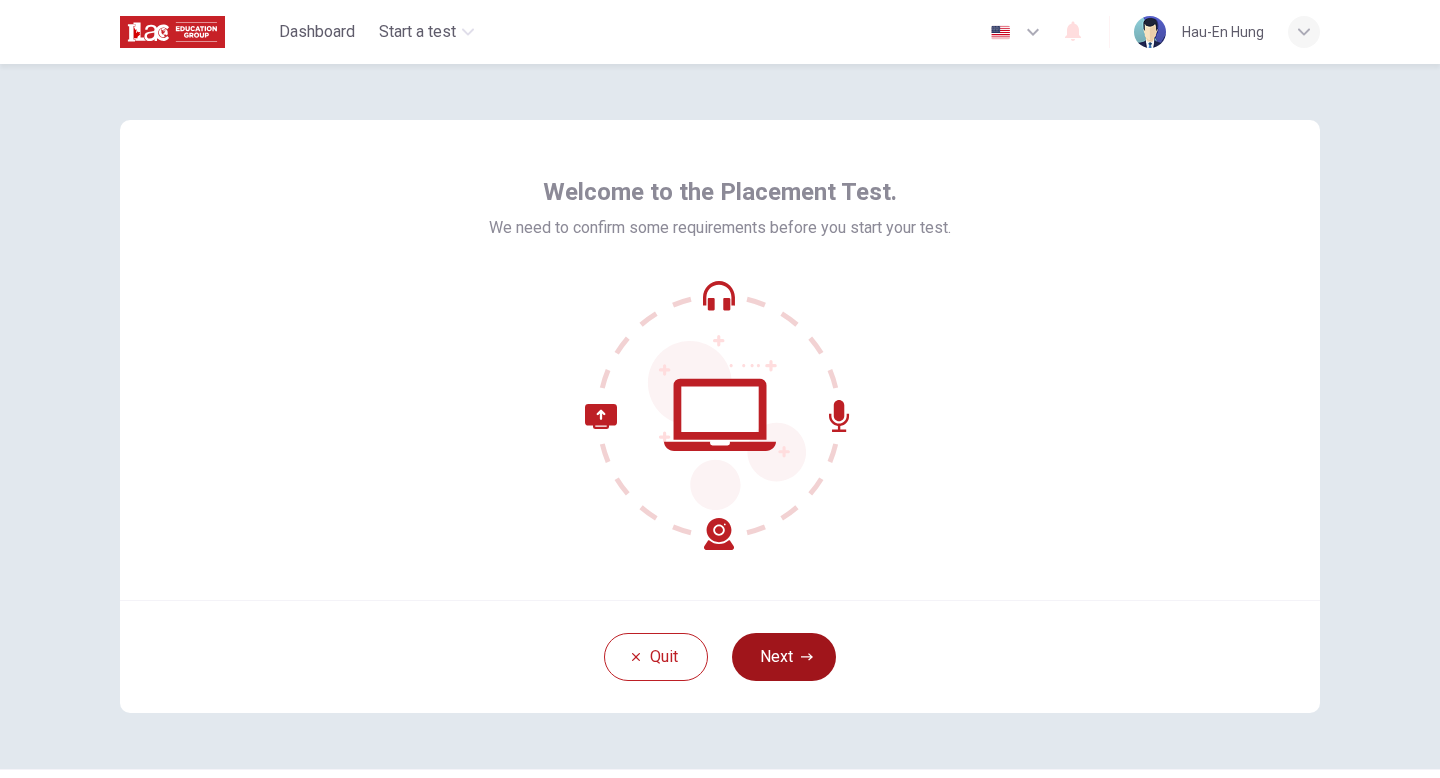 click on "Next" at bounding box center (784, 657) 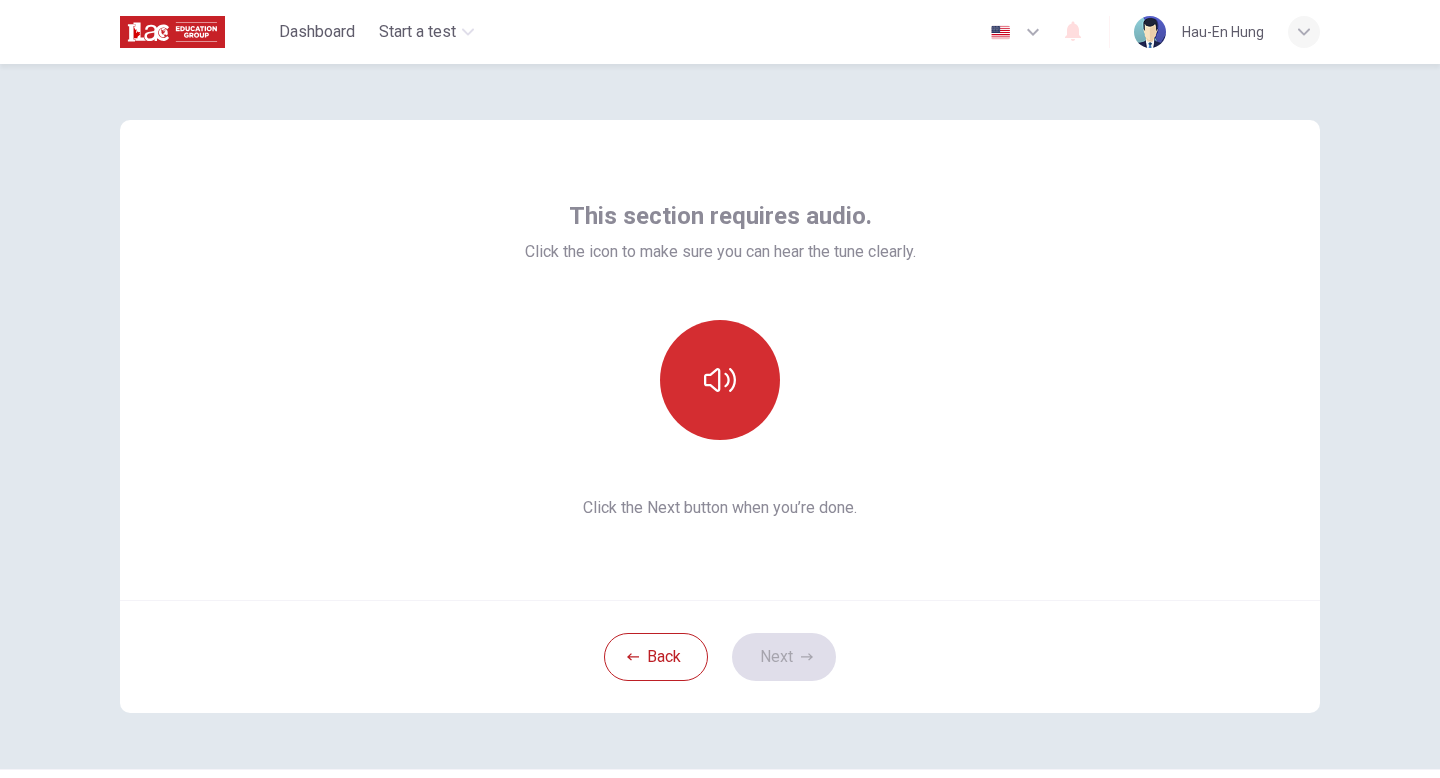 click at bounding box center [720, 380] 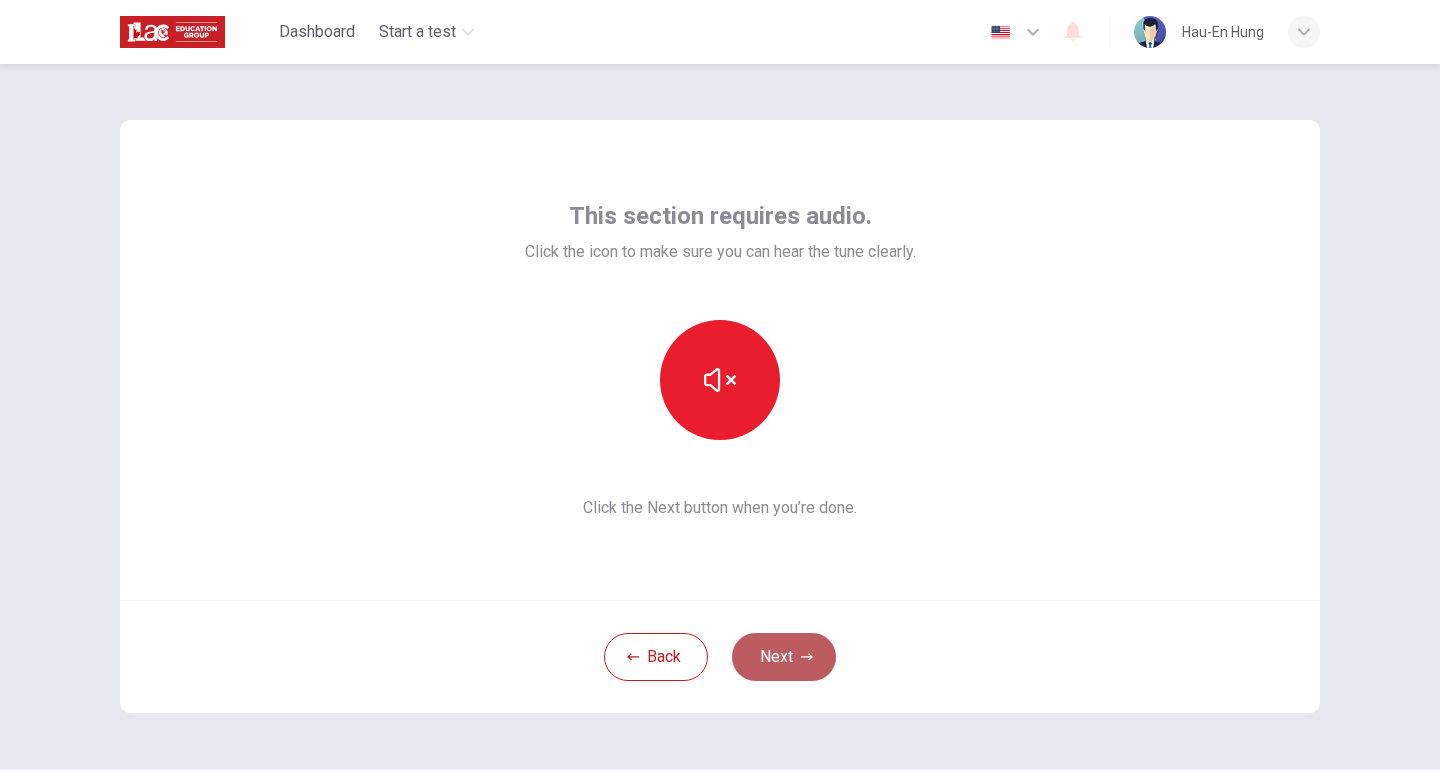 click on "Next" at bounding box center (784, 657) 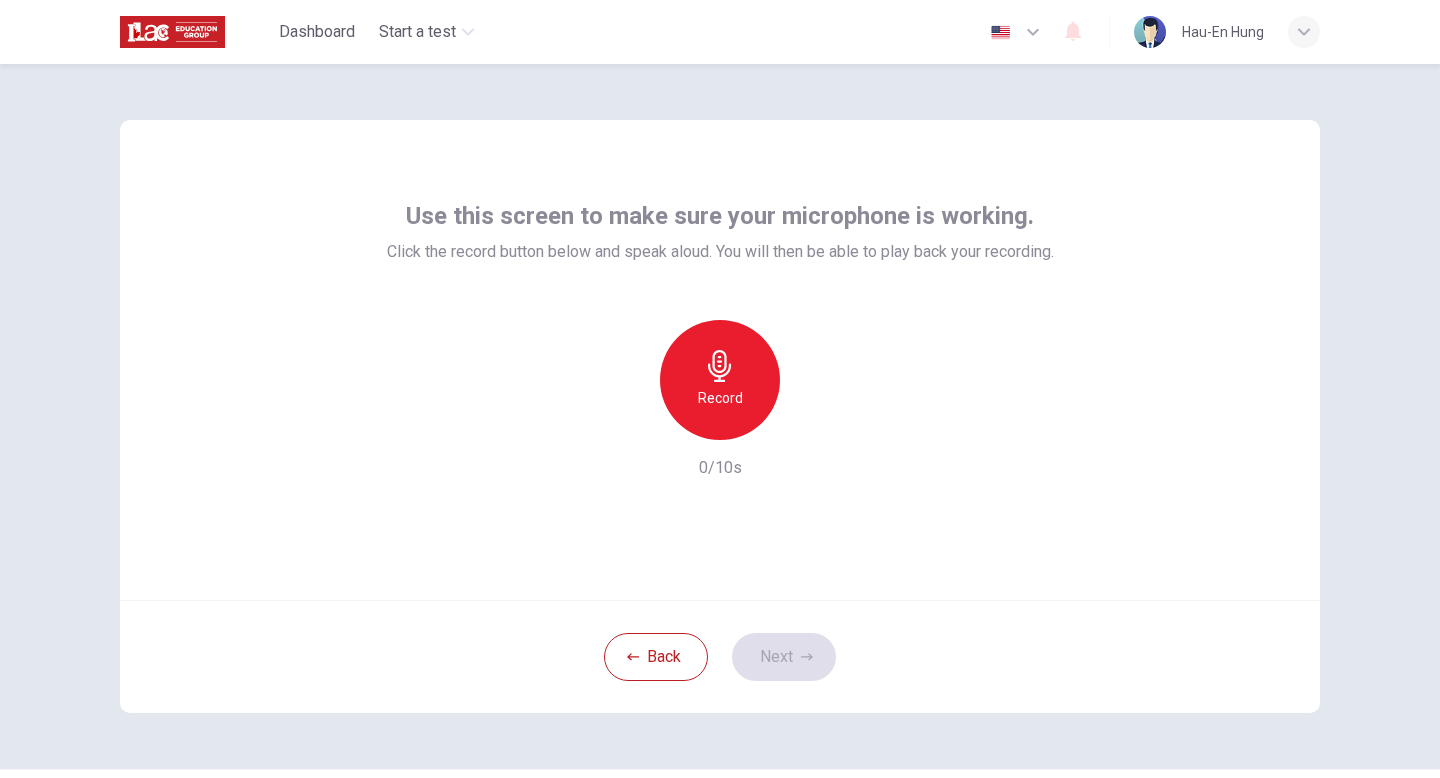 click on "Record" at bounding box center [720, 380] 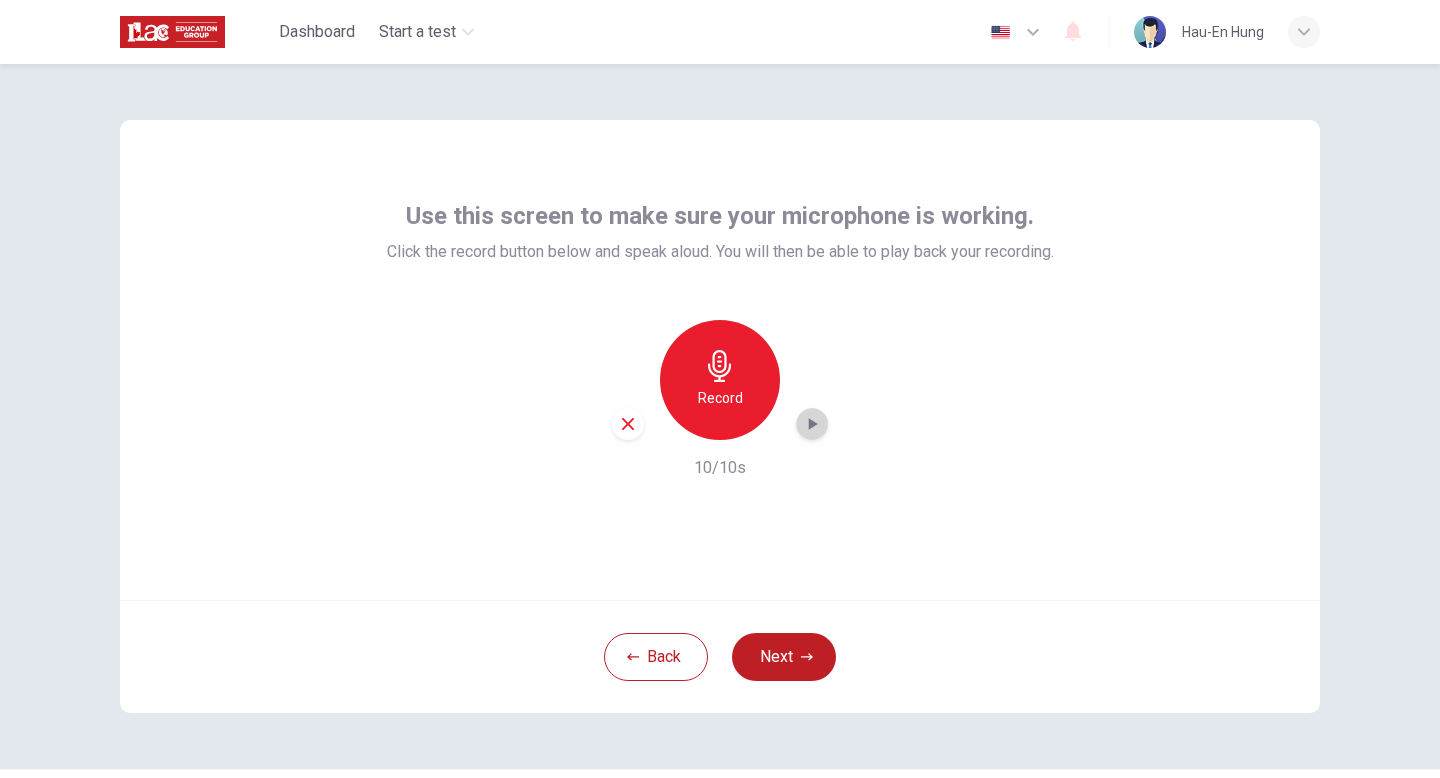 click 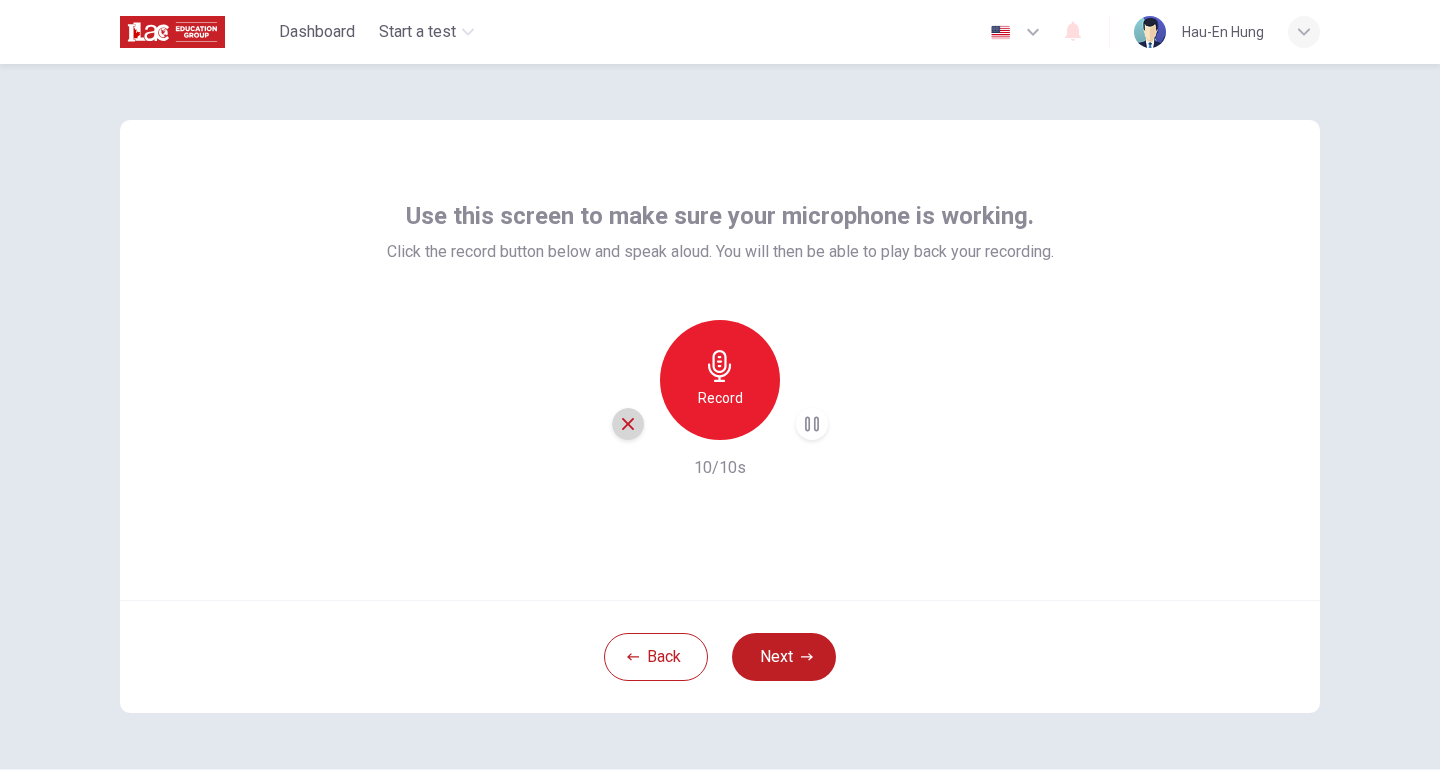 click 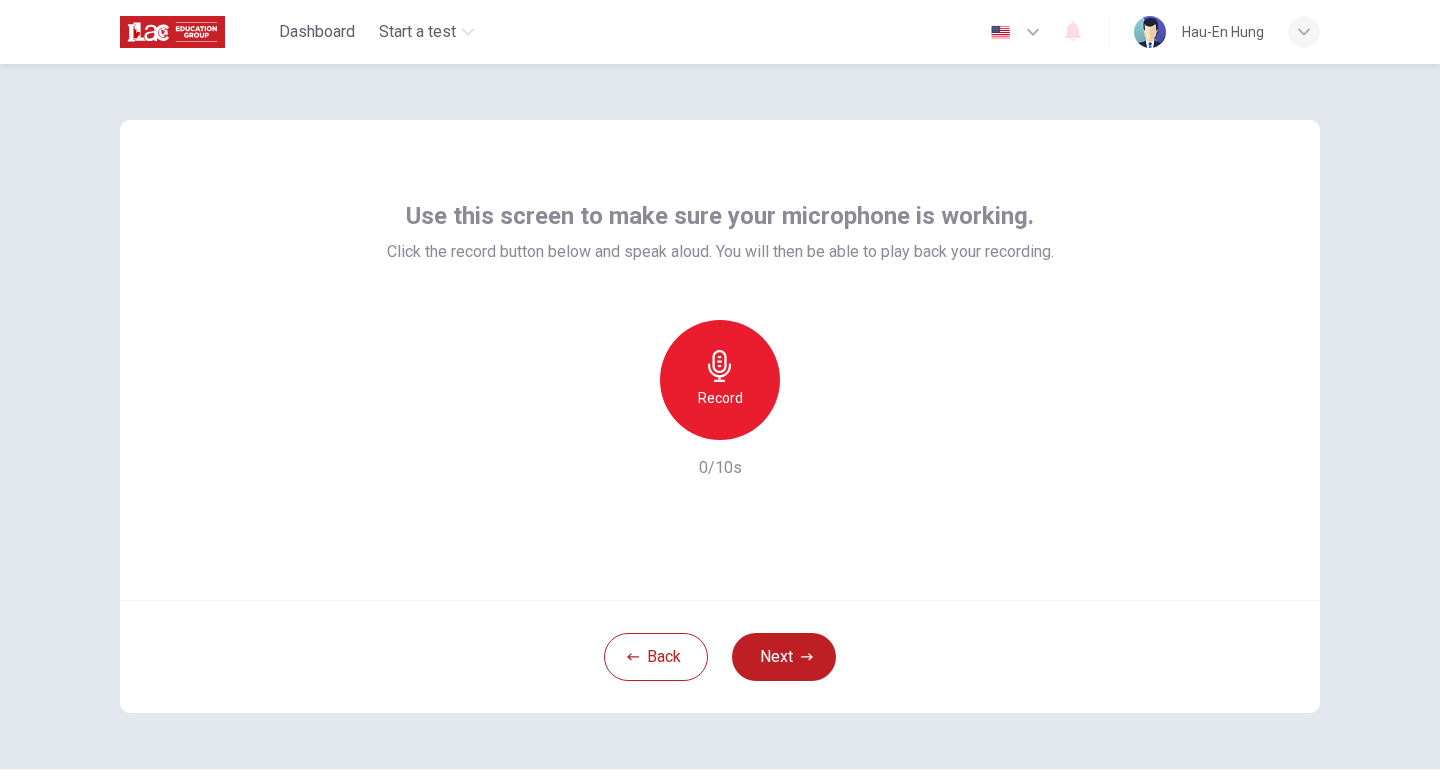 click on "Record" at bounding box center (720, 398) 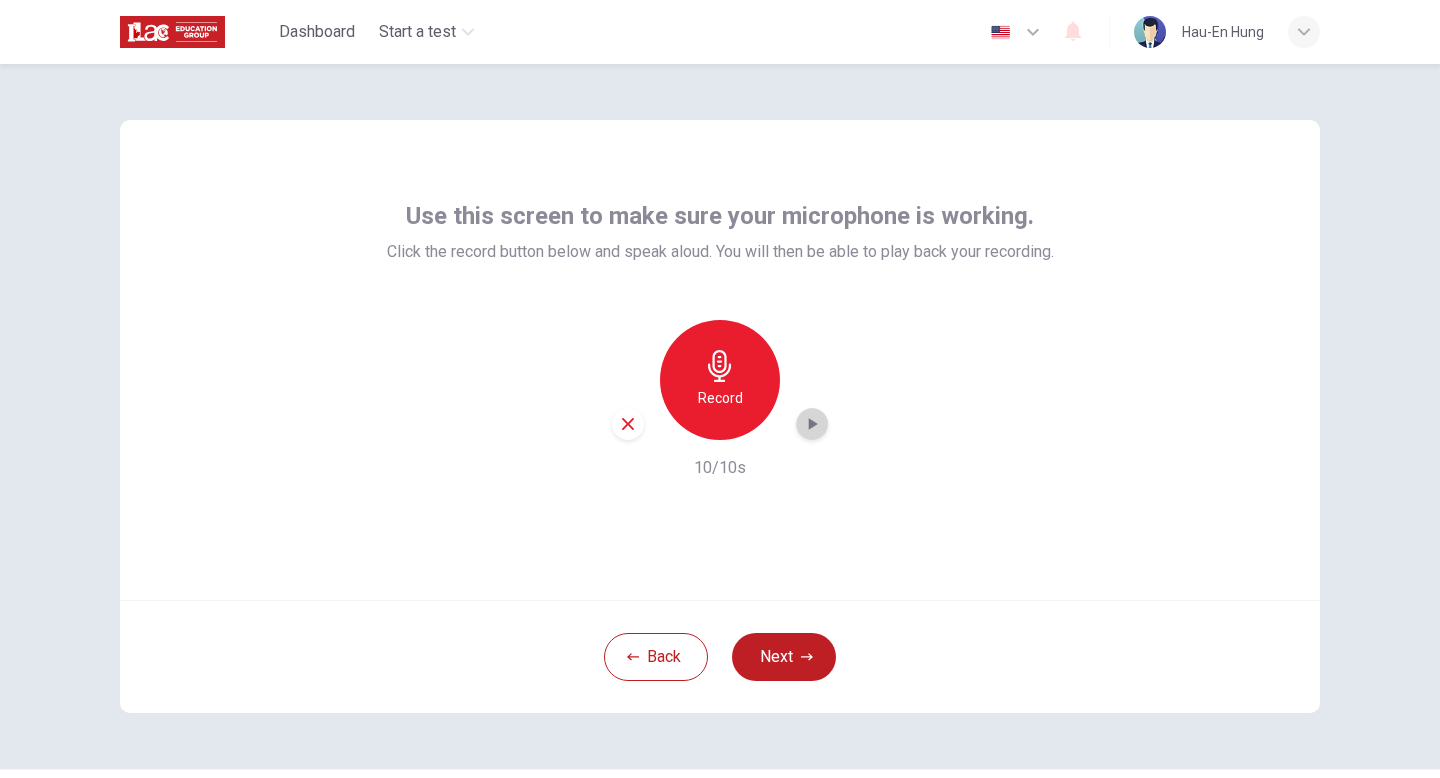 click 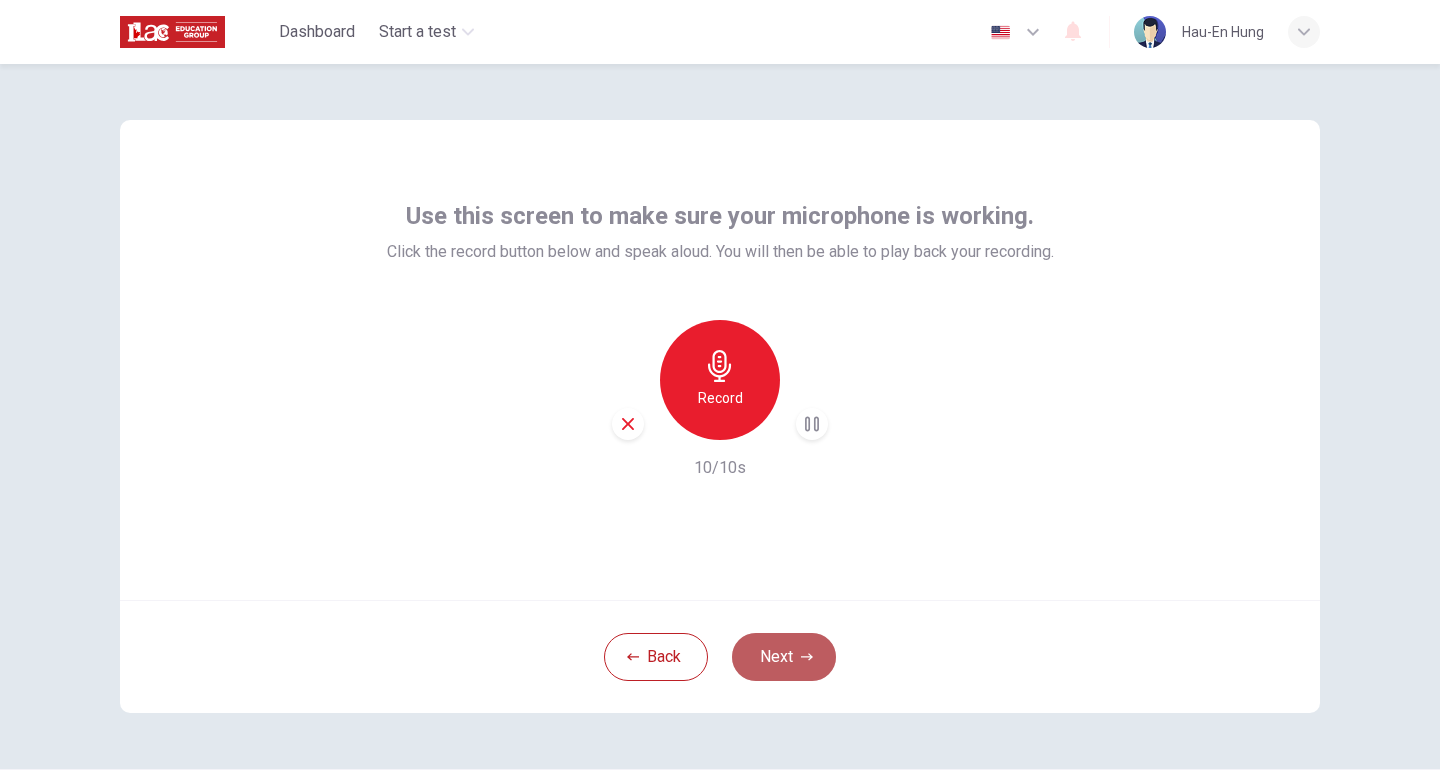 click on "Next" at bounding box center [784, 657] 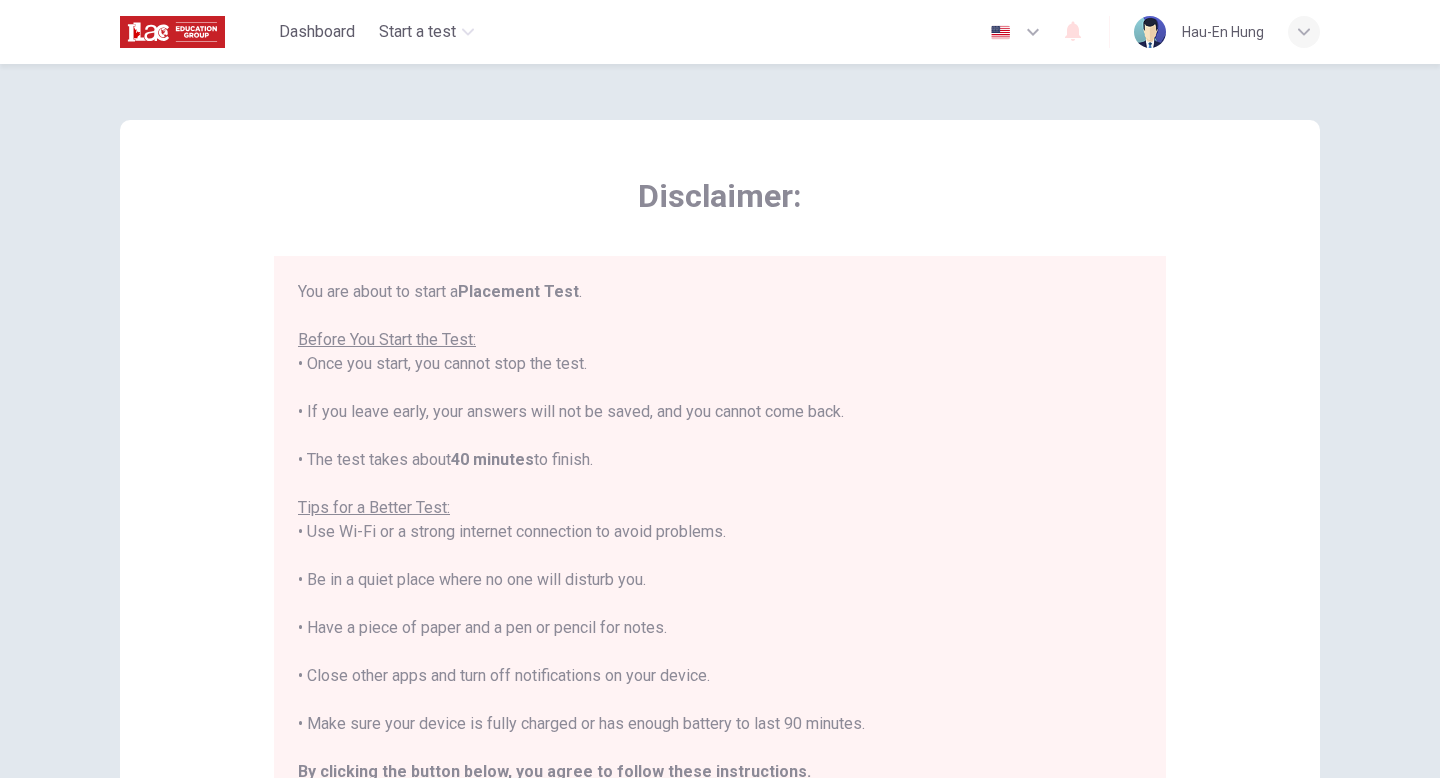 scroll, scrollTop: 23, scrollLeft: 0, axis: vertical 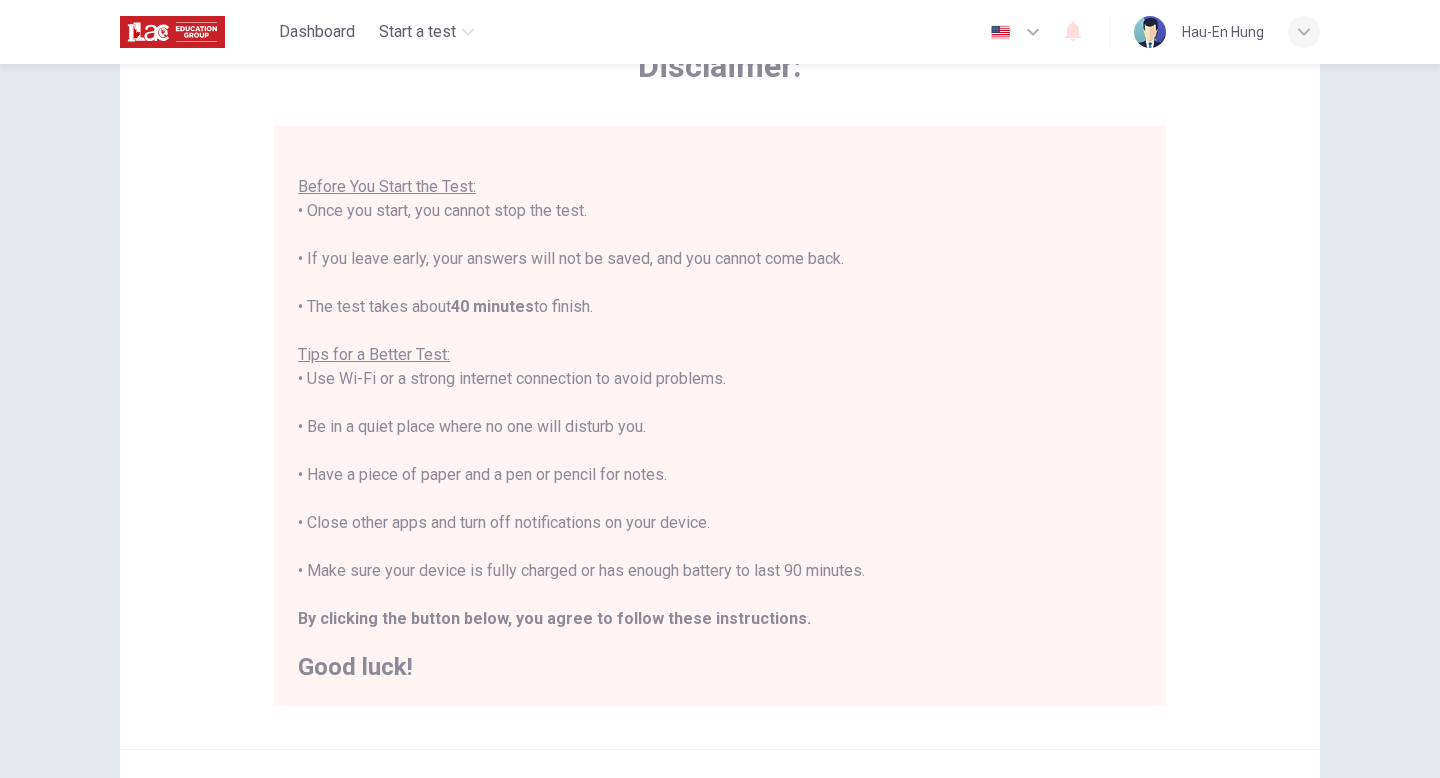 type 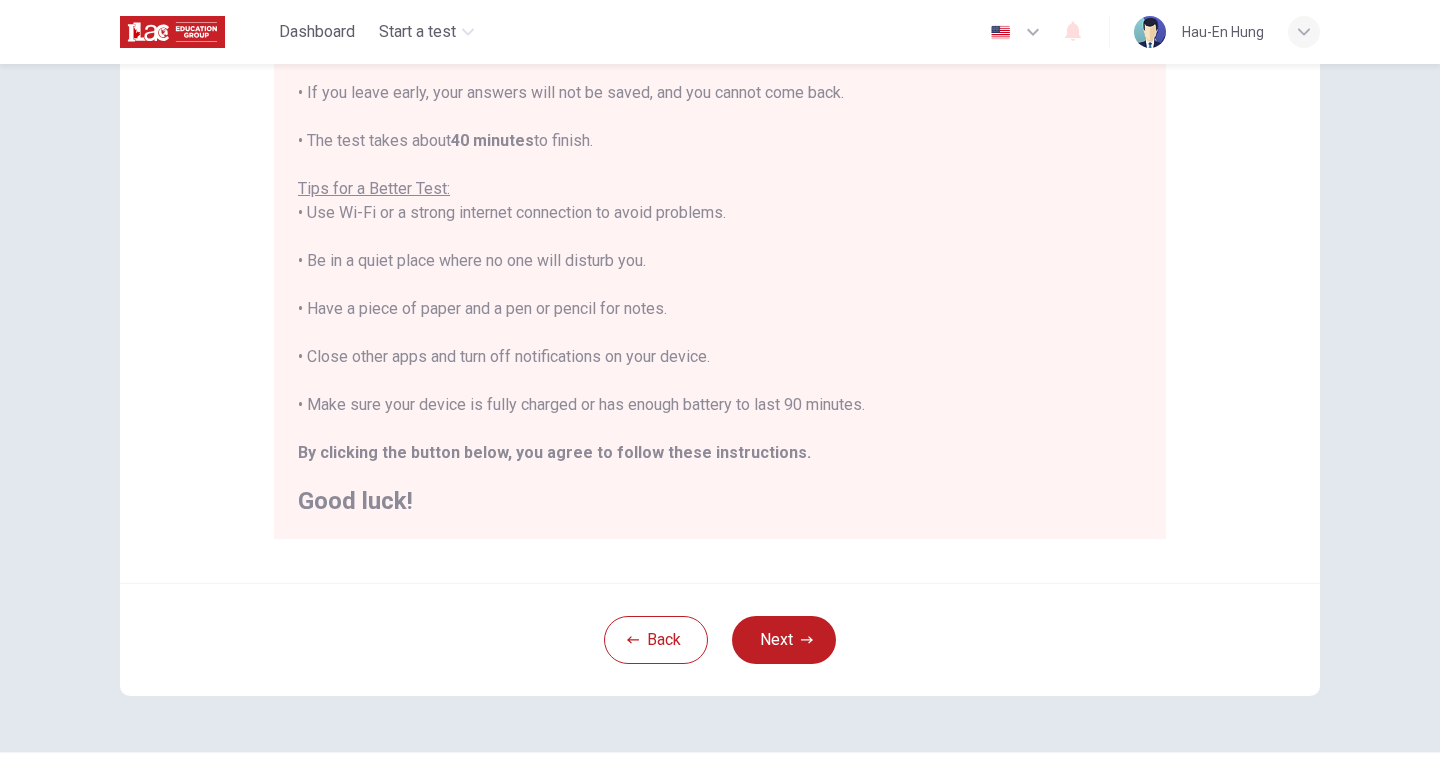 scroll, scrollTop: 334, scrollLeft: 0, axis: vertical 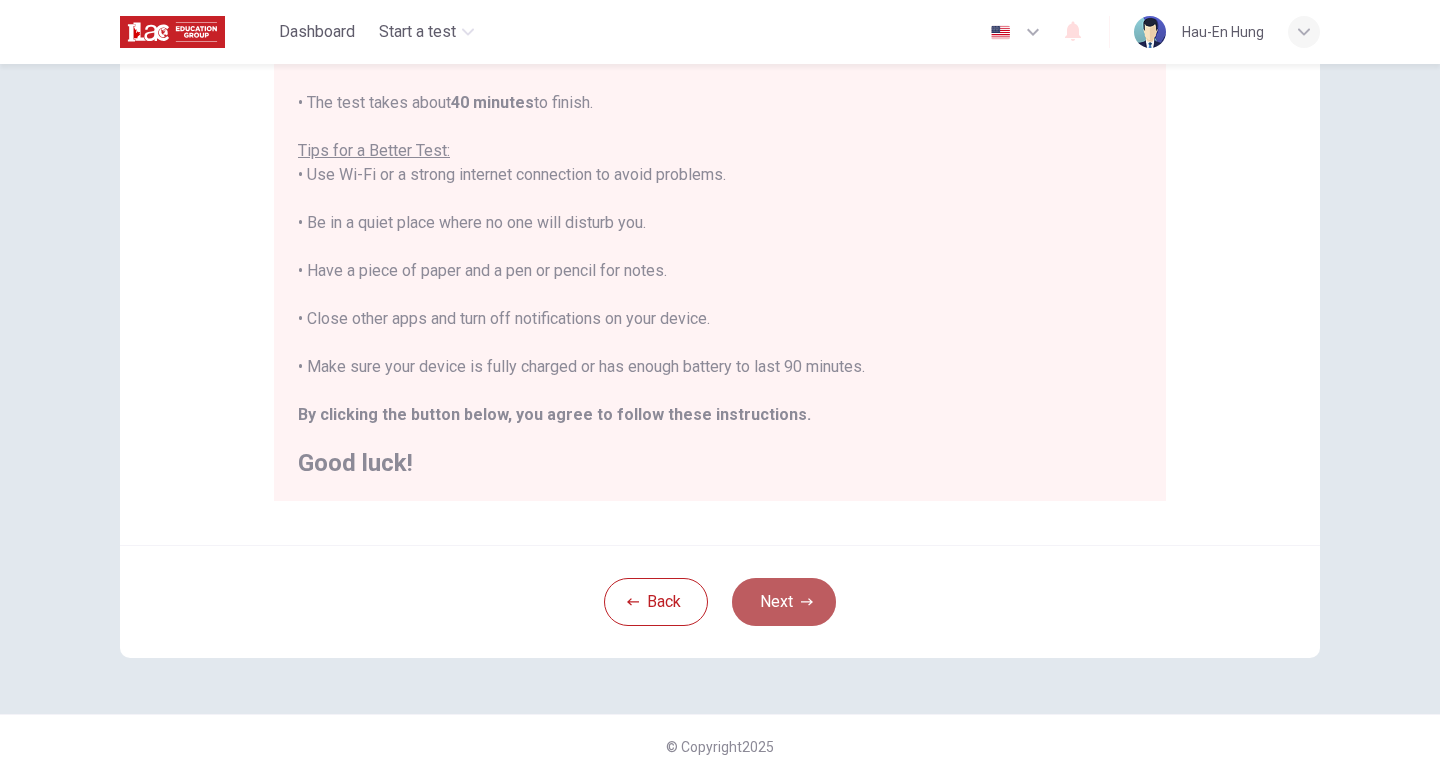 click on "Next" at bounding box center (784, 602) 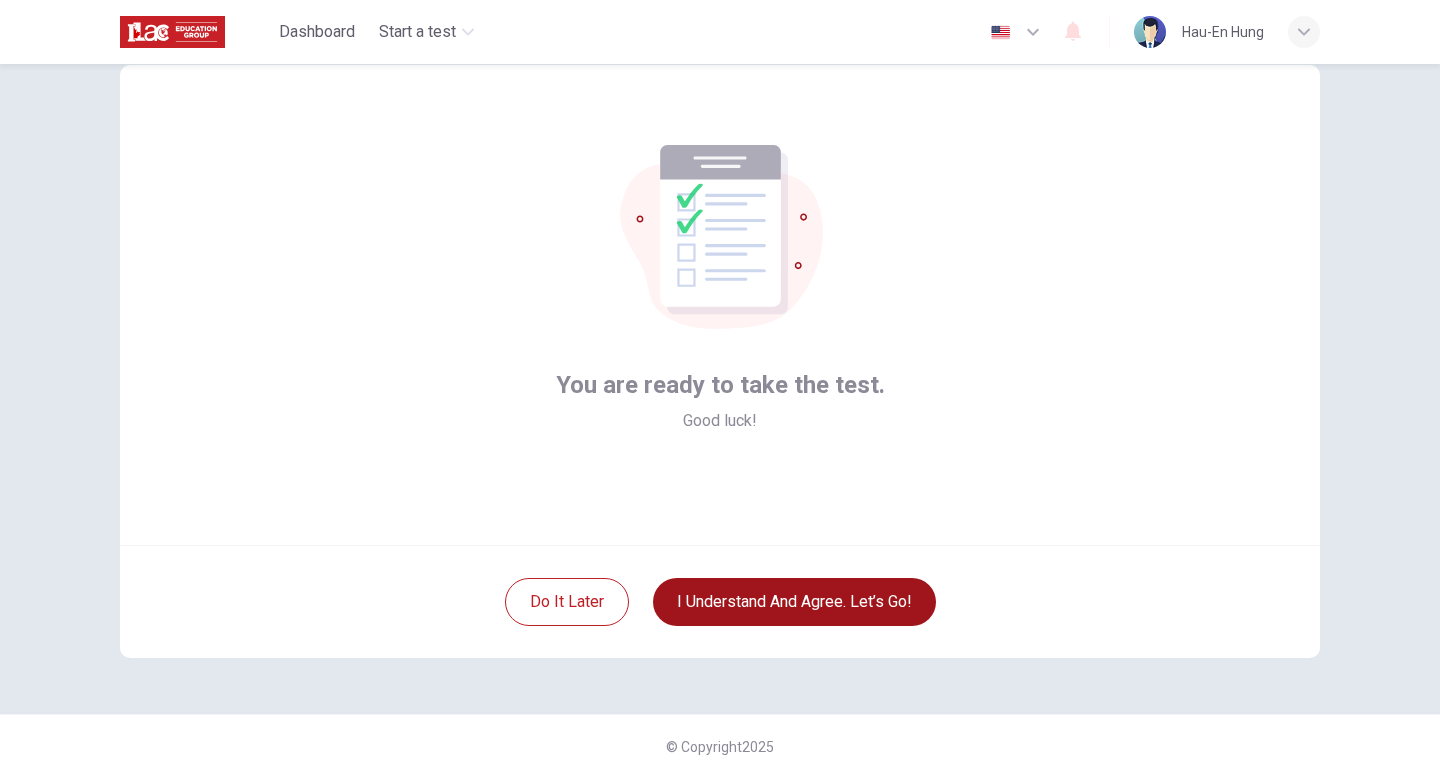 scroll, scrollTop: 55, scrollLeft: 0, axis: vertical 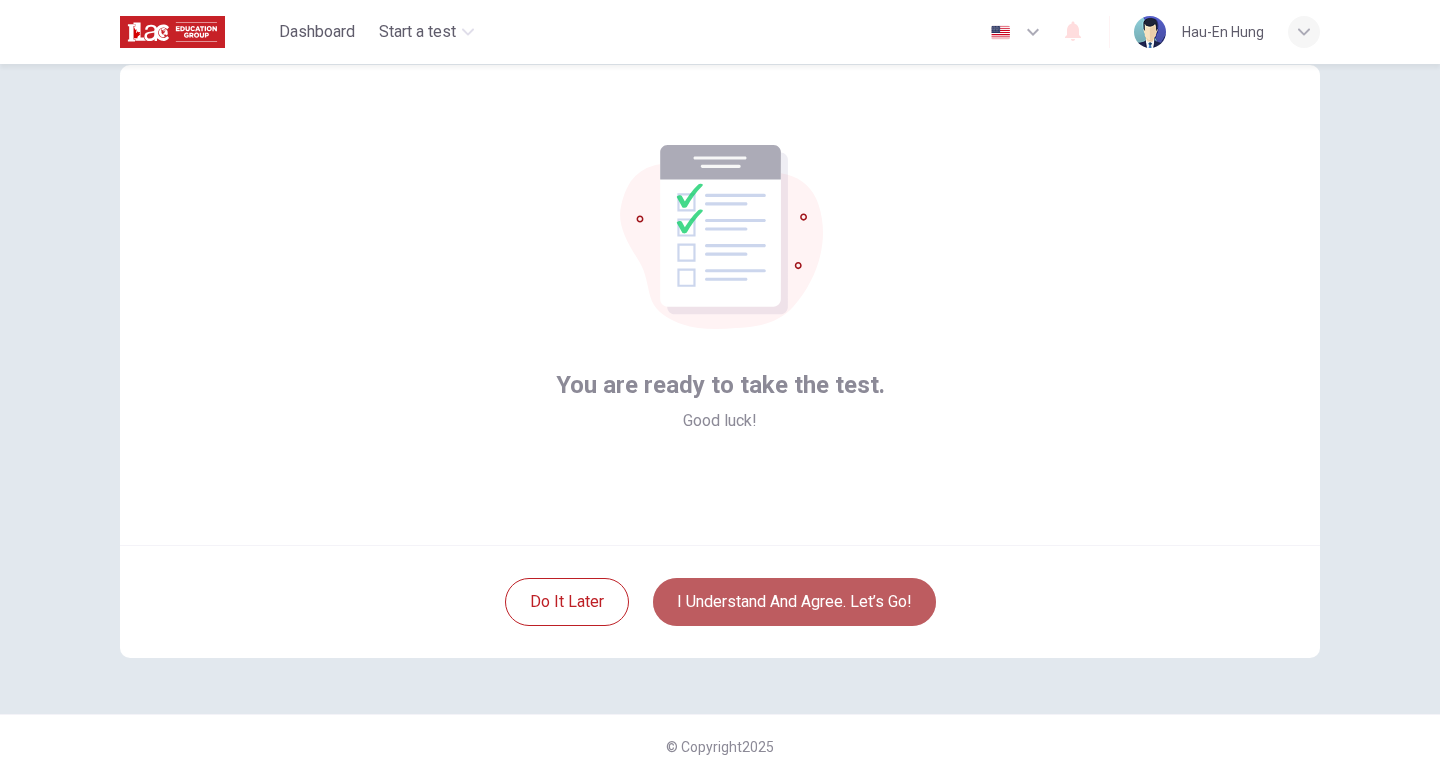 click on "I understand and agree. Let’s go!" at bounding box center [794, 602] 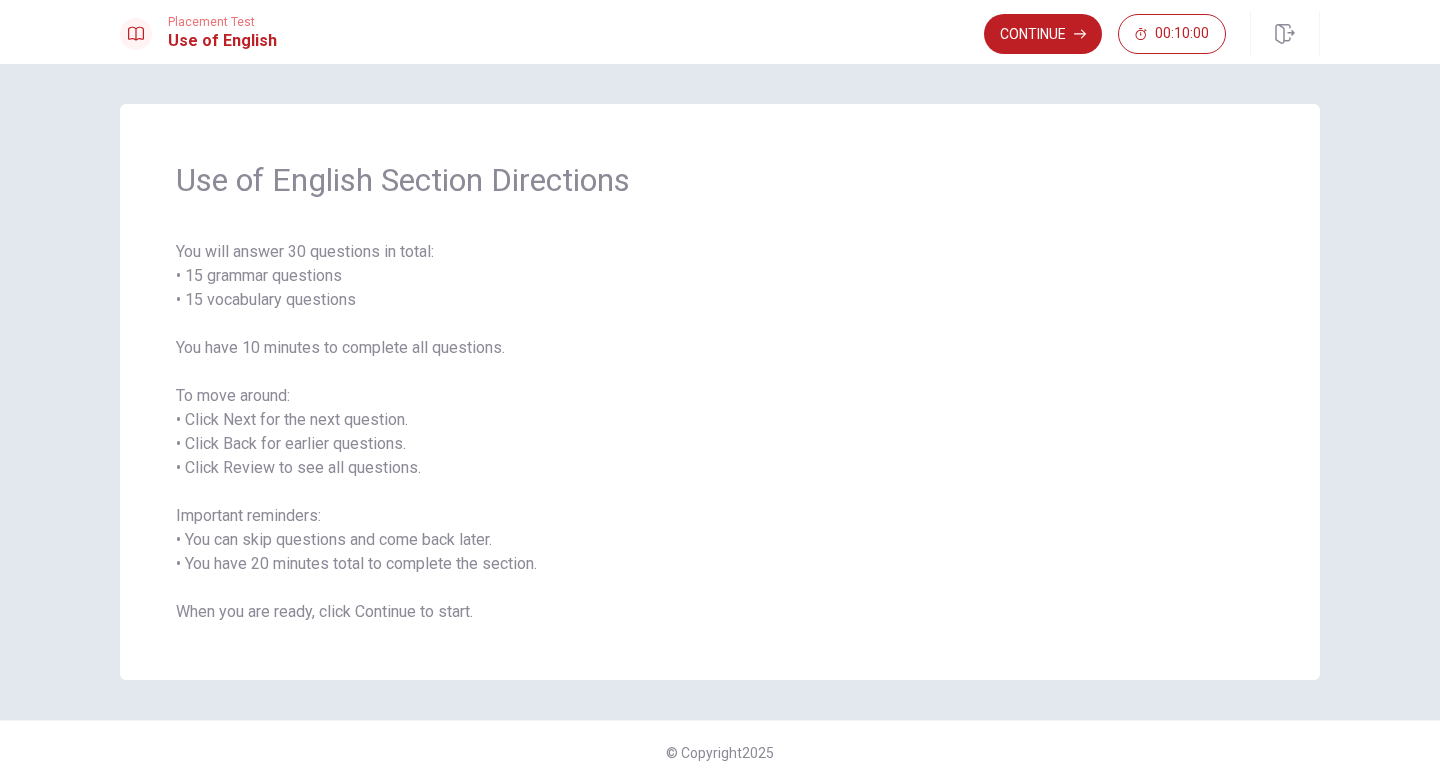 scroll, scrollTop: 6, scrollLeft: 0, axis: vertical 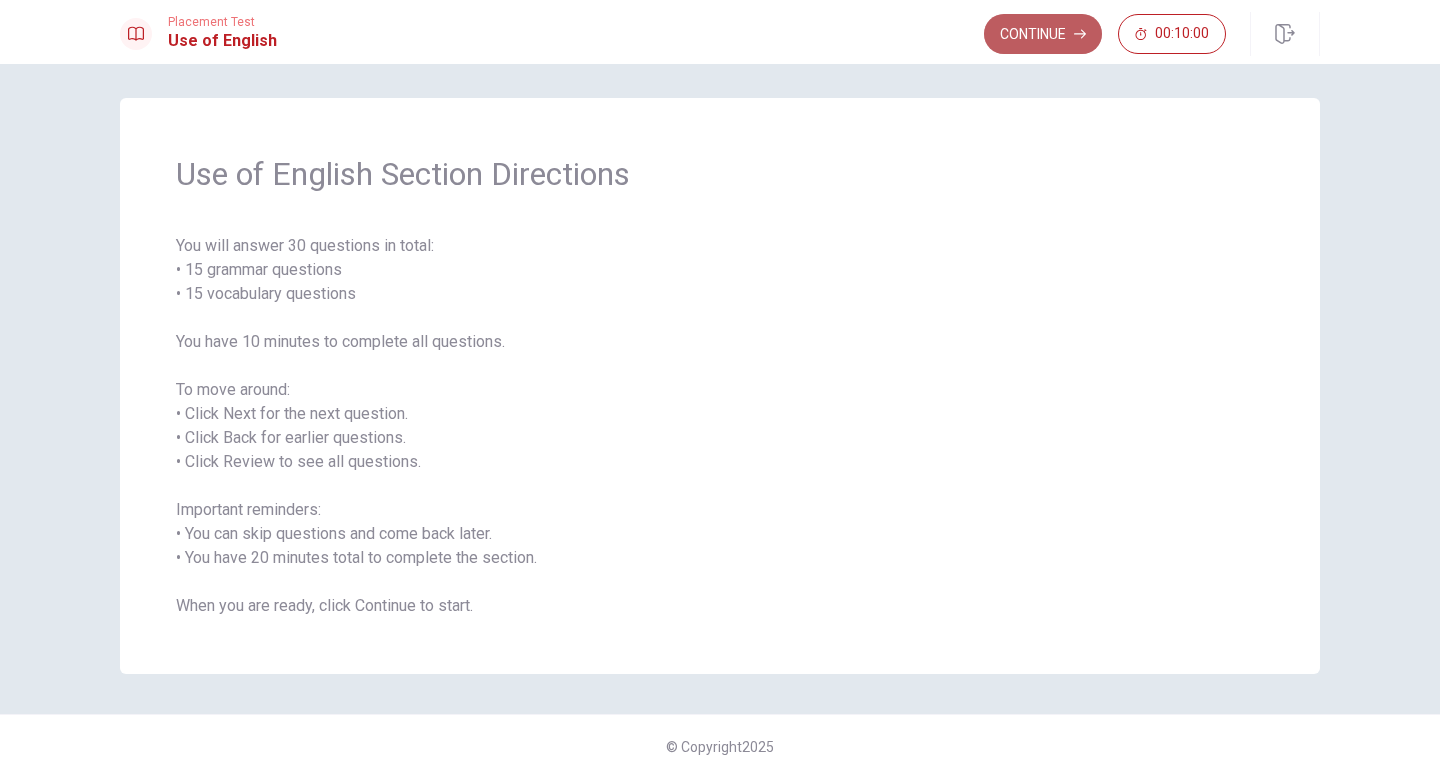 click on "Continue" at bounding box center (1043, 34) 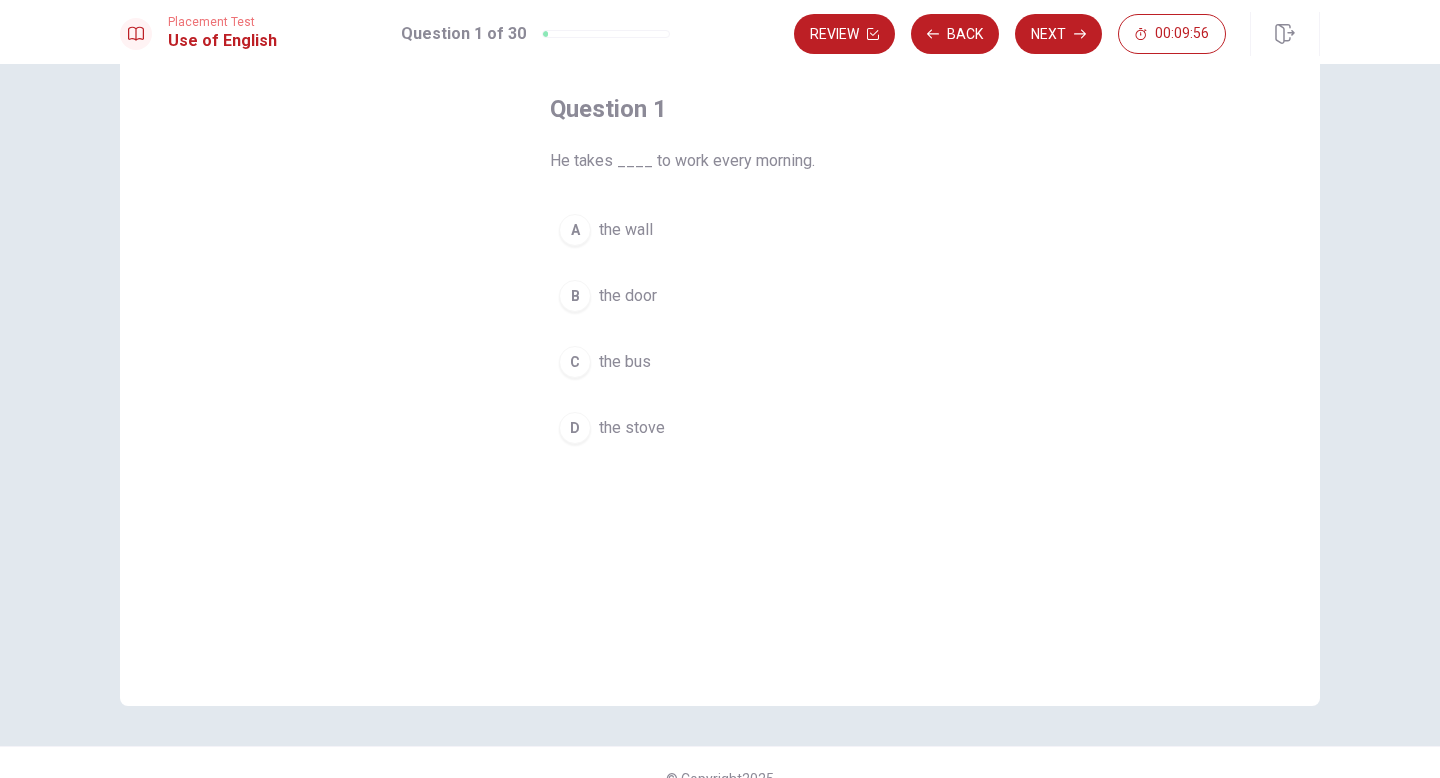 scroll, scrollTop: 125, scrollLeft: 0, axis: vertical 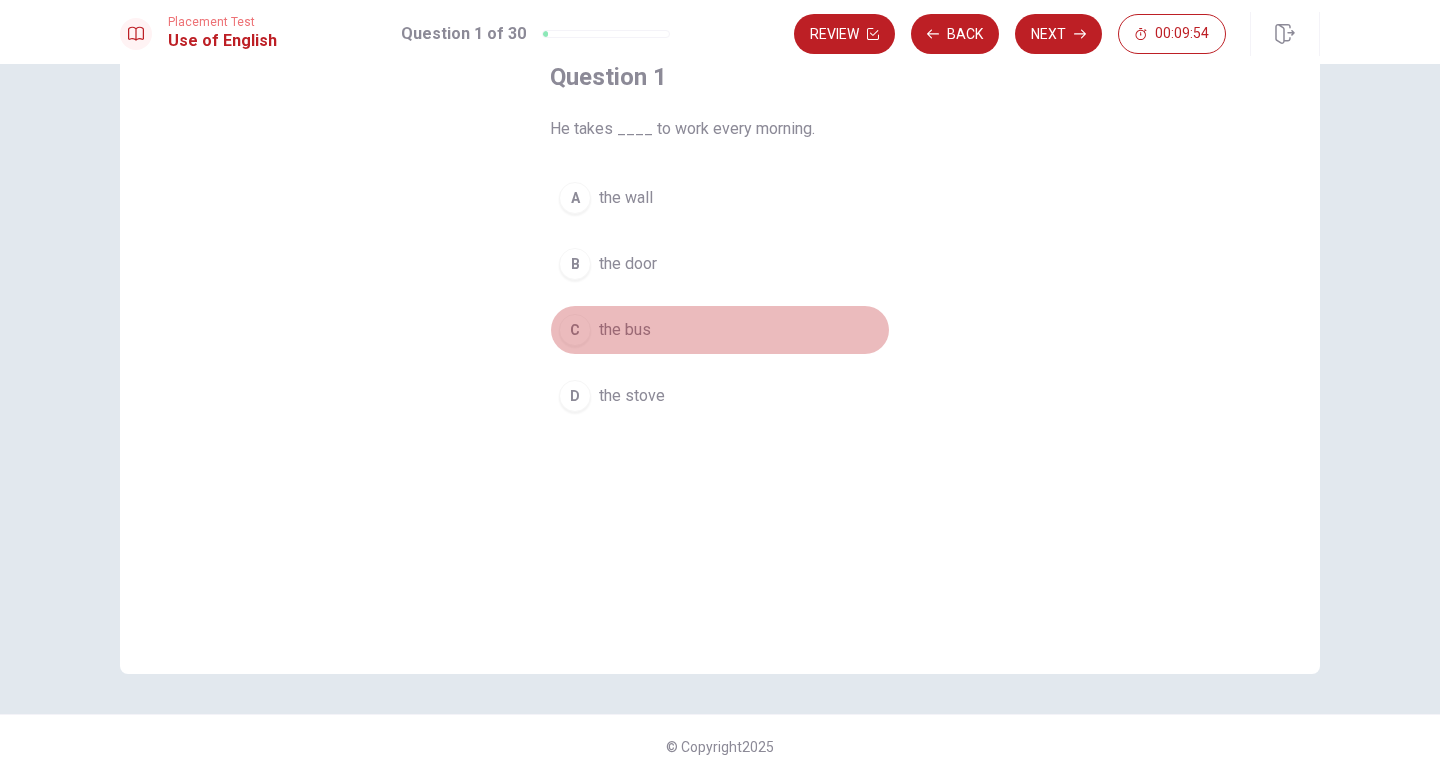 click on "C" at bounding box center [575, 330] 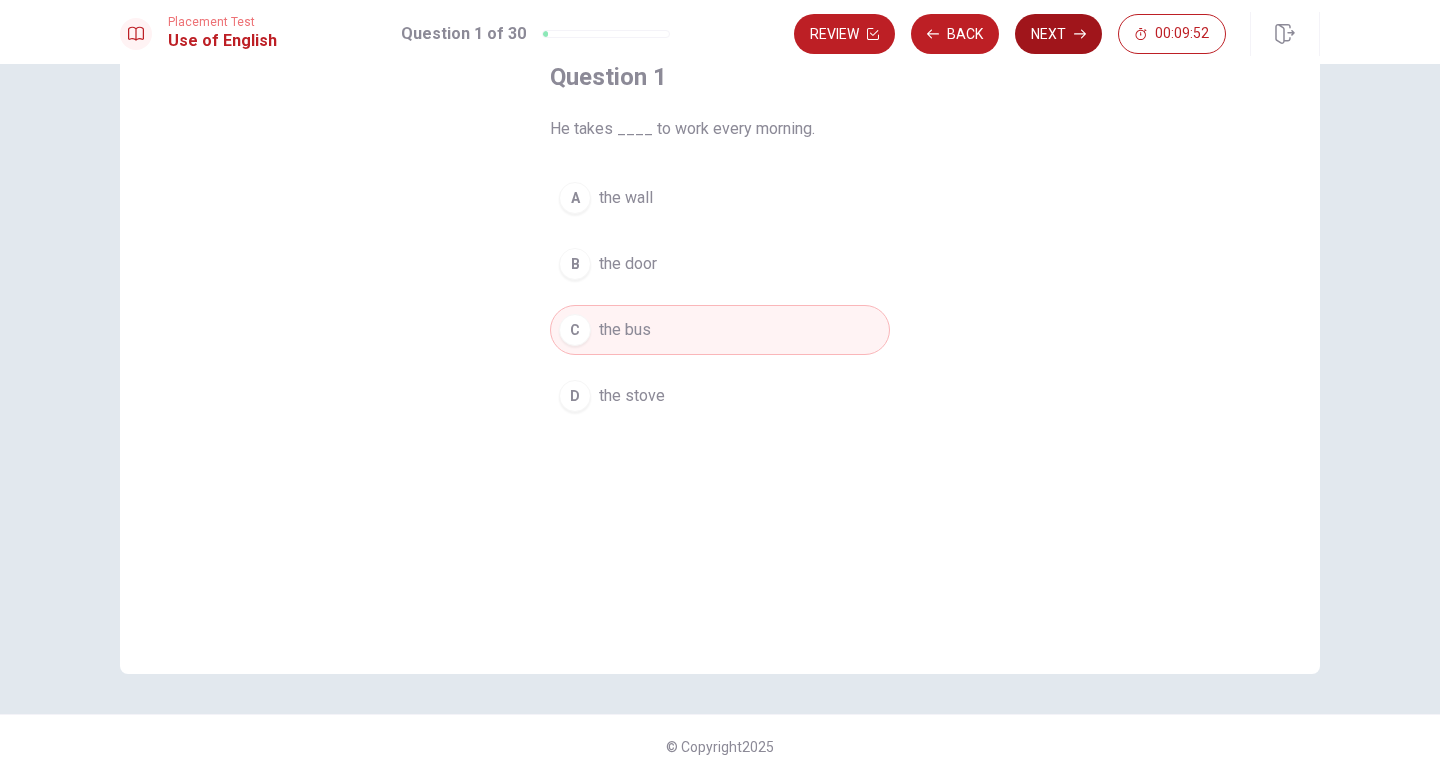 click on "Next" at bounding box center [1058, 34] 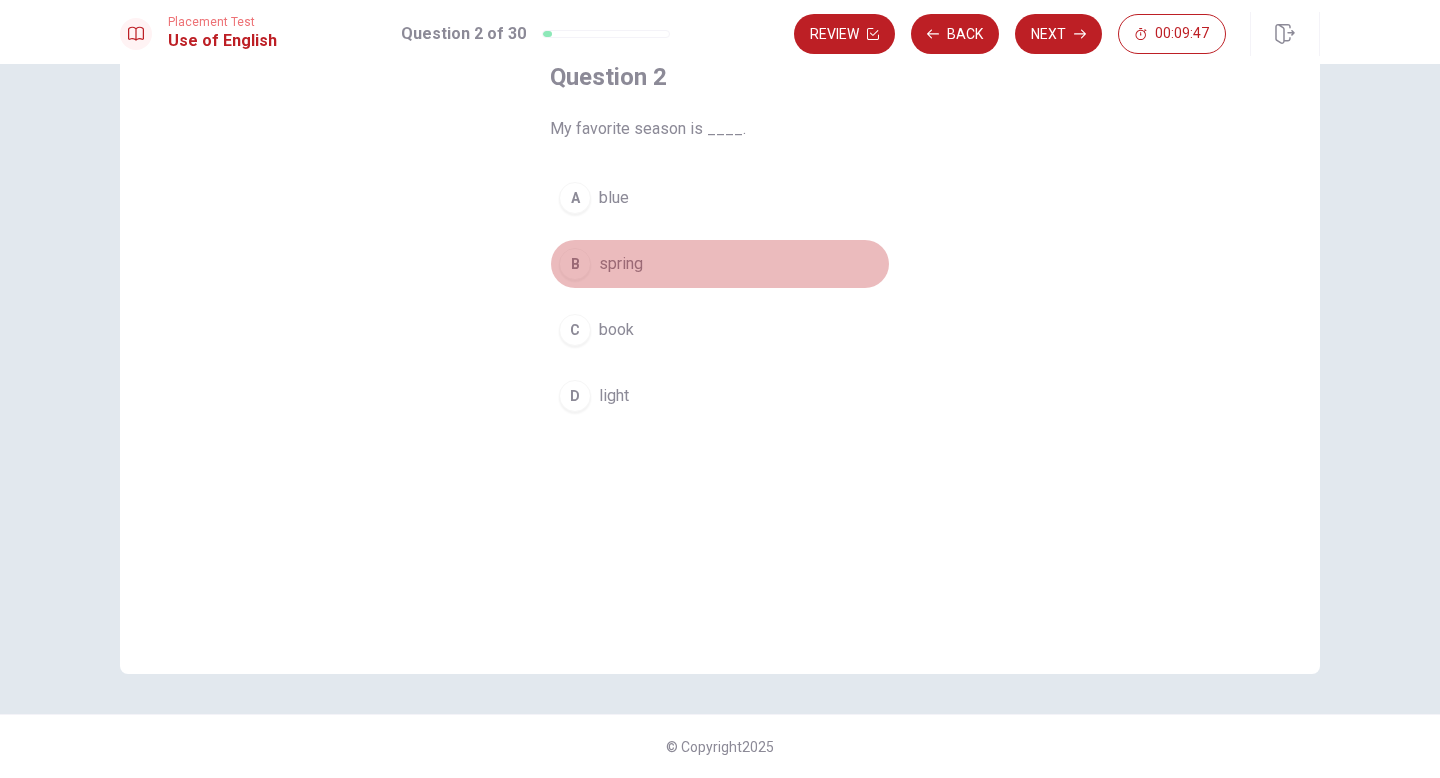 click on "spring" at bounding box center (621, 264) 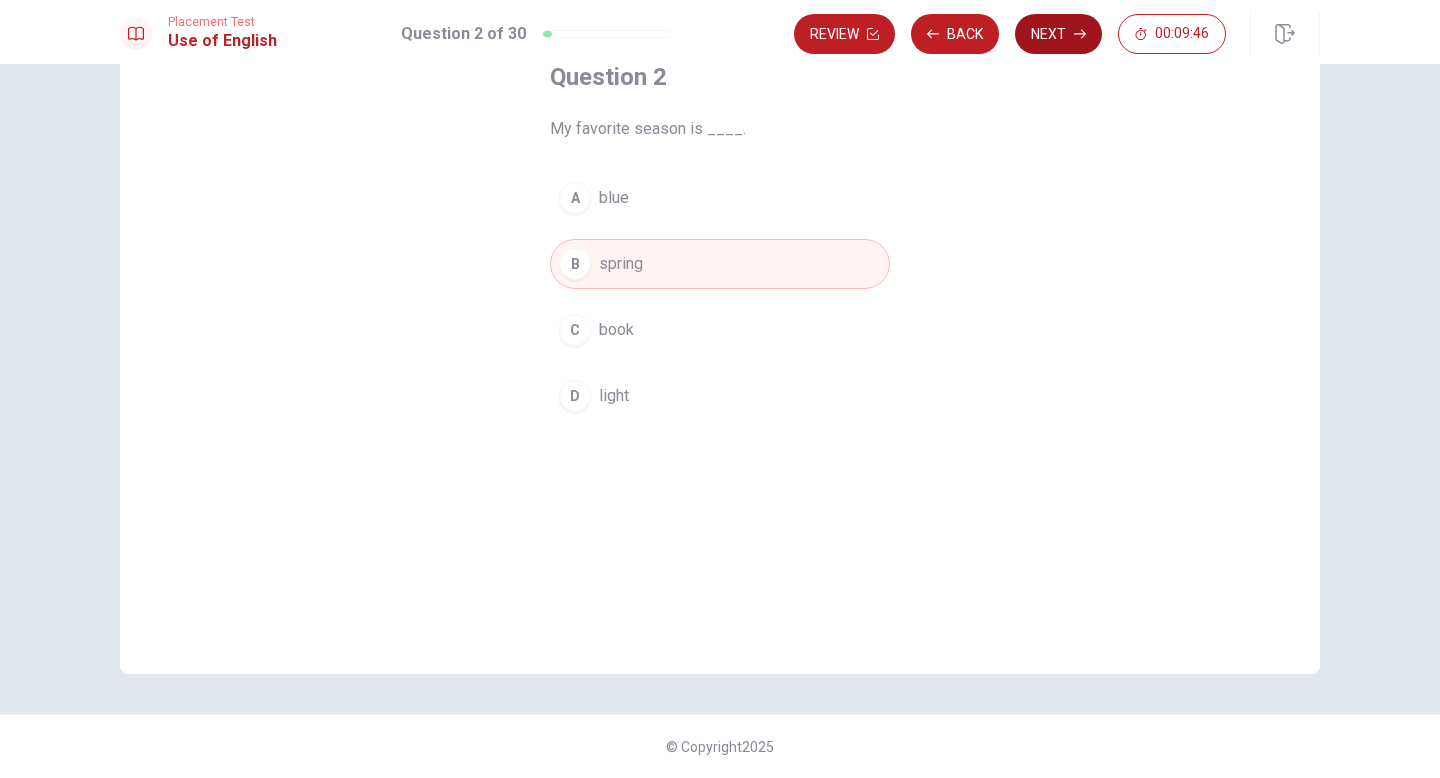 click on "Next" at bounding box center [1058, 34] 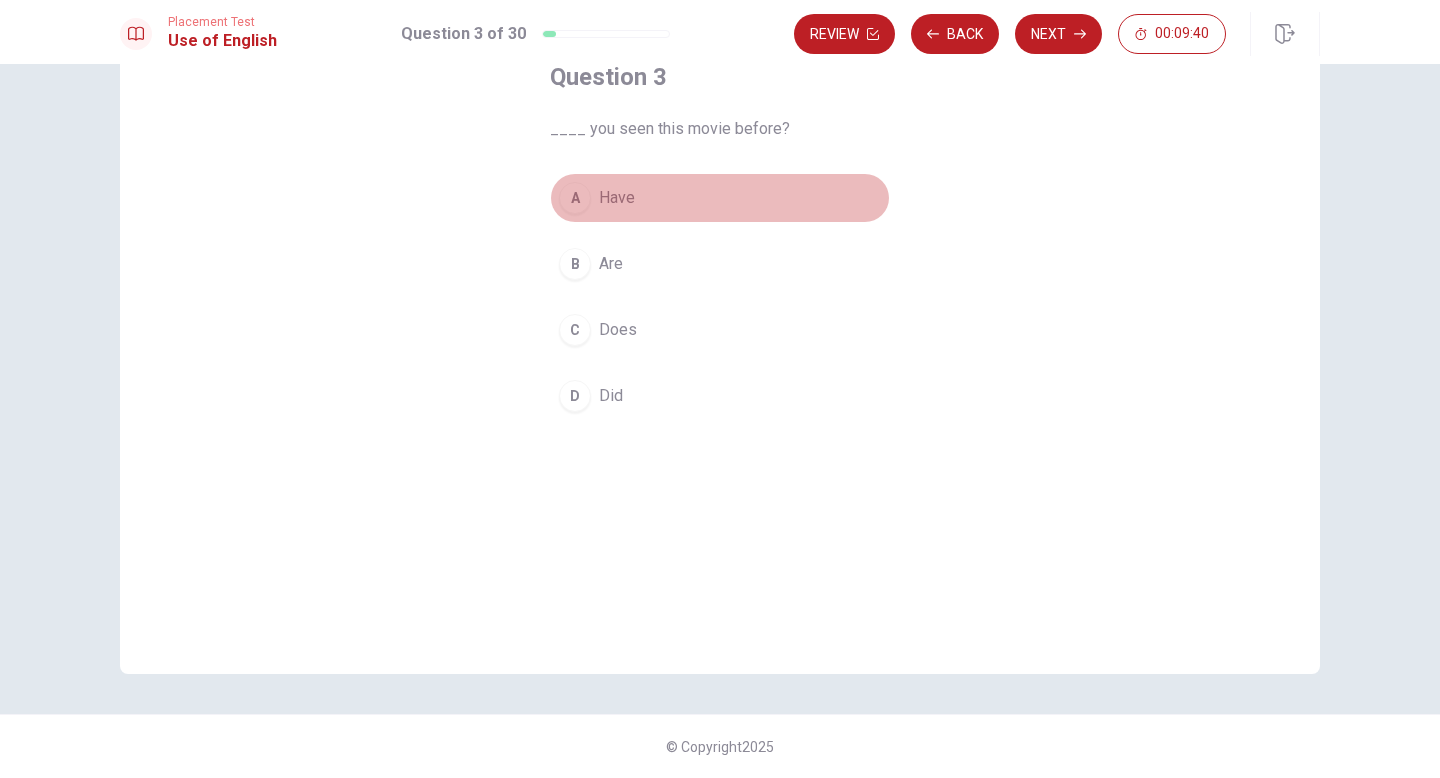 click on "A Have" at bounding box center (720, 198) 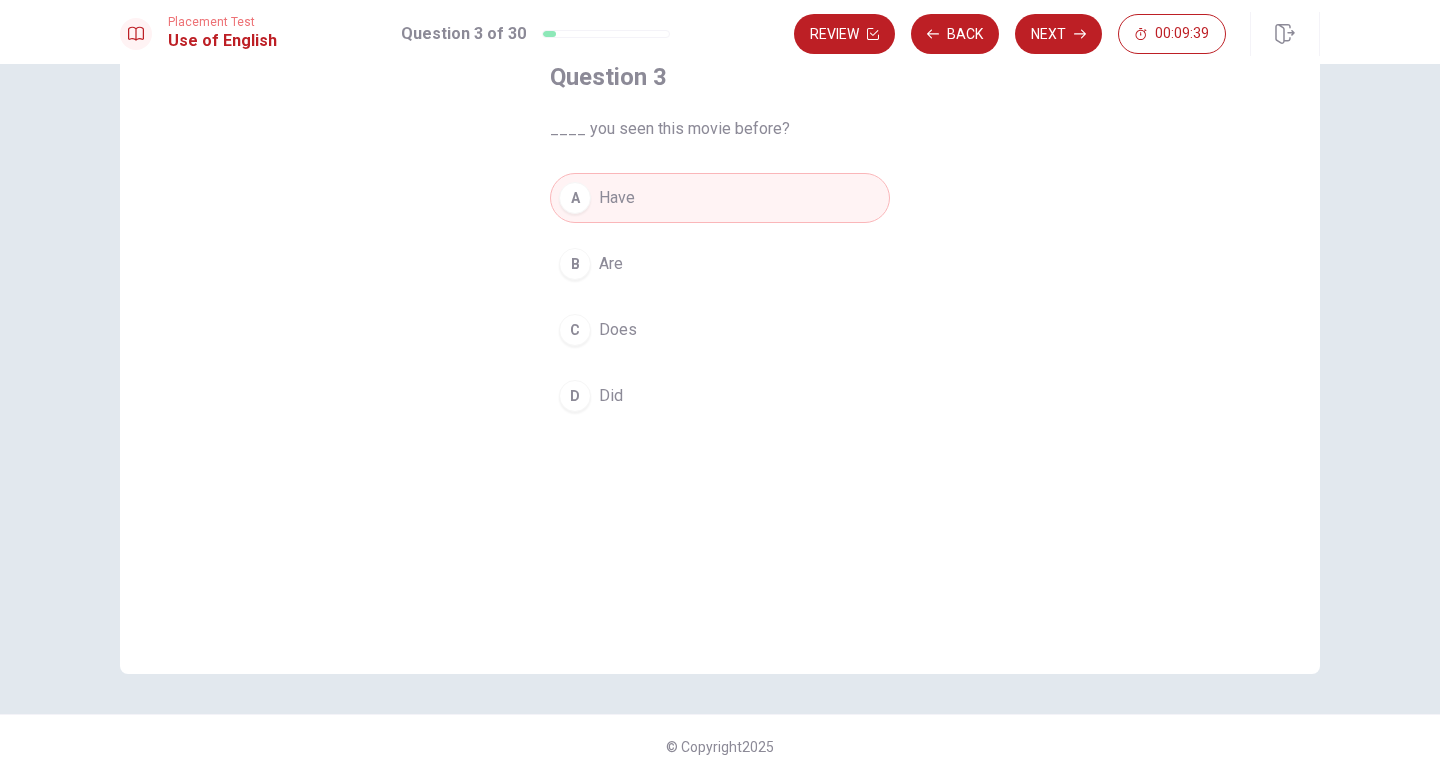 type 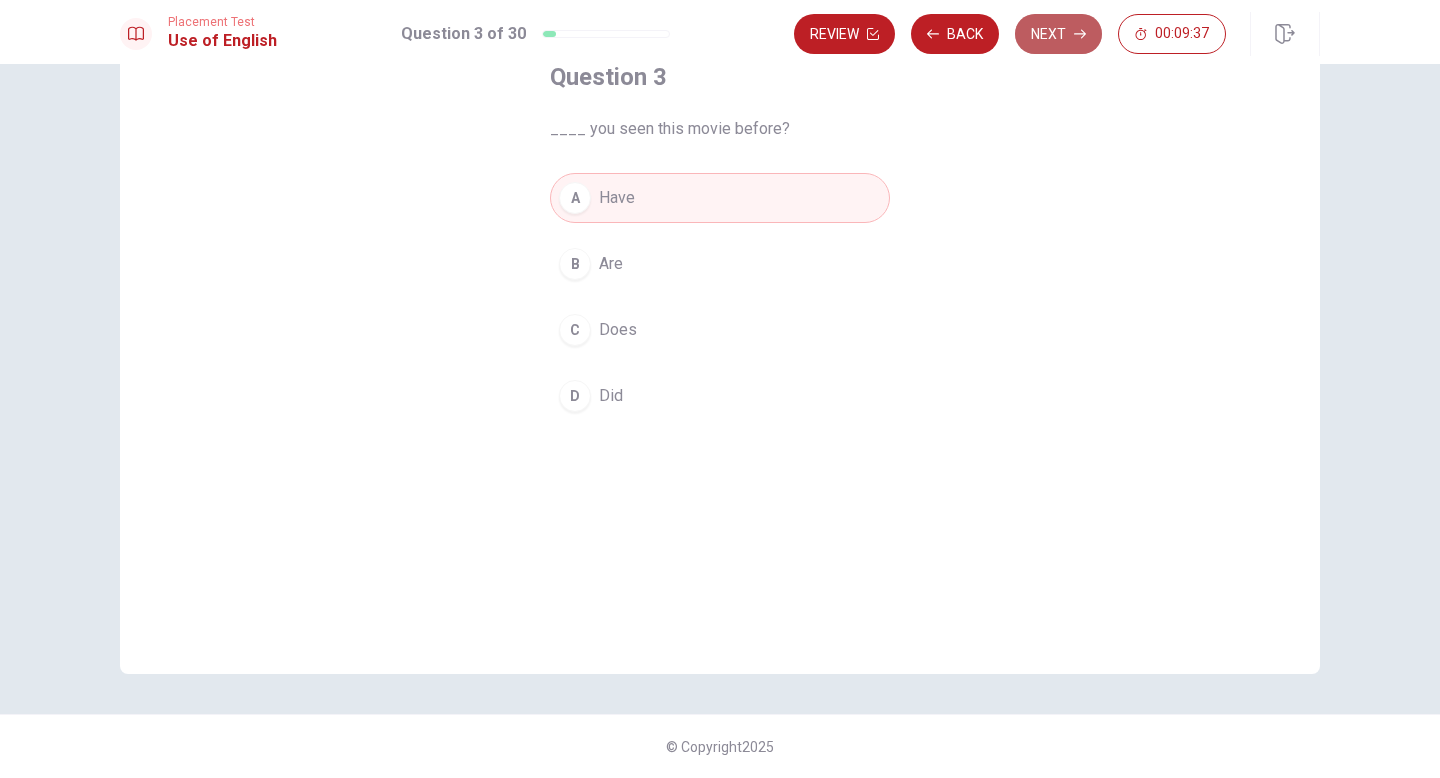 click on "Next" at bounding box center (1058, 34) 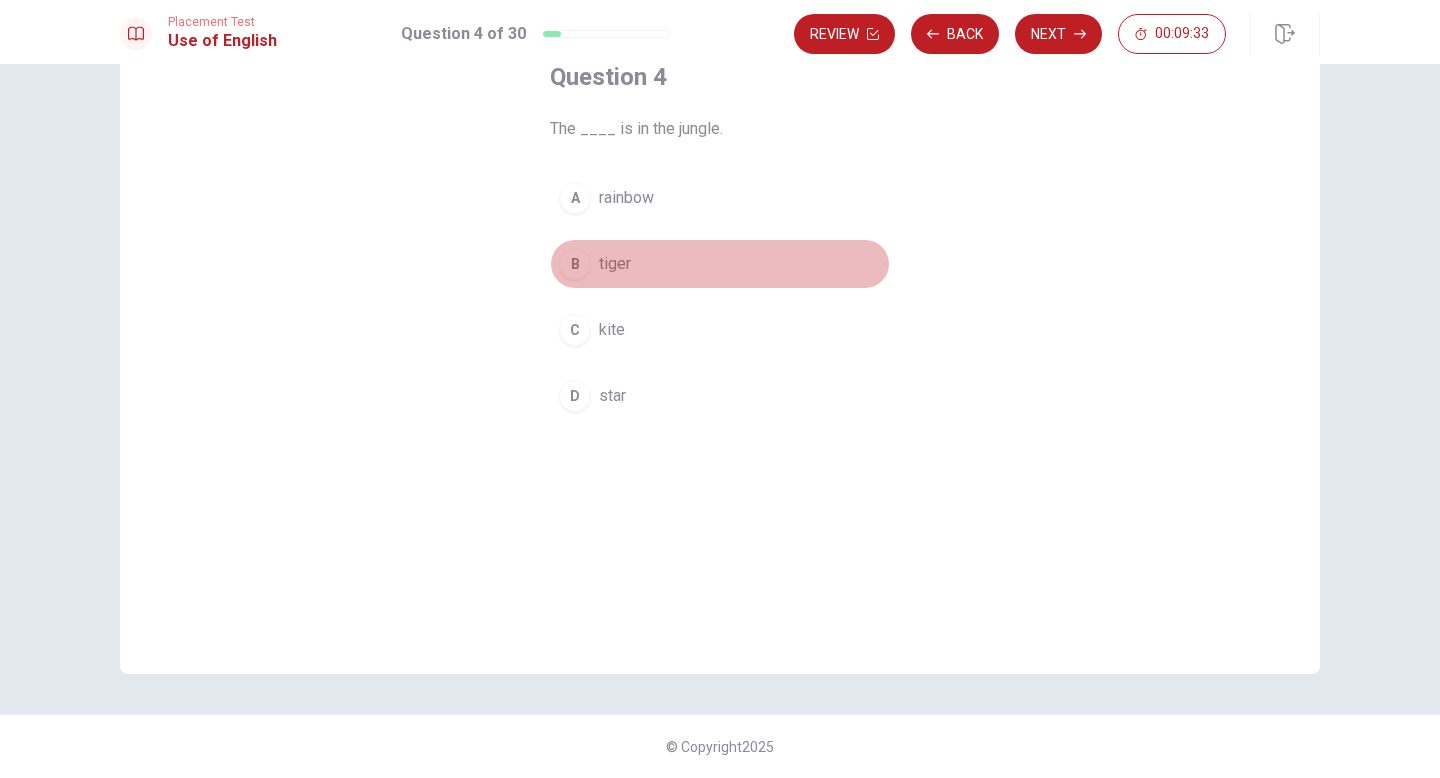 click on "B tiger" at bounding box center (720, 264) 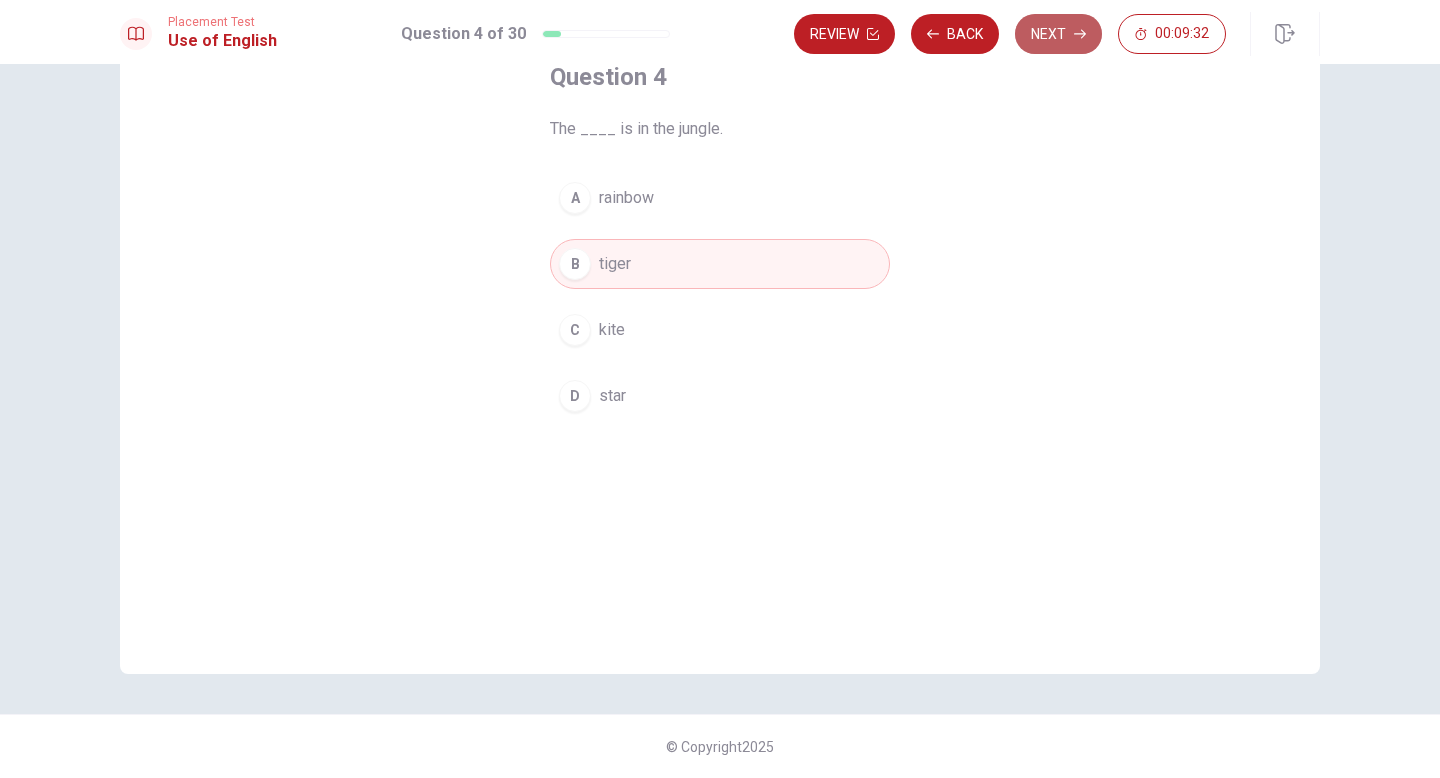 click on "Next" at bounding box center (1058, 34) 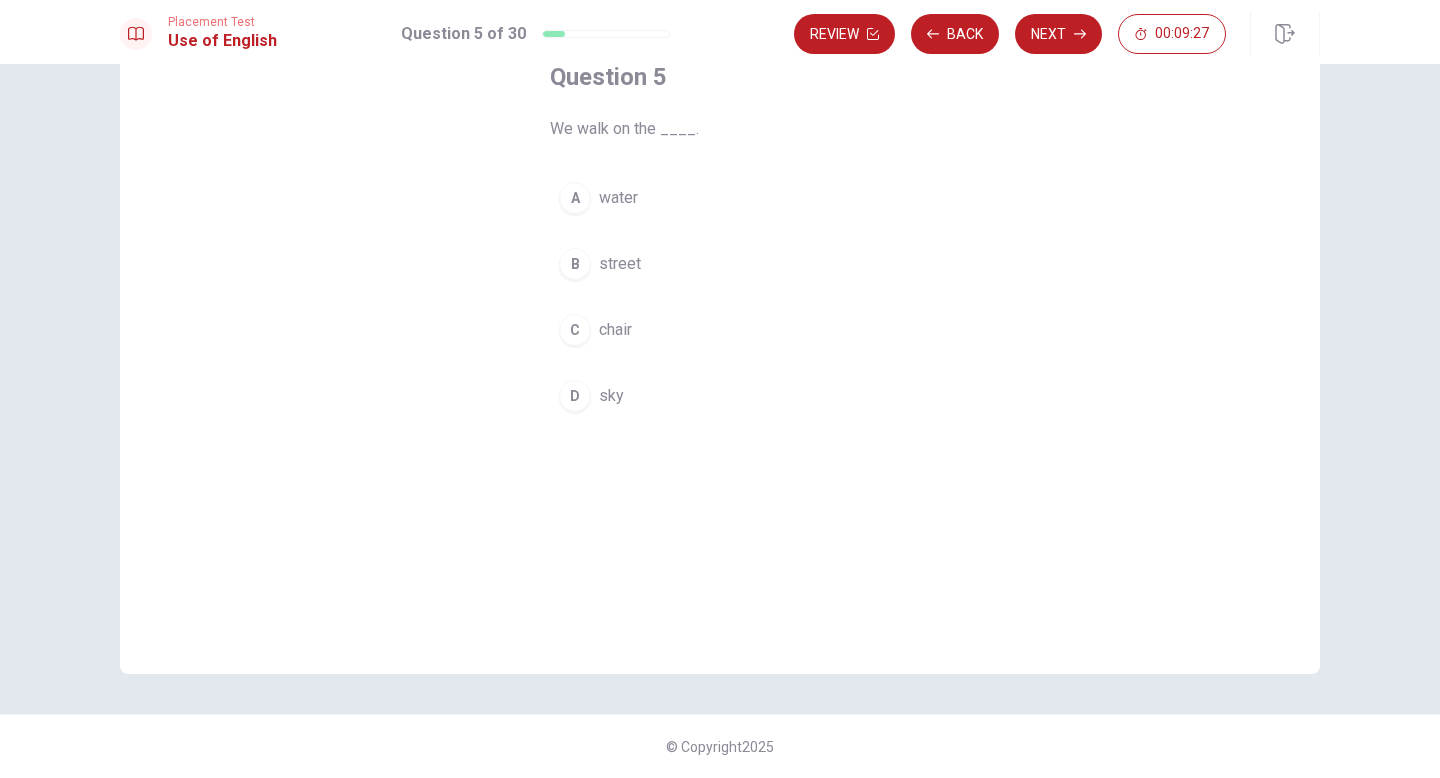 click on "B street" at bounding box center (720, 264) 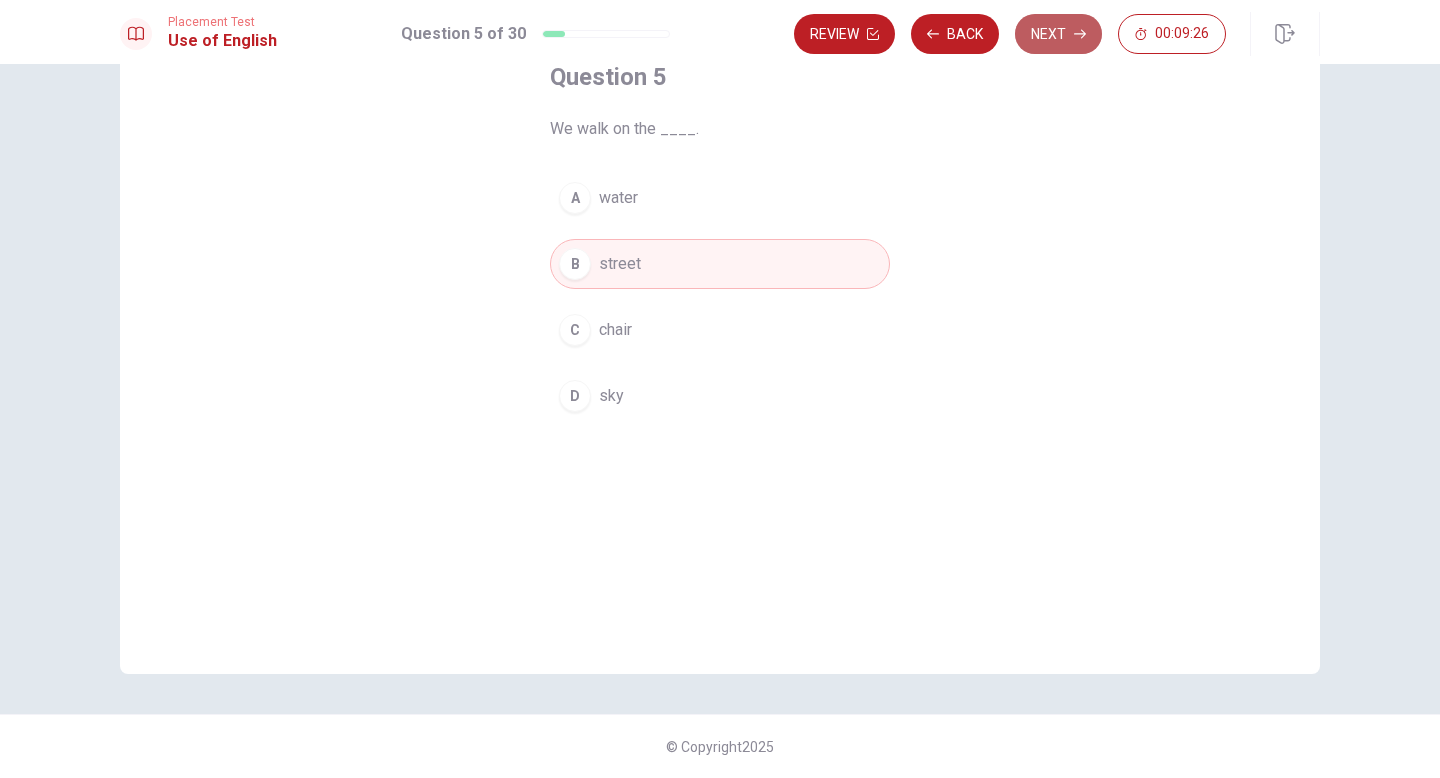 click on "Next" at bounding box center (1058, 34) 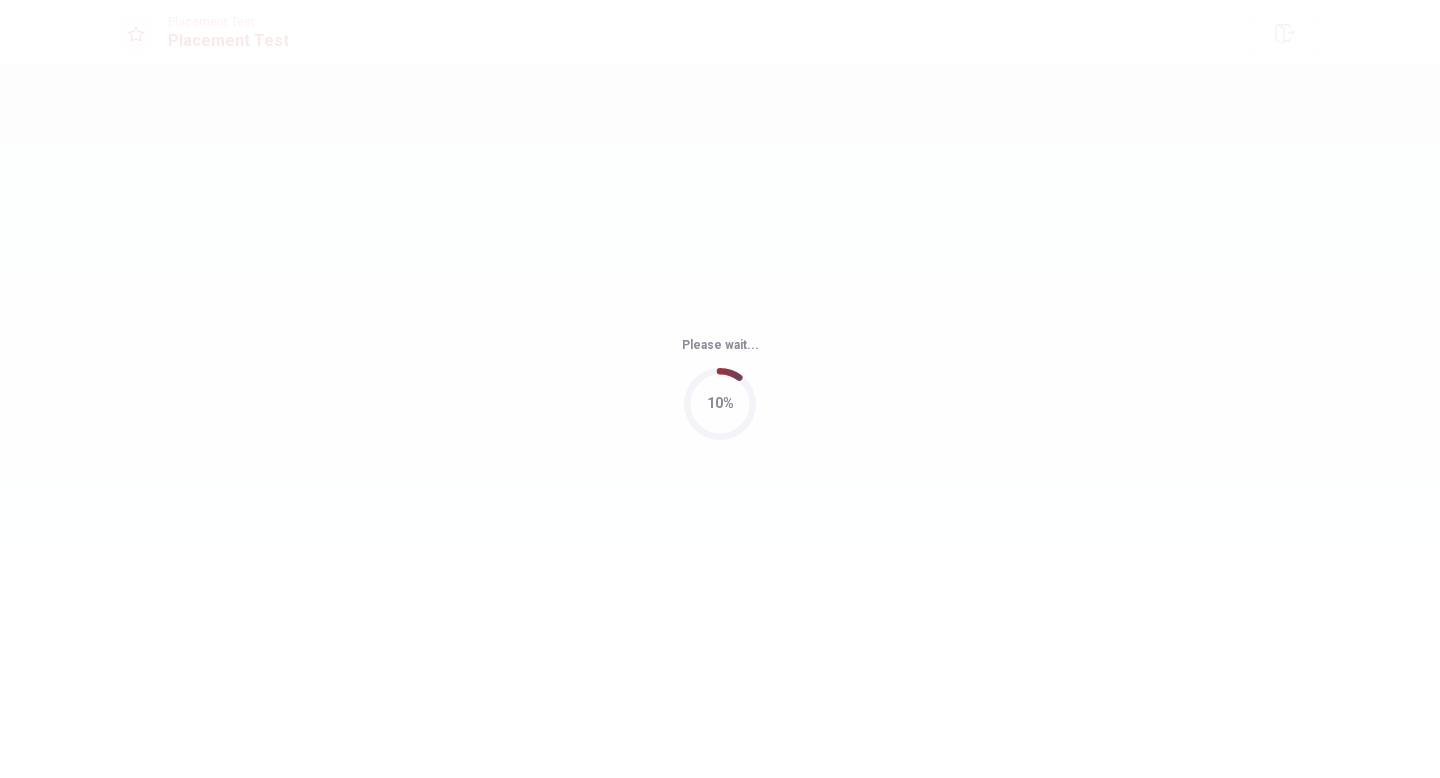 scroll, scrollTop: 0, scrollLeft: 0, axis: both 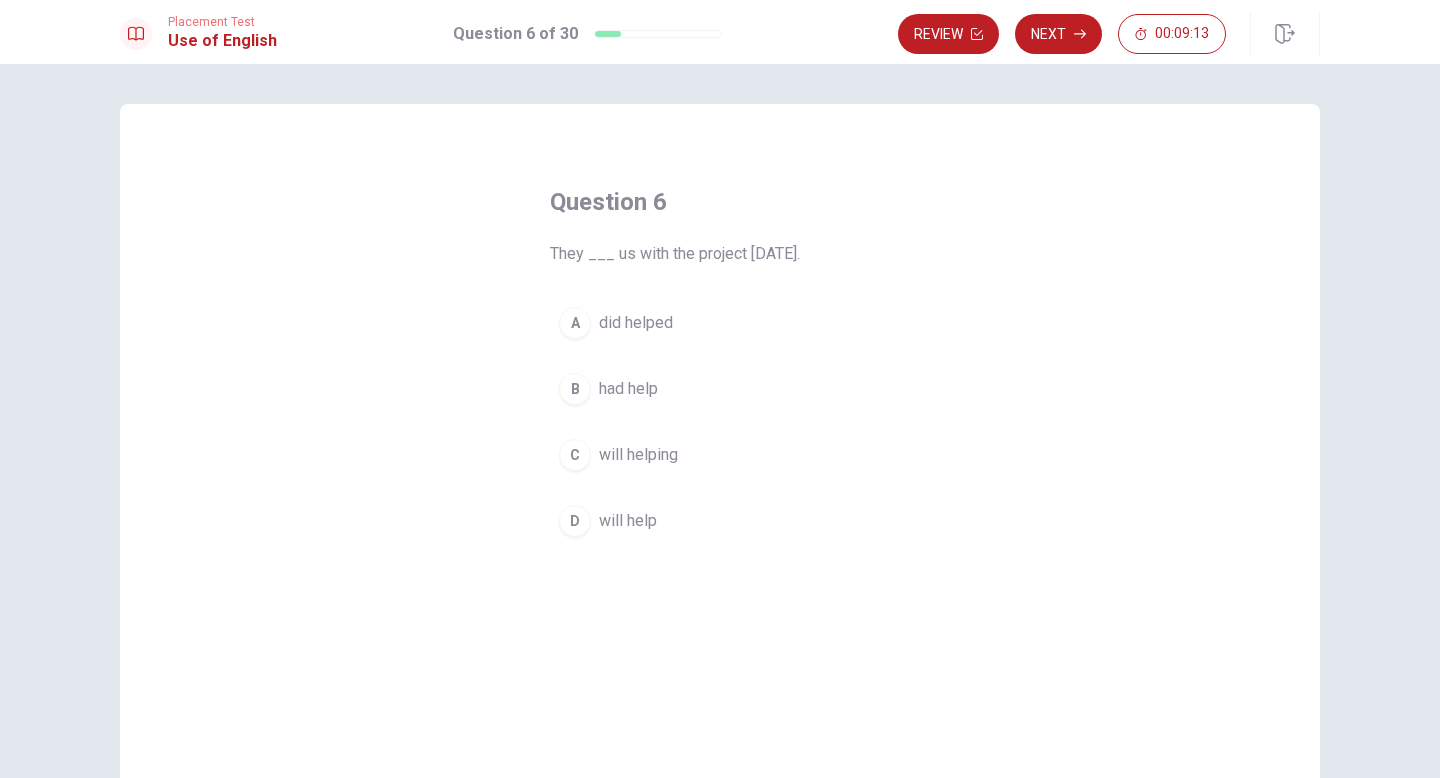 click on "D will help" at bounding box center [720, 521] 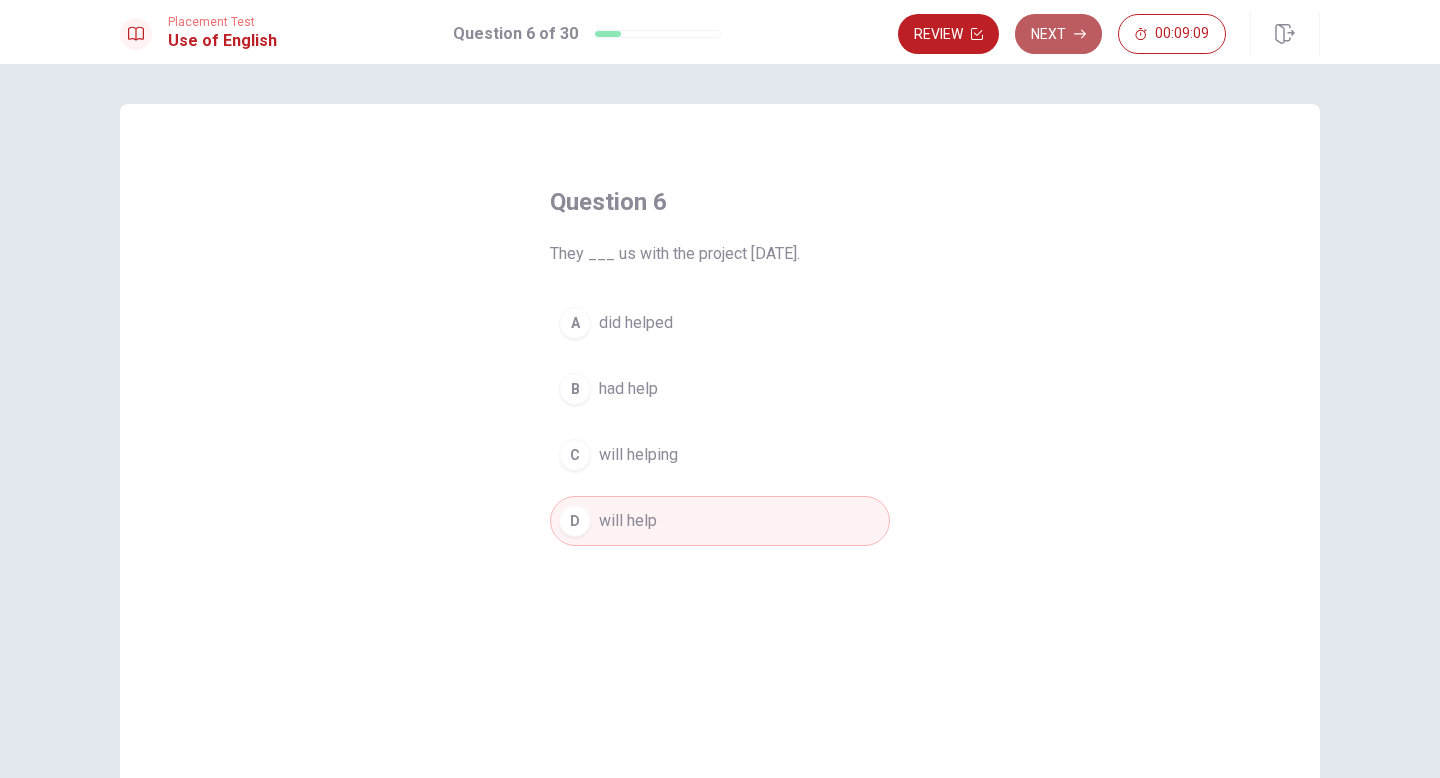 click on "Next" at bounding box center [1058, 34] 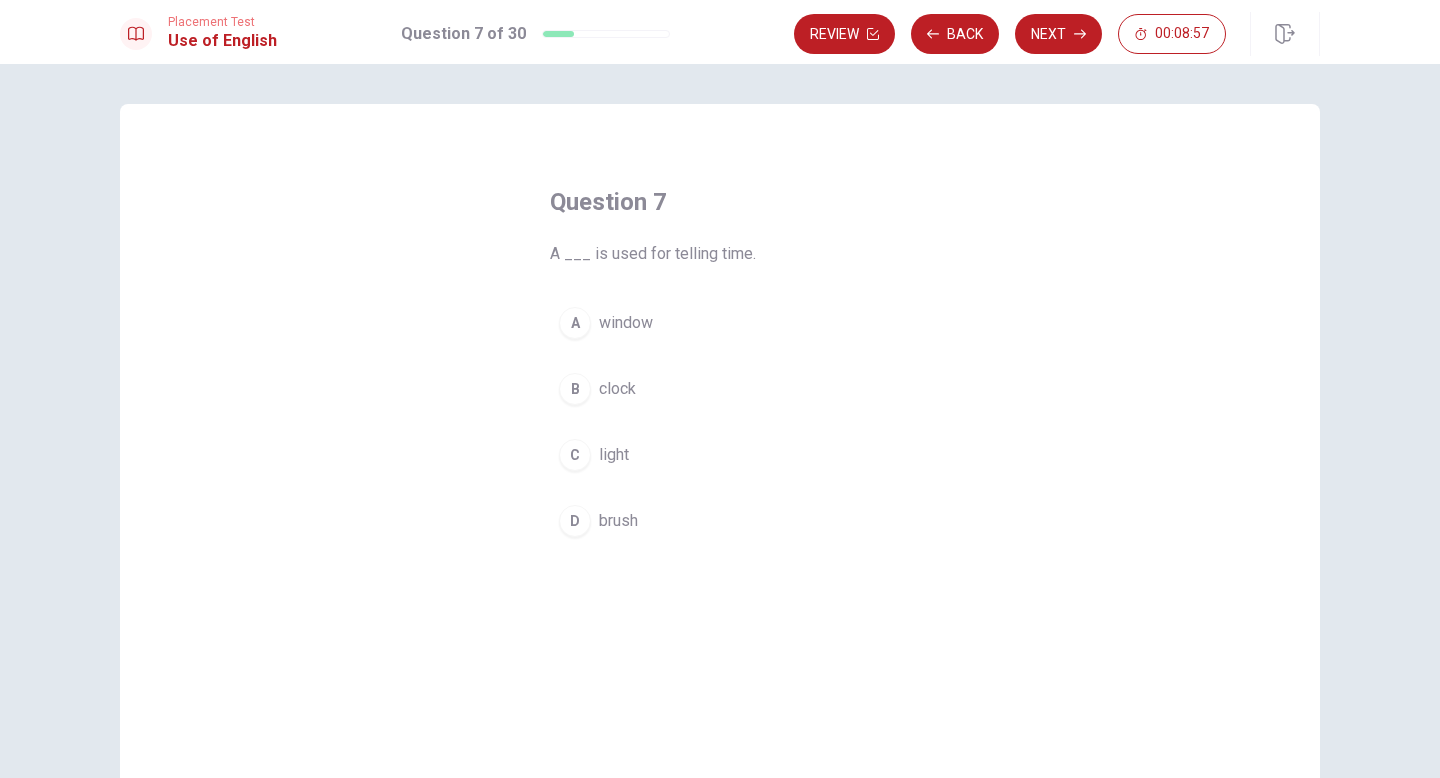 click on "B clock" at bounding box center (720, 389) 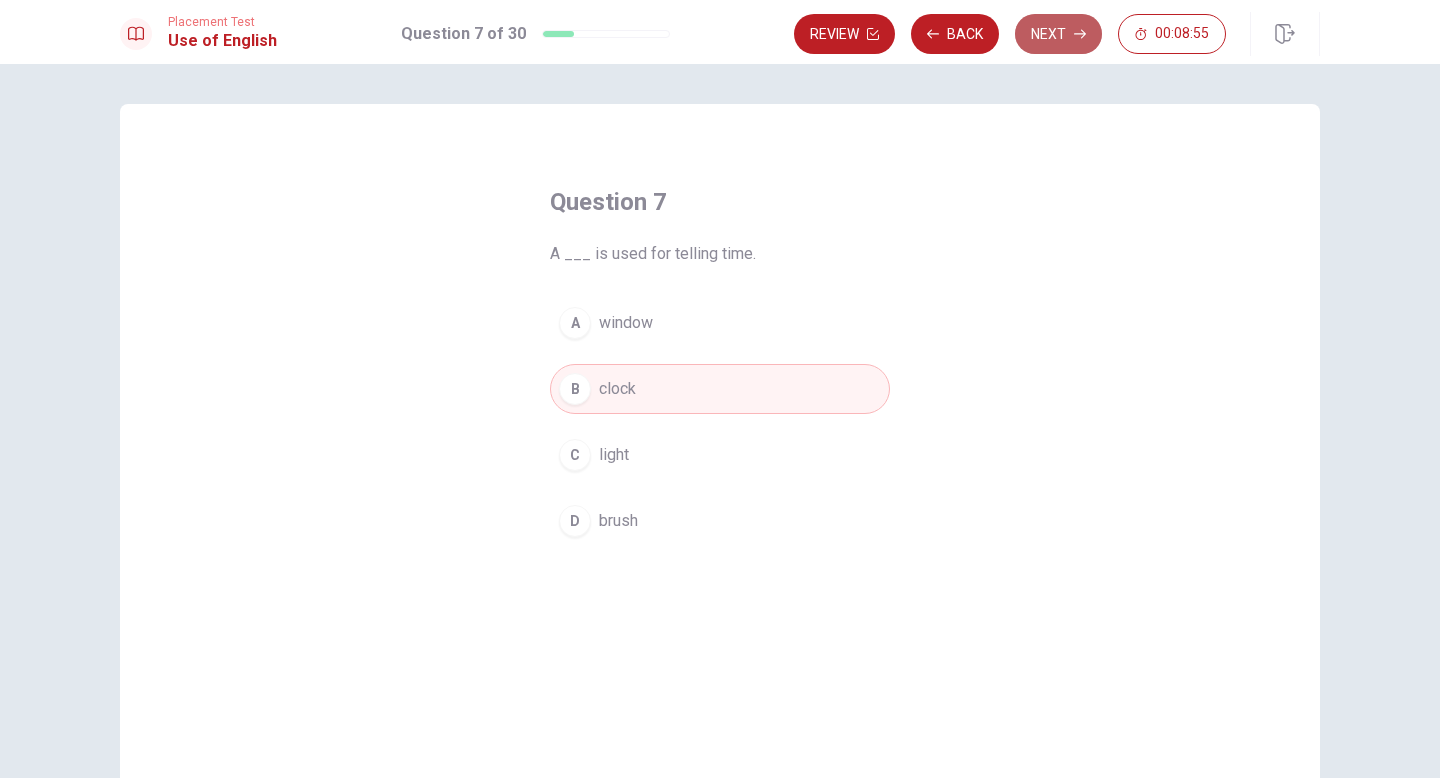 click on "Next" at bounding box center (1058, 34) 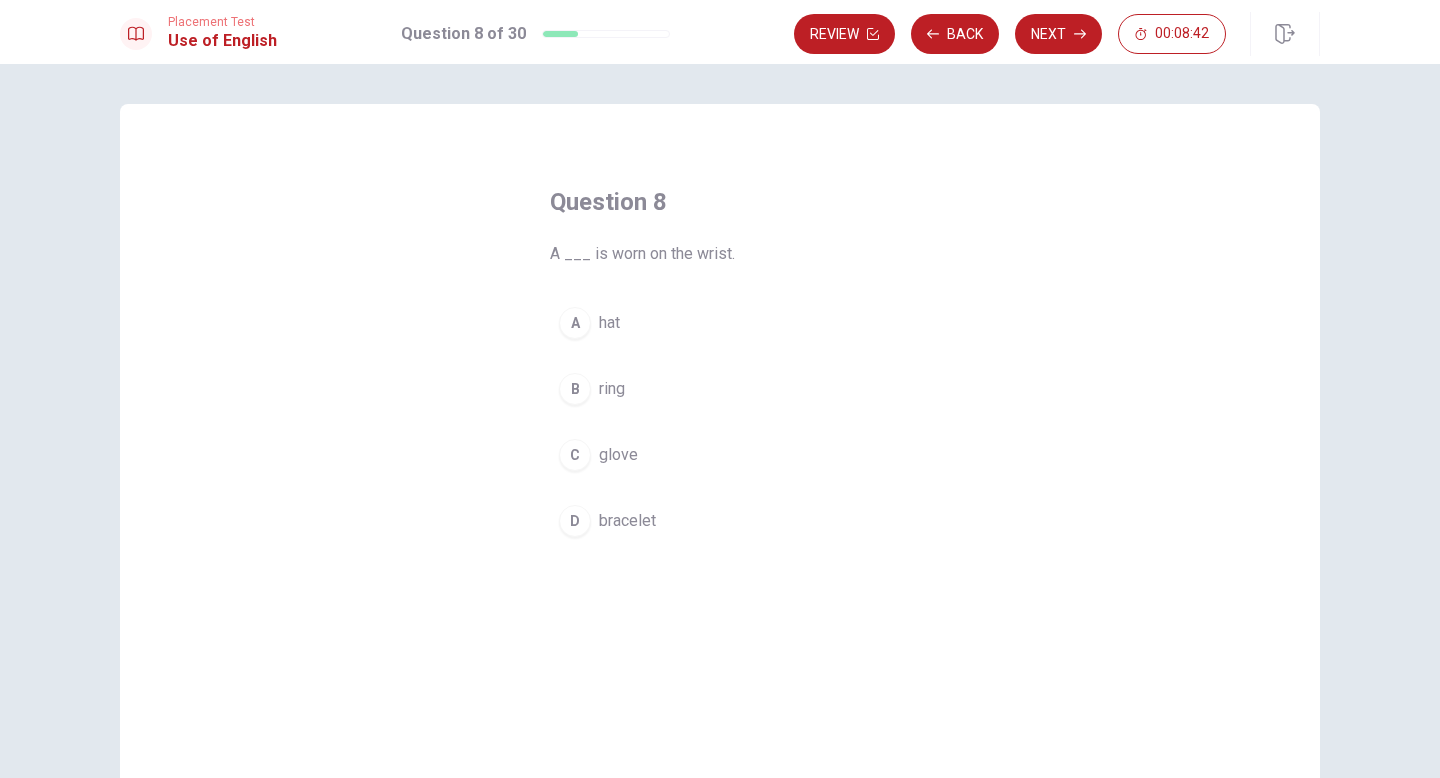 click on "C glove" at bounding box center (720, 455) 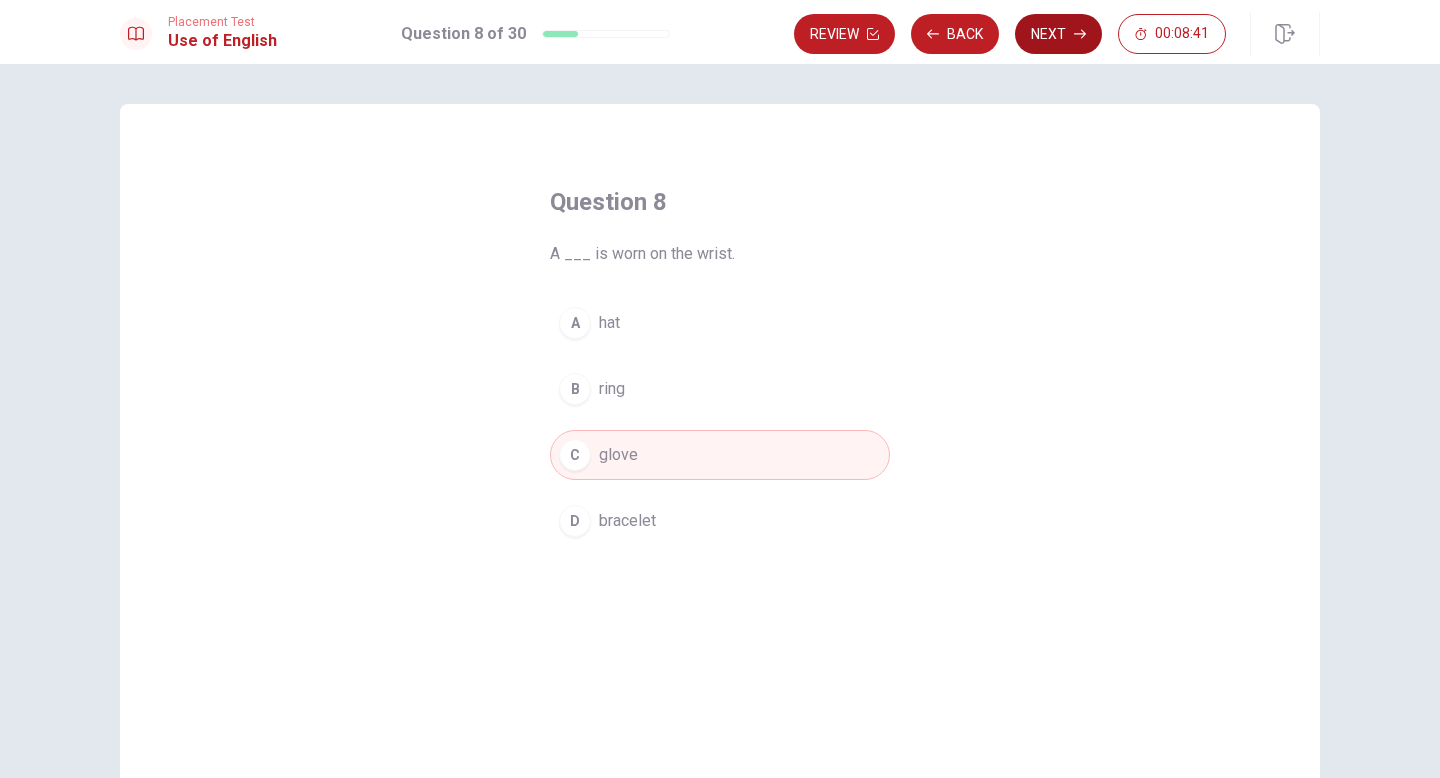 click on "Next" at bounding box center (1058, 34) 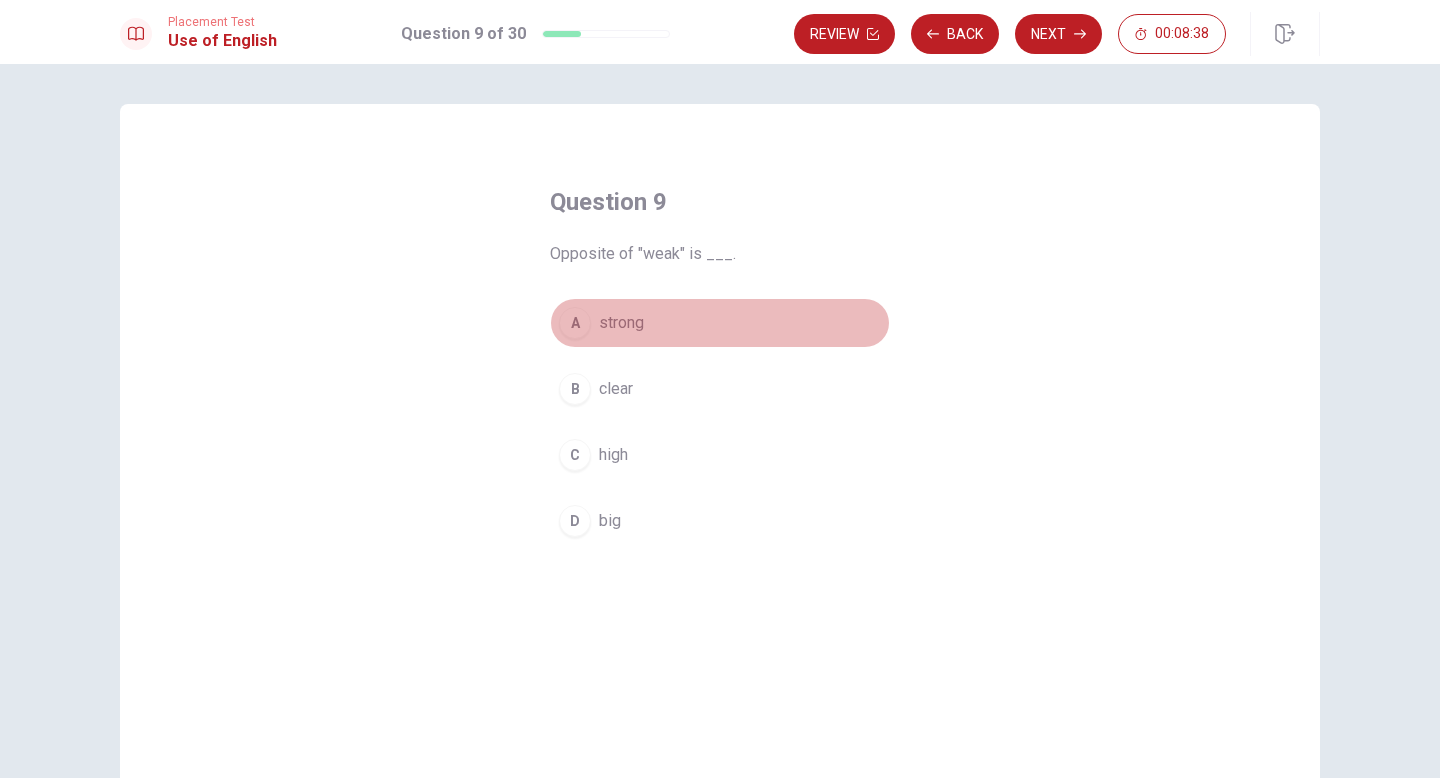 click on "strong" at bounding box center (621, 323) 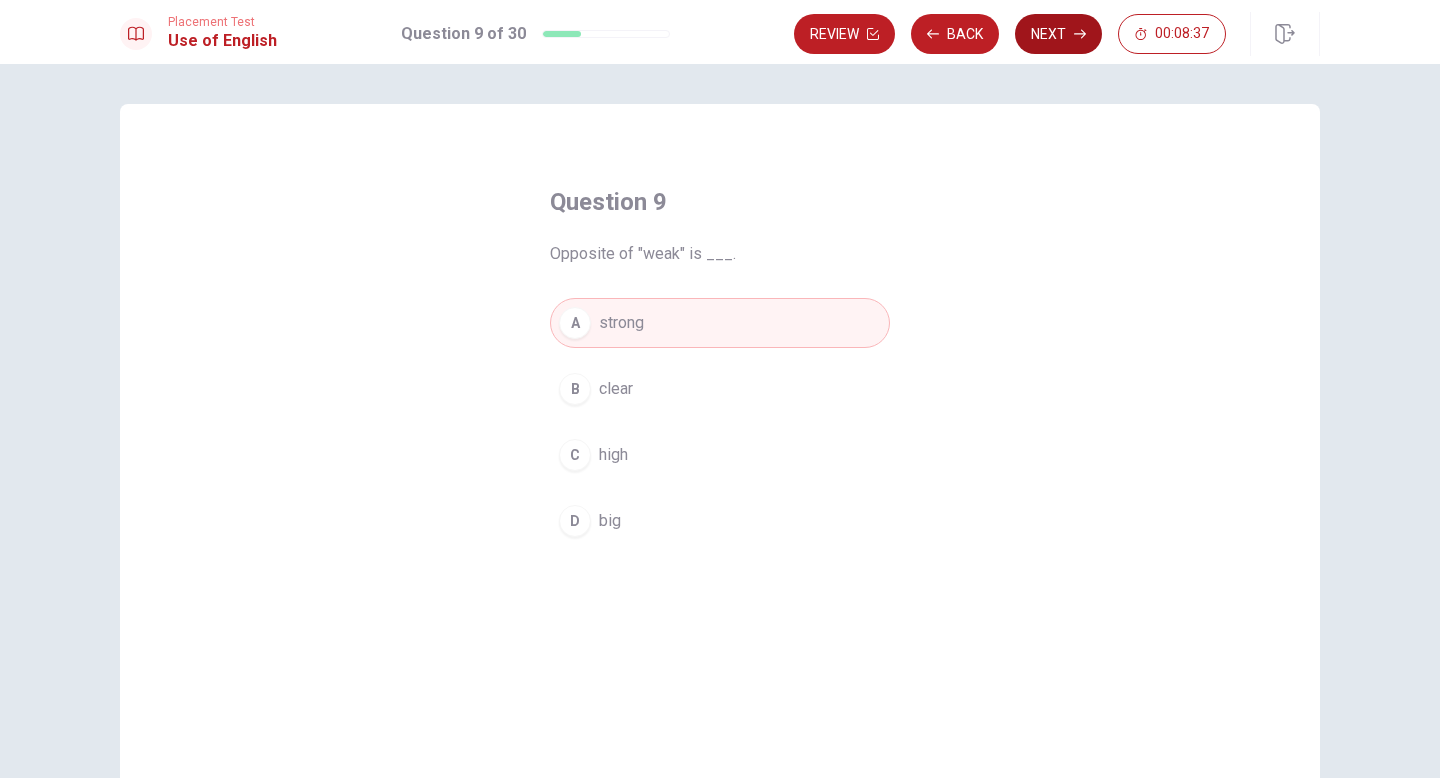click 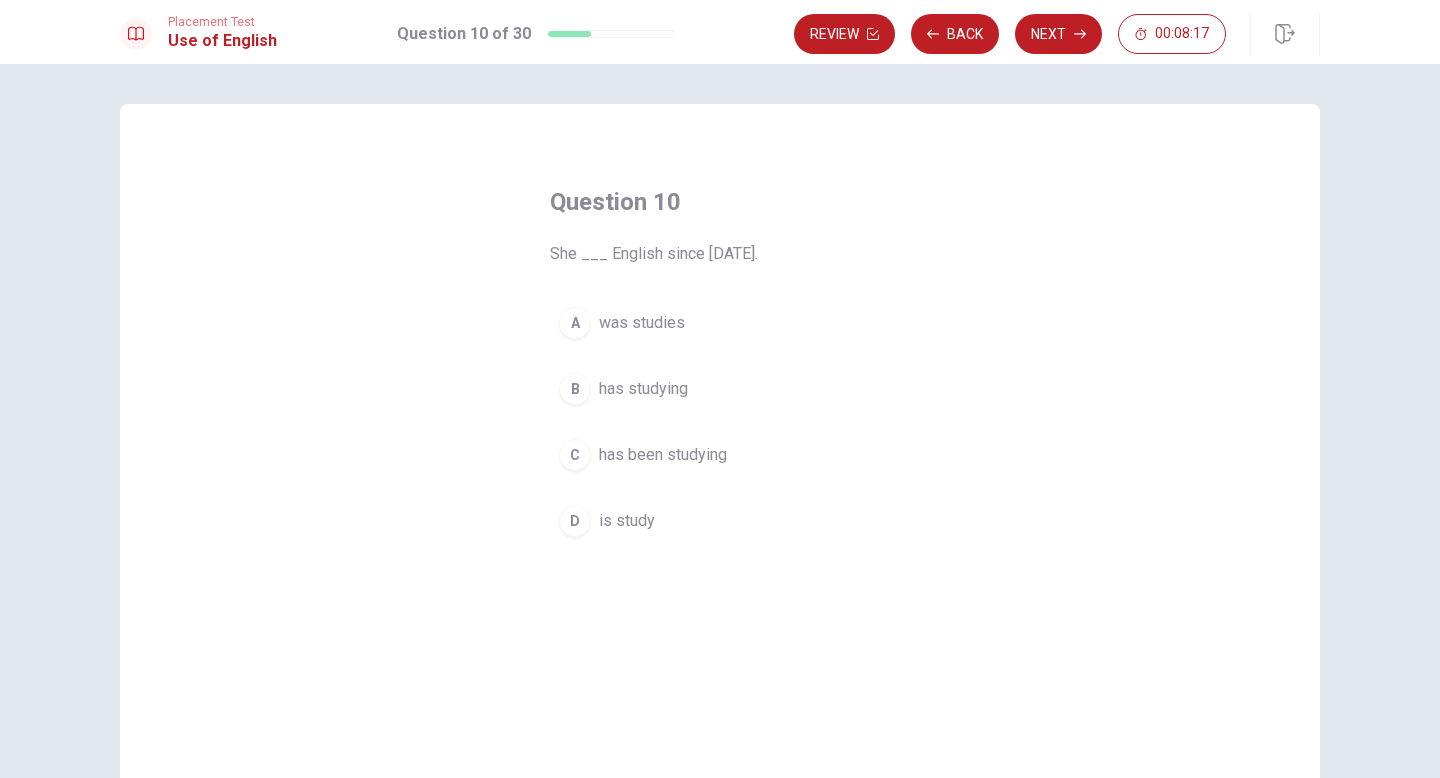 click on "A was studies" at bounding box center [720, 323] 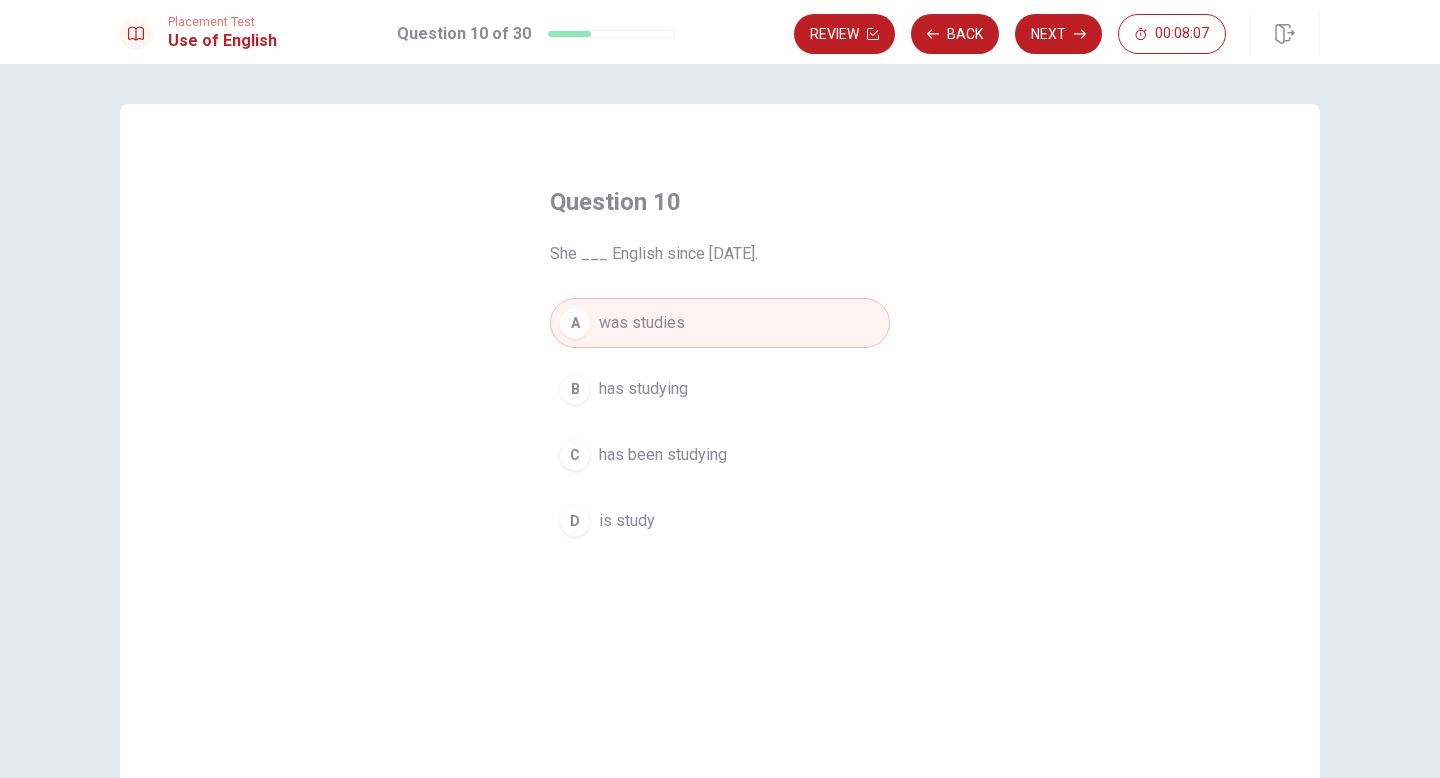 click on "has been studying" at bounding box center (663, 455) 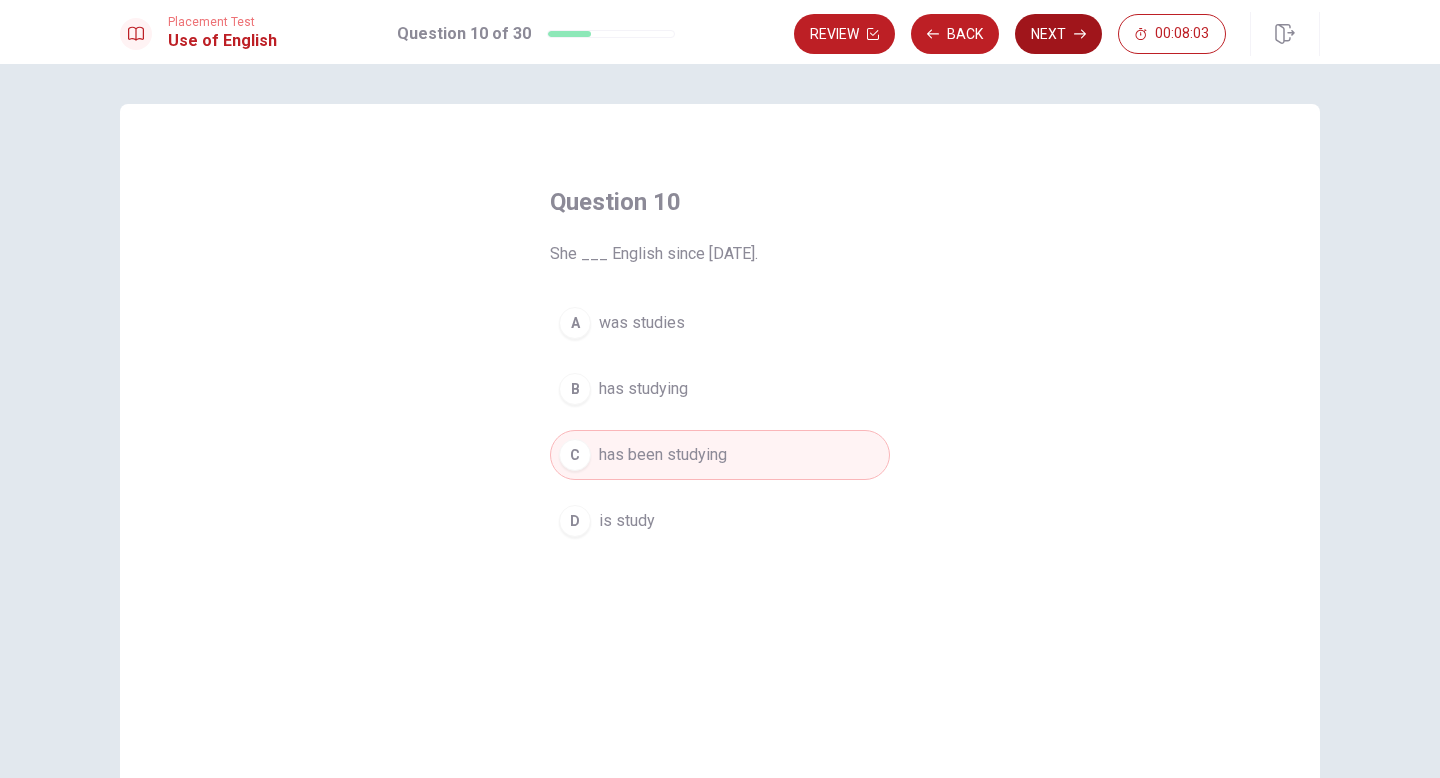 click on "Next" at bounding box center (1058, 34) 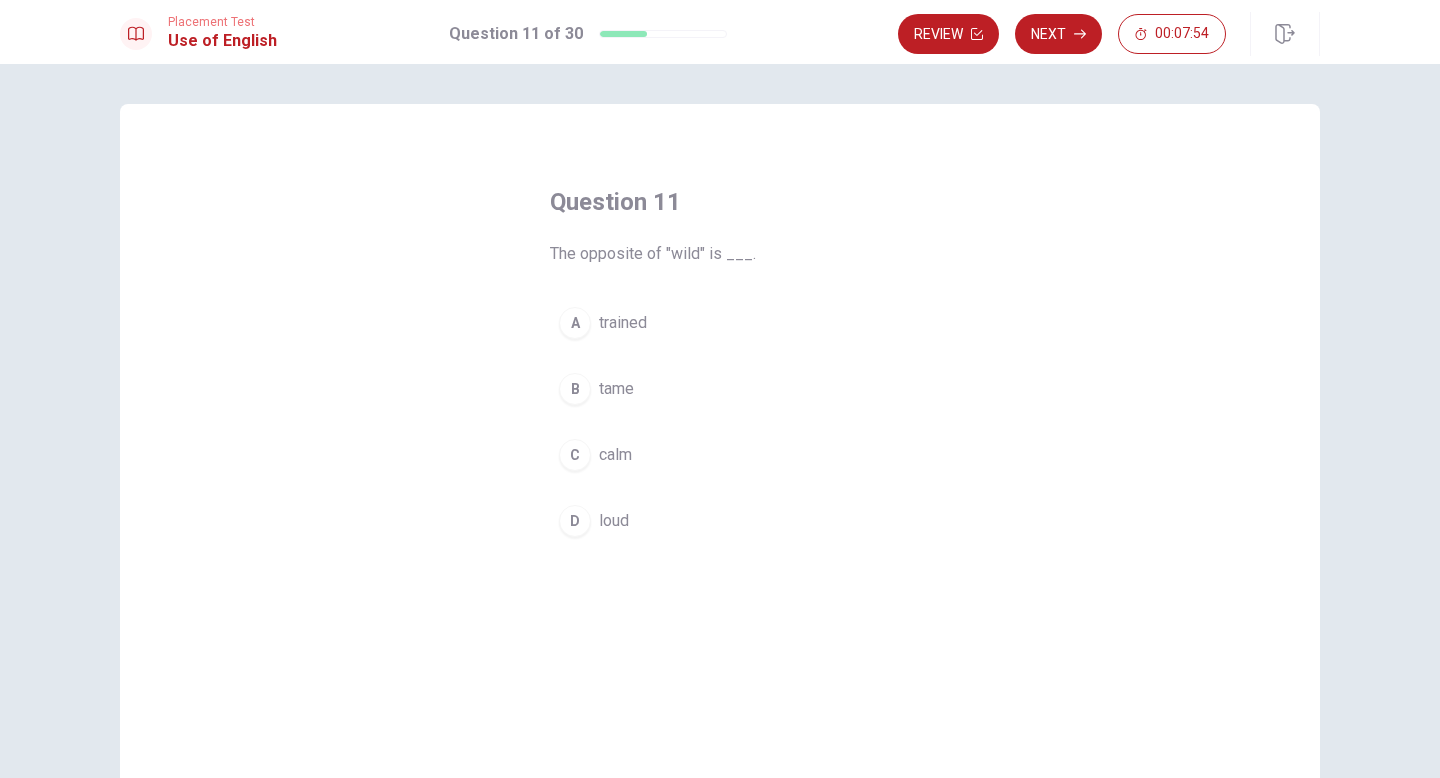 click on "B tame" at bounding box center [720, 389] 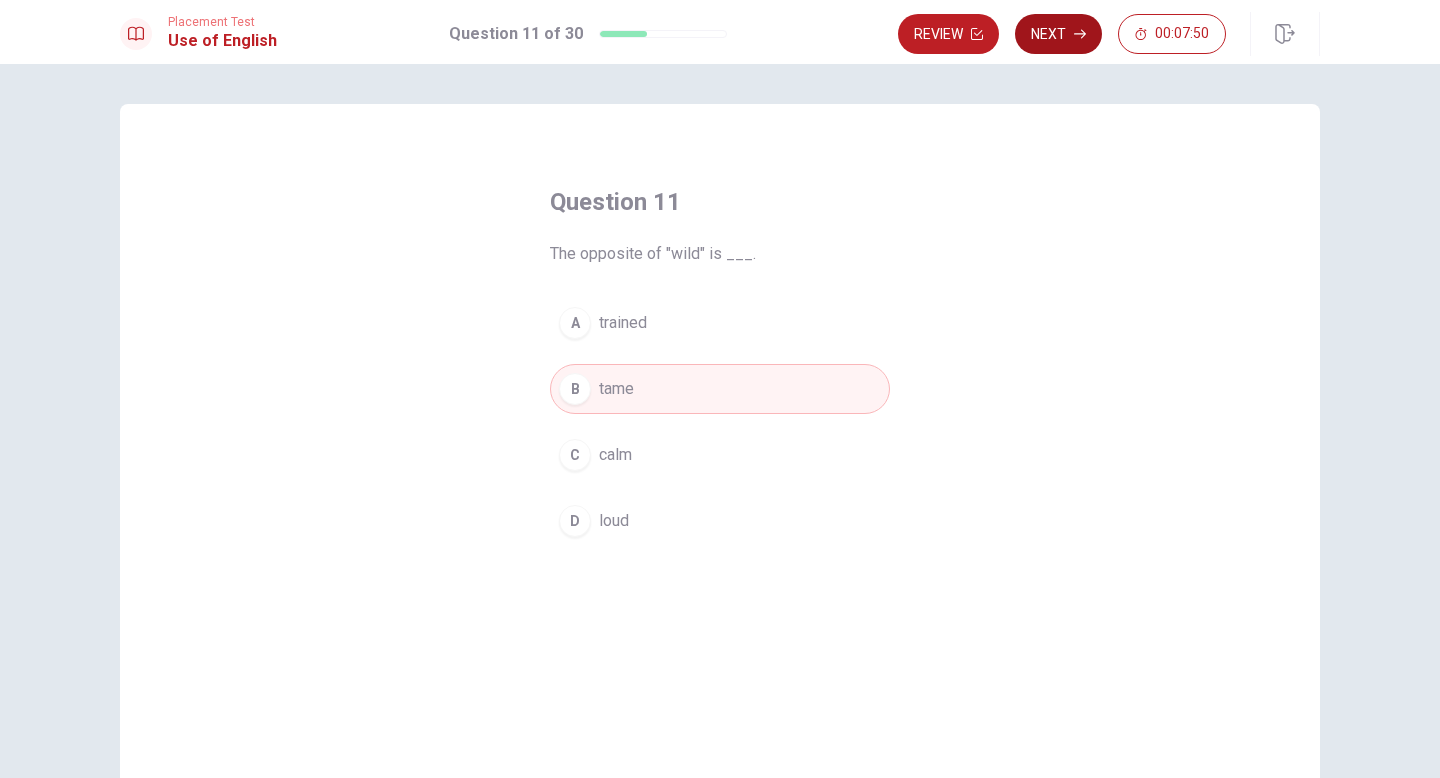 click on "Next" at bounding box center (1058, 34) 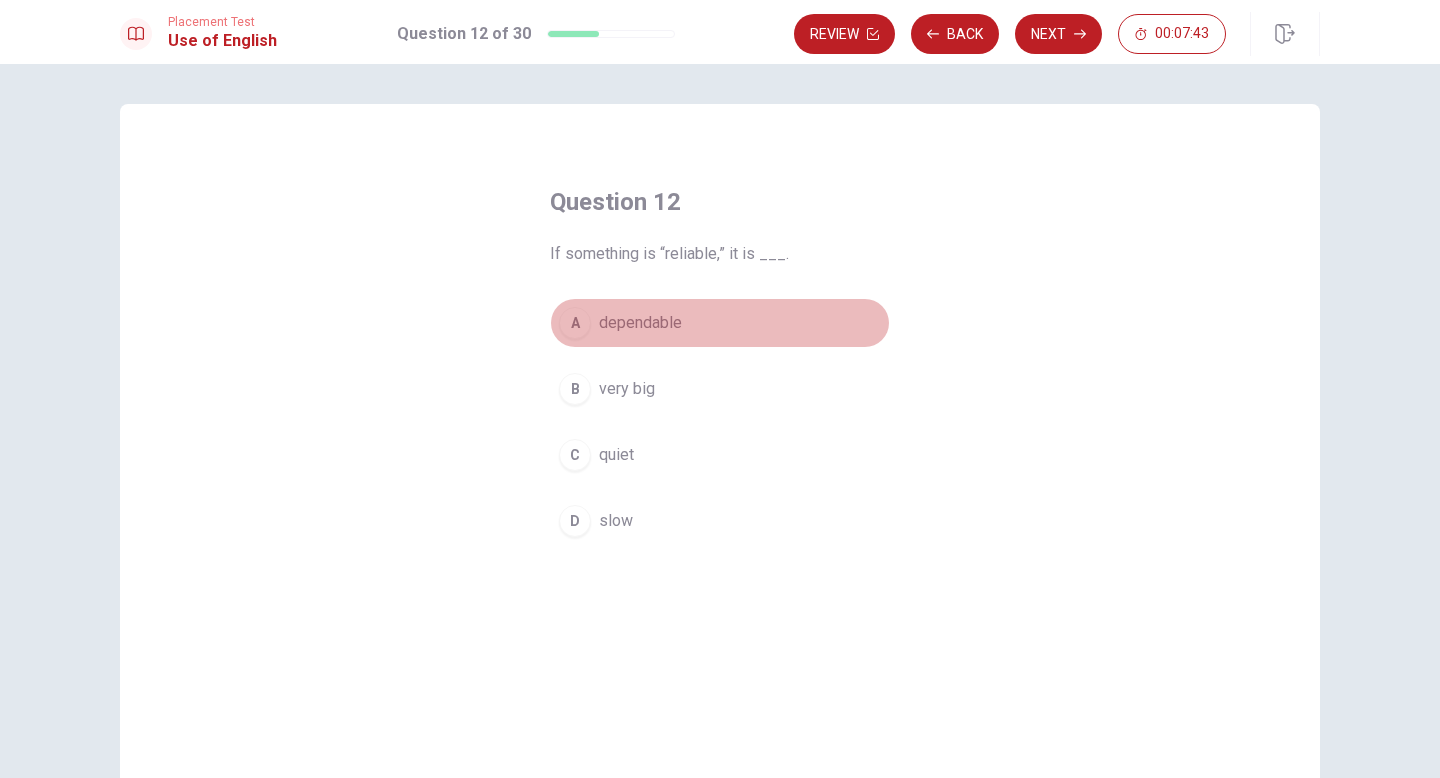 click on "A dependable" at bounding box center [720, 323] 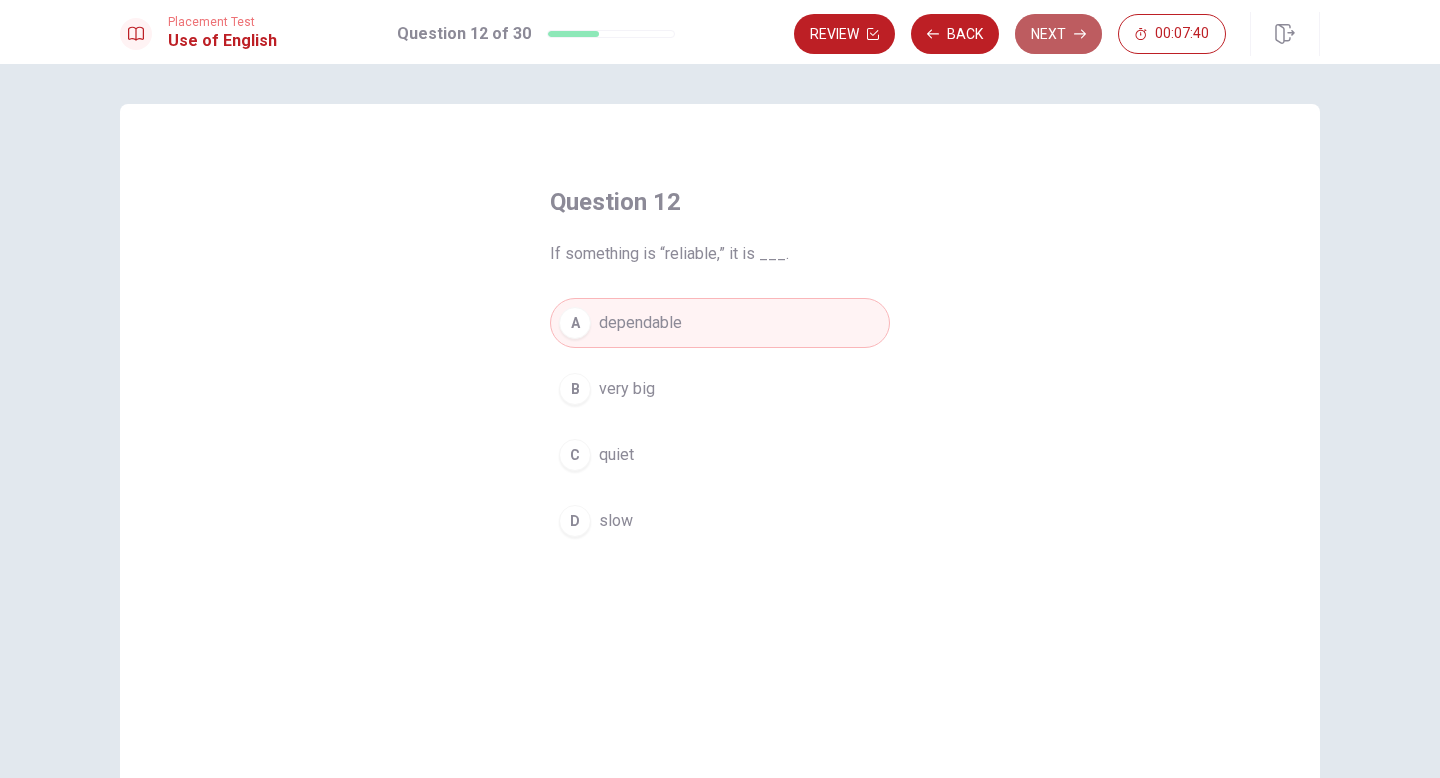 click on "Next" at bounding box center (1058, 34) 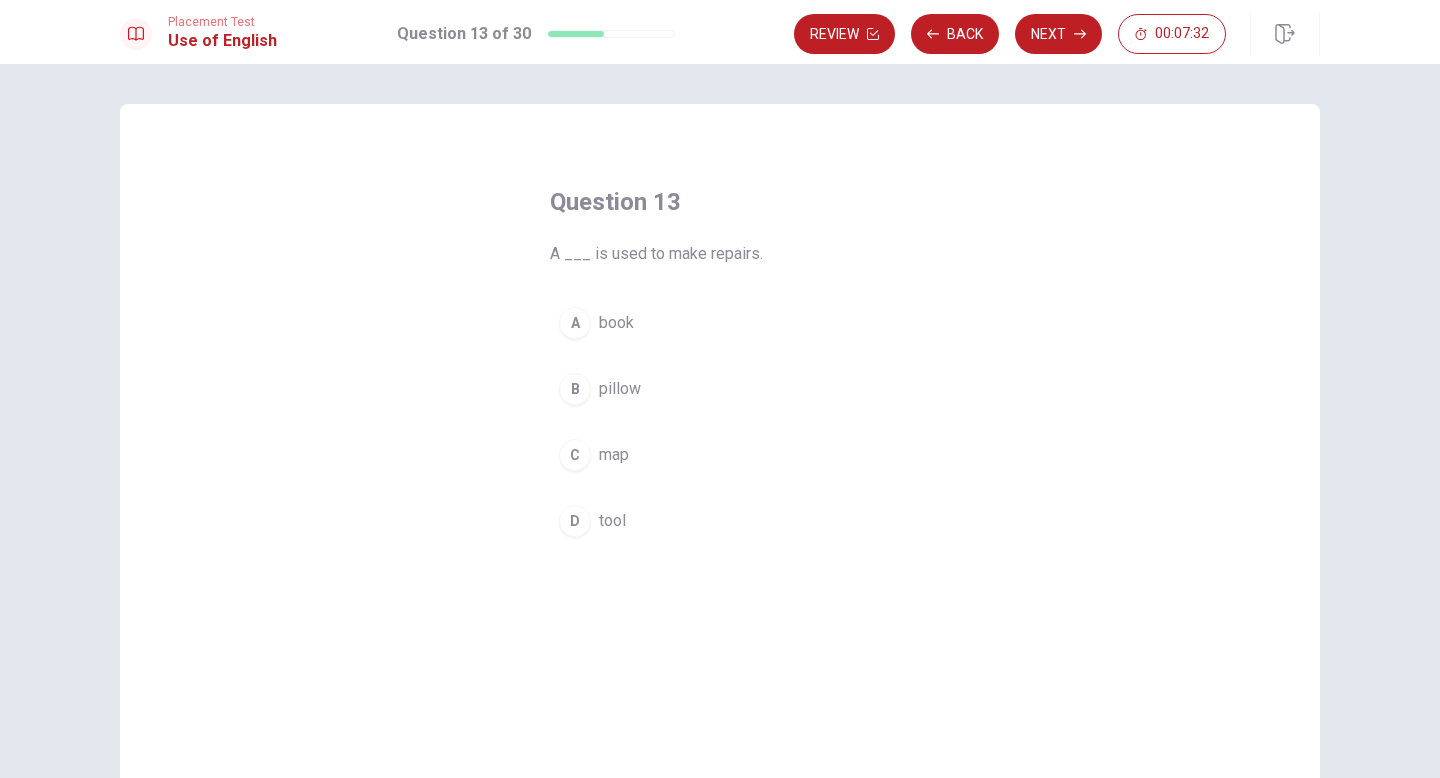 click on "D tool" at bounding box center (720, 521) 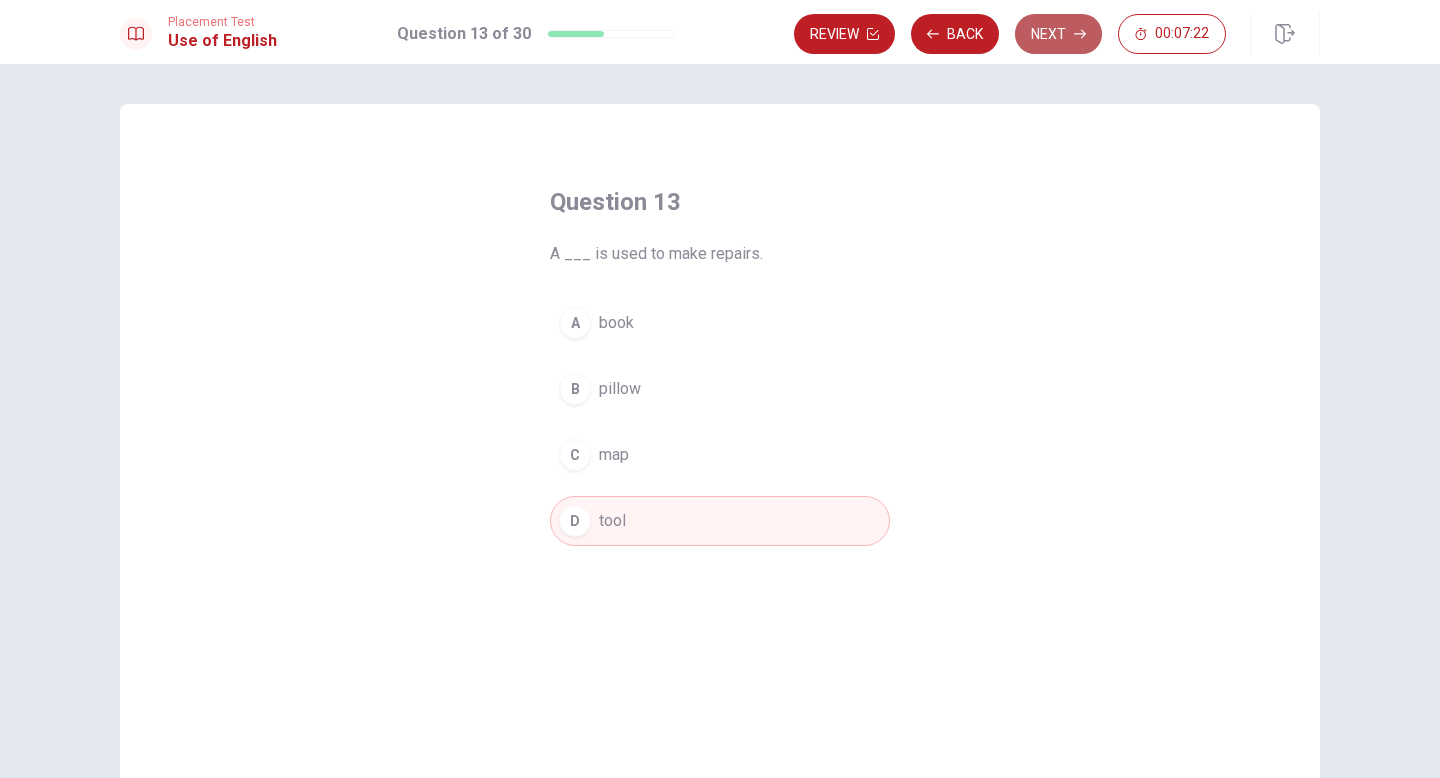 click on "Next" at bounding box center (1058, 34) 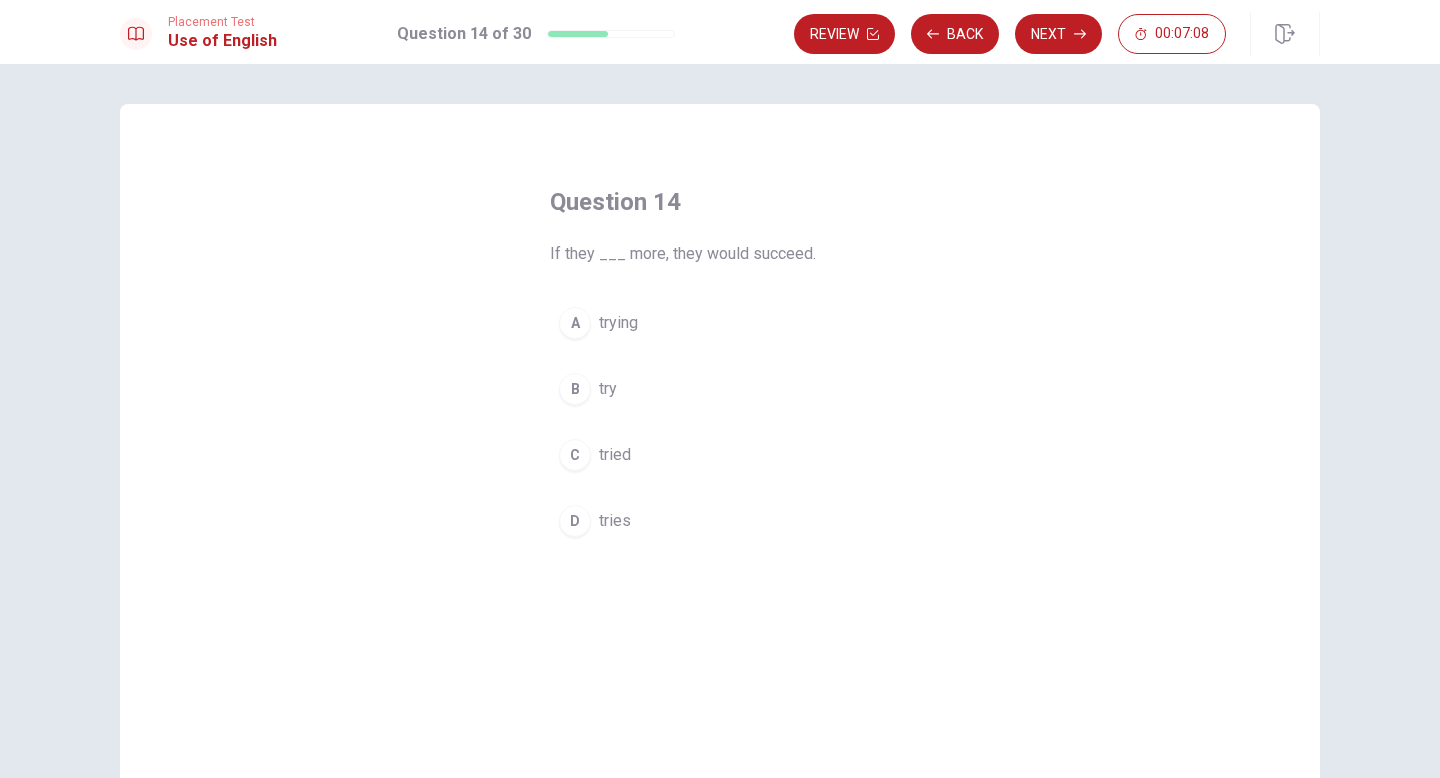 click on "B try" at bounding box center (720, 389) 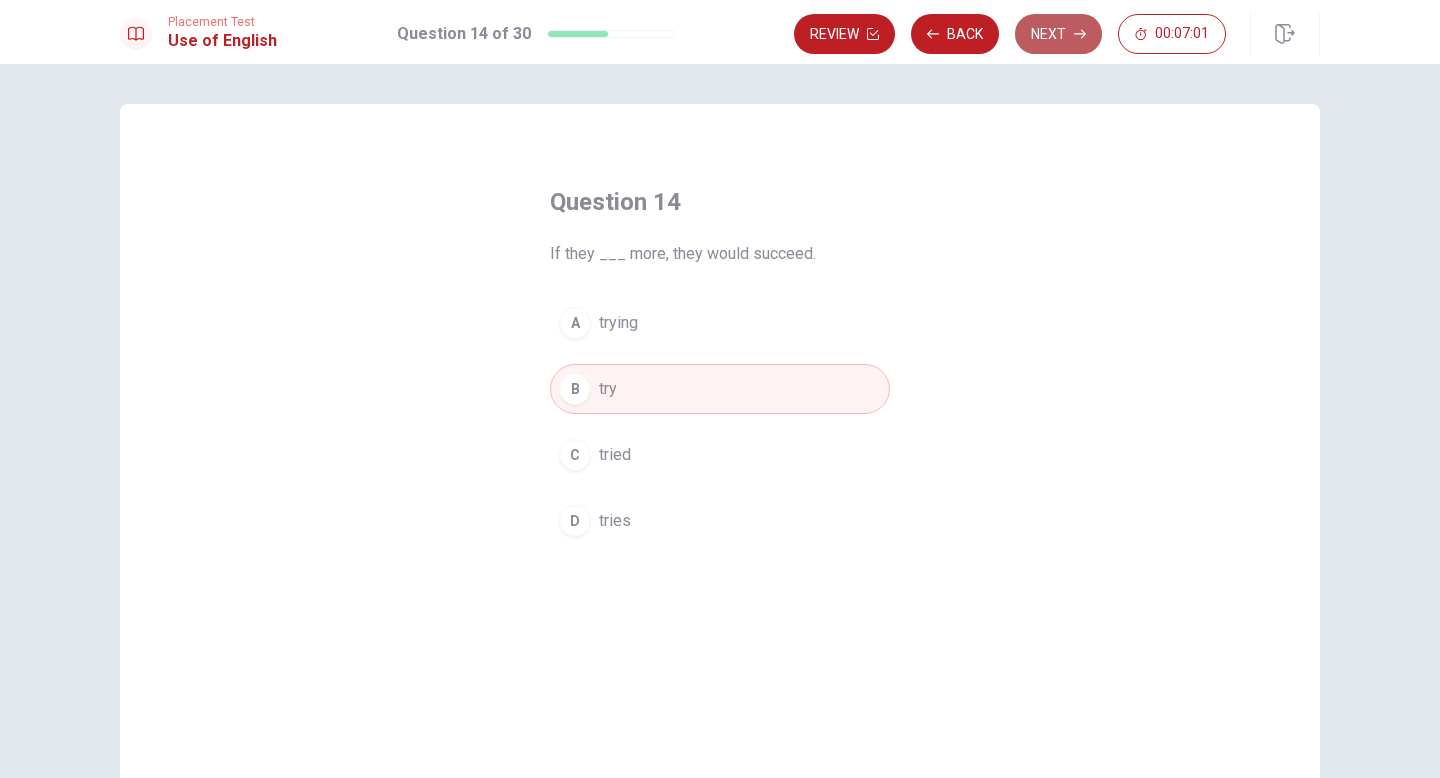 click on "Next" at bounding box center [1058, 34] 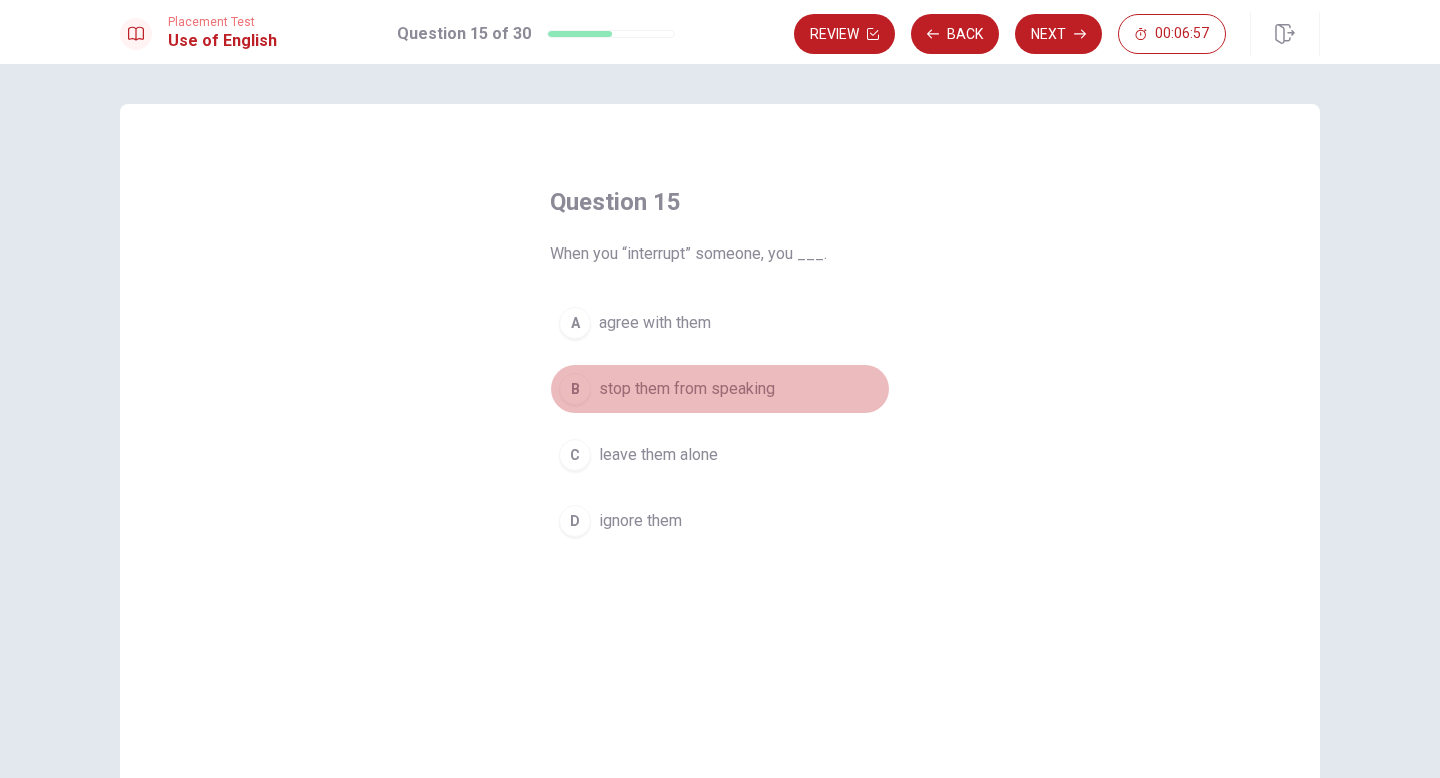 click on "B stop them from speaking" at bounding box center [720, 389] 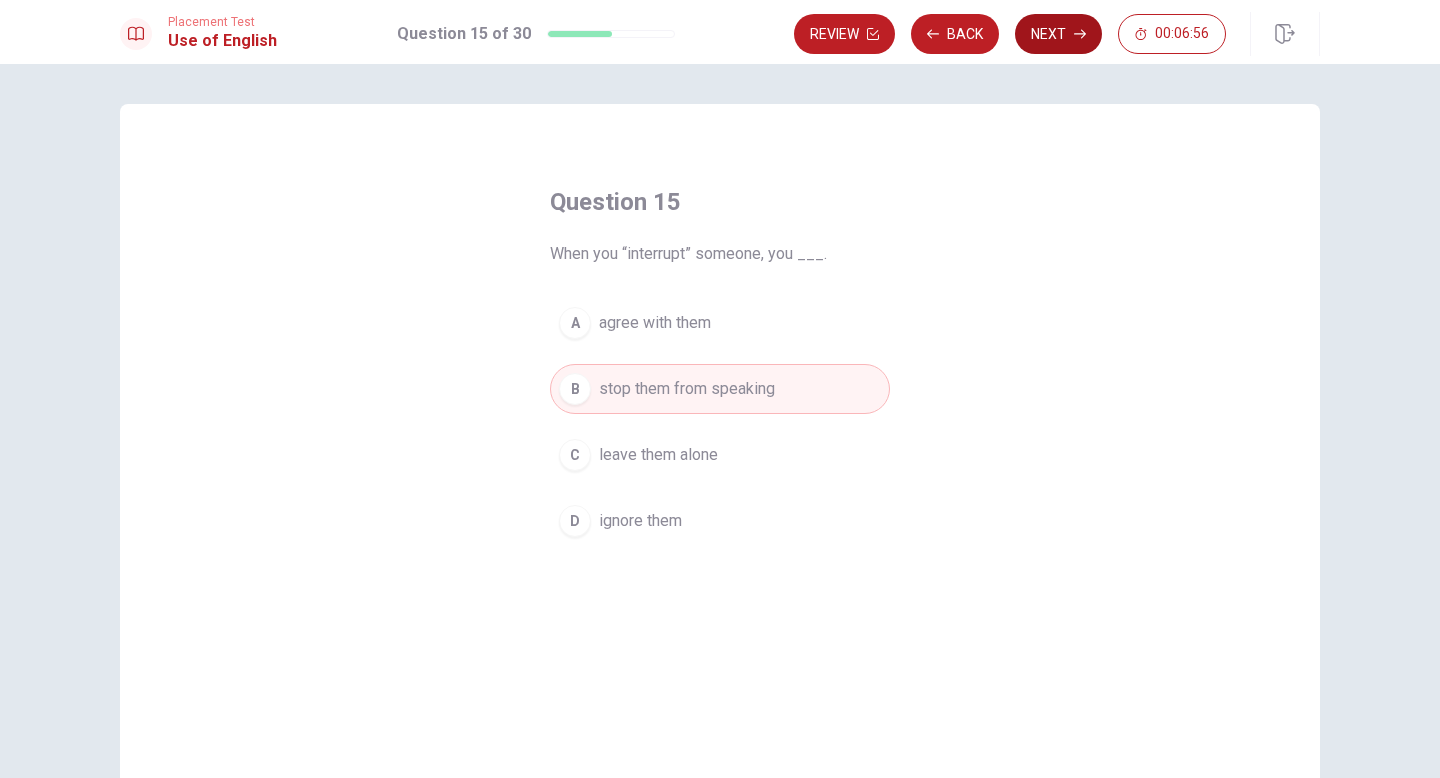 click on "Next" at bounding box center [1058, 34] 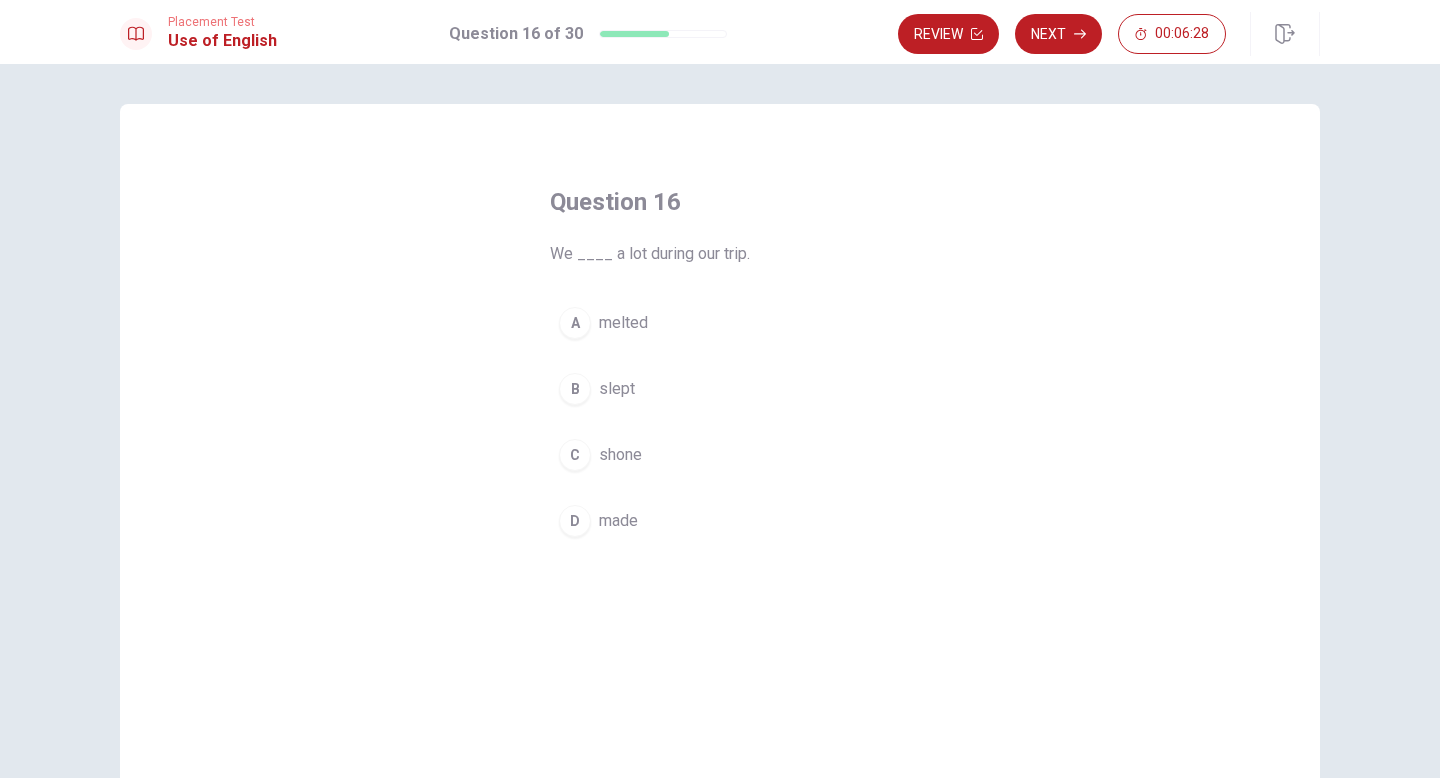 click on "D made" at bounding box center [720, 521] 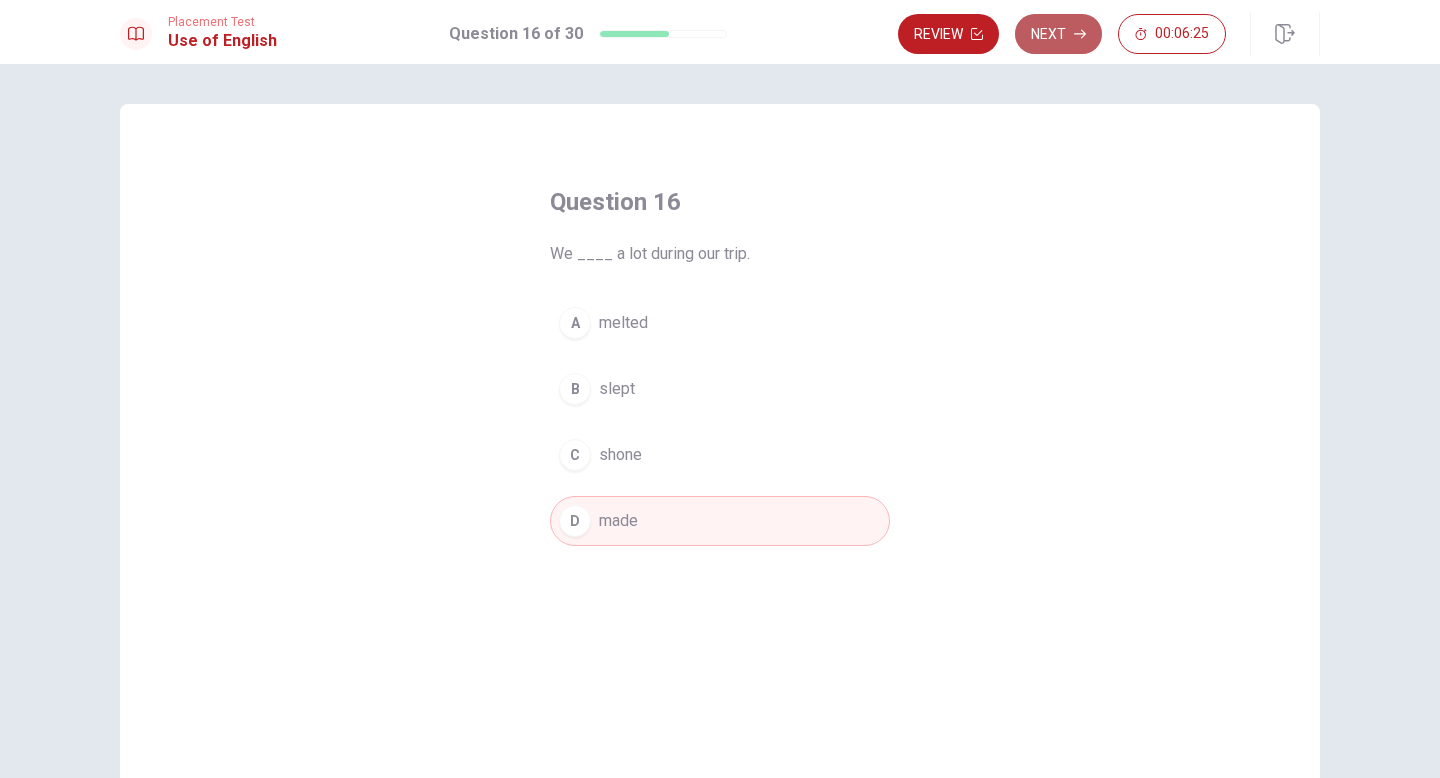 click on "Next" at bounding box center [1058, 34] 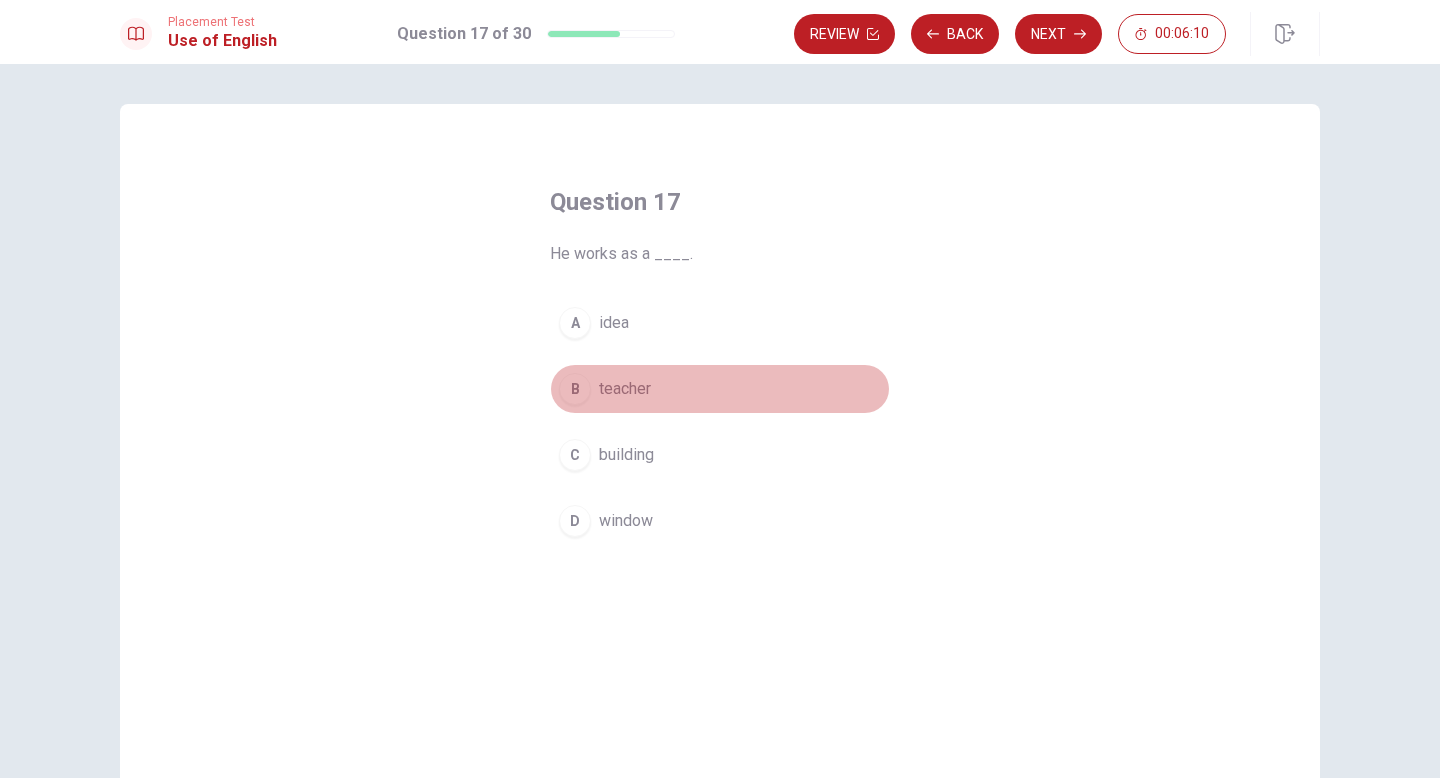 click on "teacher" at bounding box center (625, 389) 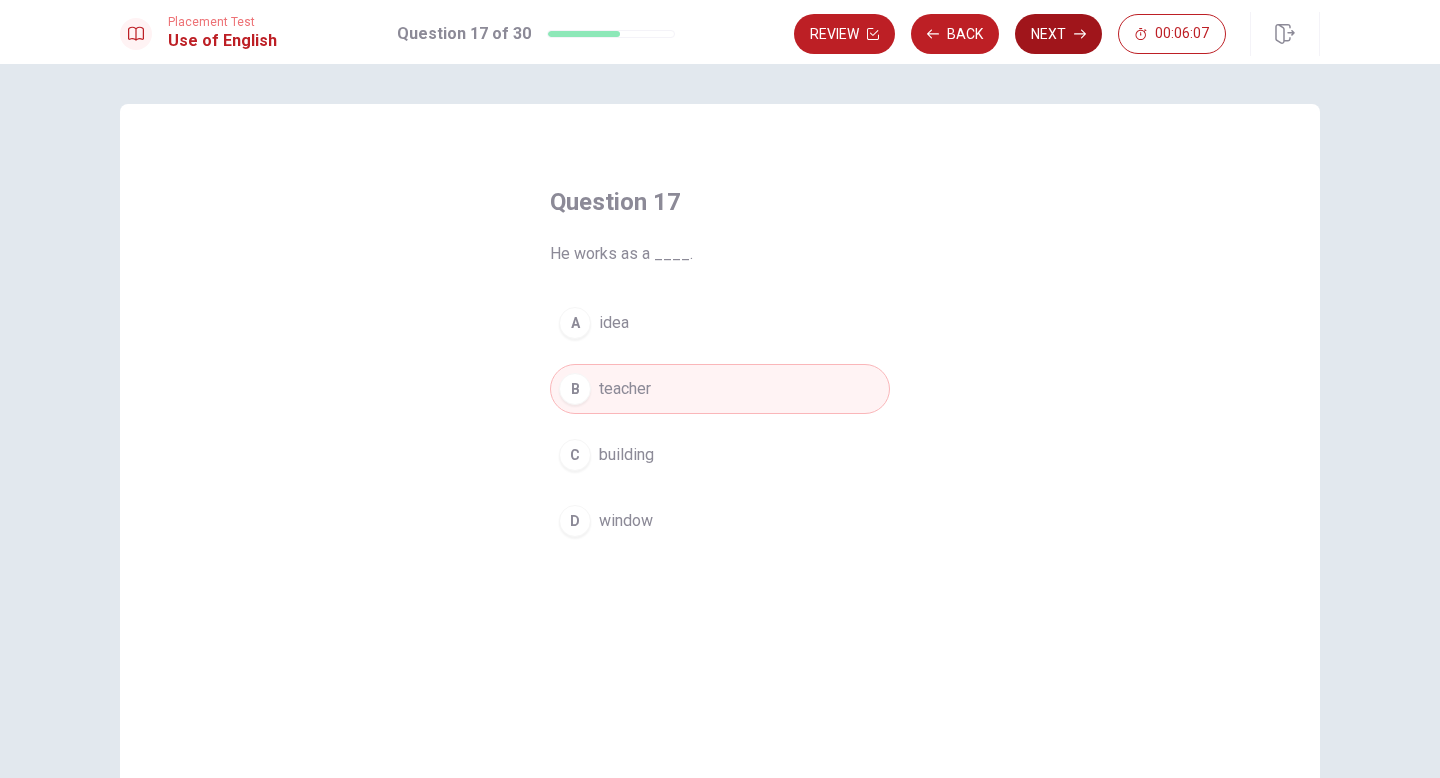 click on "Next" at bounding box center (1058, 34) 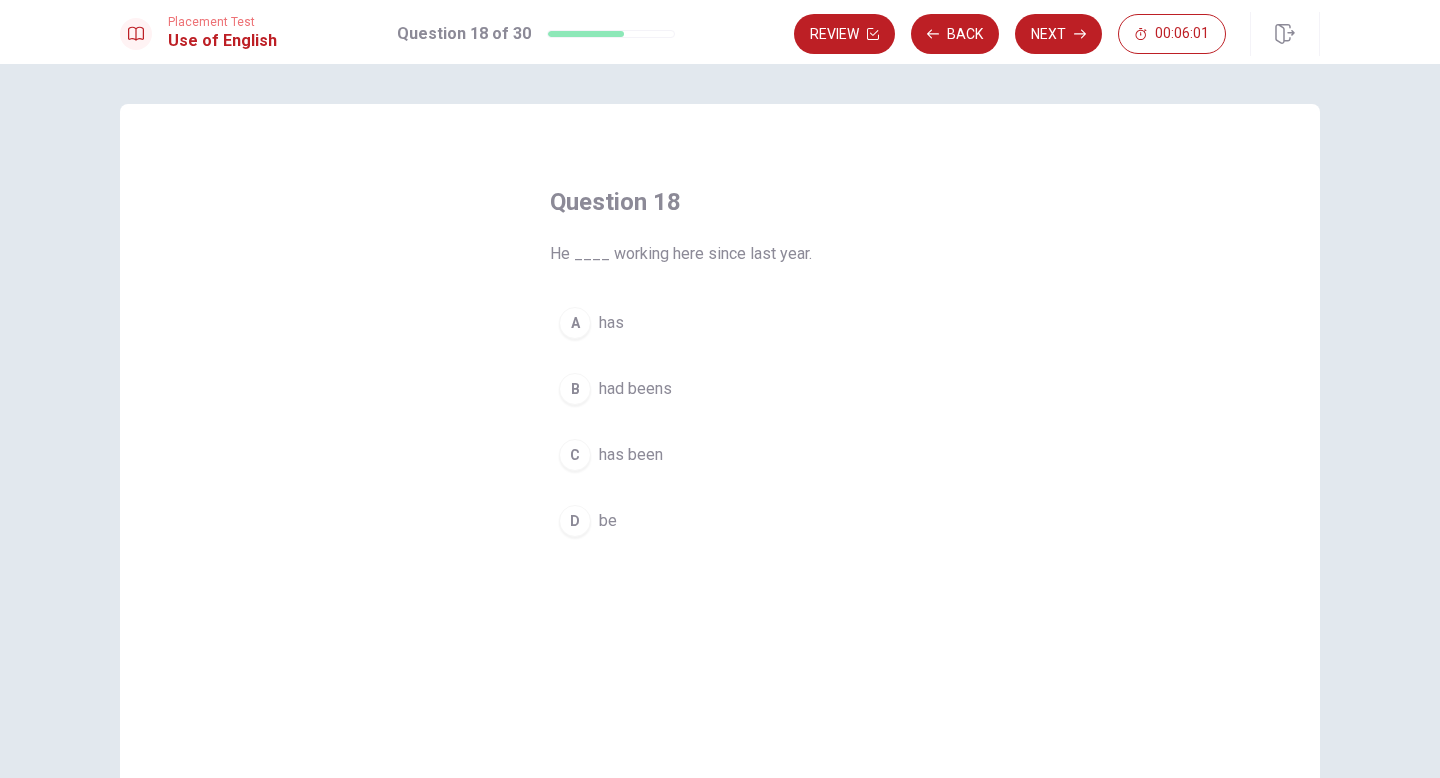 click on "C has been" at bounding box center [720, 455] 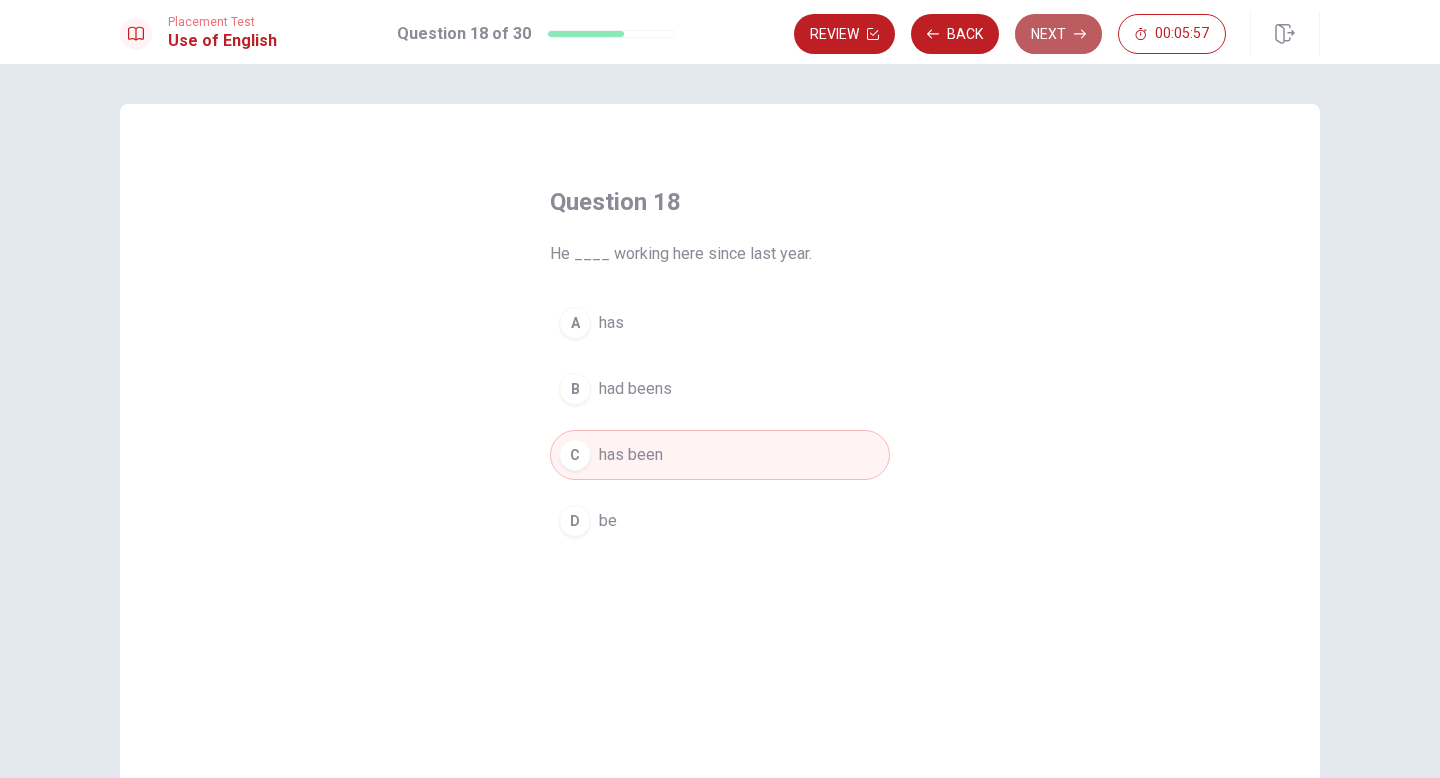 click on "Next" at bounding box center (1058, 34) 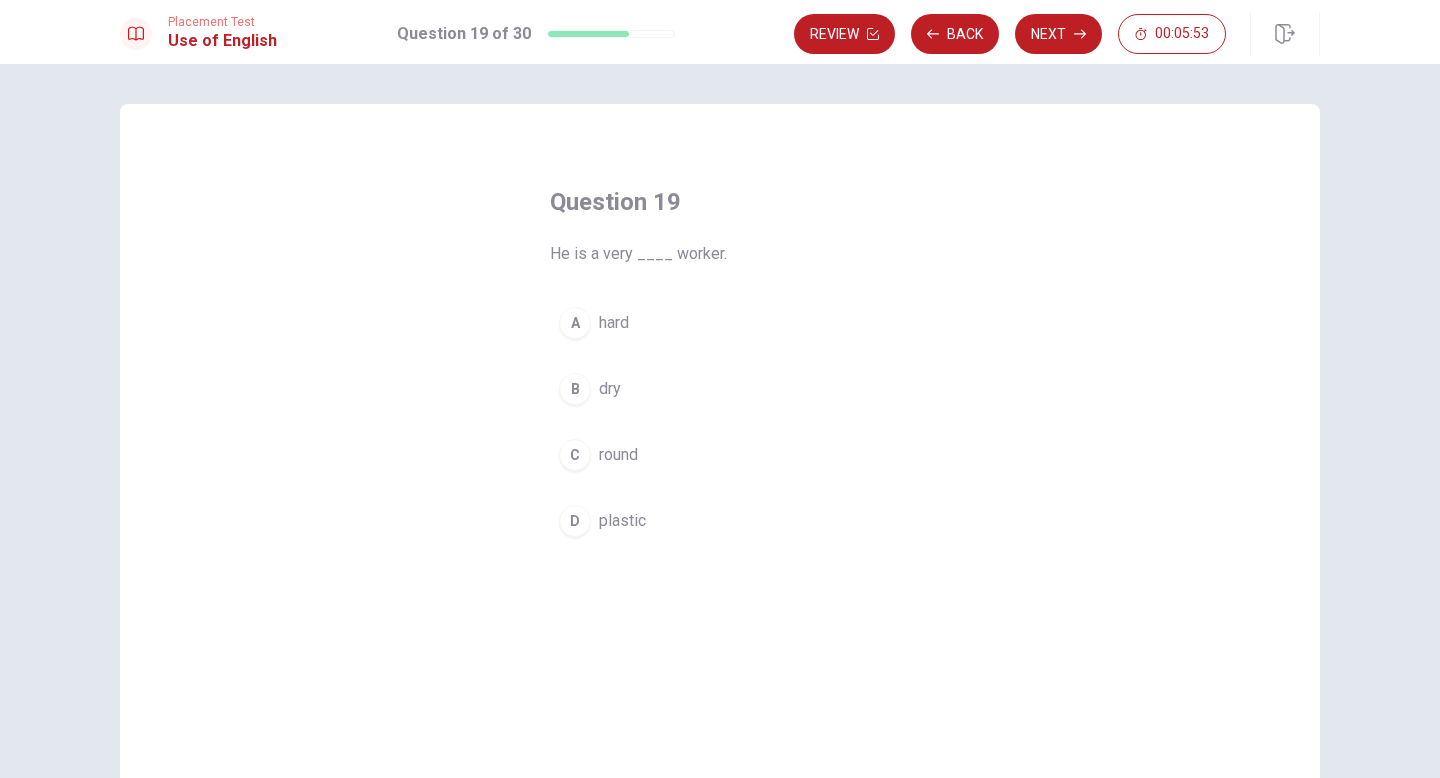 click on "A hard" at bounding box center (720, 323) 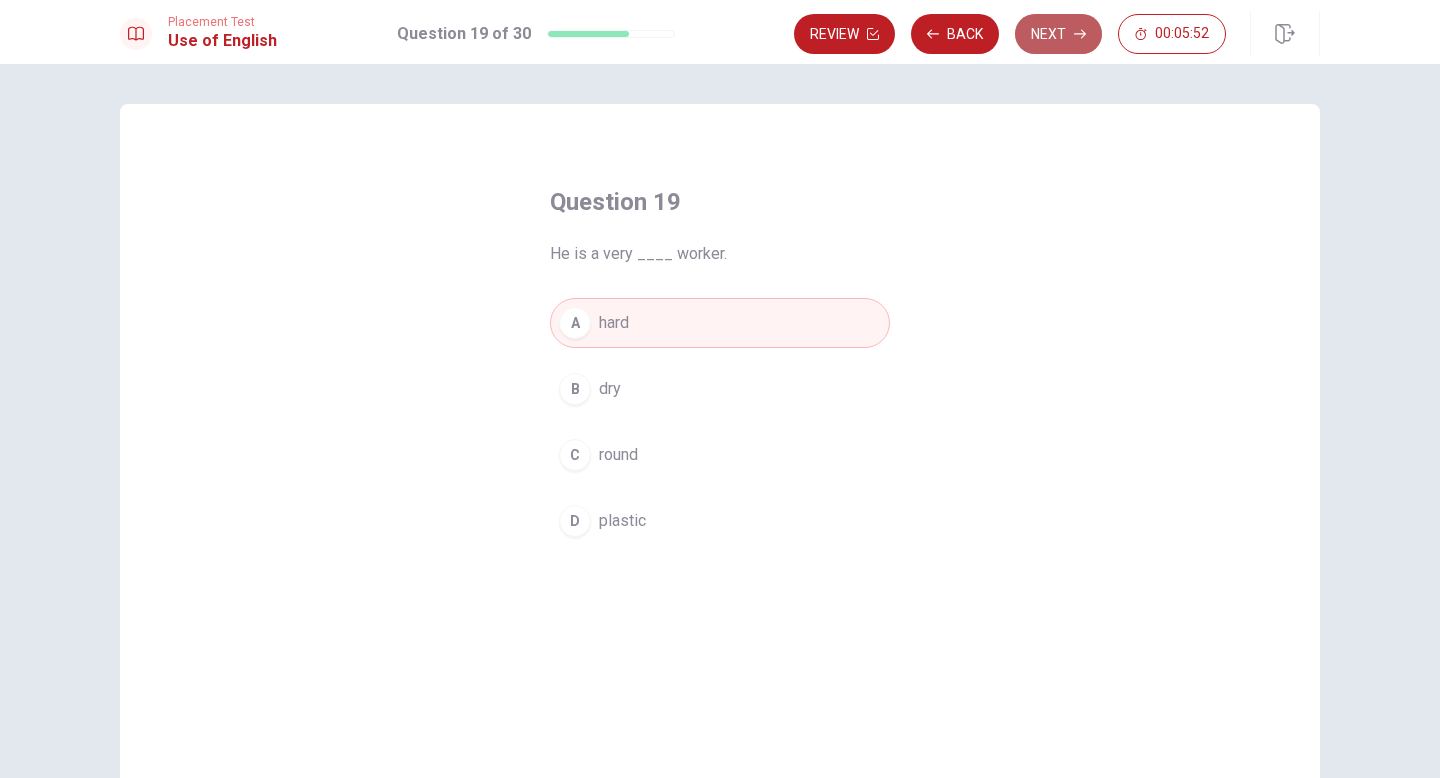 click on "Next" at bounding box center [1058, 34] 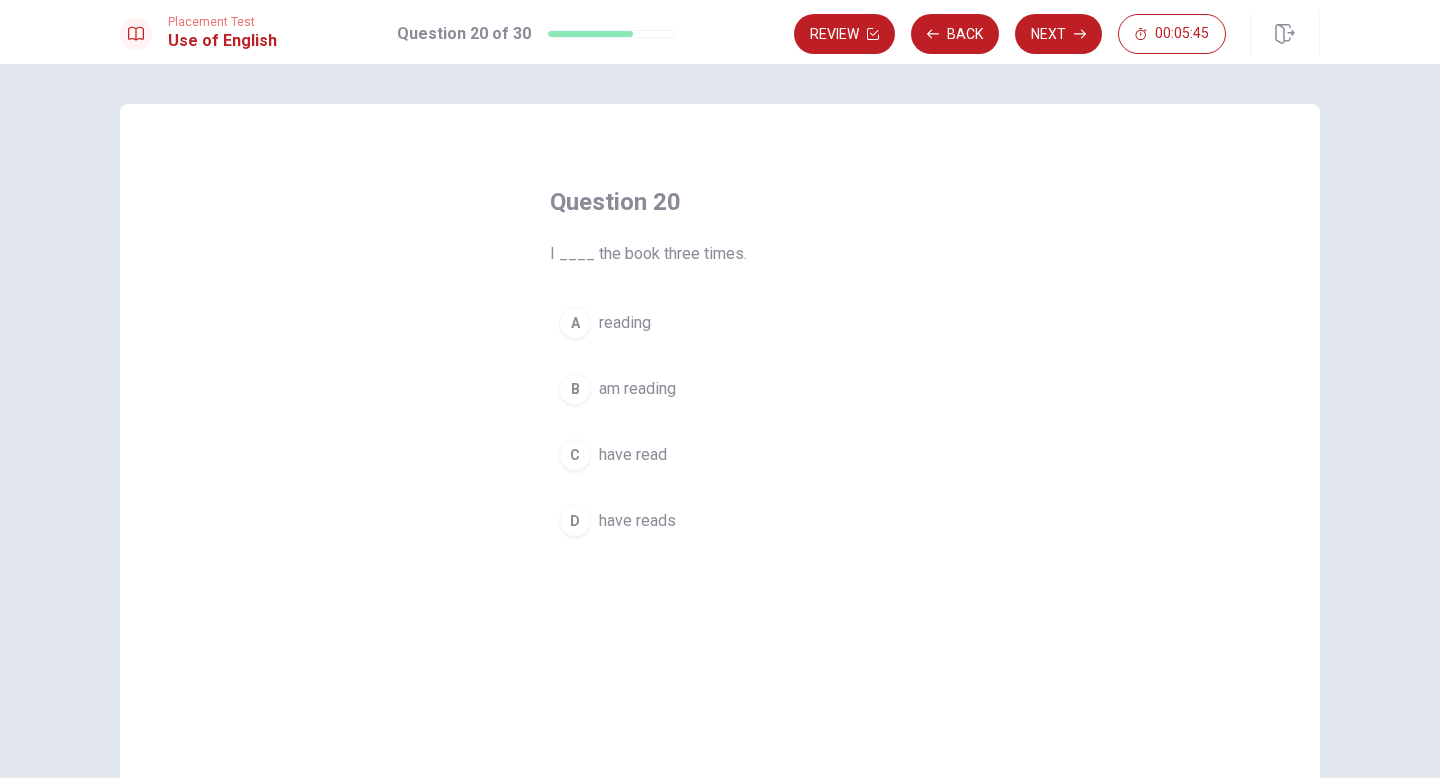 click on "C have read" at bounding box center (720, 455) 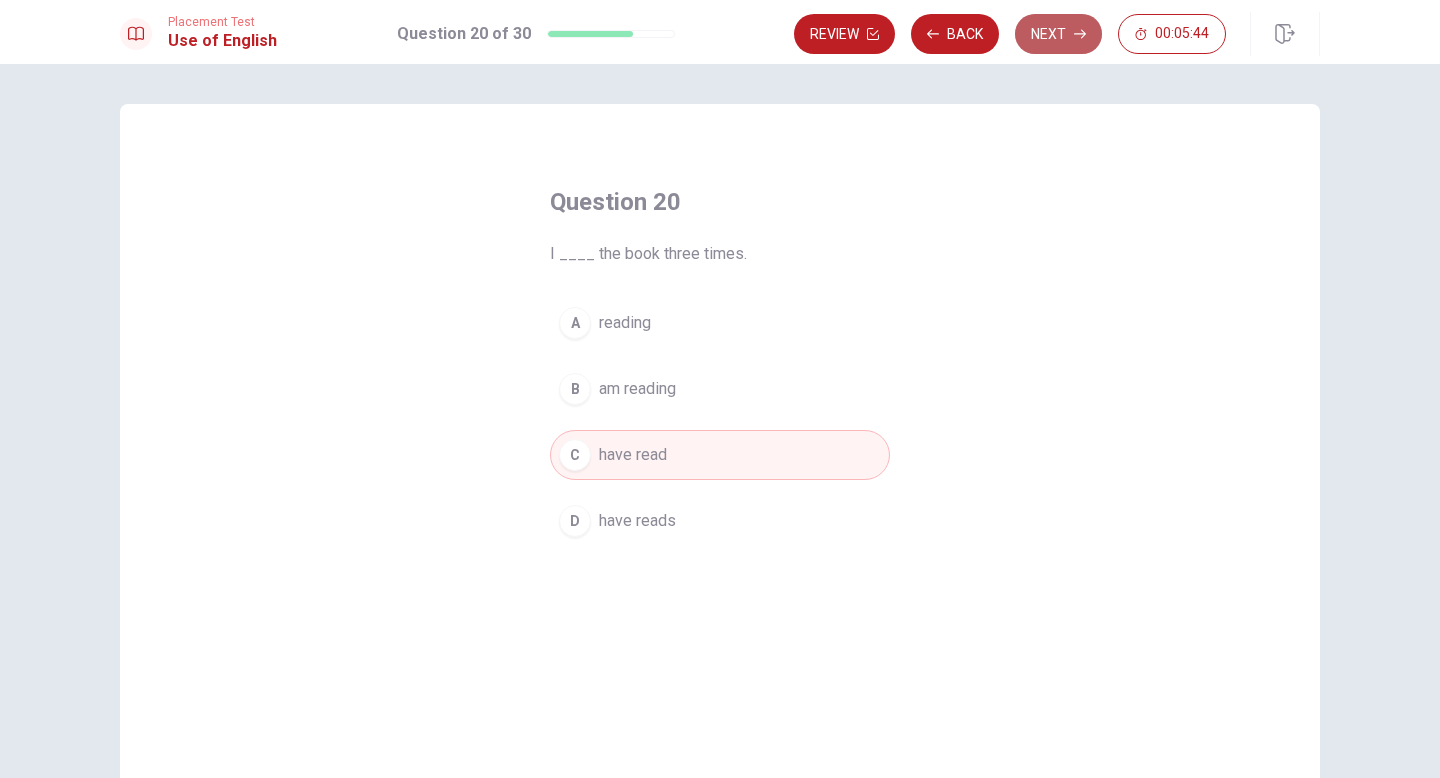 click on "Next" at bounding box center (1058, 34) 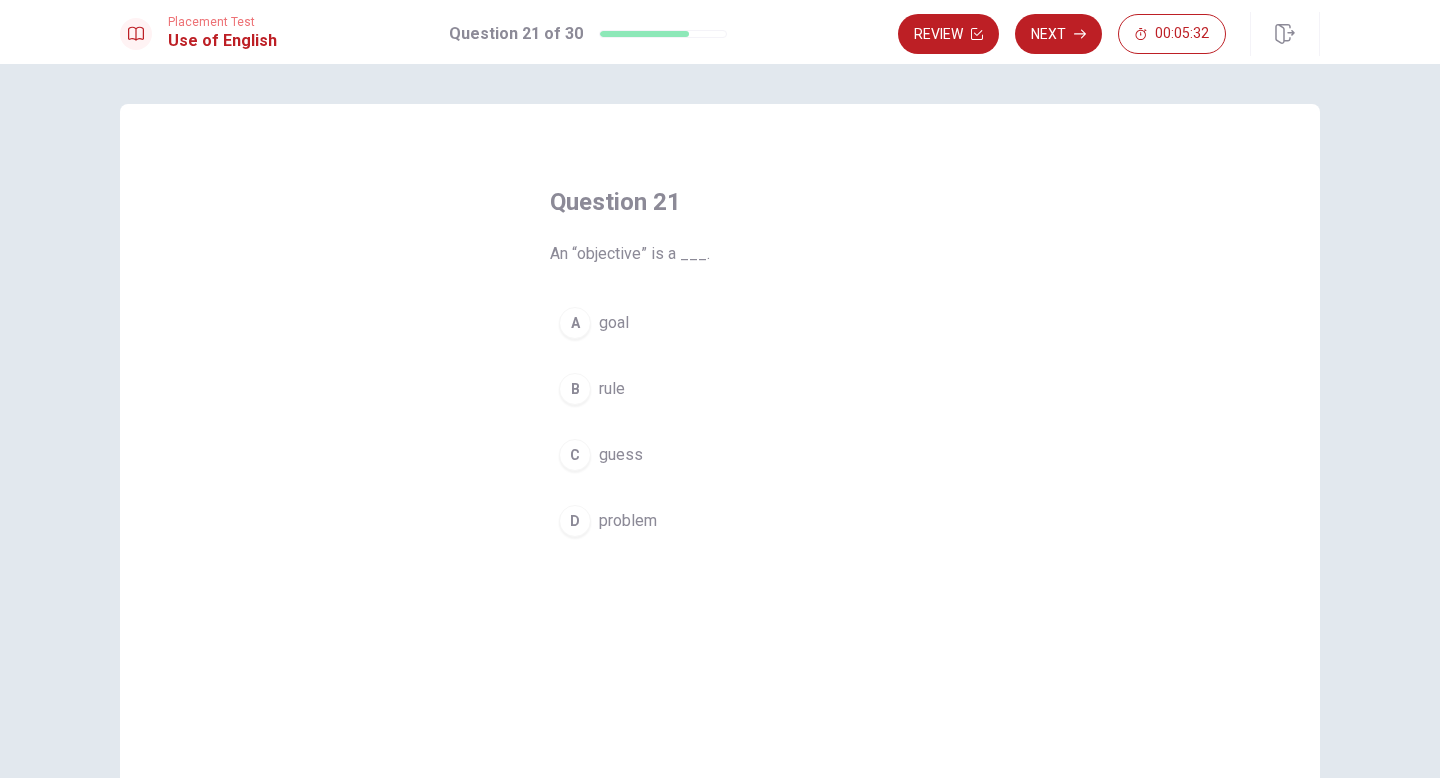 click on "A goal" at bounding box center (720, 323) 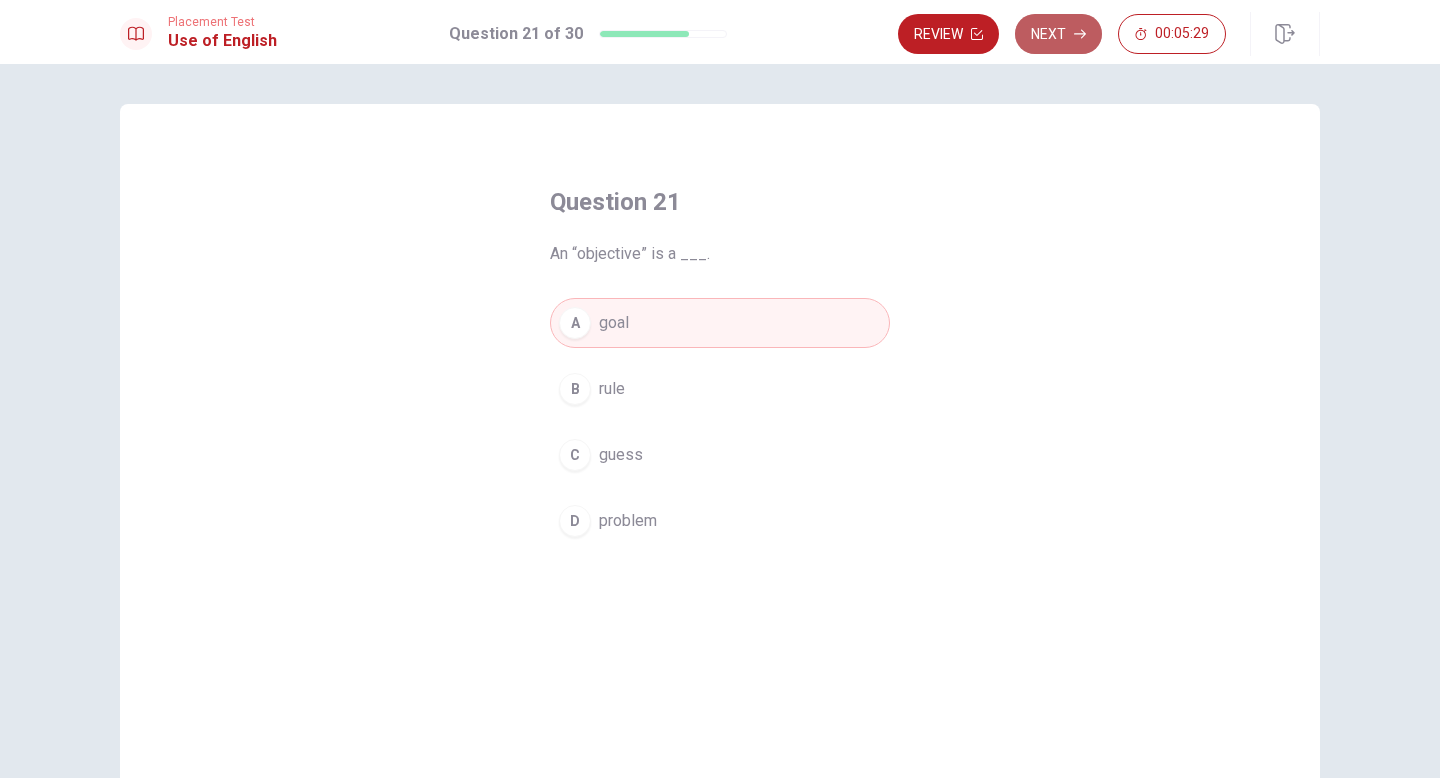 click on "Next" at bounding box center [1058, 34] 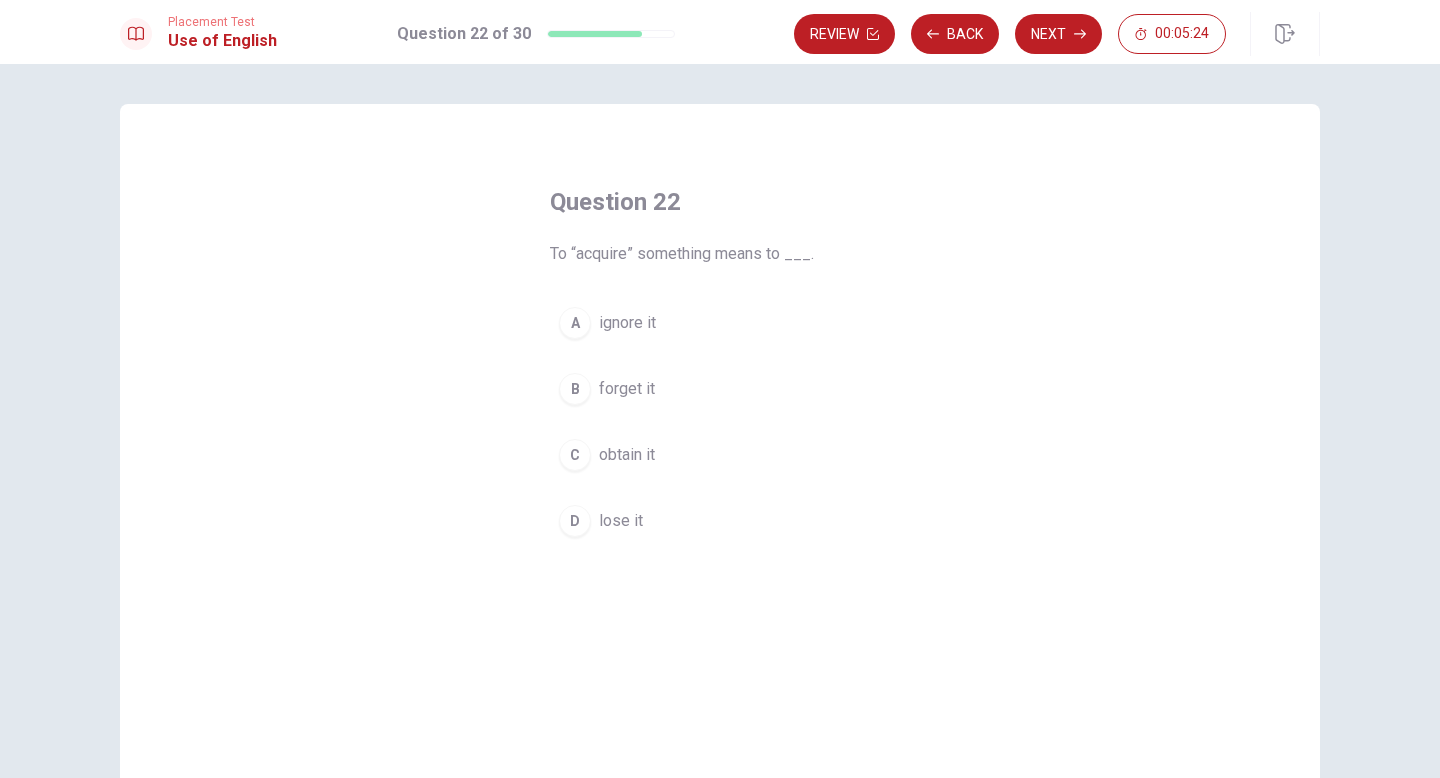 click on "obtain it" at bounding box center (627, 455) 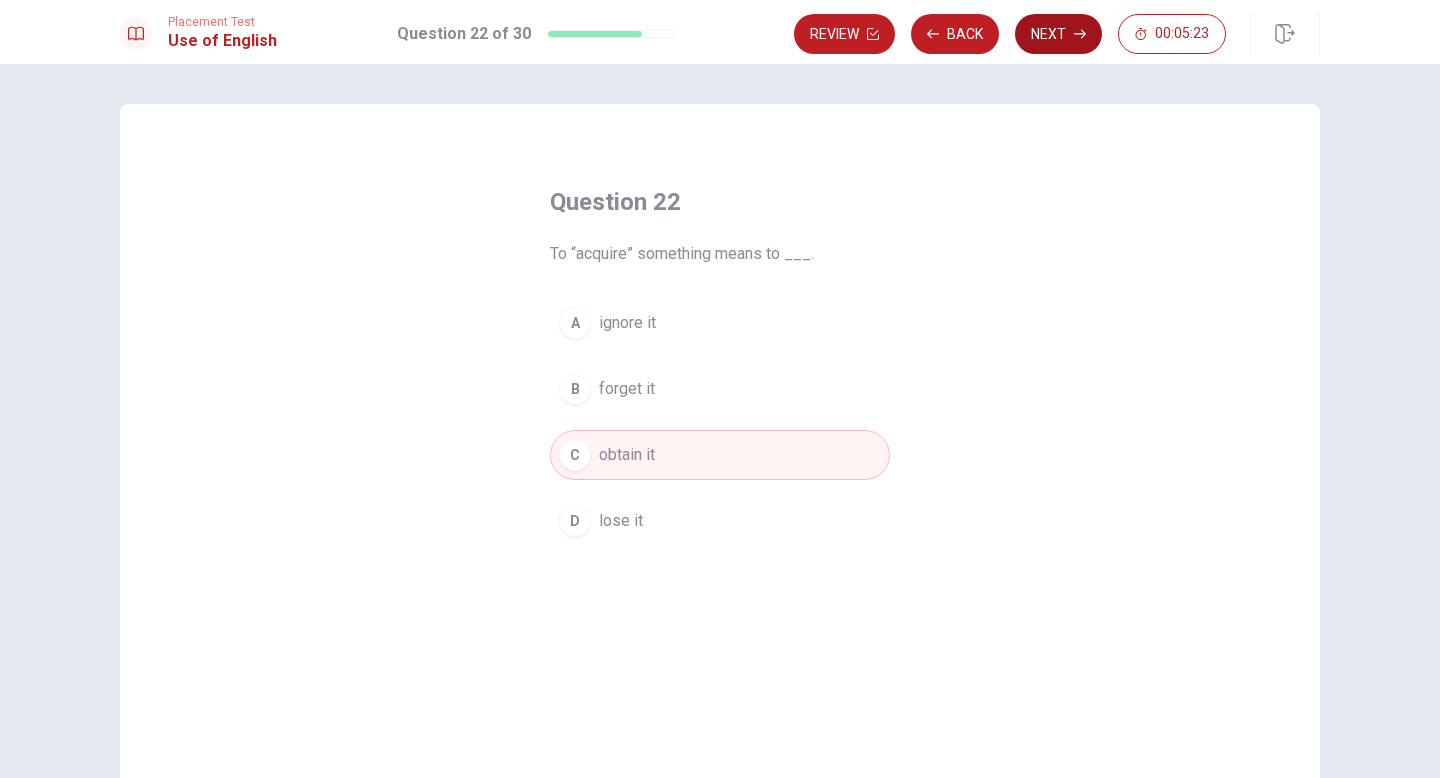 click on "Next" at bounding box center [1058, 34] 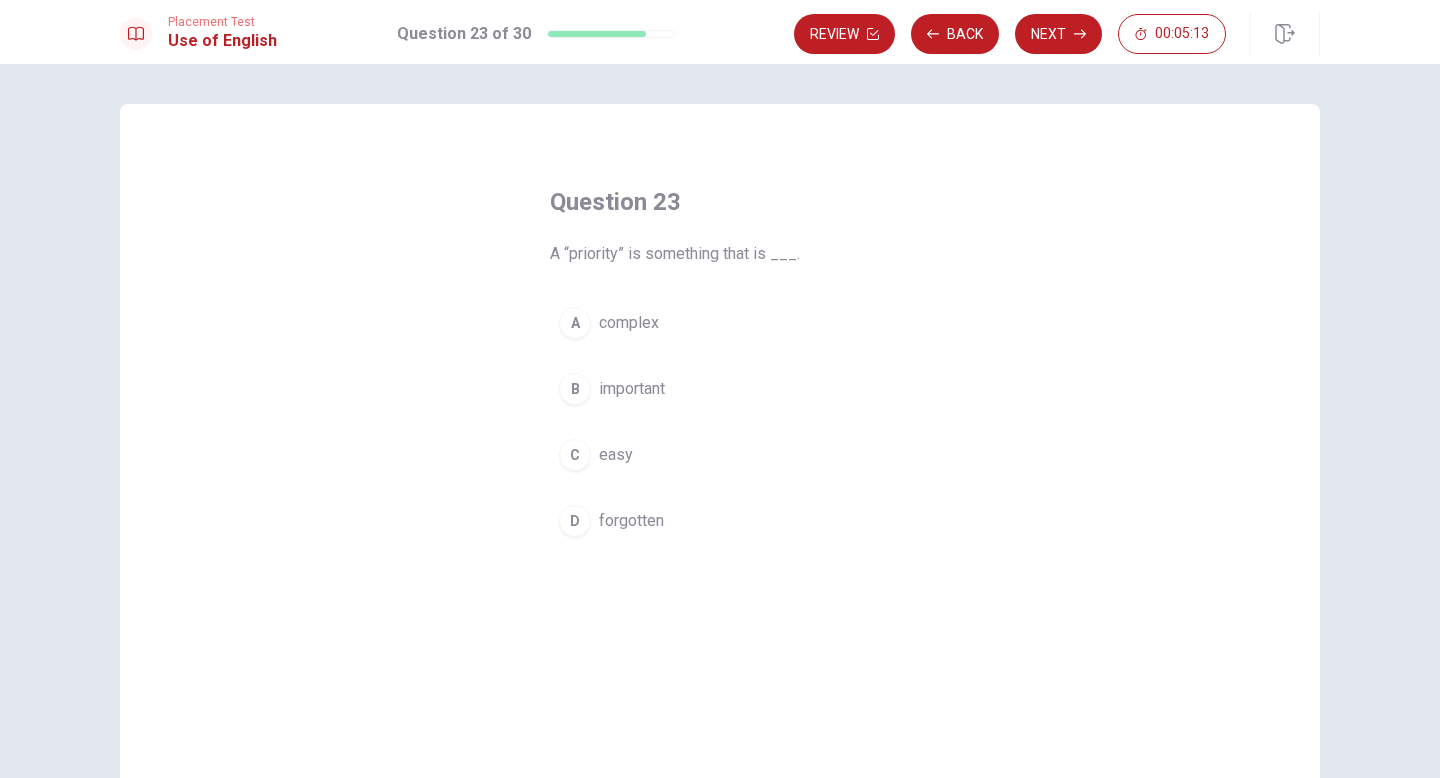 click on "B important" at bounding box center (720, 389) 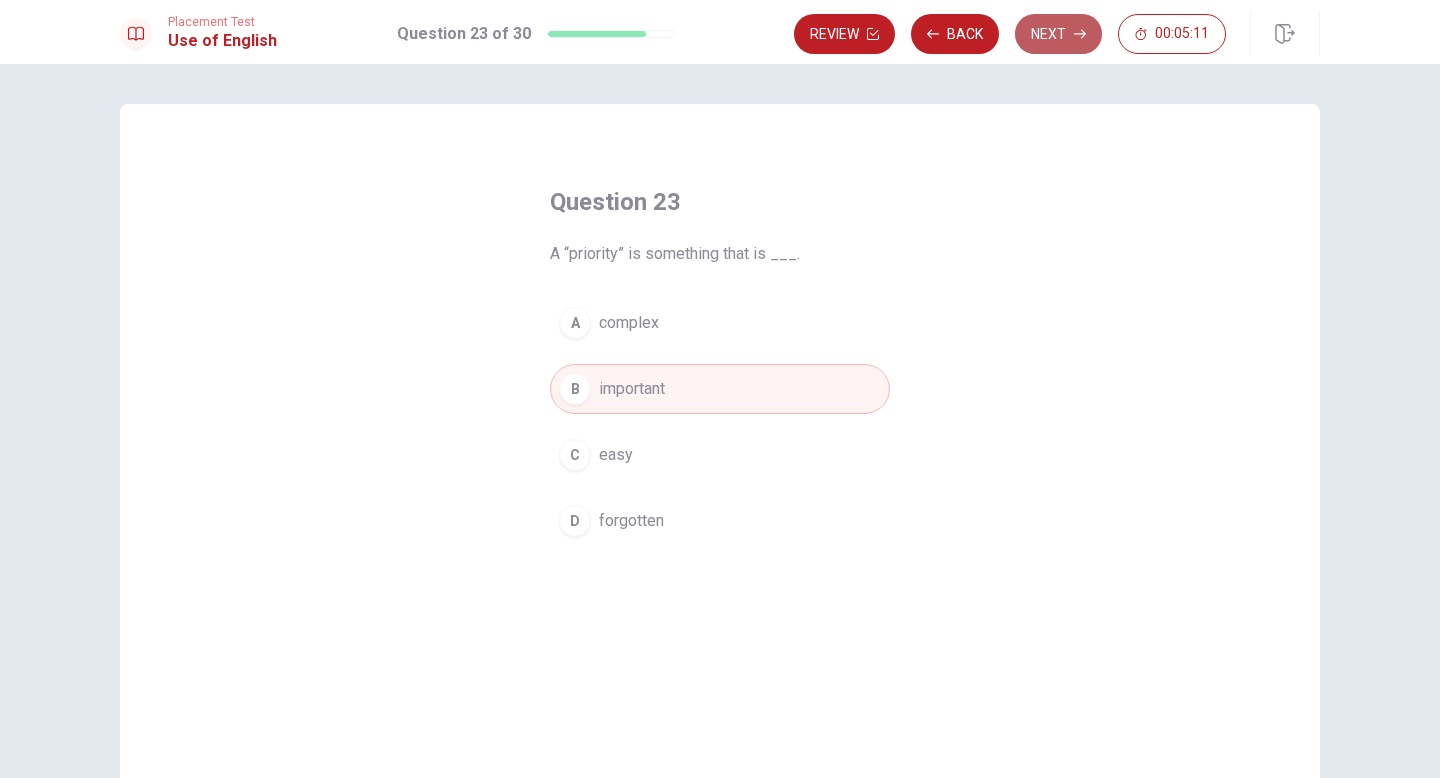click on "Next" at bounding box center (1058, 34) 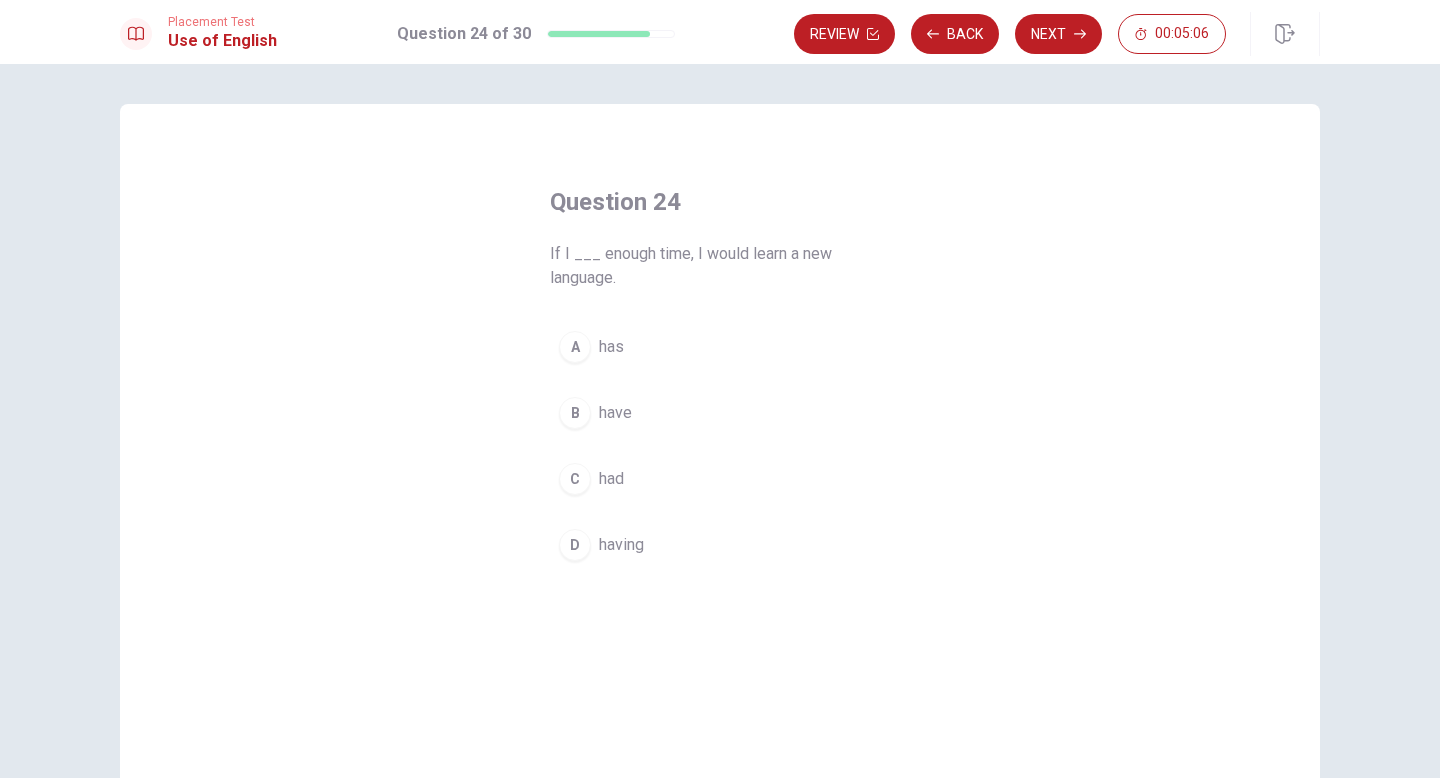 click on "C had" at bounding box center (720, 479) 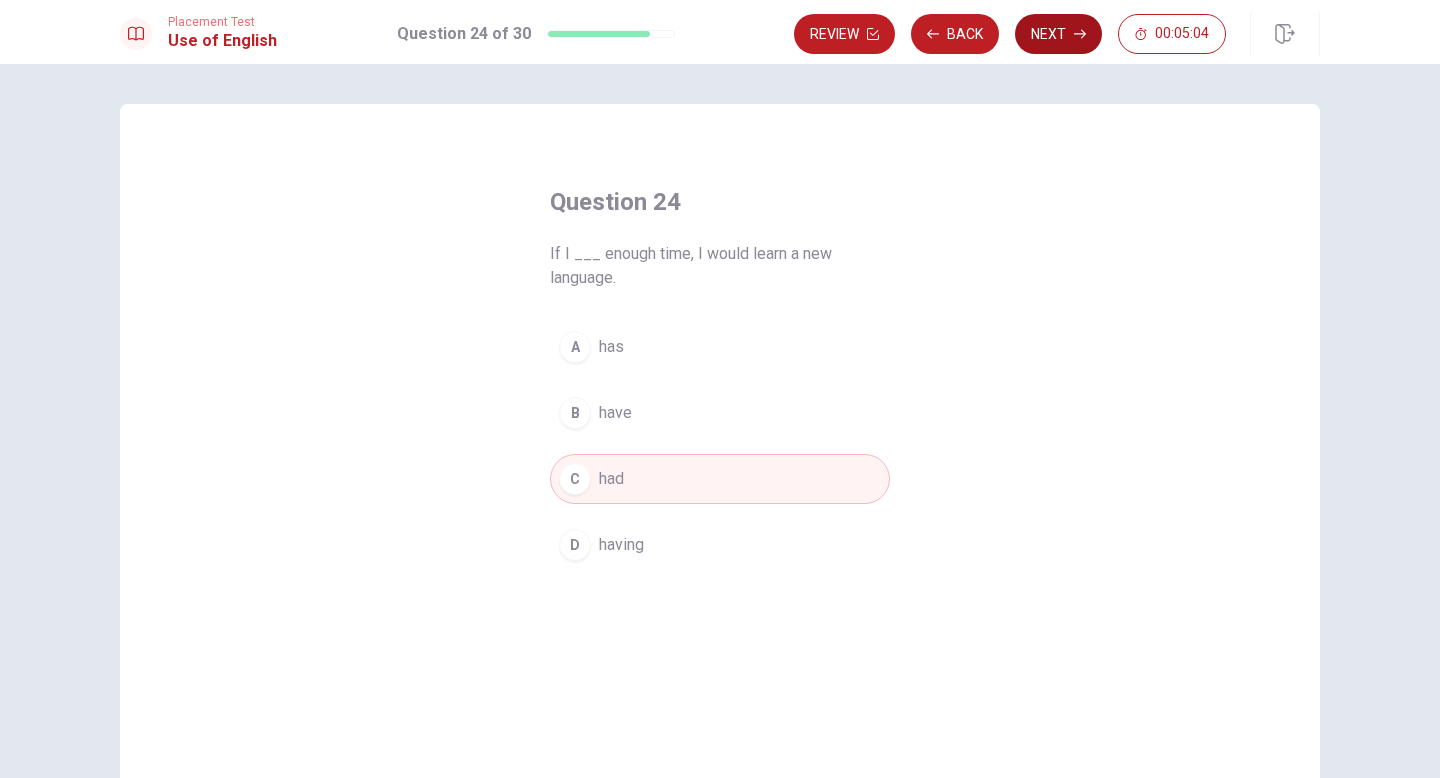click 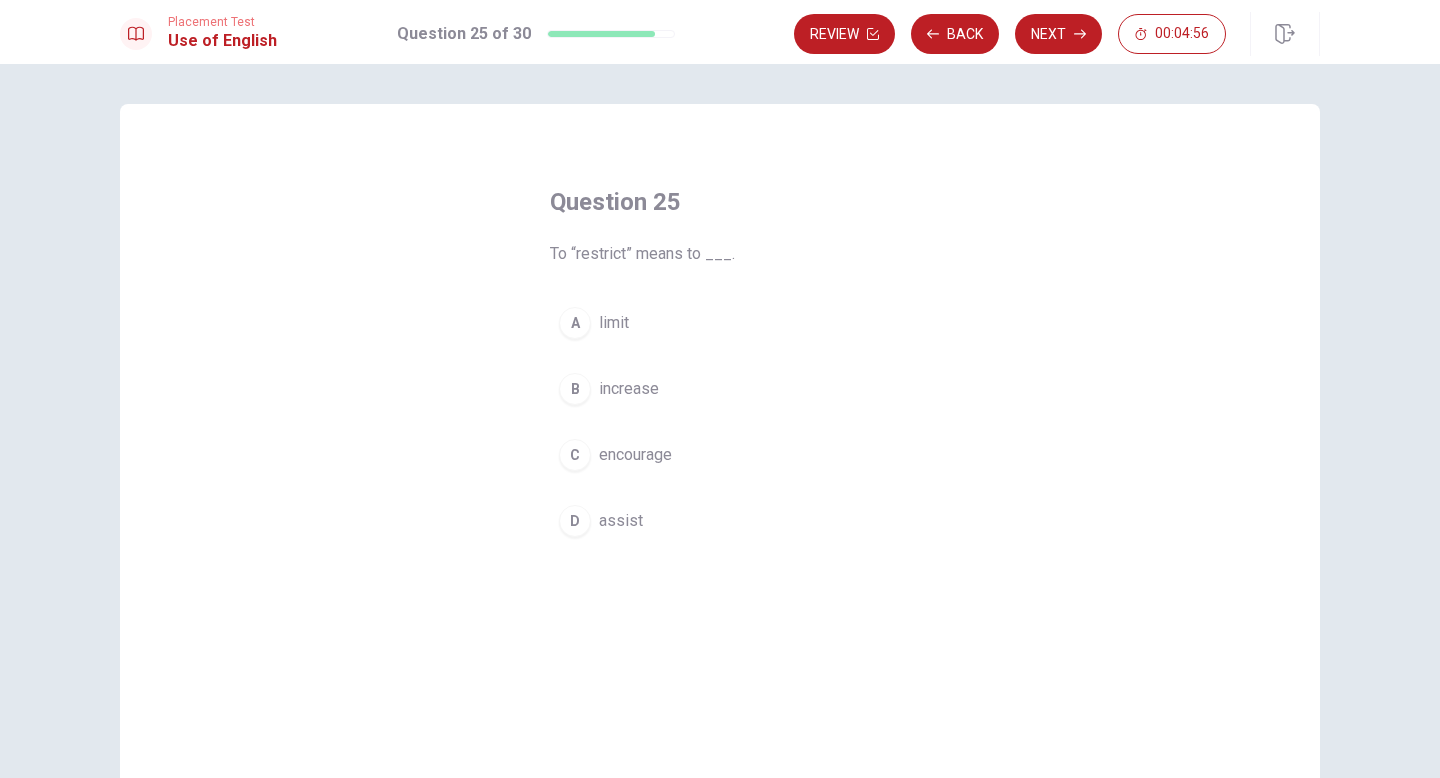 click on "A limit" at bounding box center (720, 323) 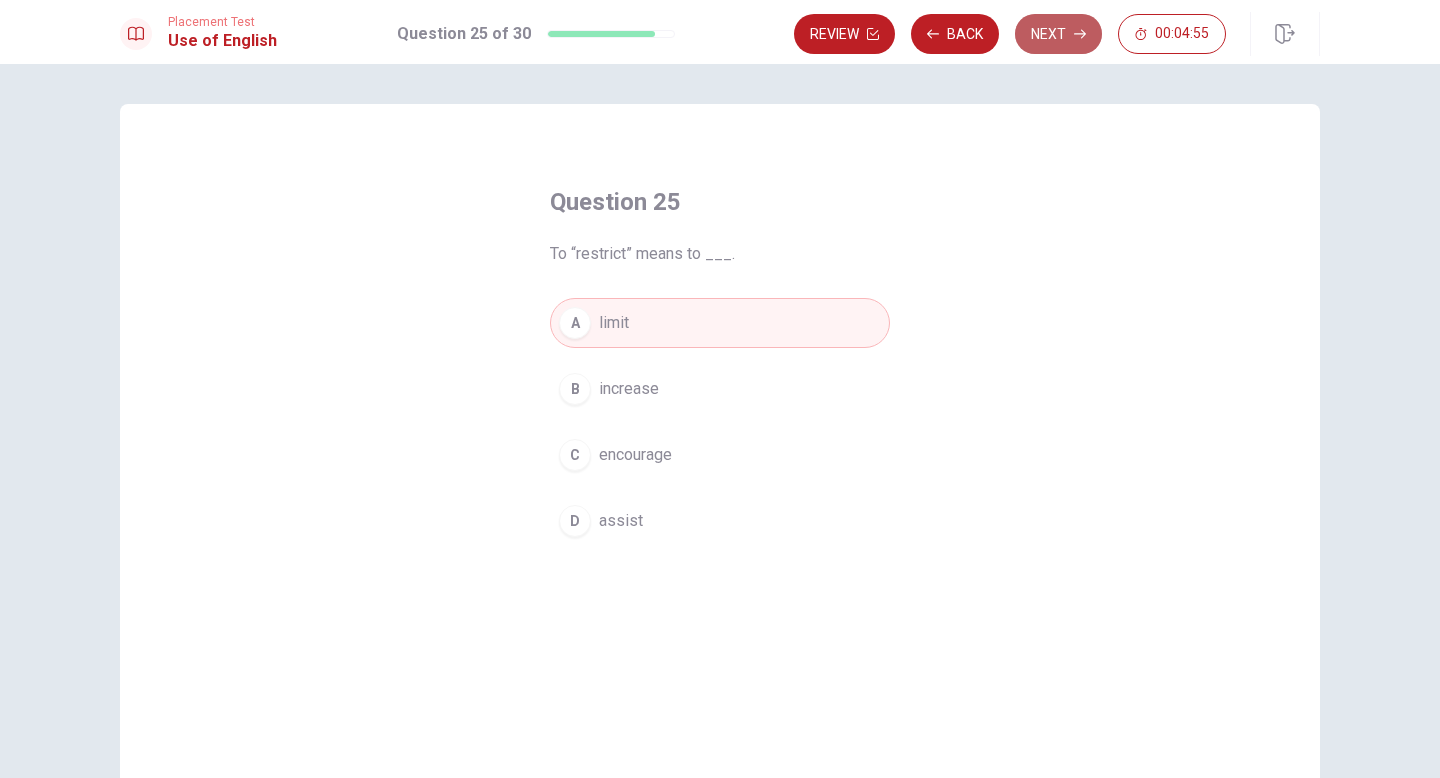 click on "Next" at bounding box center [1058, 34] 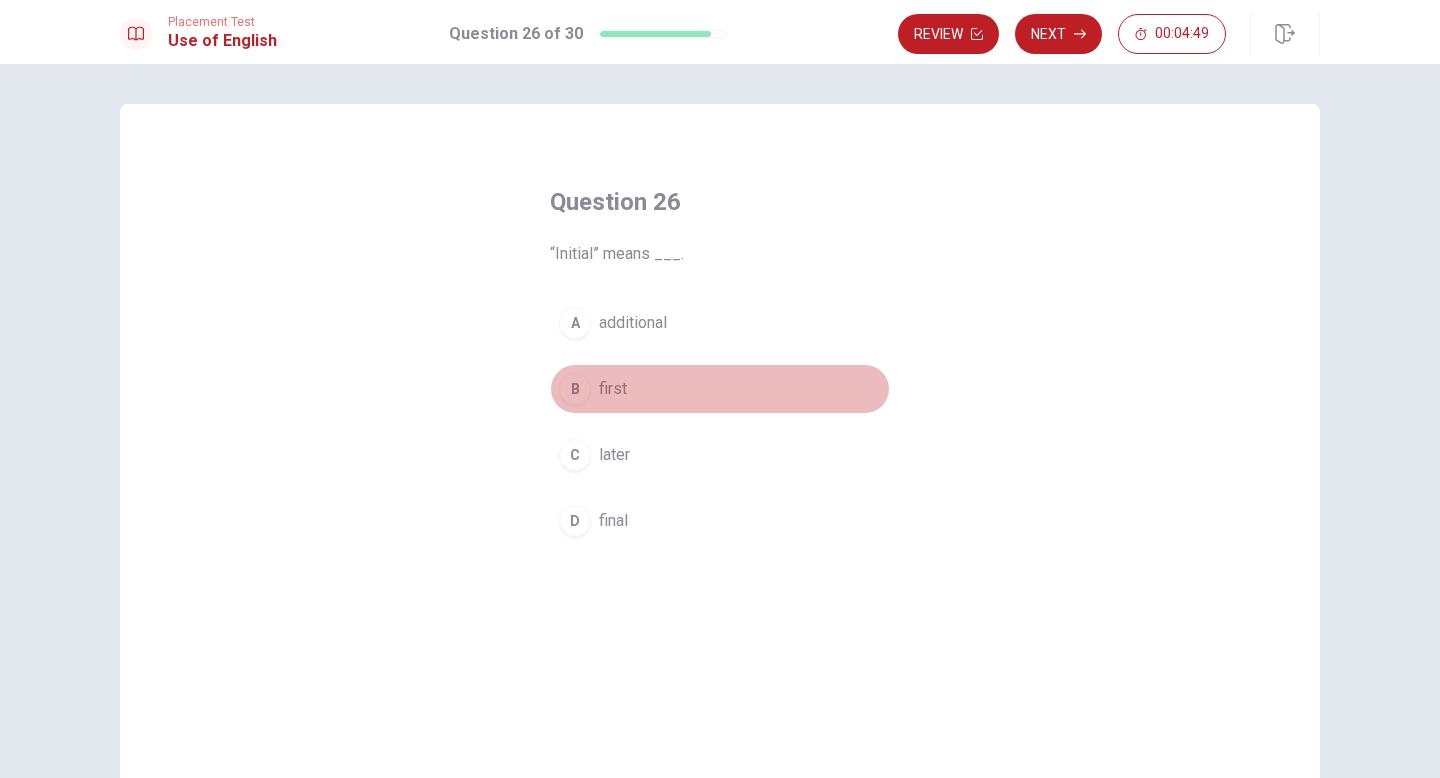 click on "B first" at bounding box center (720, 389) 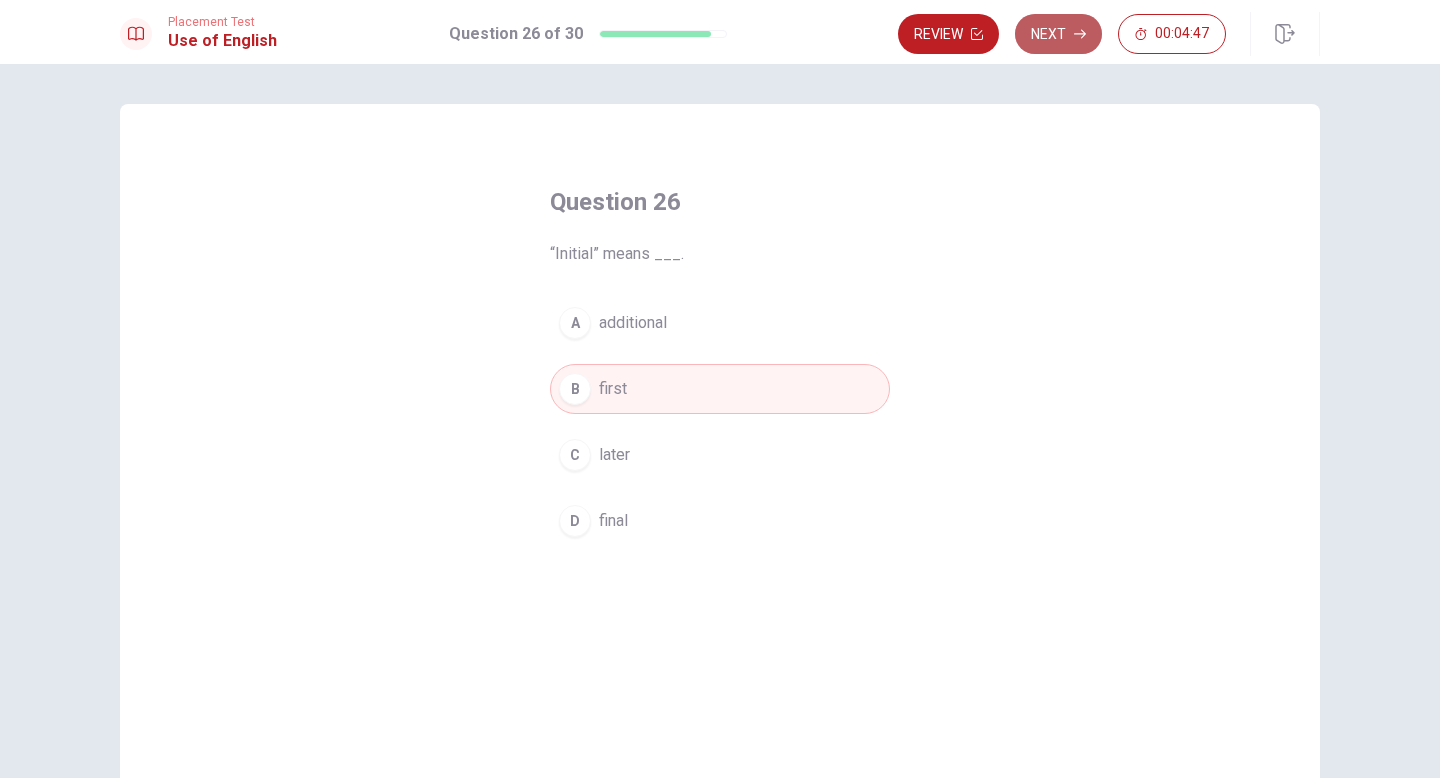 click on "Next" at bounding box center (1058, 34) 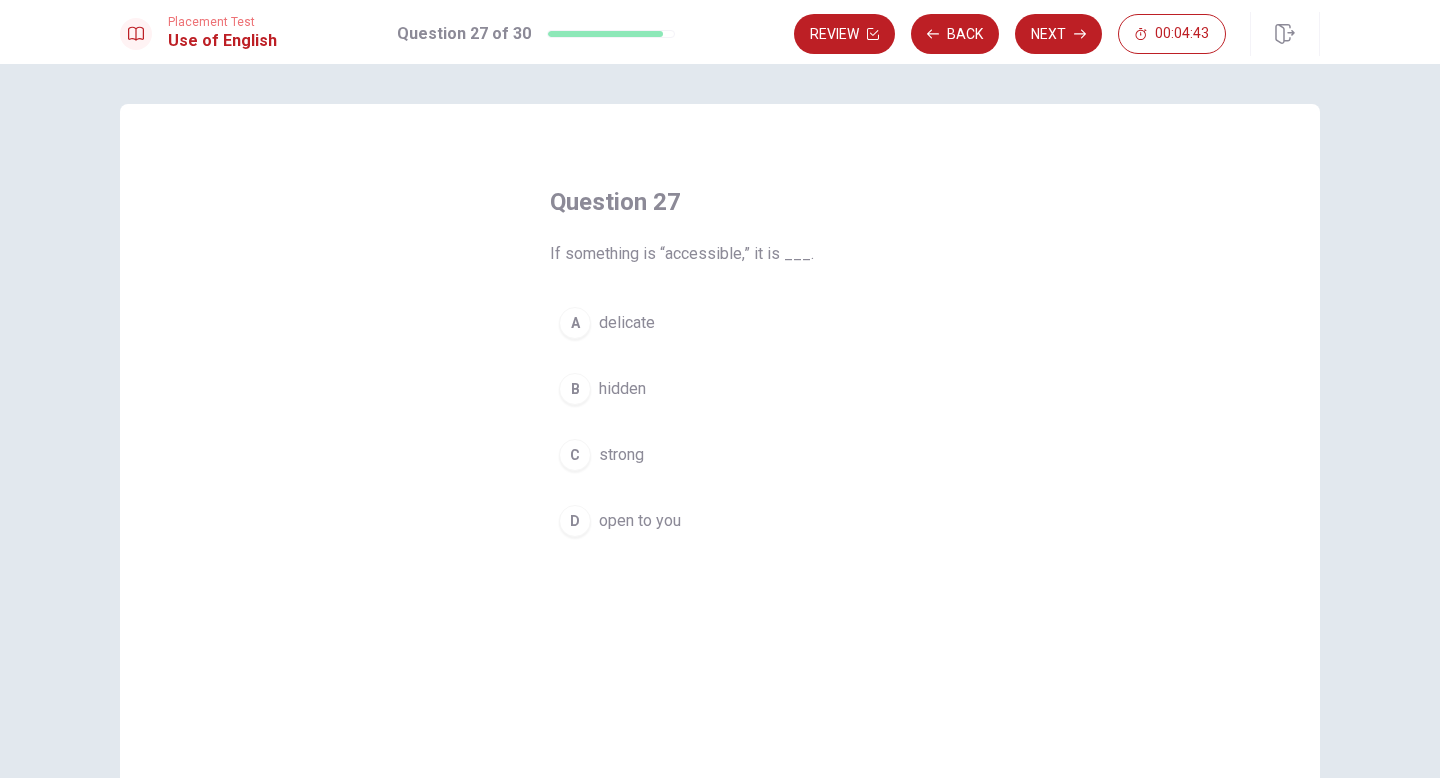 click on "D open to you" at bounding box center [720, 521] 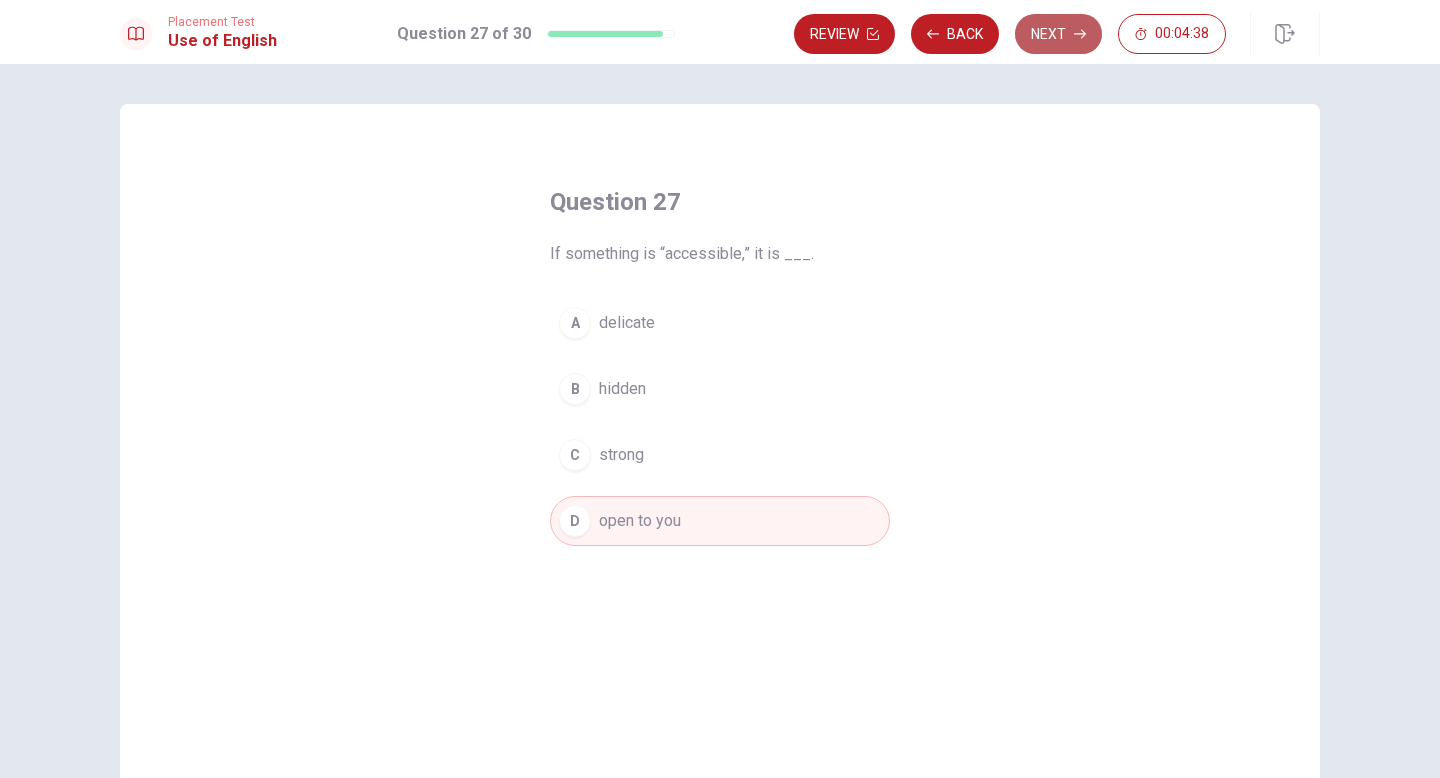 click on "Next" at bounding box center (1058, 34) 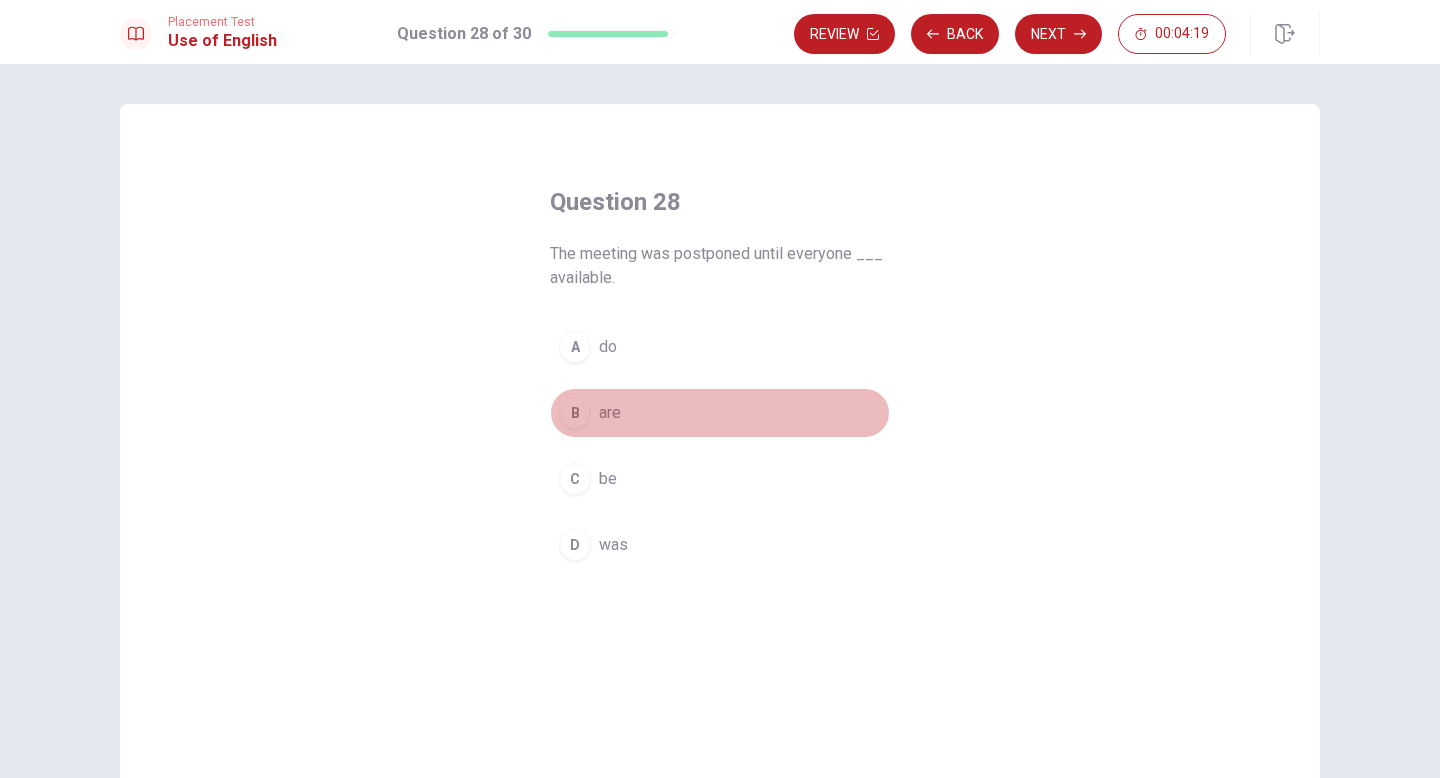 click on "B are" at bounding box center [720, 413] 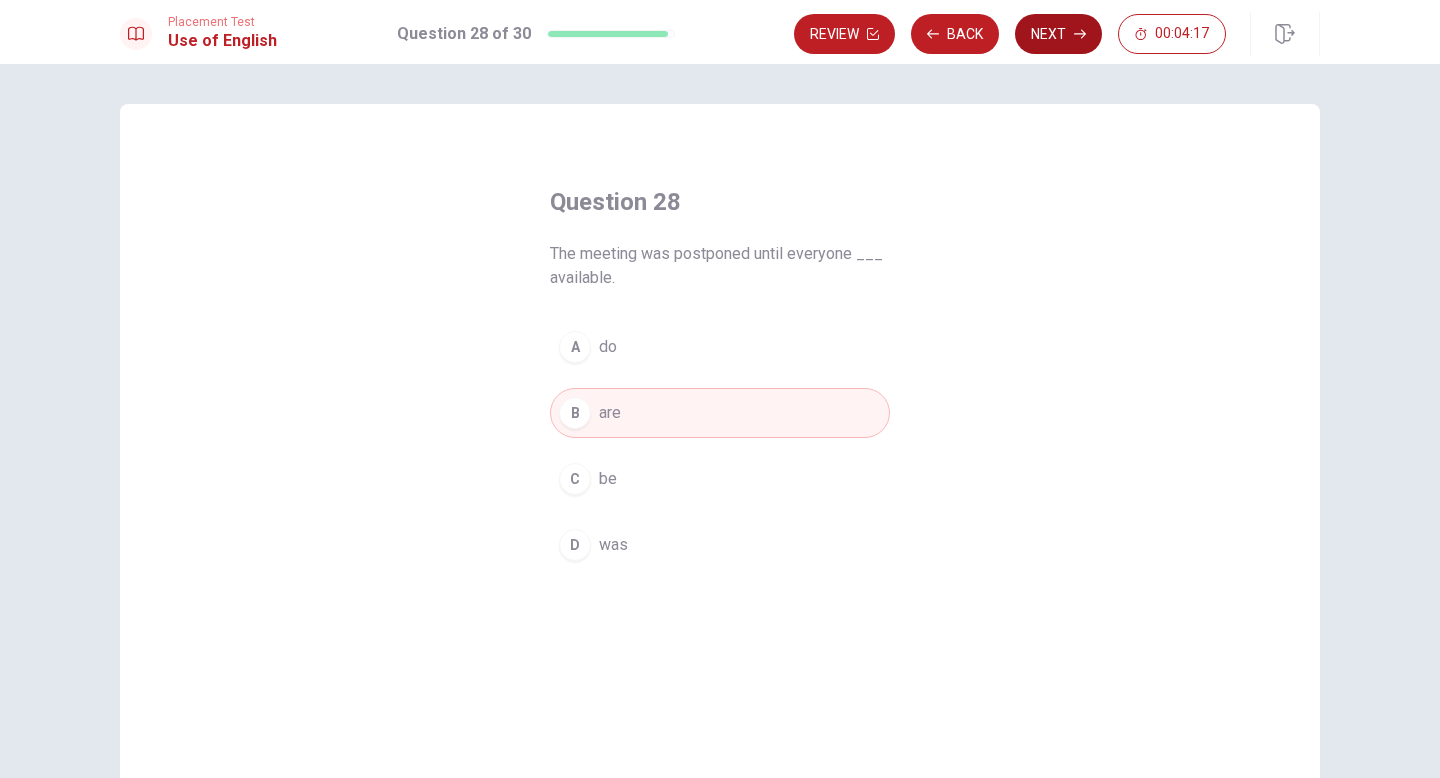 click on "Next" at bounding box center (1058, 34) 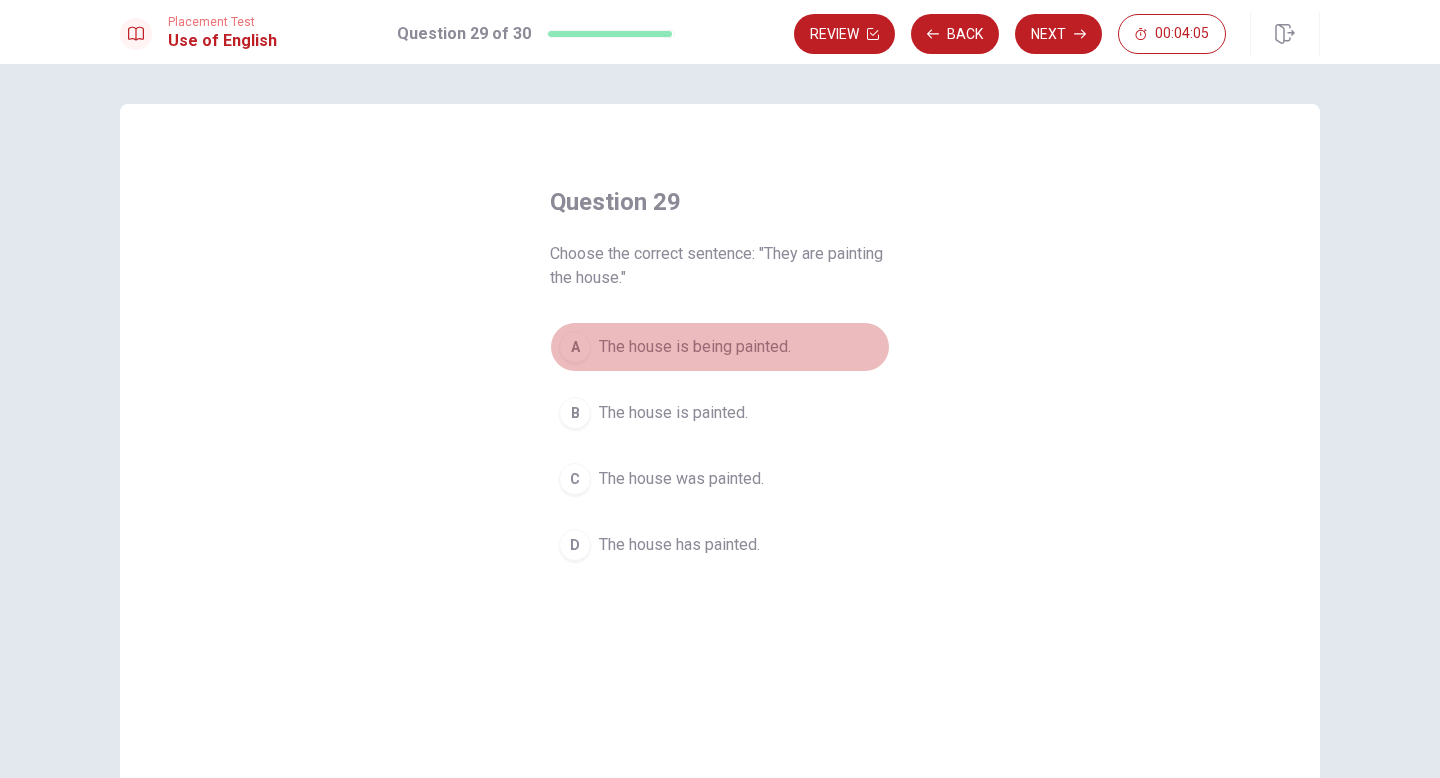 click on "The house is being painted." at bounding box center (695, 347) 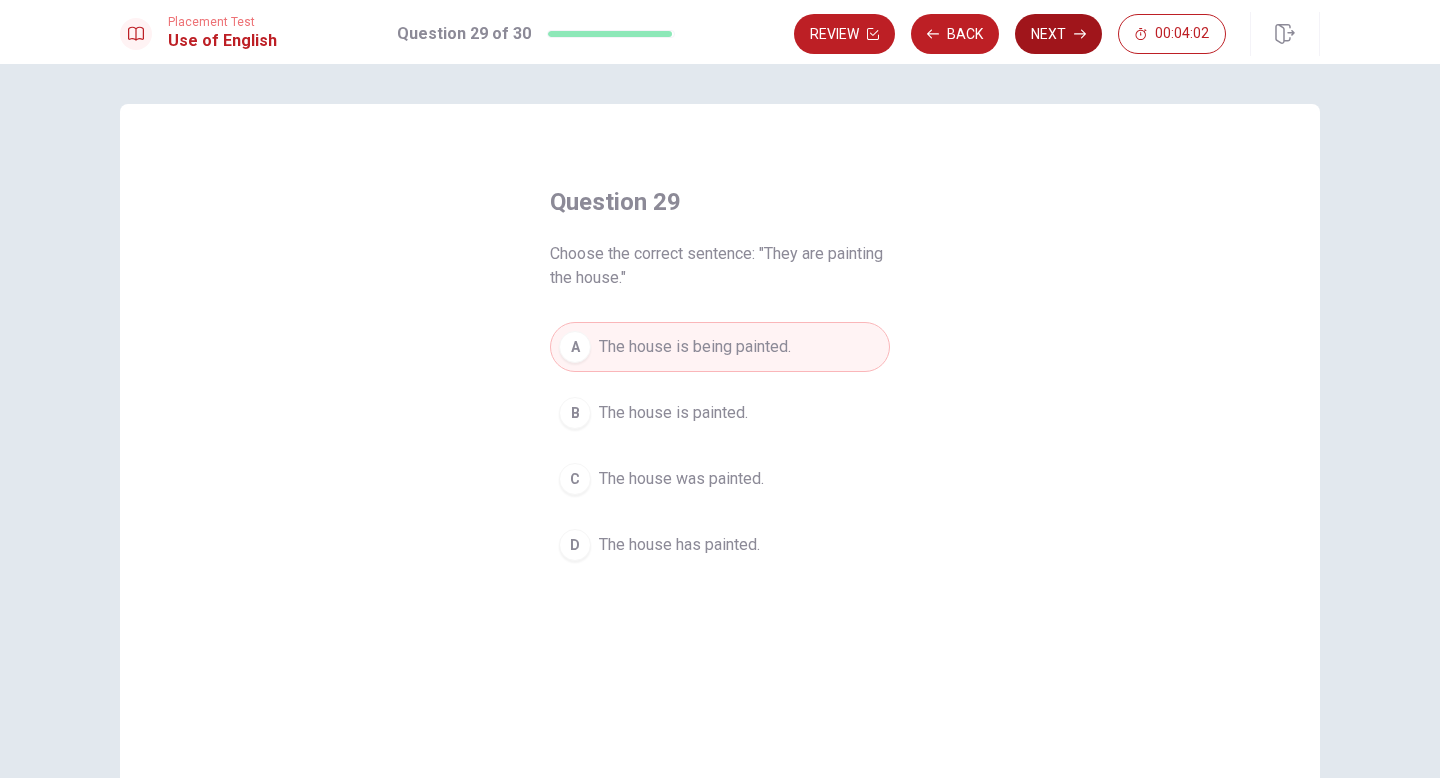 click on "Next" at bounding box center (1058, 34) 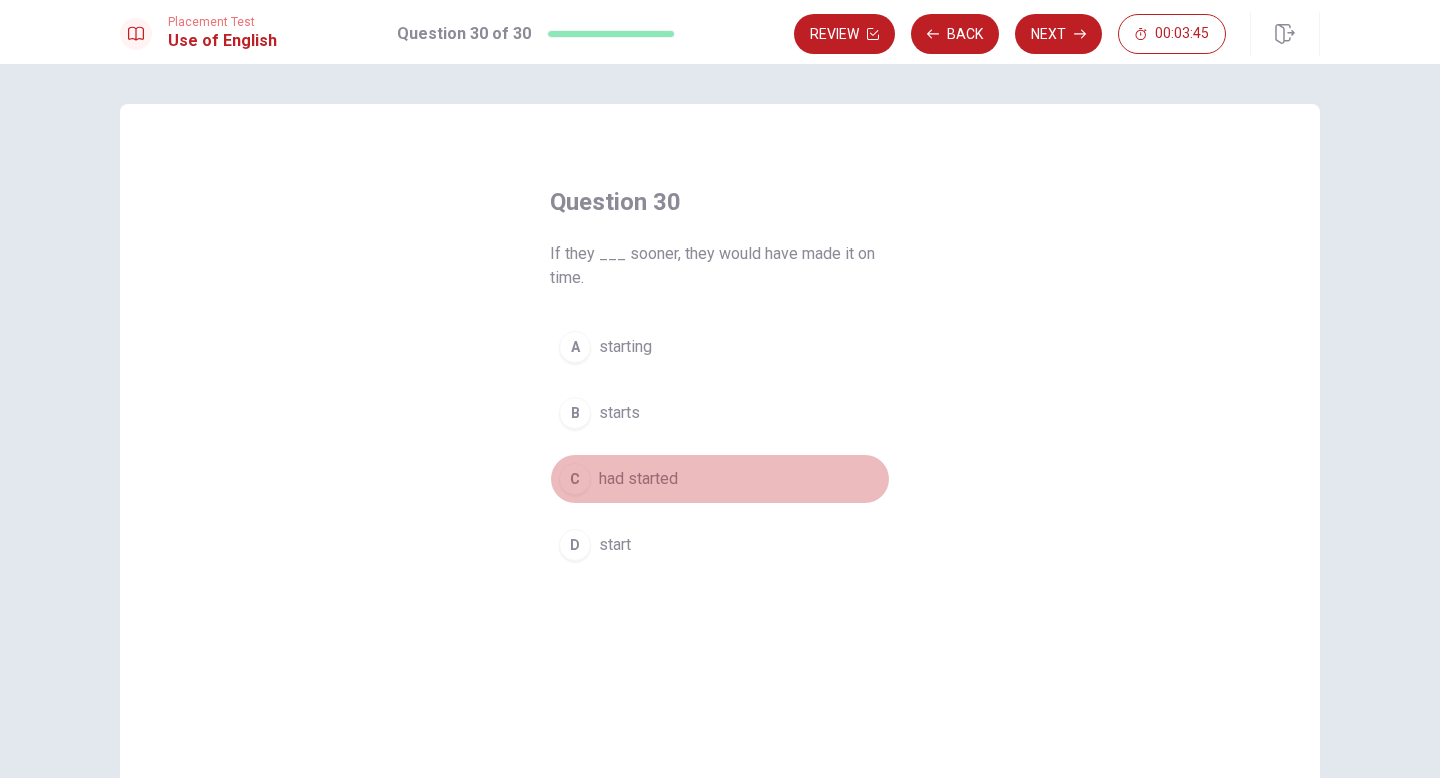 click on "had started" at bounding box center [638, 479] 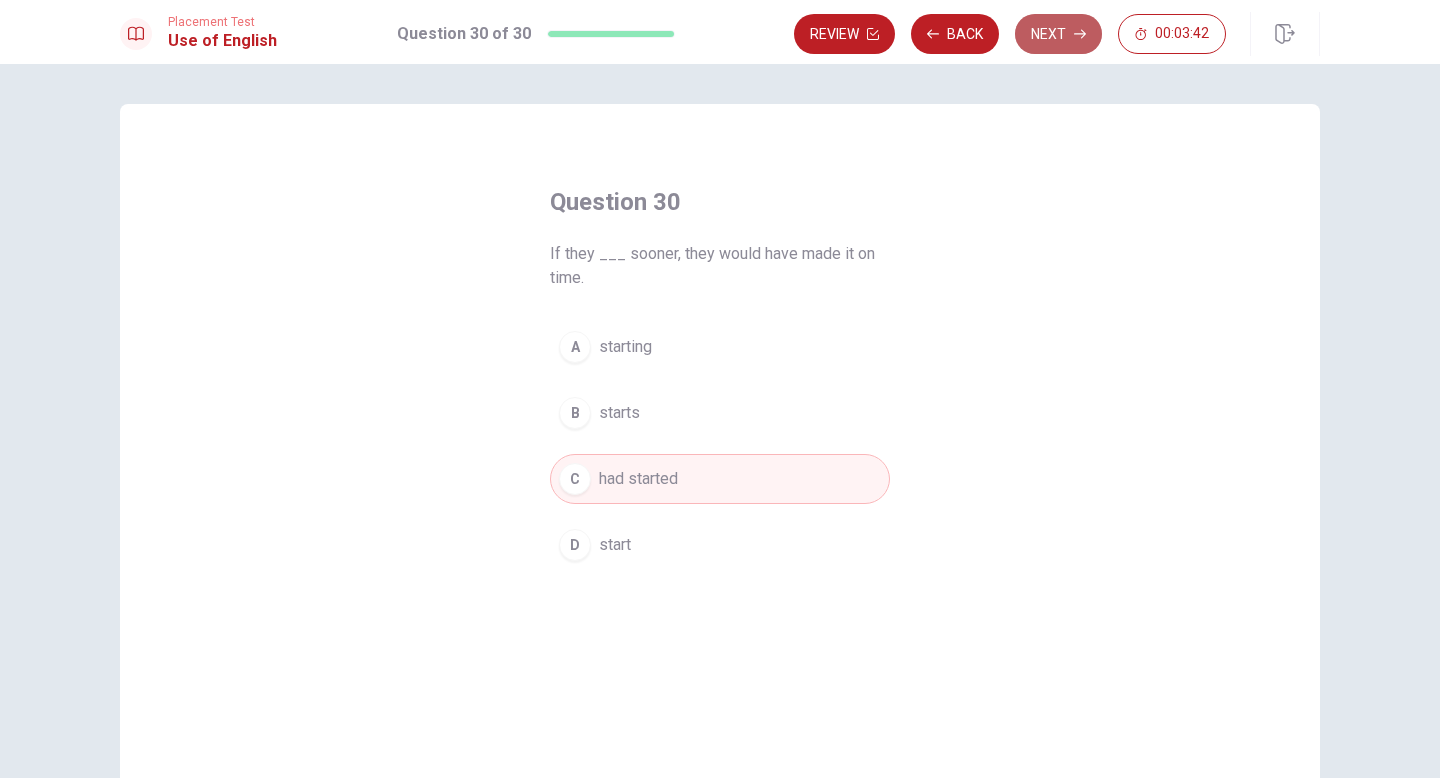 click on "Next" at bounding box center (1058, 34) 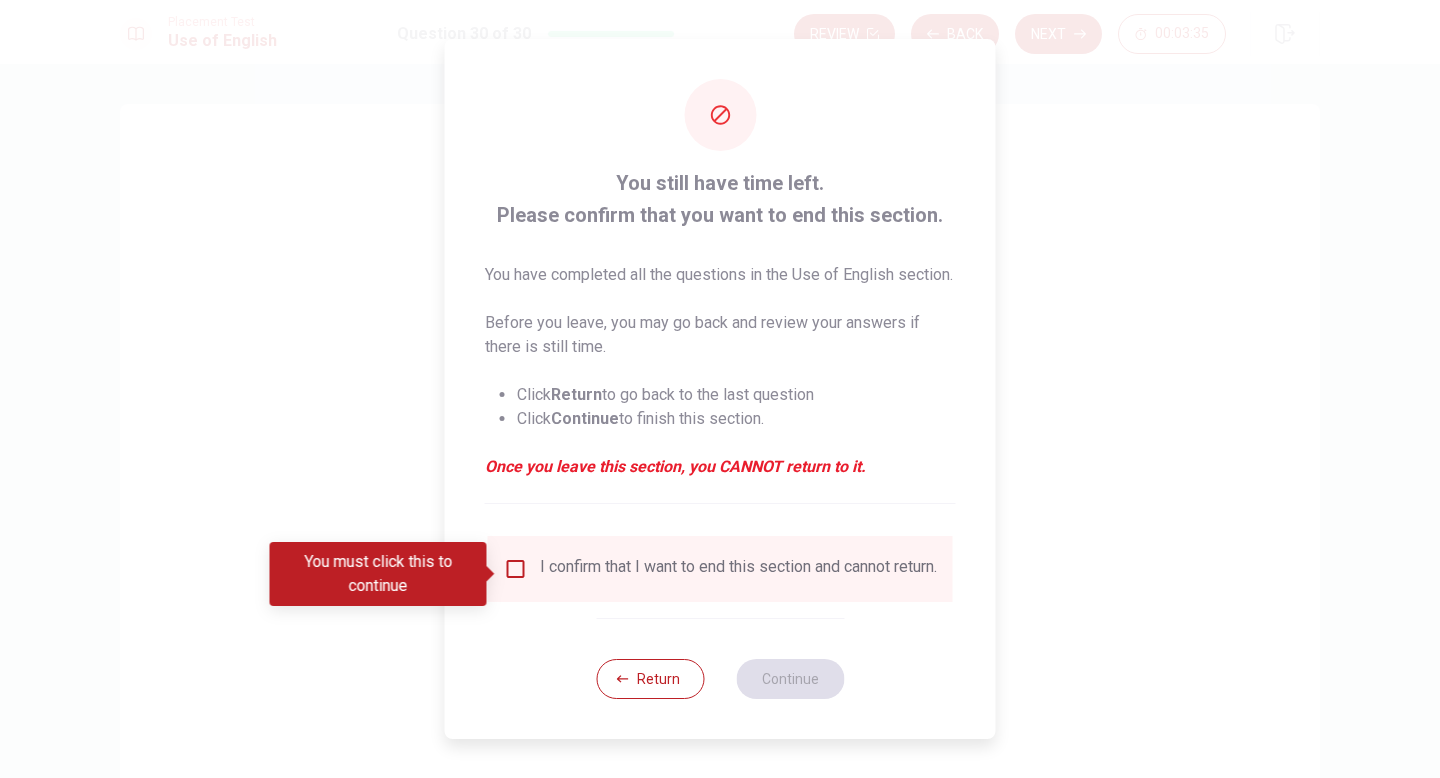 click on "I confirm that I want to end this section and cannot return." at bounding box center (720, 569) 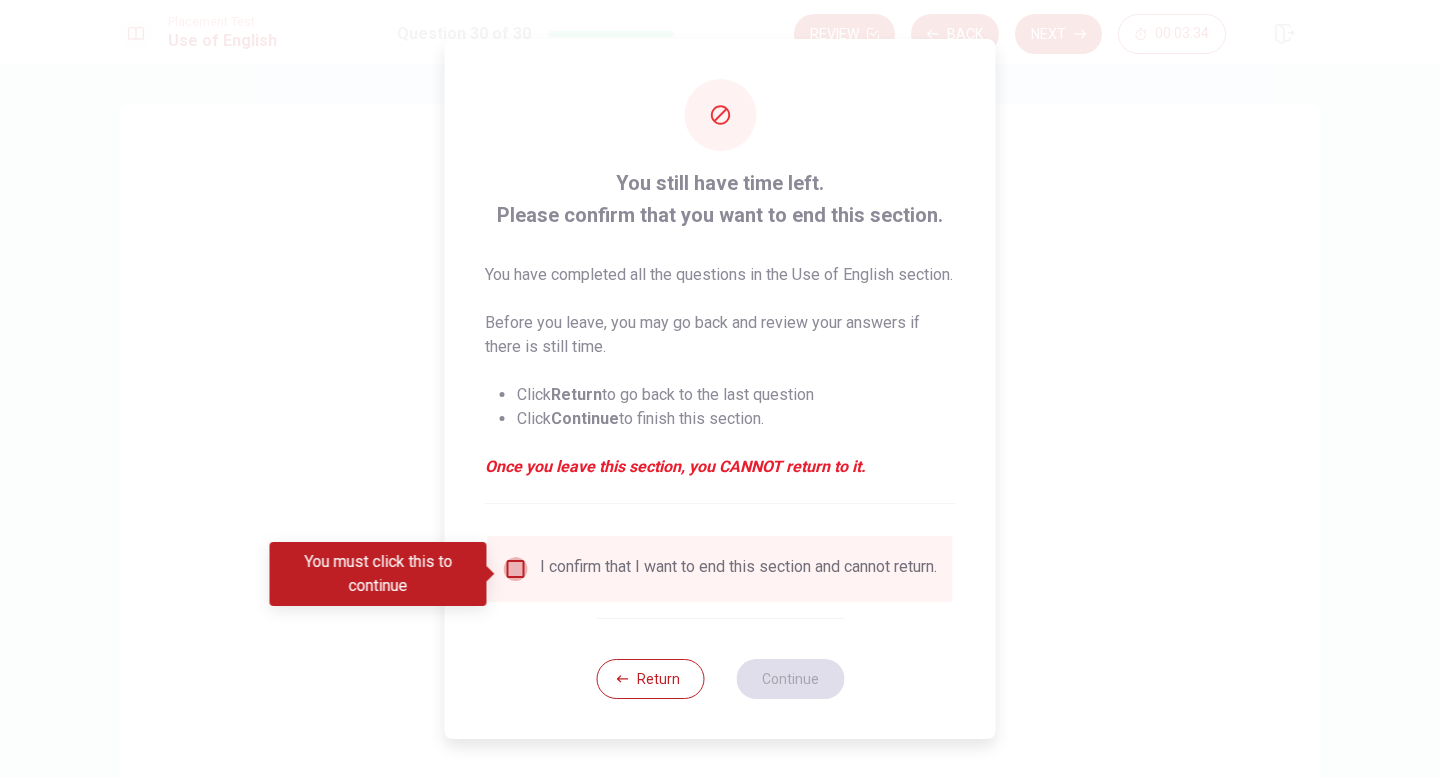 click at bounding box center [516, 569] 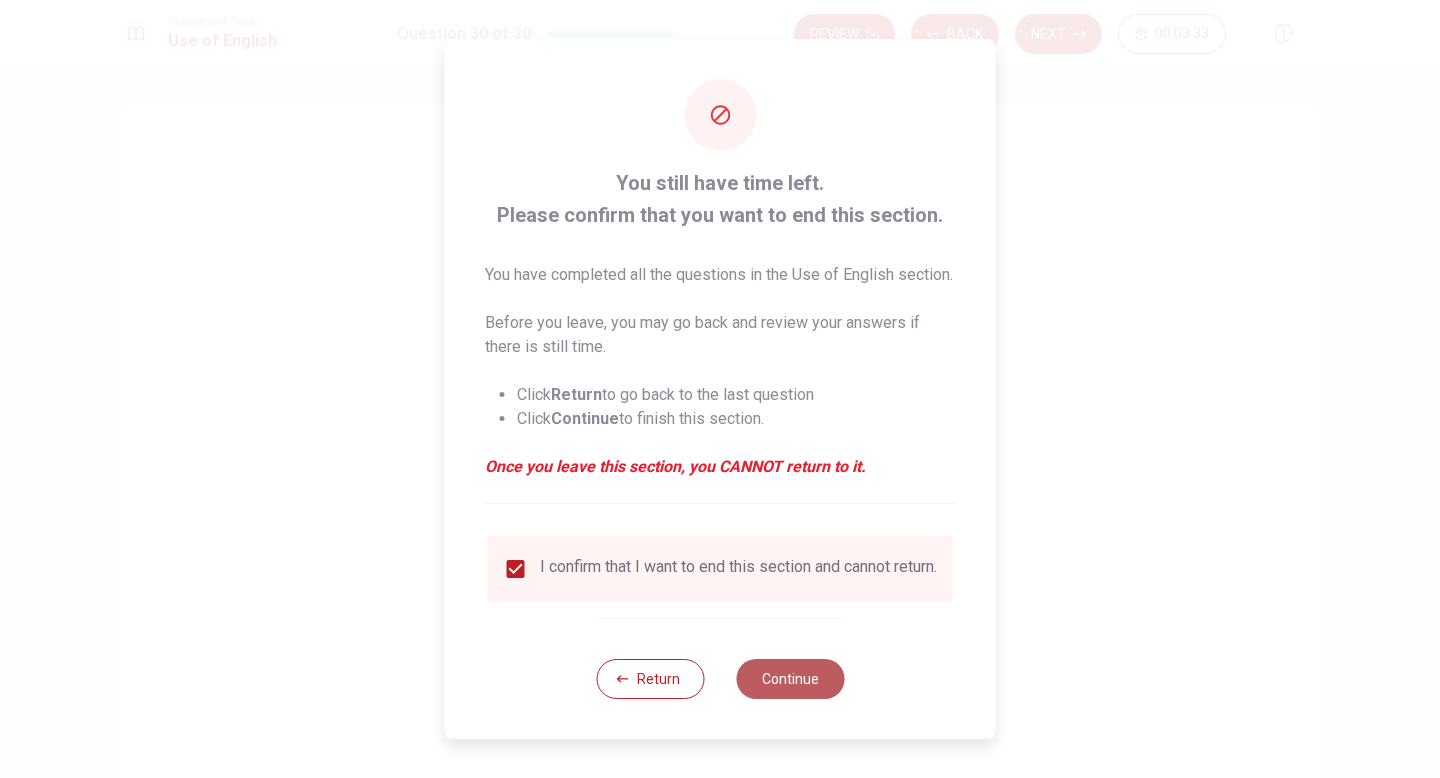 click on "Continue" at bounding box center (790, 679) 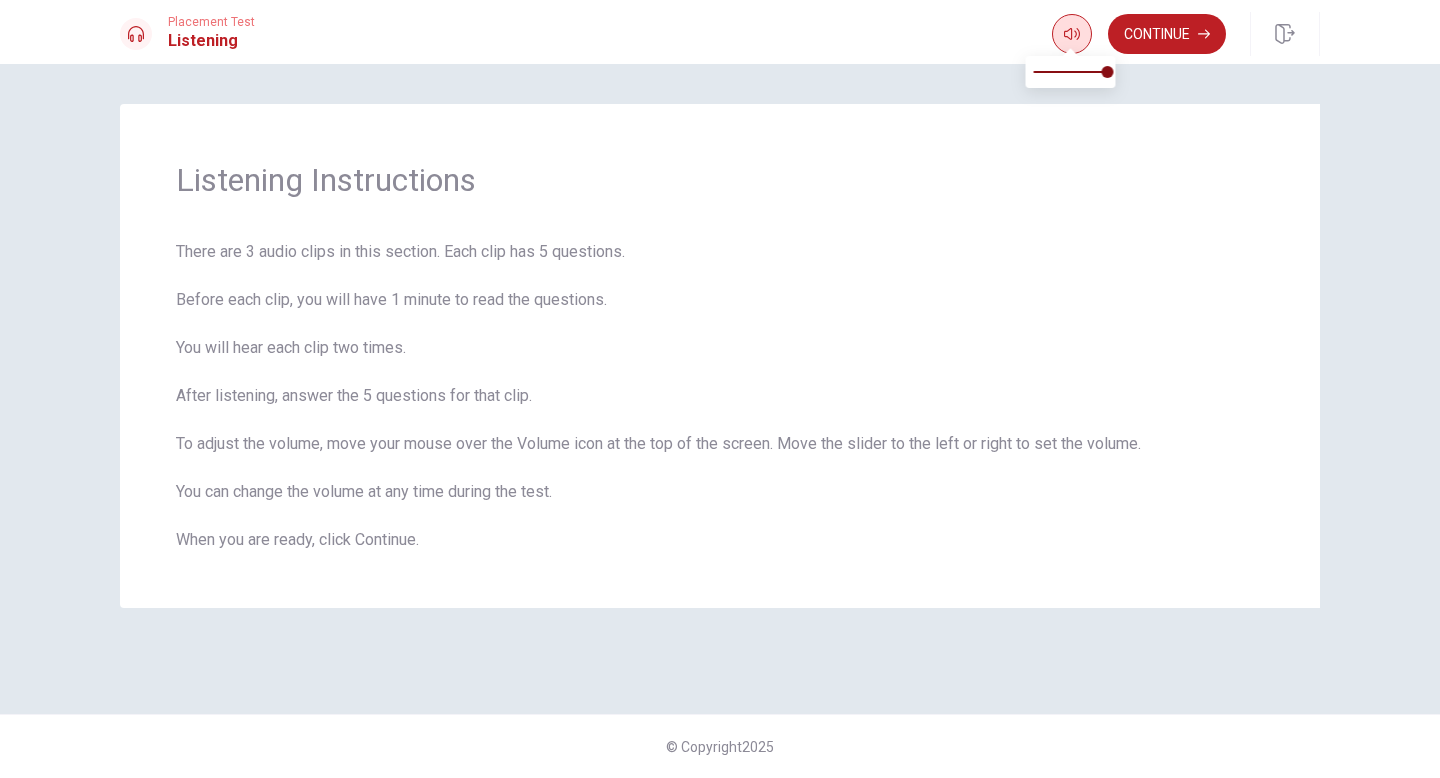 click at bounding box center (1072, 34) 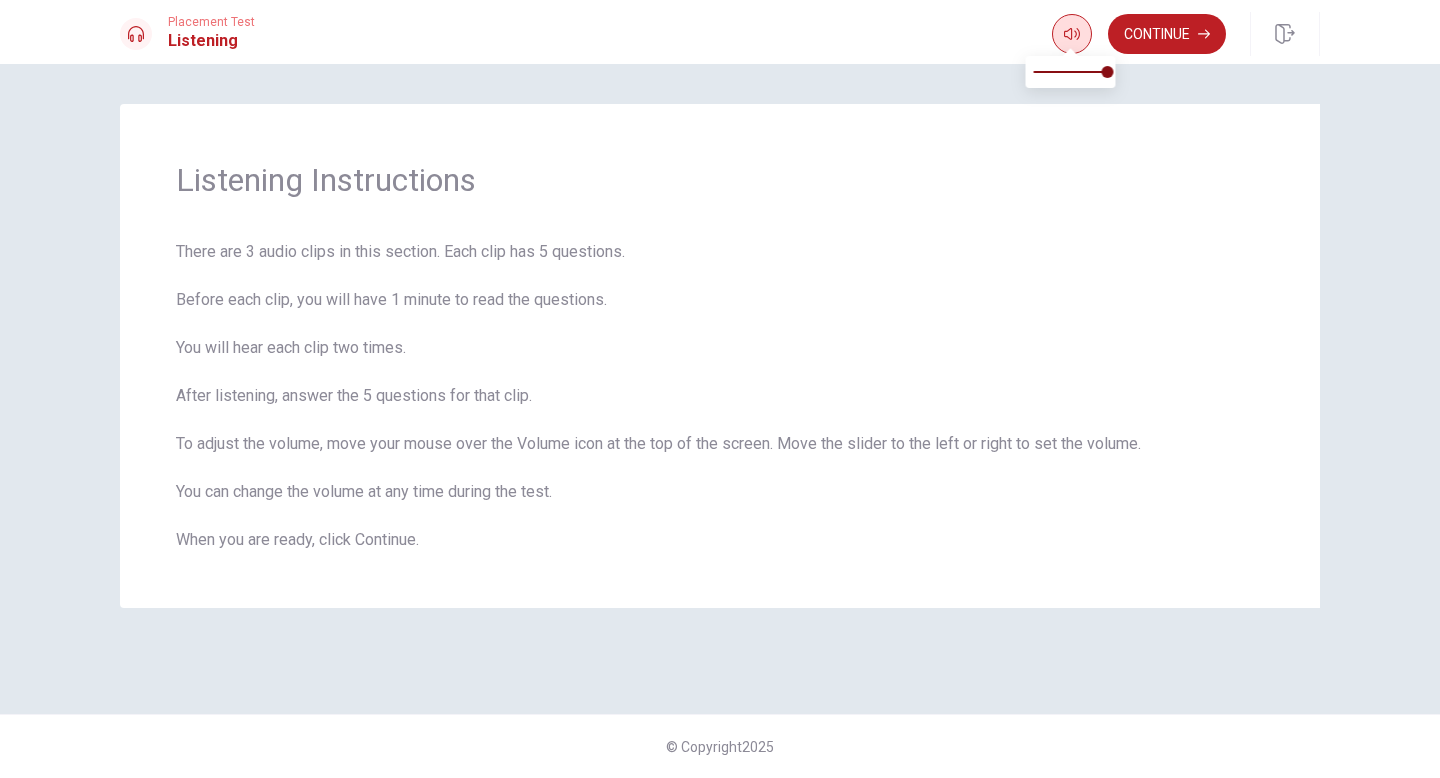 click at bounding box center (1072, 34) 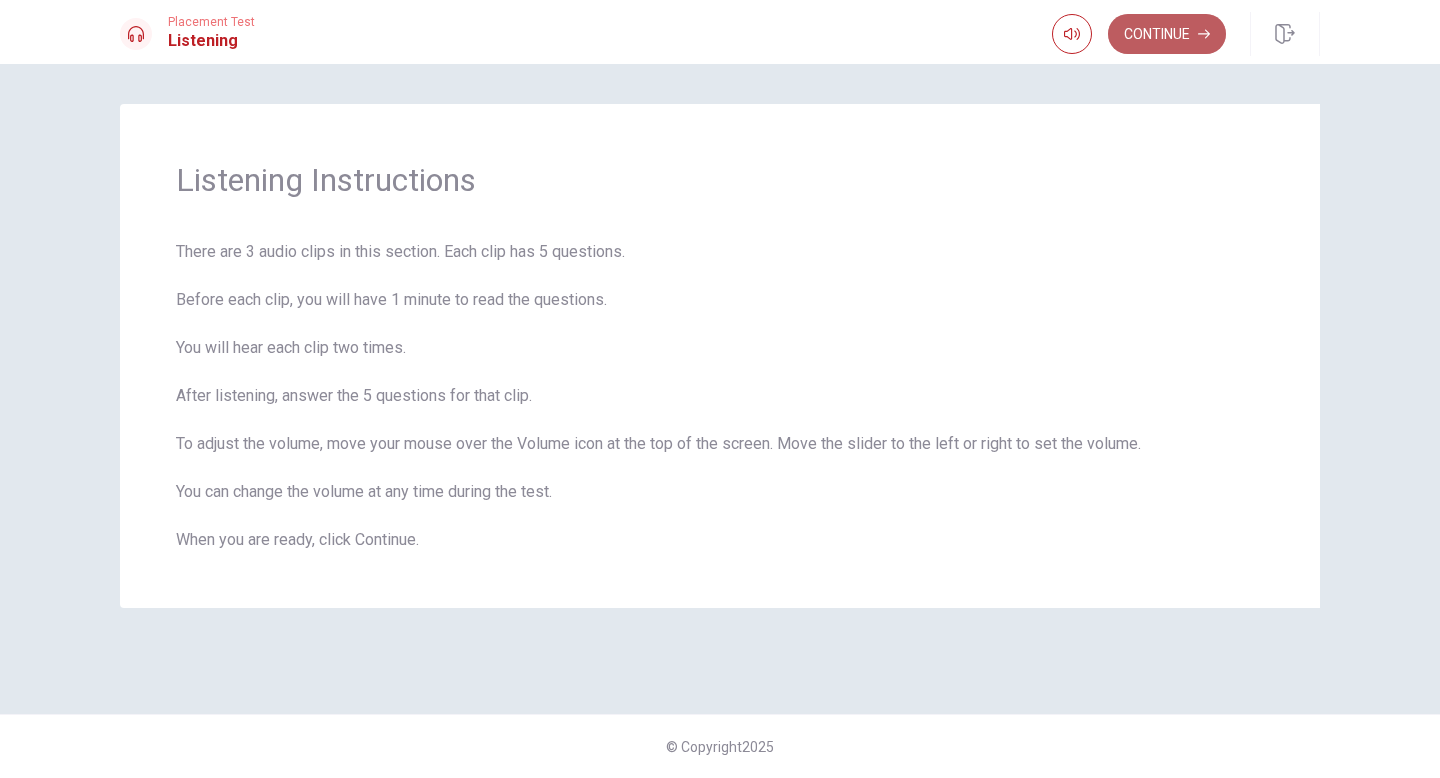 click on "Continue" at bounding box center [1167, 34] 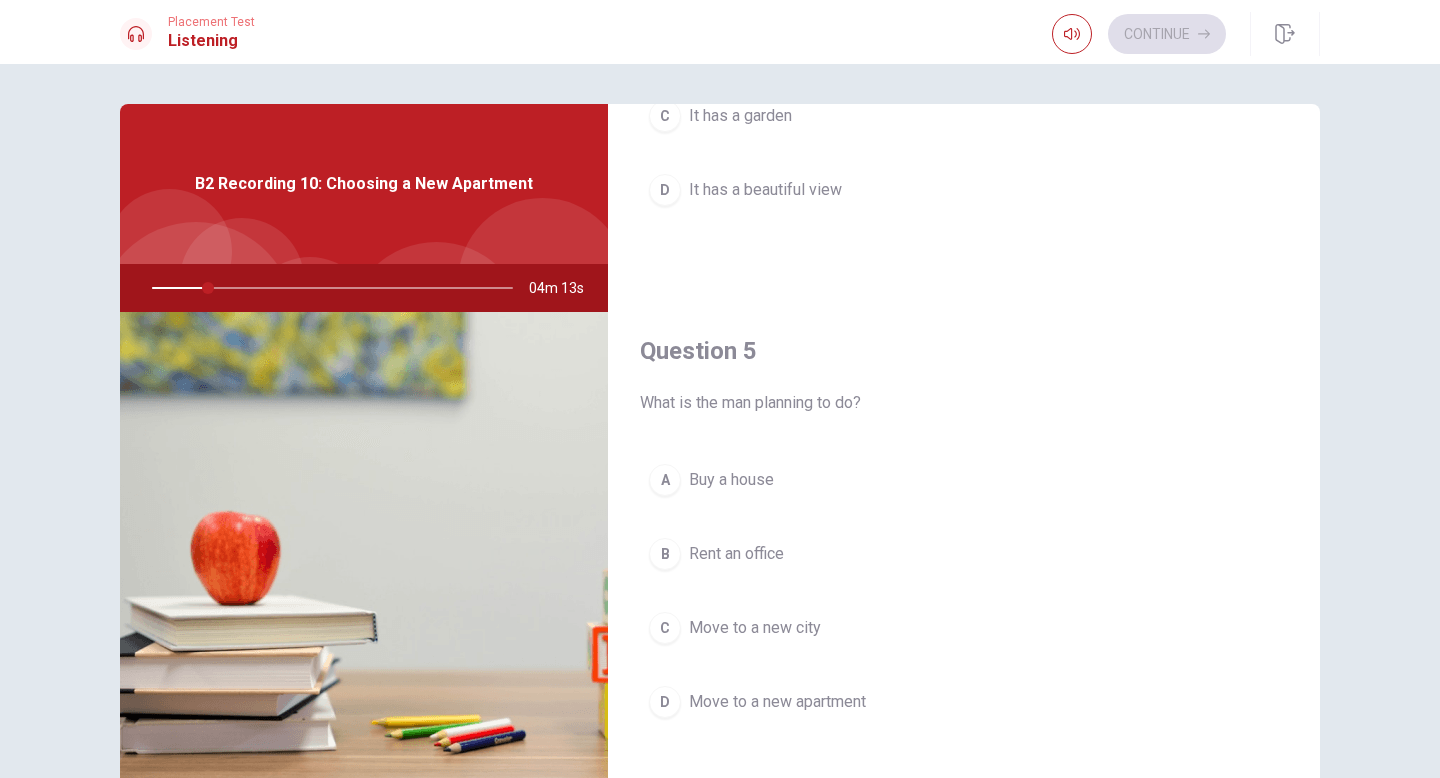 scroll, scrollTop: 1865, scrollLeft: 0, axis: vertical 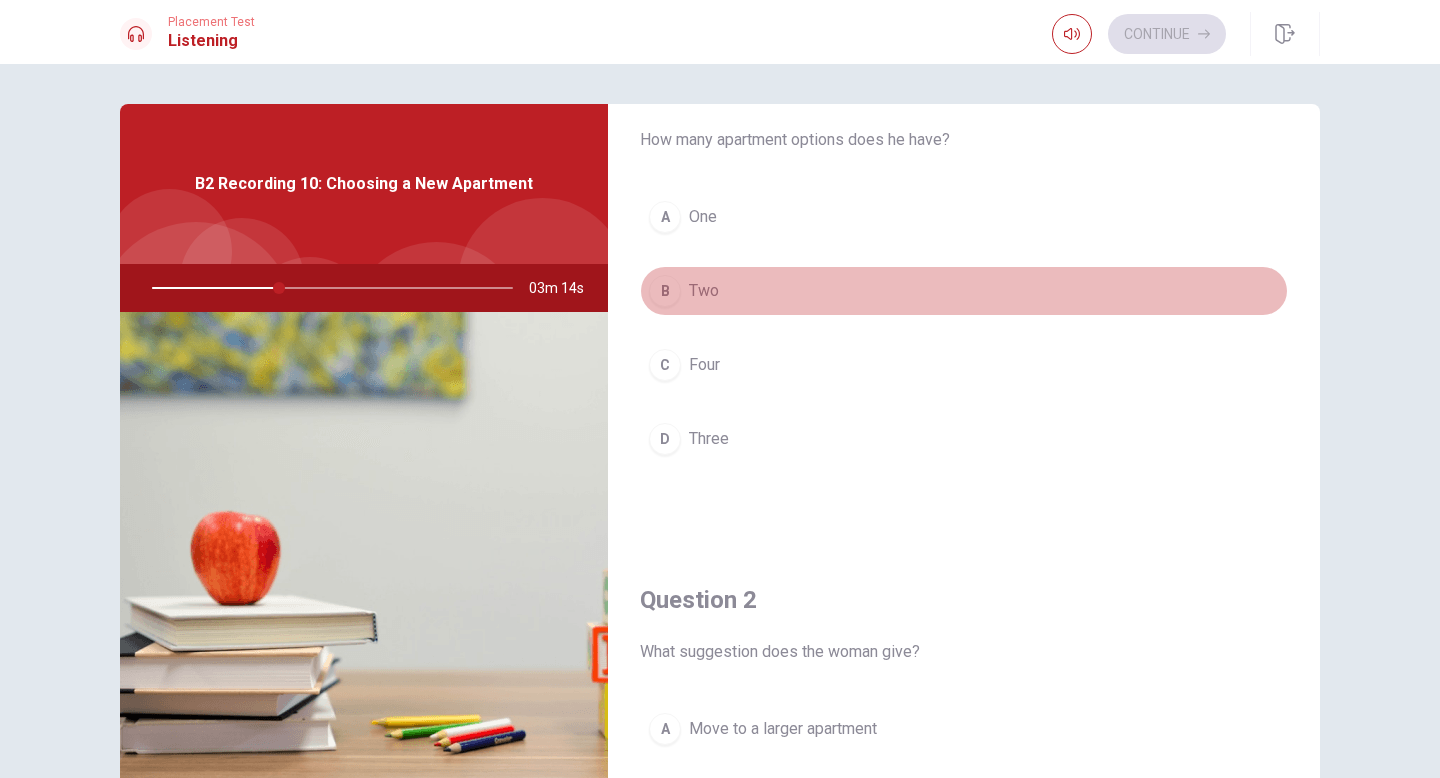 click on "B Two" at bounding box center [964, 291] 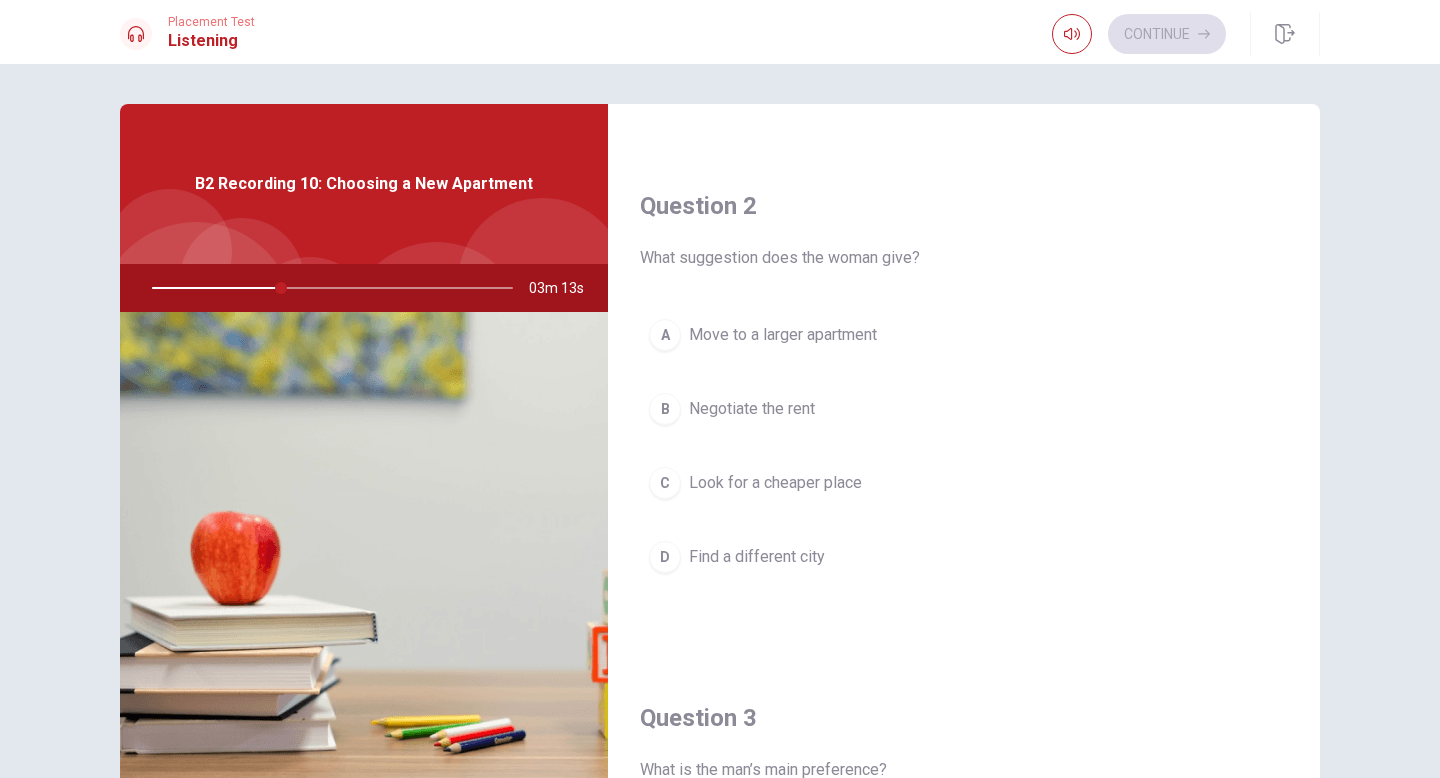 scroll, scrollTop: 485, scrollLeft: 0, axis: vertical 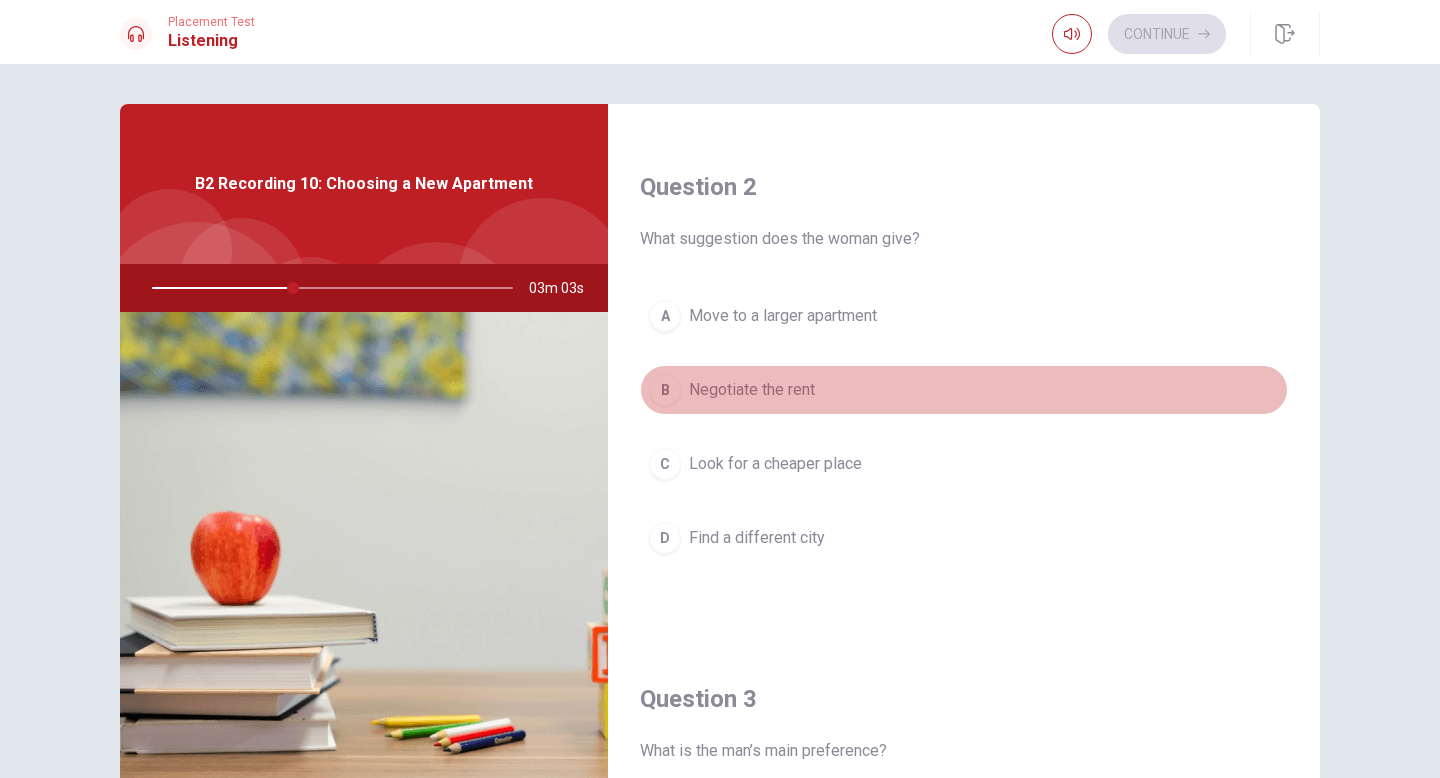 click on "B Negotiate the rent" at bounding box center (964, 390) 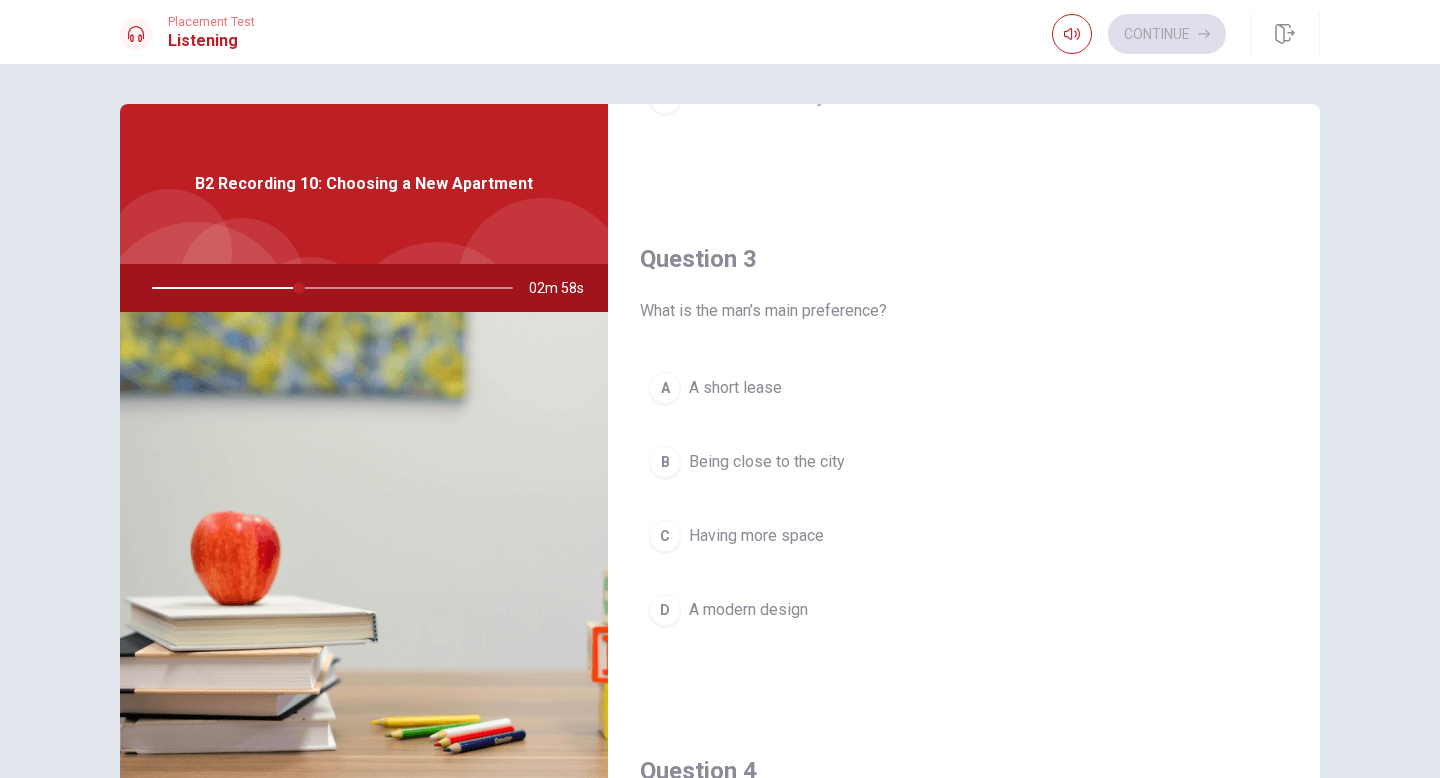 scroll, scrollTop: 929, scrollLeft: 0, axis: vertical 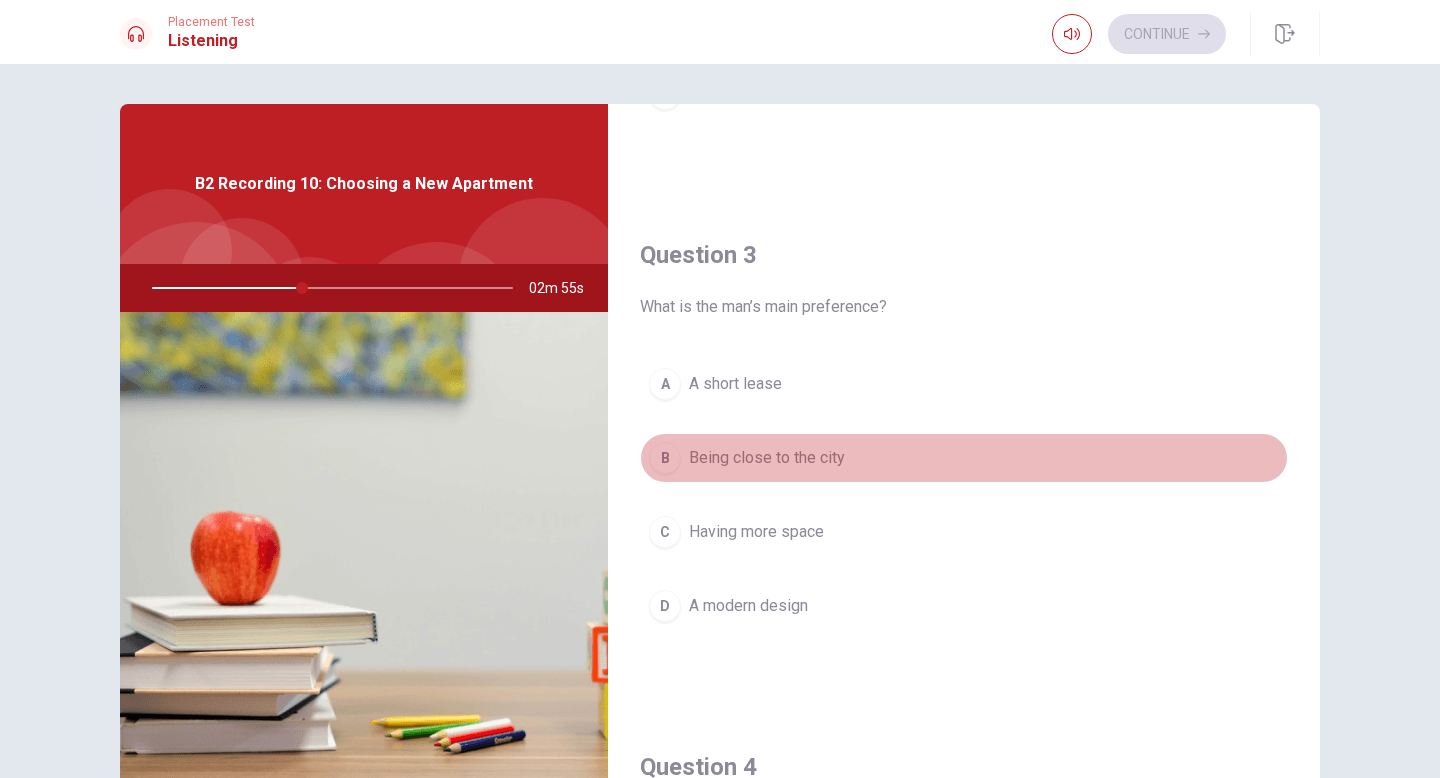 click on "B Being close to the city" at bounding box center (964, 458) 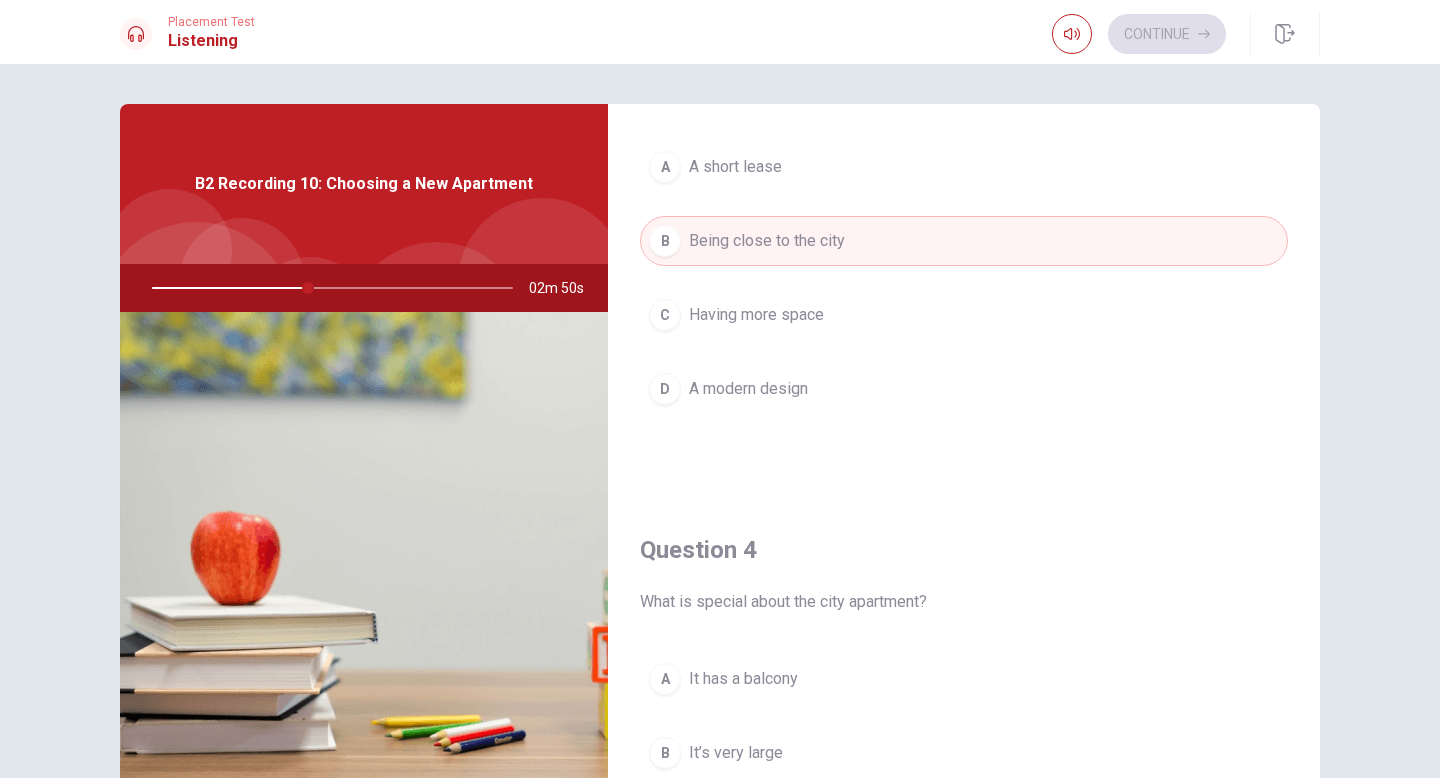 scroll, scrollTop: 1134, scrollLeft: 0, axis: vertical 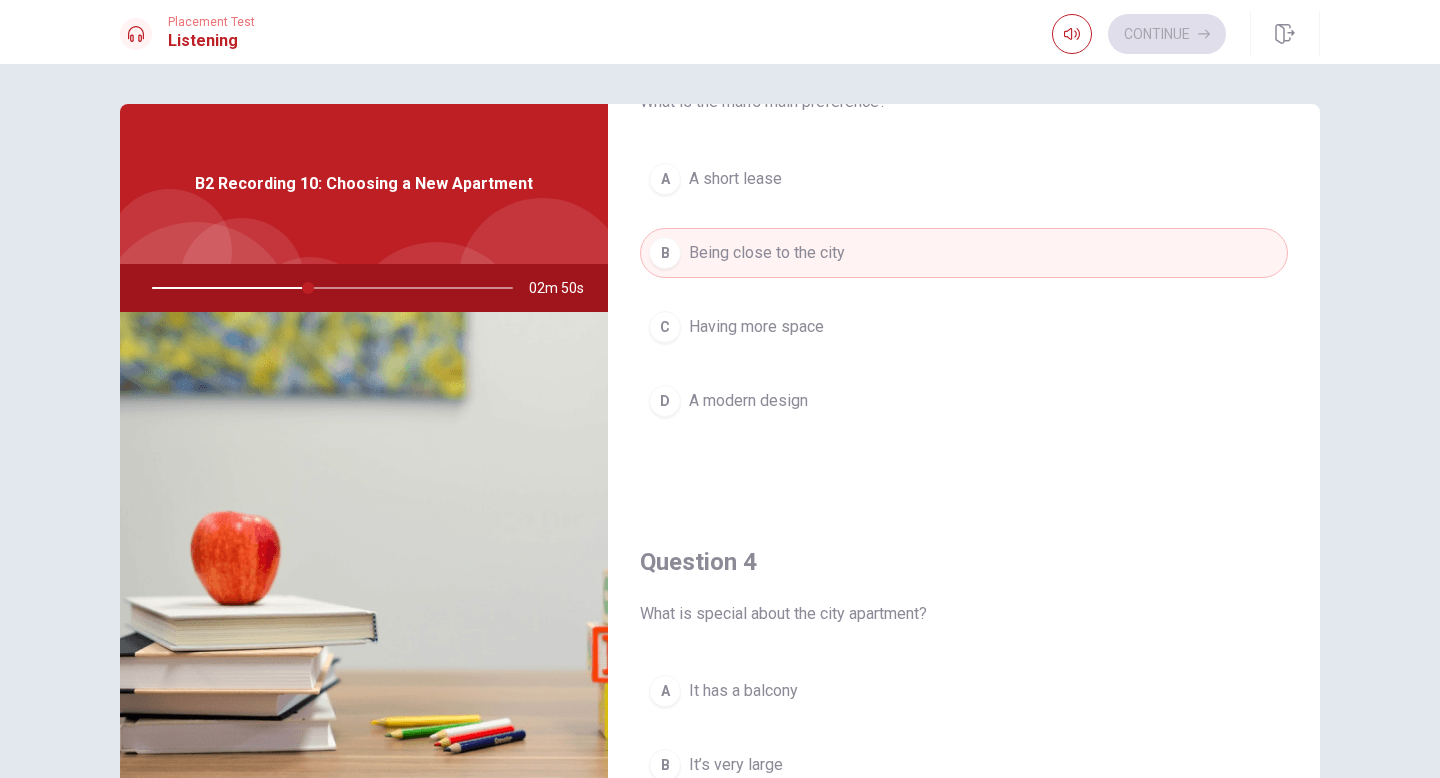 click on "C Having more space" at bounding box center [964, 327] 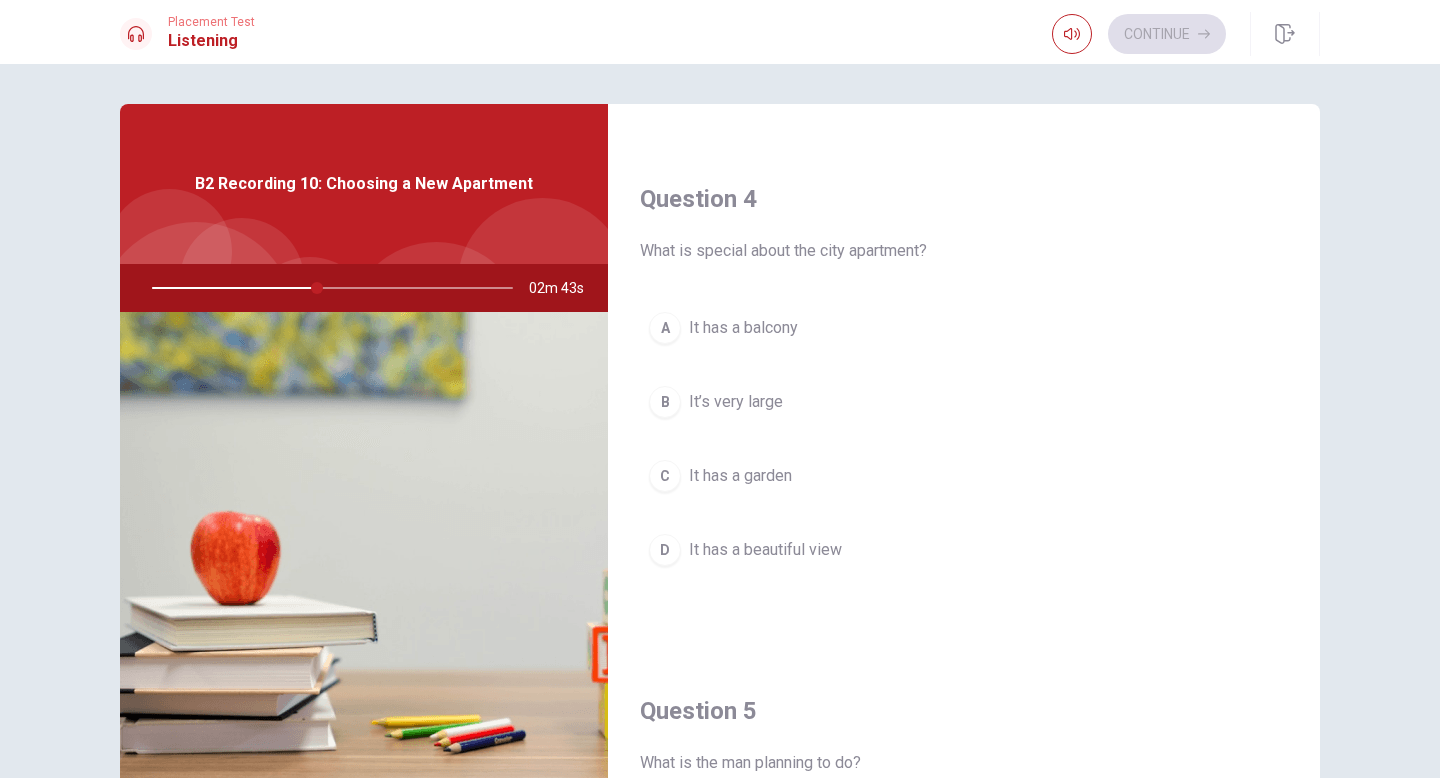 scroll, scrollTop: 1502, scrollLeft: 0, axis: vertical 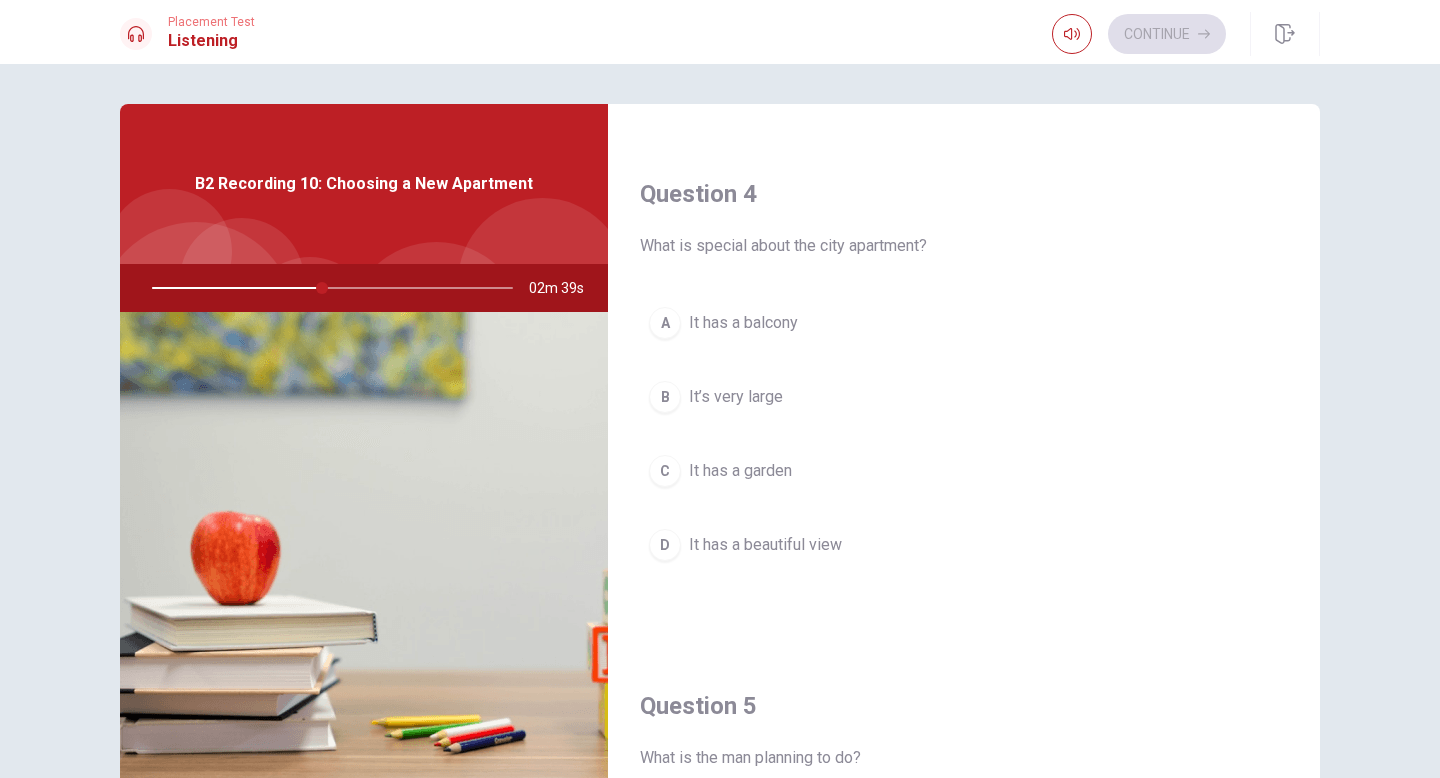 click on "A It has a balcony" at bounding box center [964, 323] 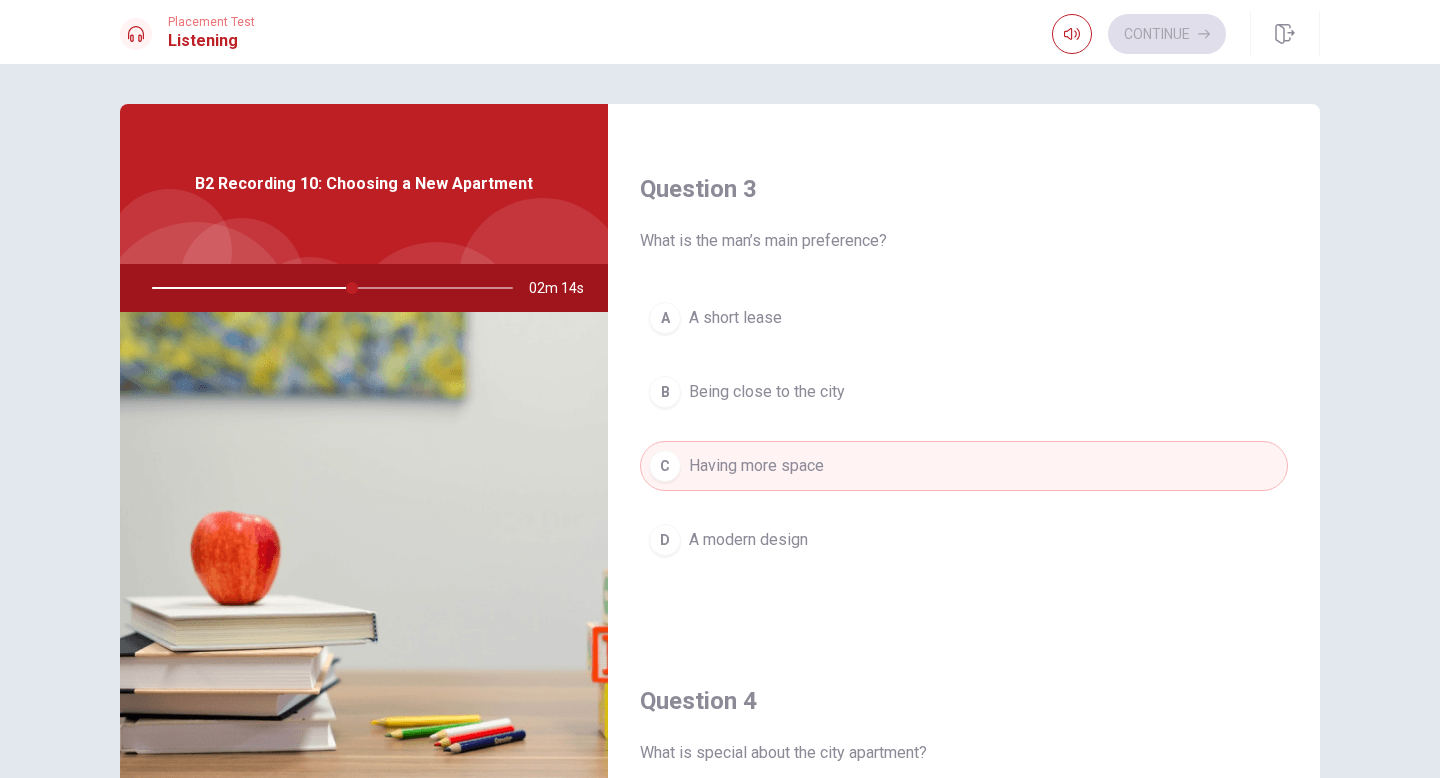 scroll, scrollTop: 1009, scrollLeft: 0, axis: vertical 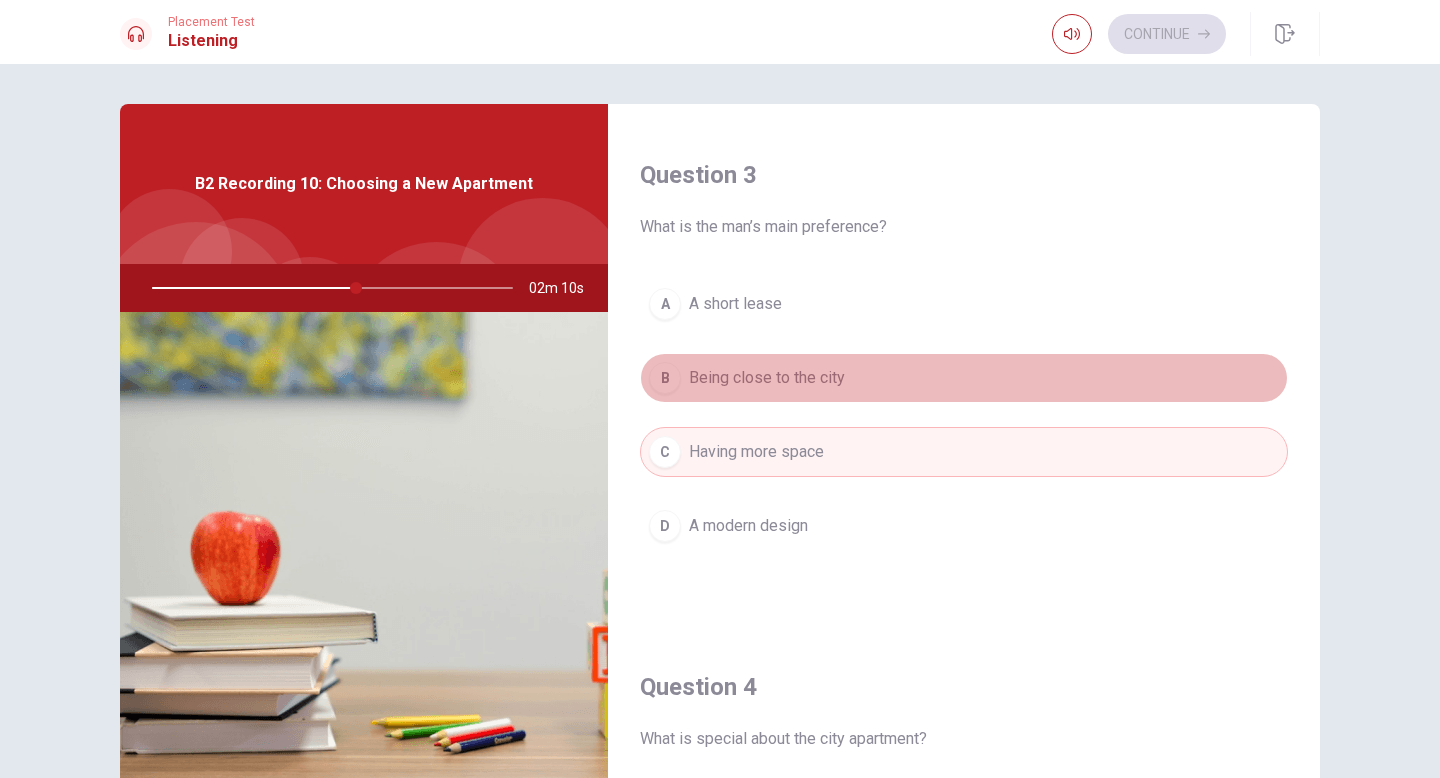 click on "Being close to the city" at bounding box center [767, 378] 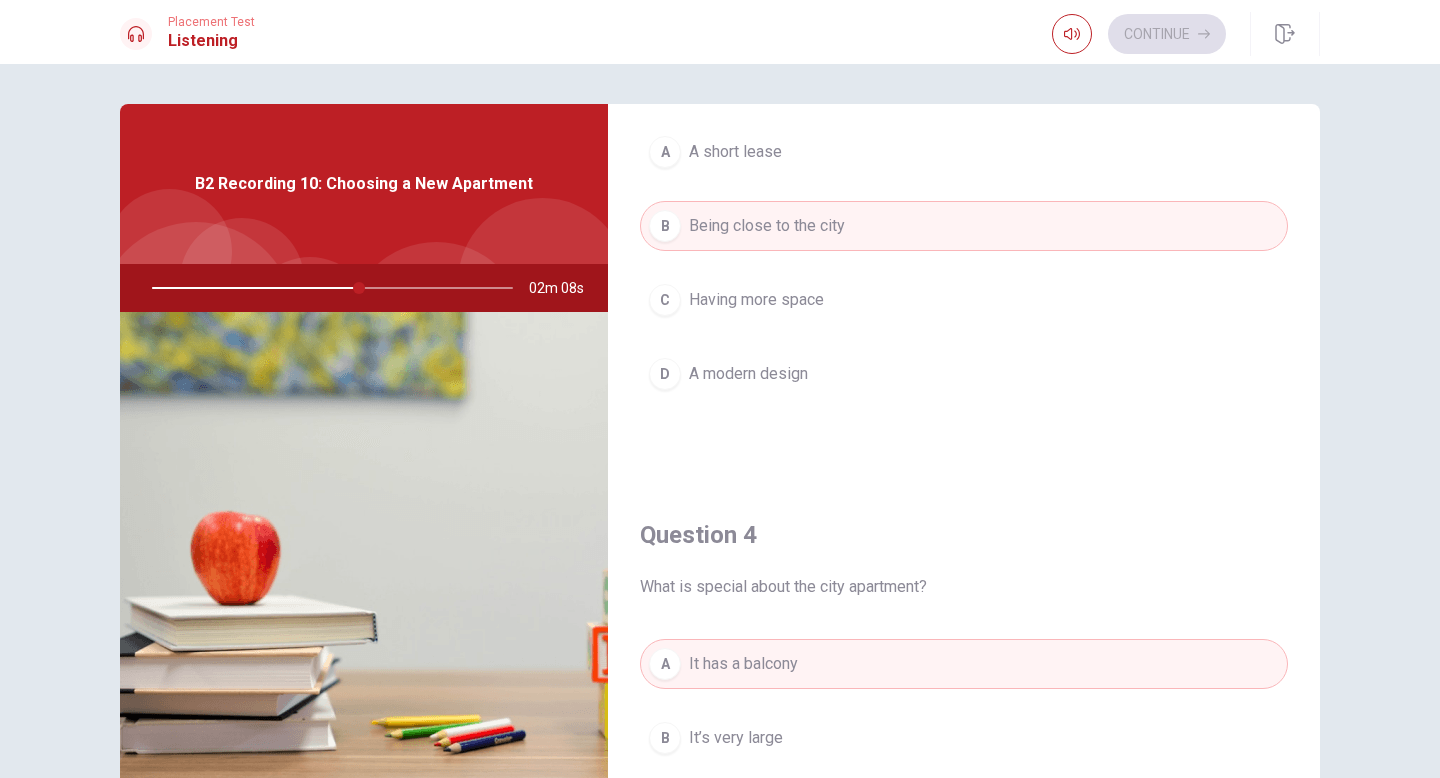 scroll, scrollTop: 1185, scrollLeft: 0, axis: vertical 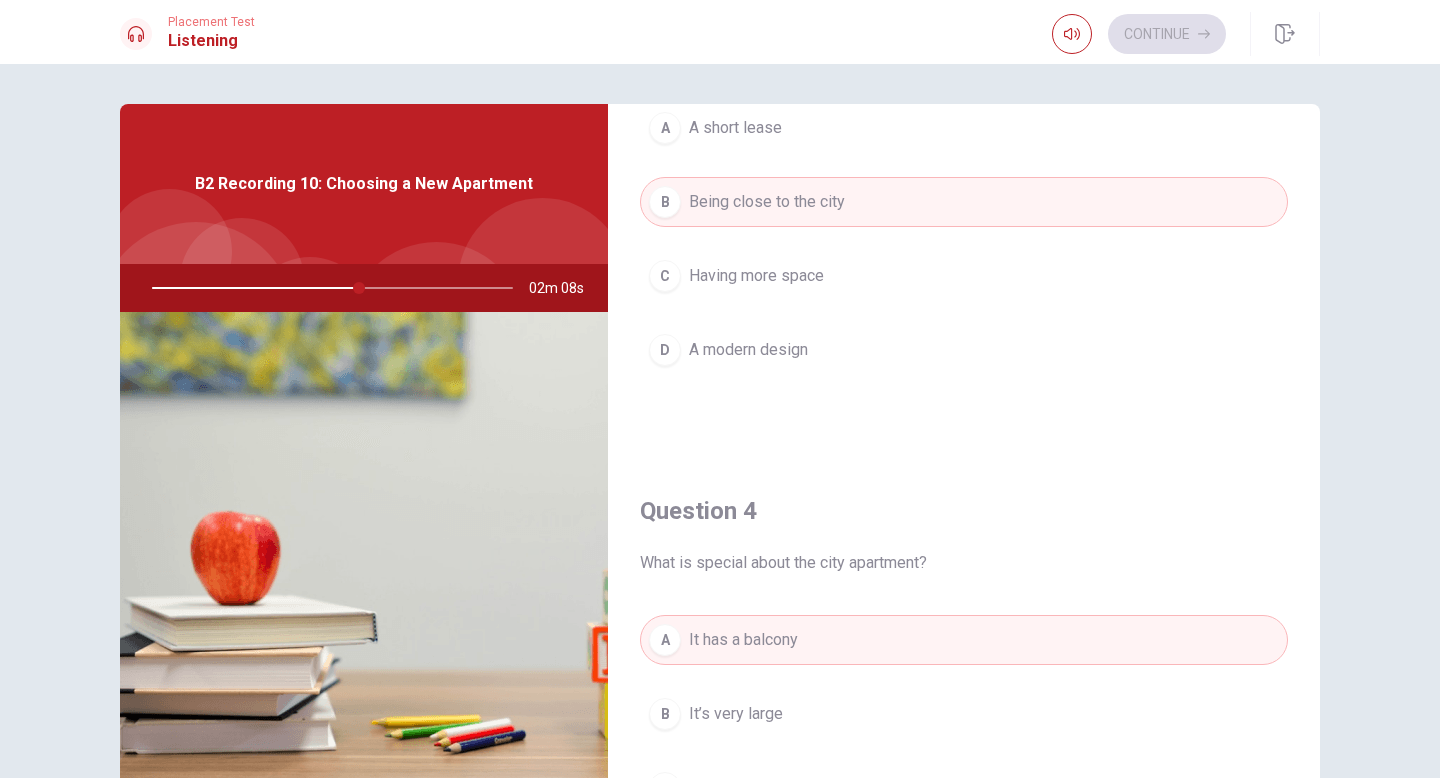 click on "D A modern design" at bounding box center [964, 350] 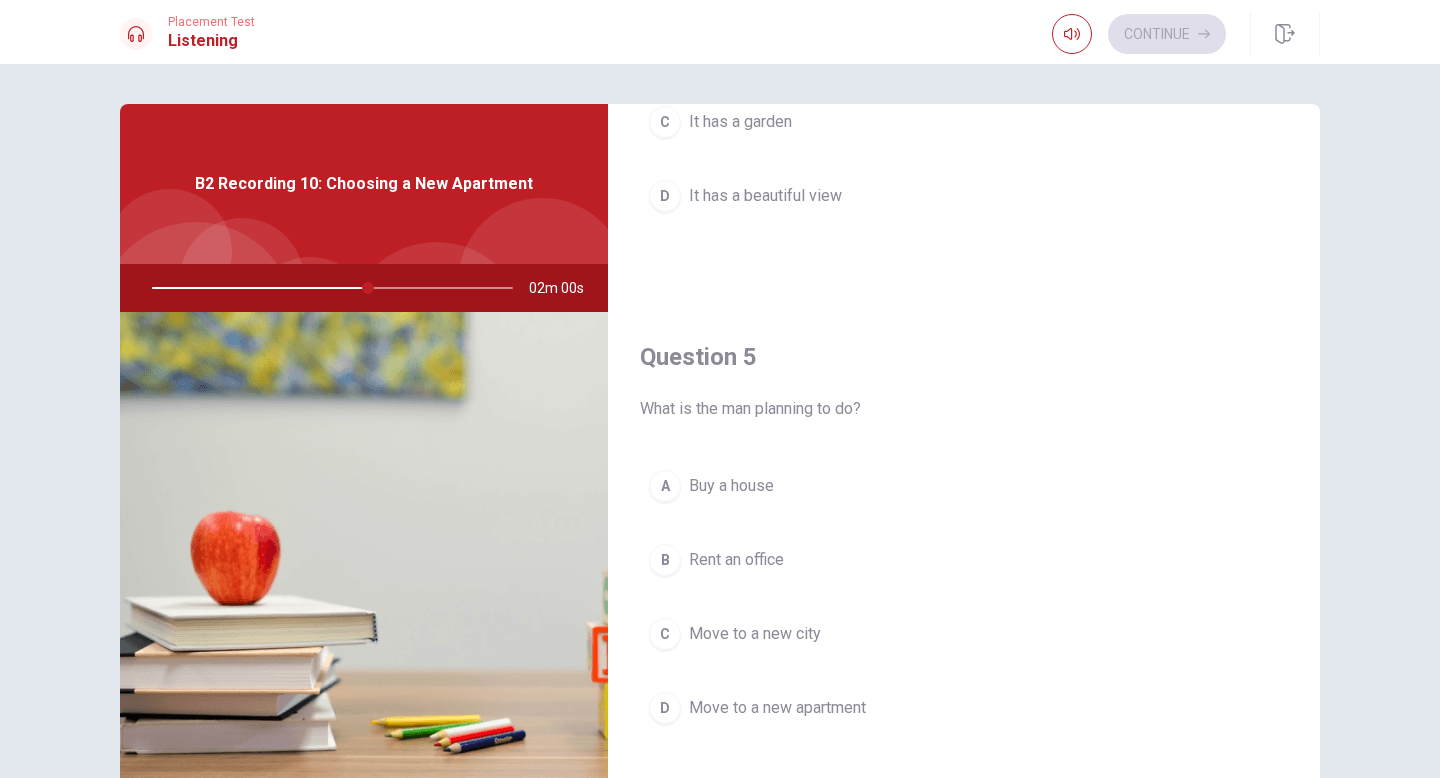 scroll, scrollTop: 1865, scrollLeft: 0, axis: vertical 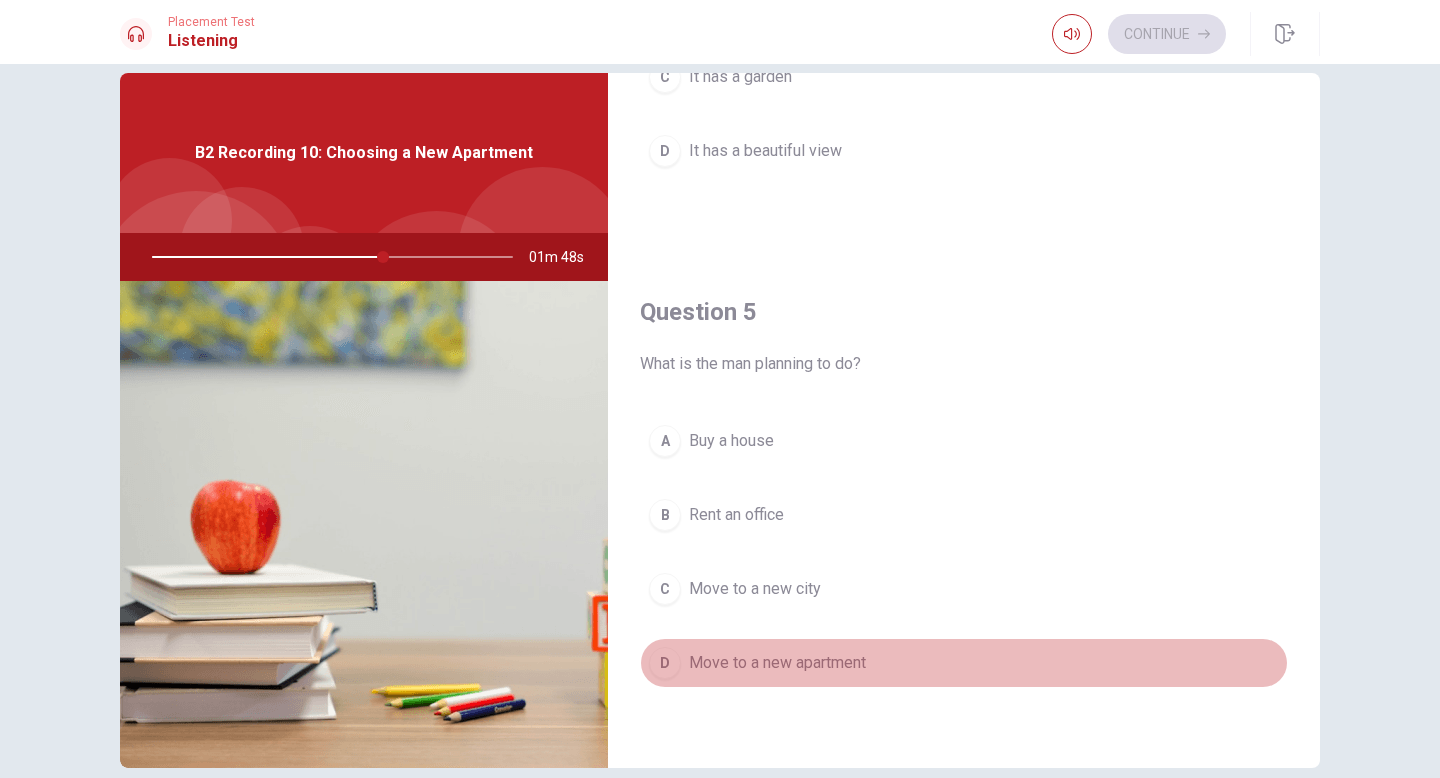 click on "Move to a new apartment" at bounding box center [777, 663] 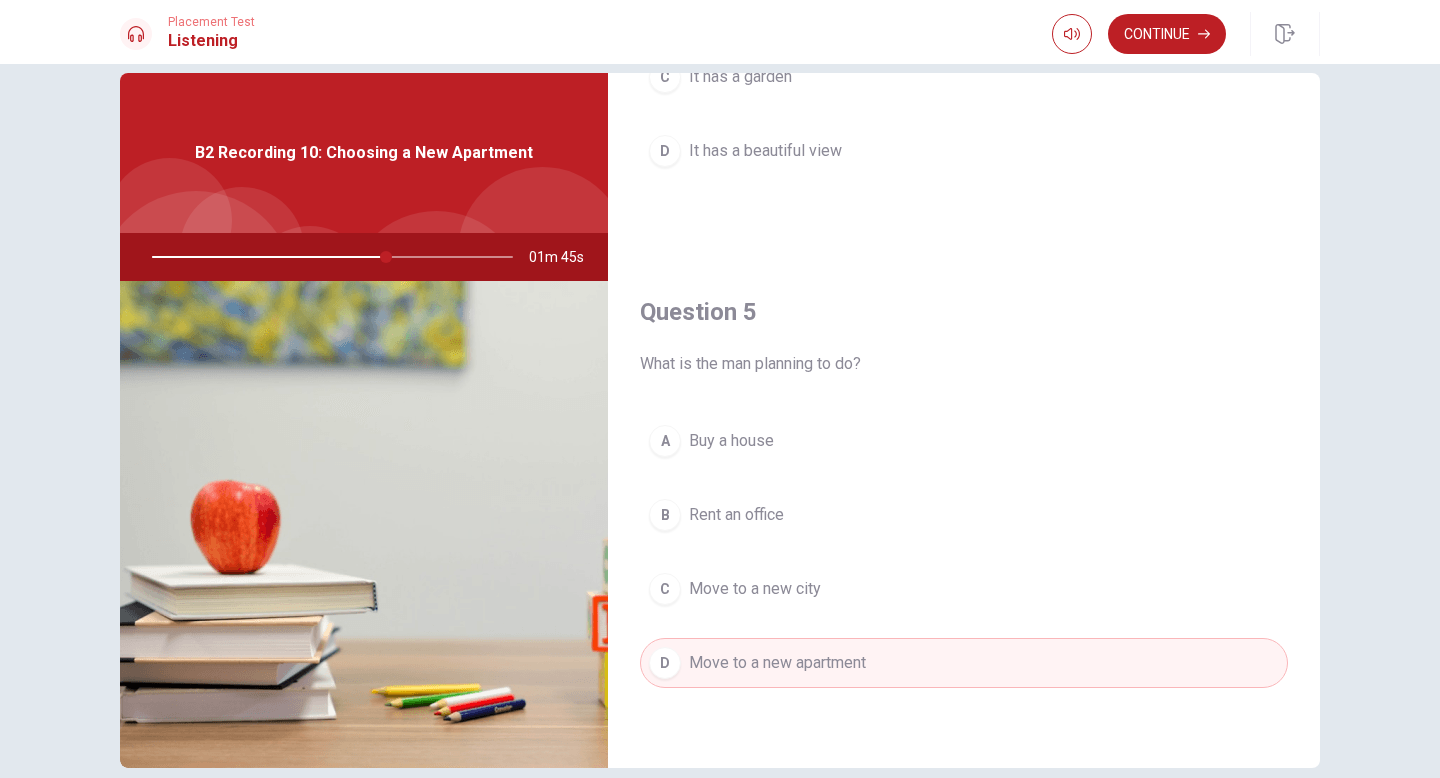 click on "C Move to a new city" at bounding box center (964, 589) 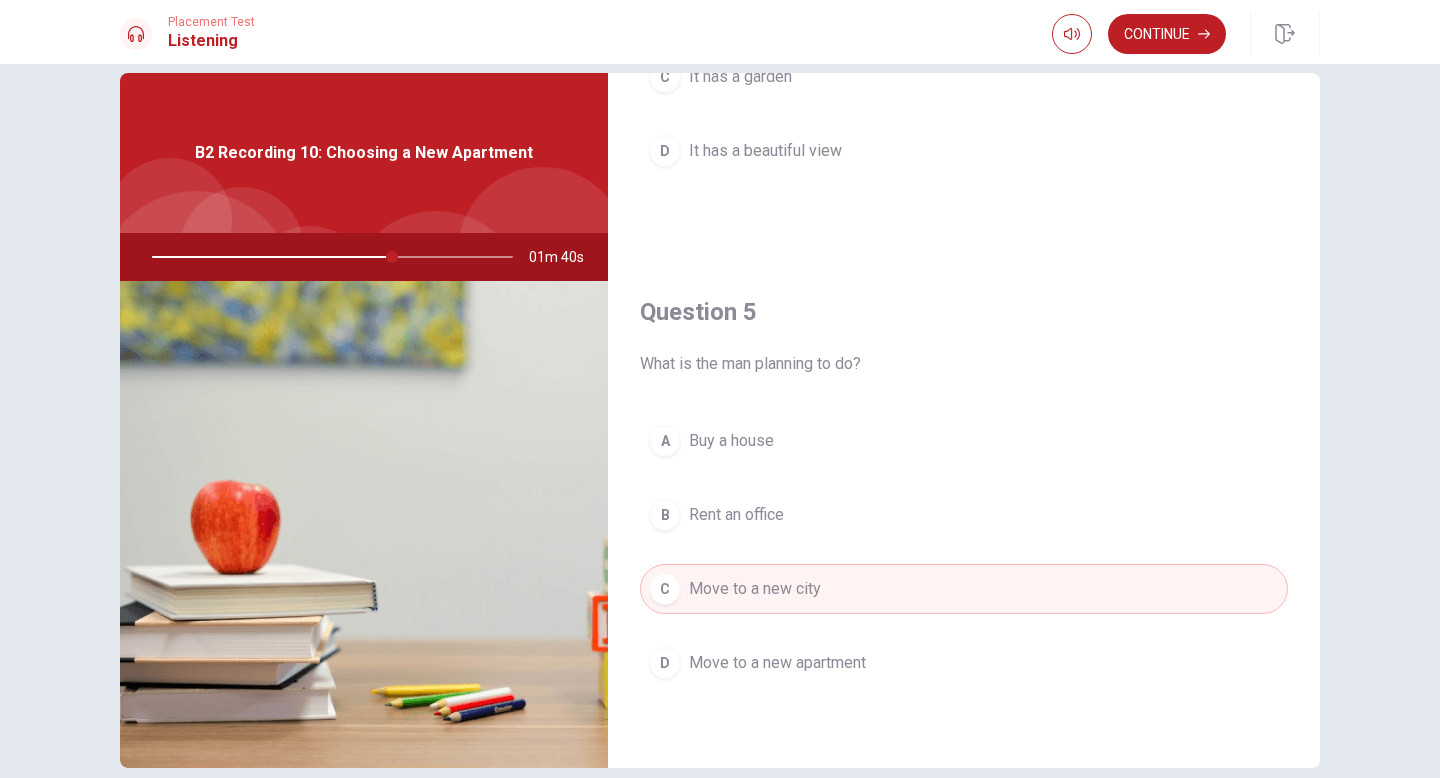 click on "D Move to a new apartment" at bounding box center [964, 663] 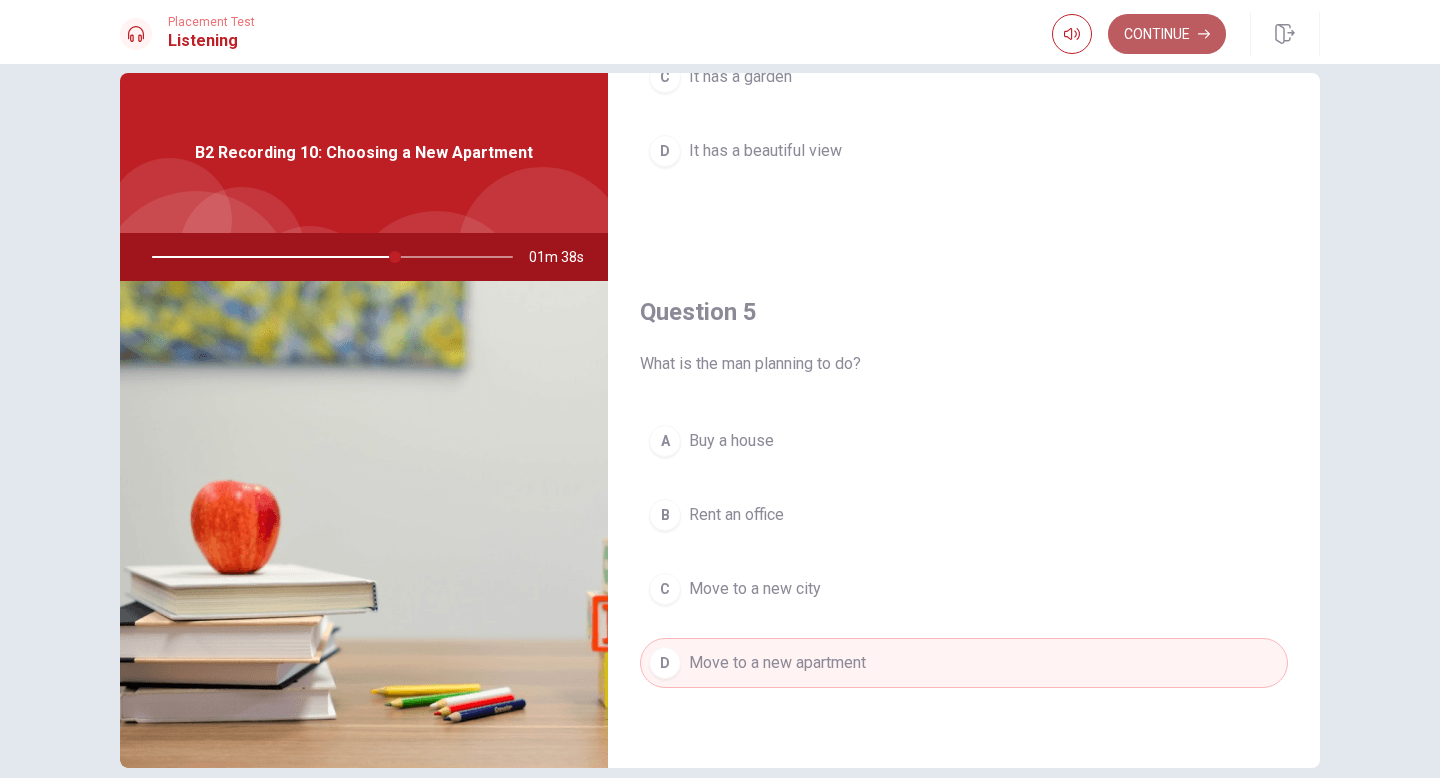 click on "Continue" at bounding box center [1167, 34] 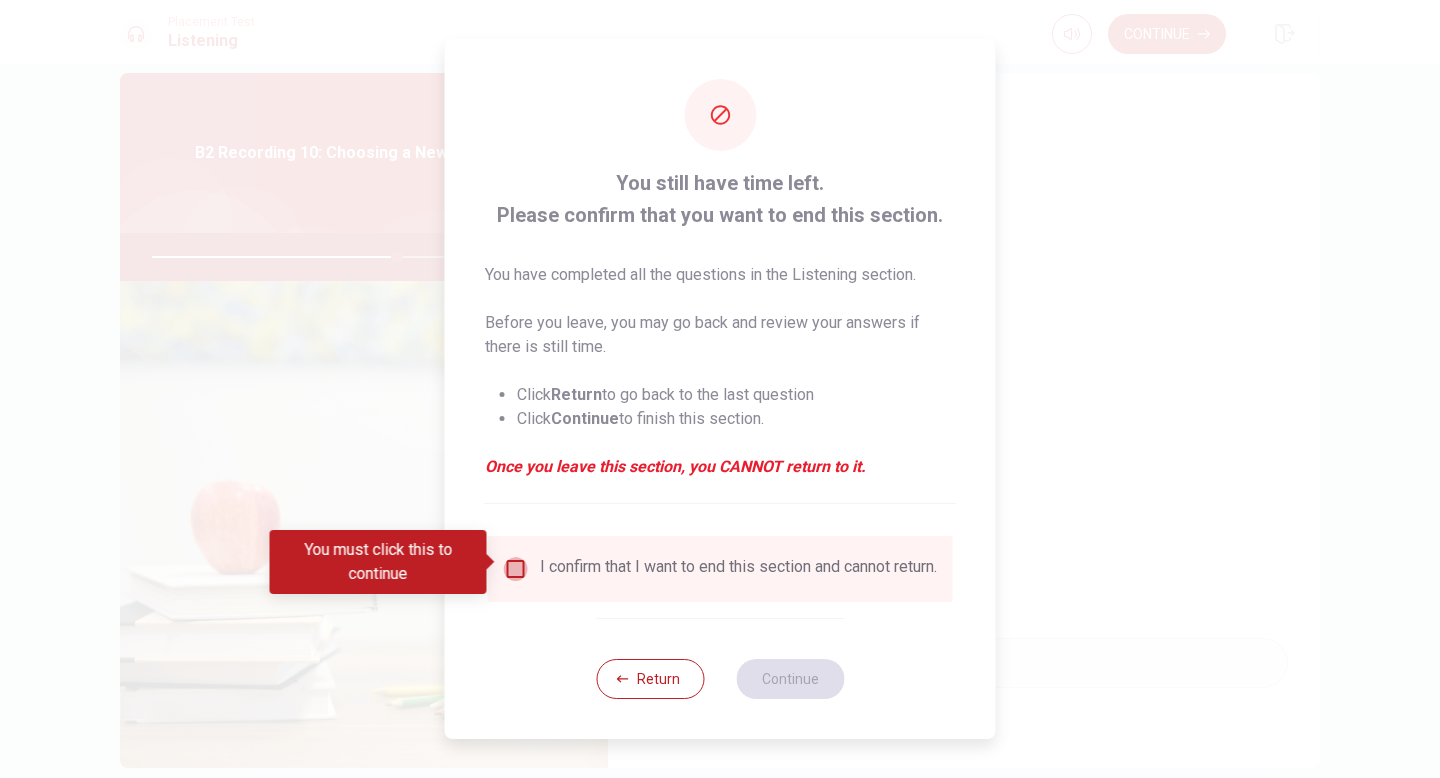 click at bounding box center (516, 569) 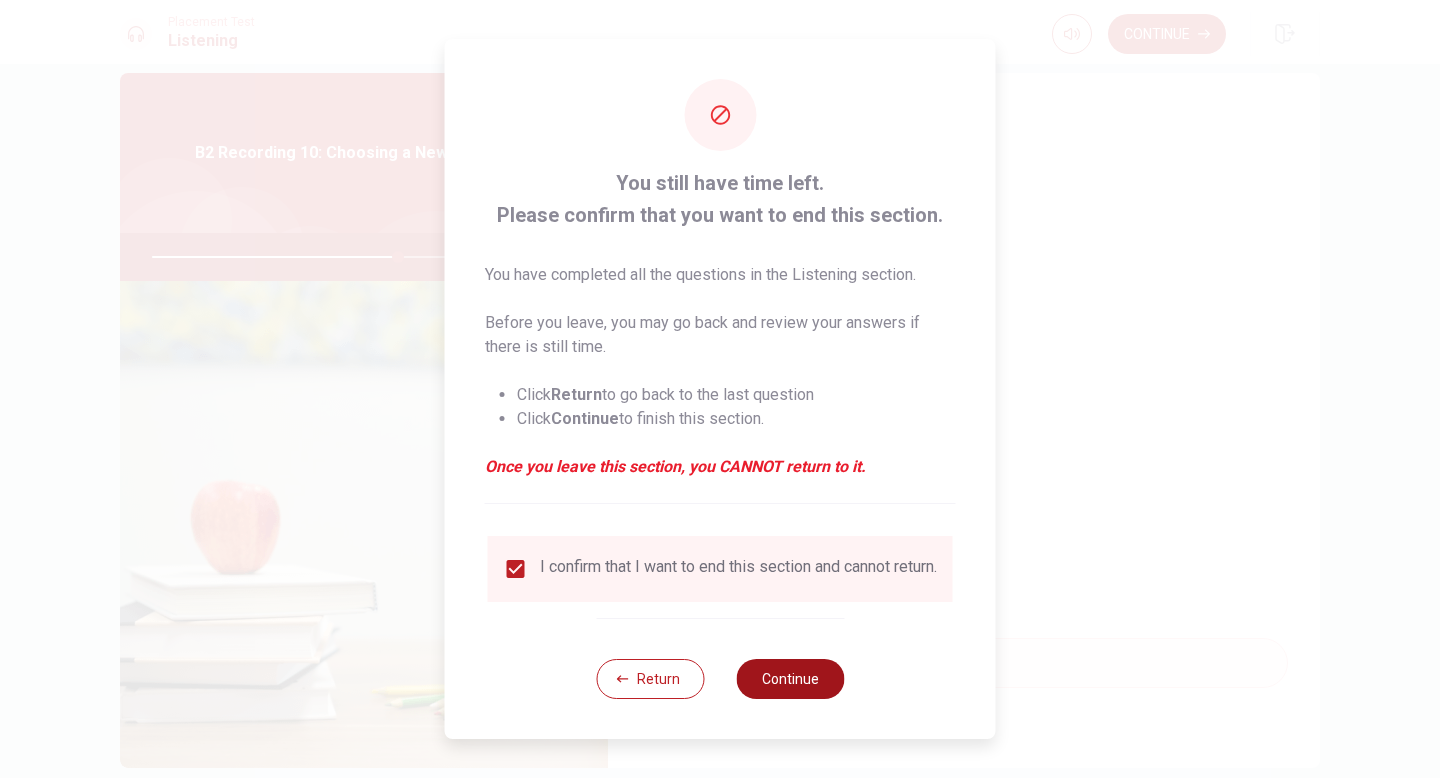 click on "Continue" at bounding box center (790, 679) 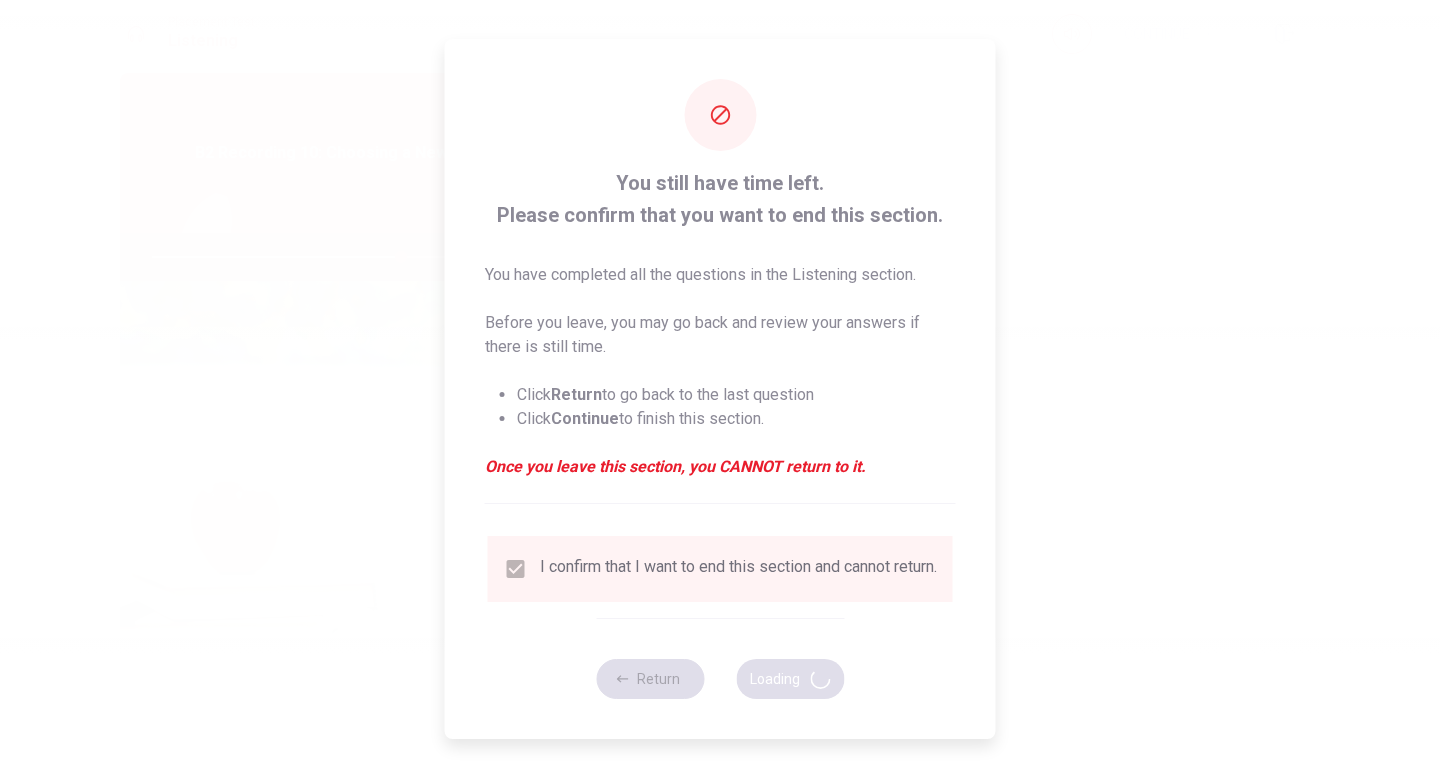 type on "69" 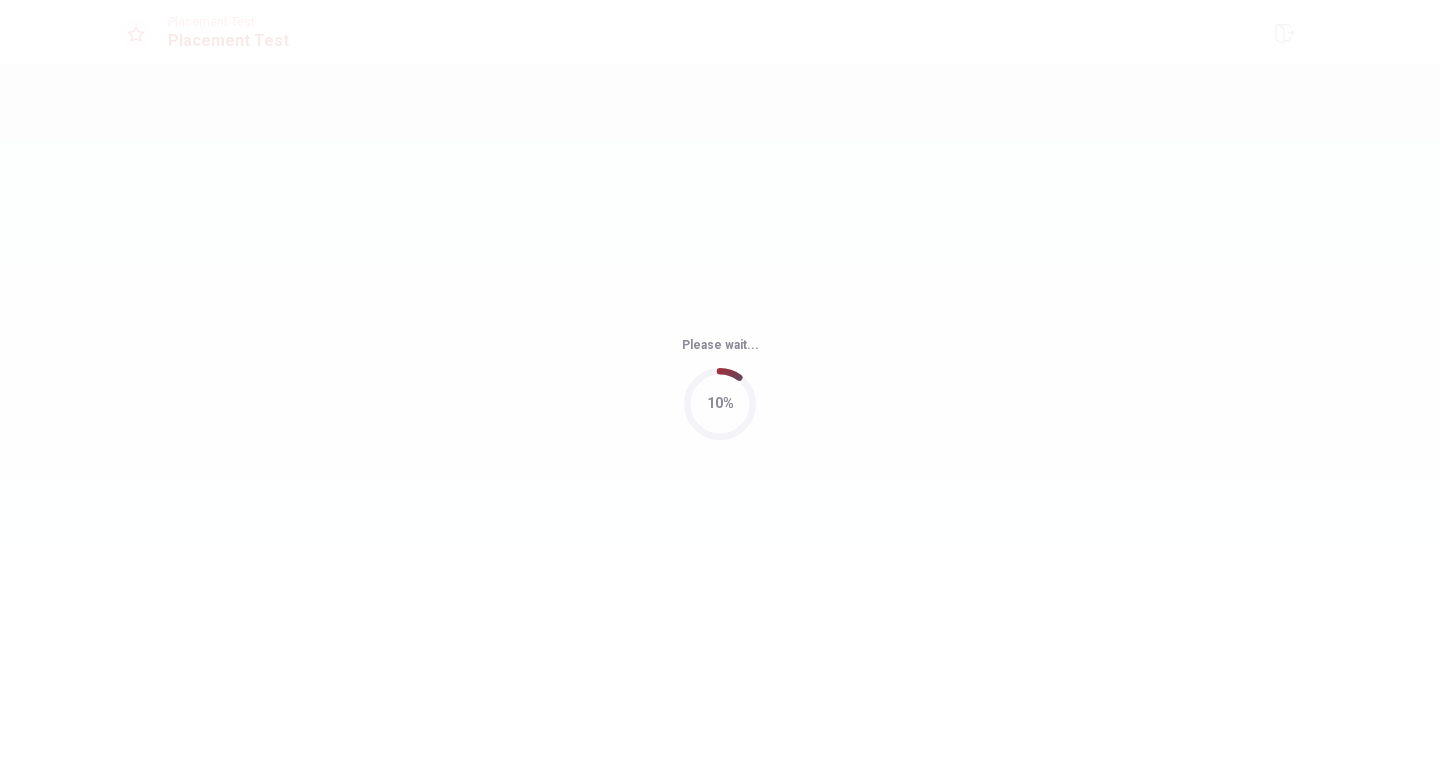 scroll, scrollTop: 0, scrollLeft: 0, axis: both 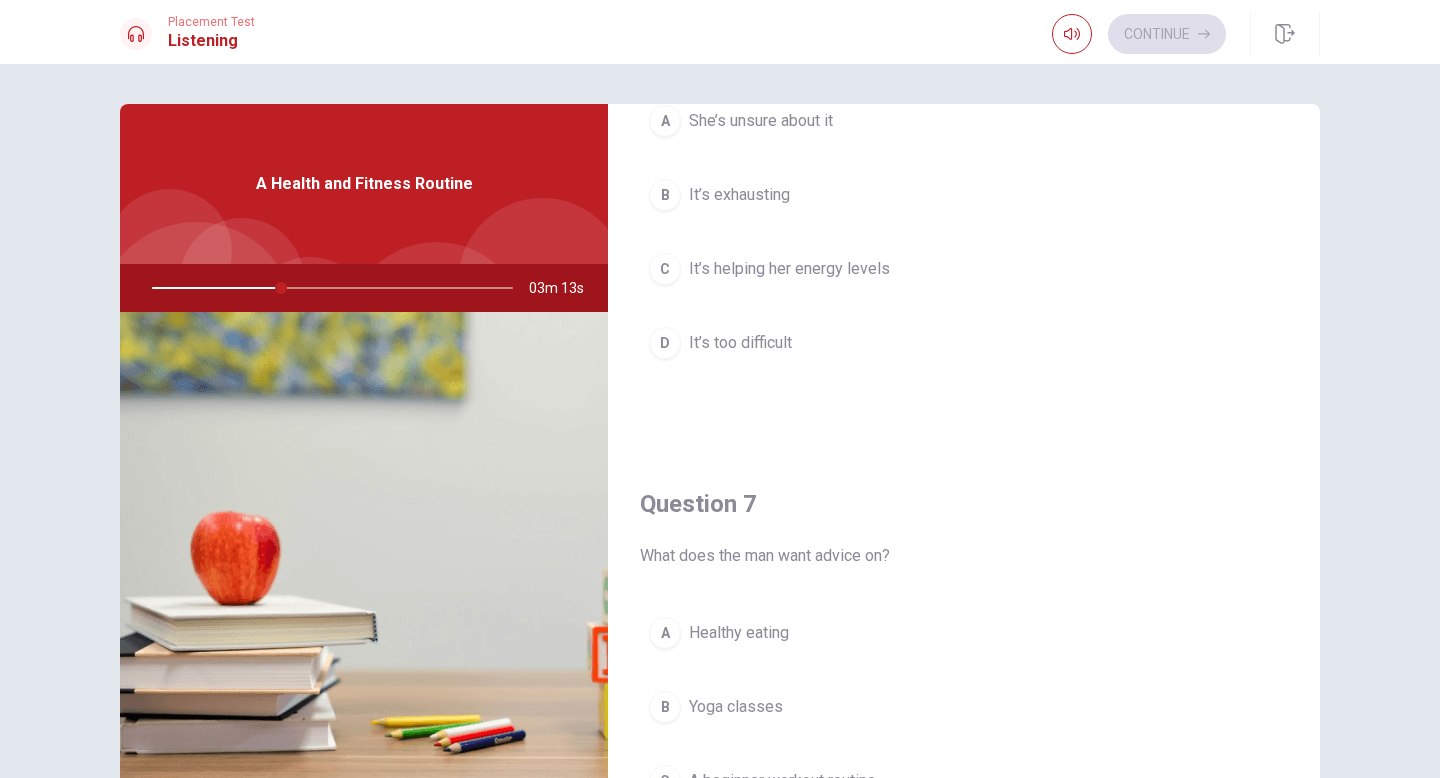 click on "C It’s helping her energy levels" at bounding box center [964, 269] 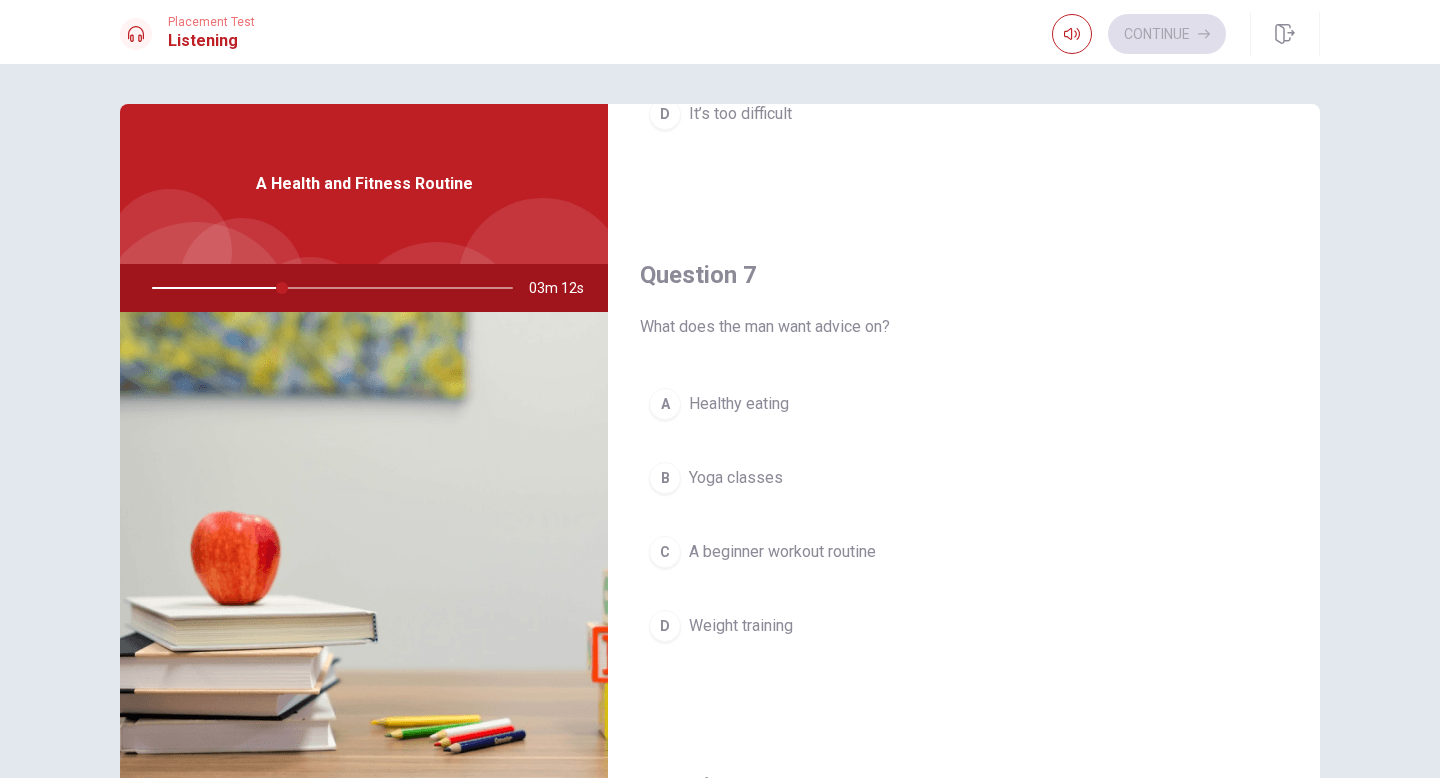 scroll, scrollTop: 475, scrollLeft: 0, axis: vertical 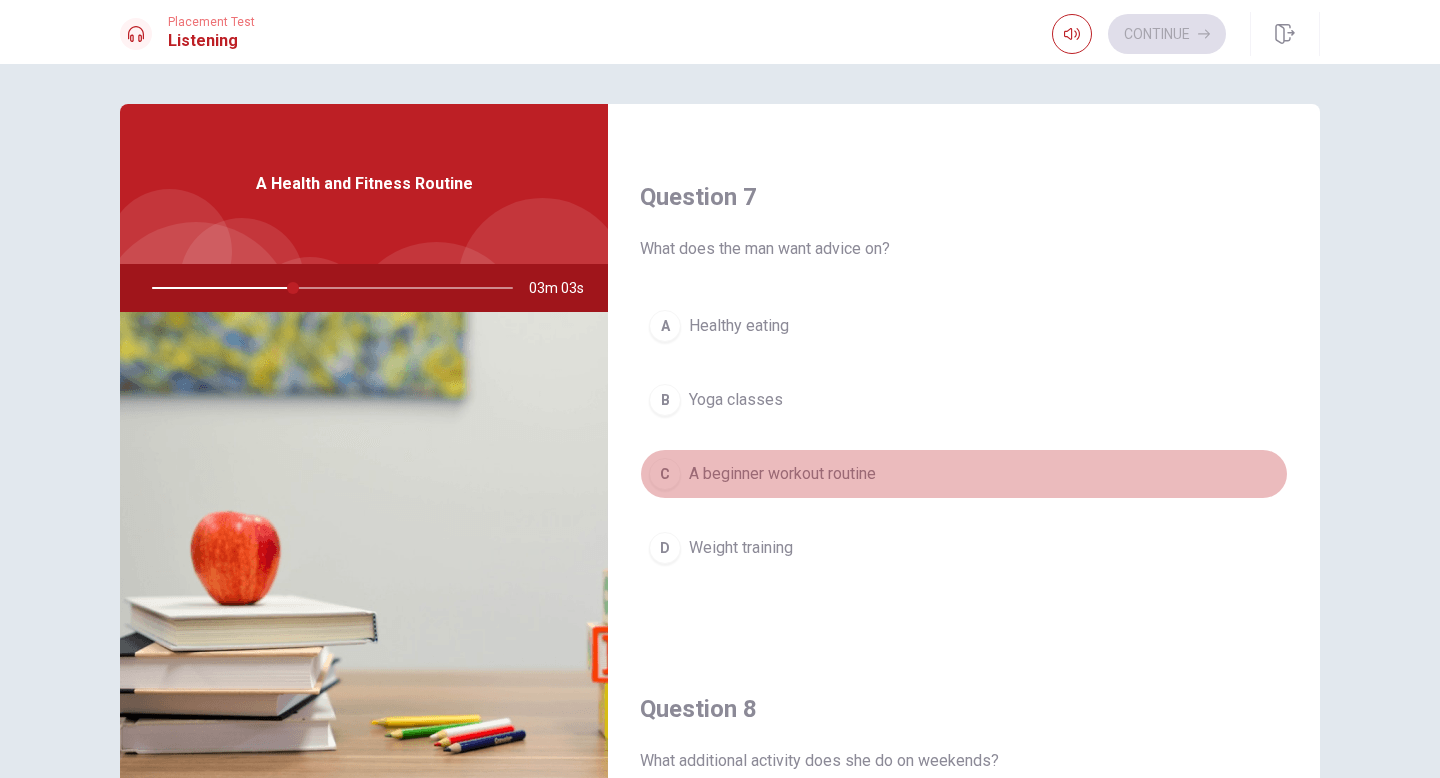 click on "A beginner workout routine" at bounding box center (782, 474) 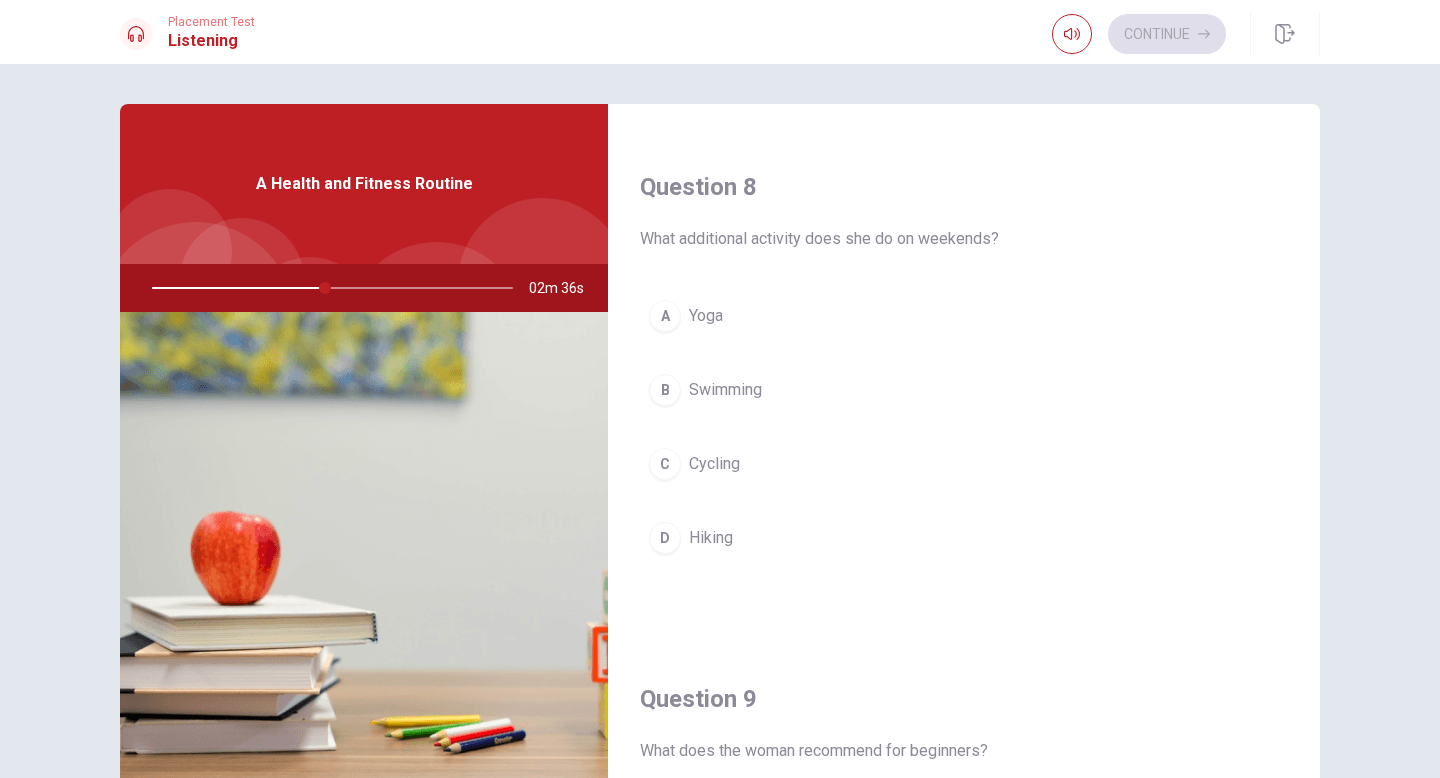 scroll, scrollTop: 1045, scrollLeft: 0, axis: vertical 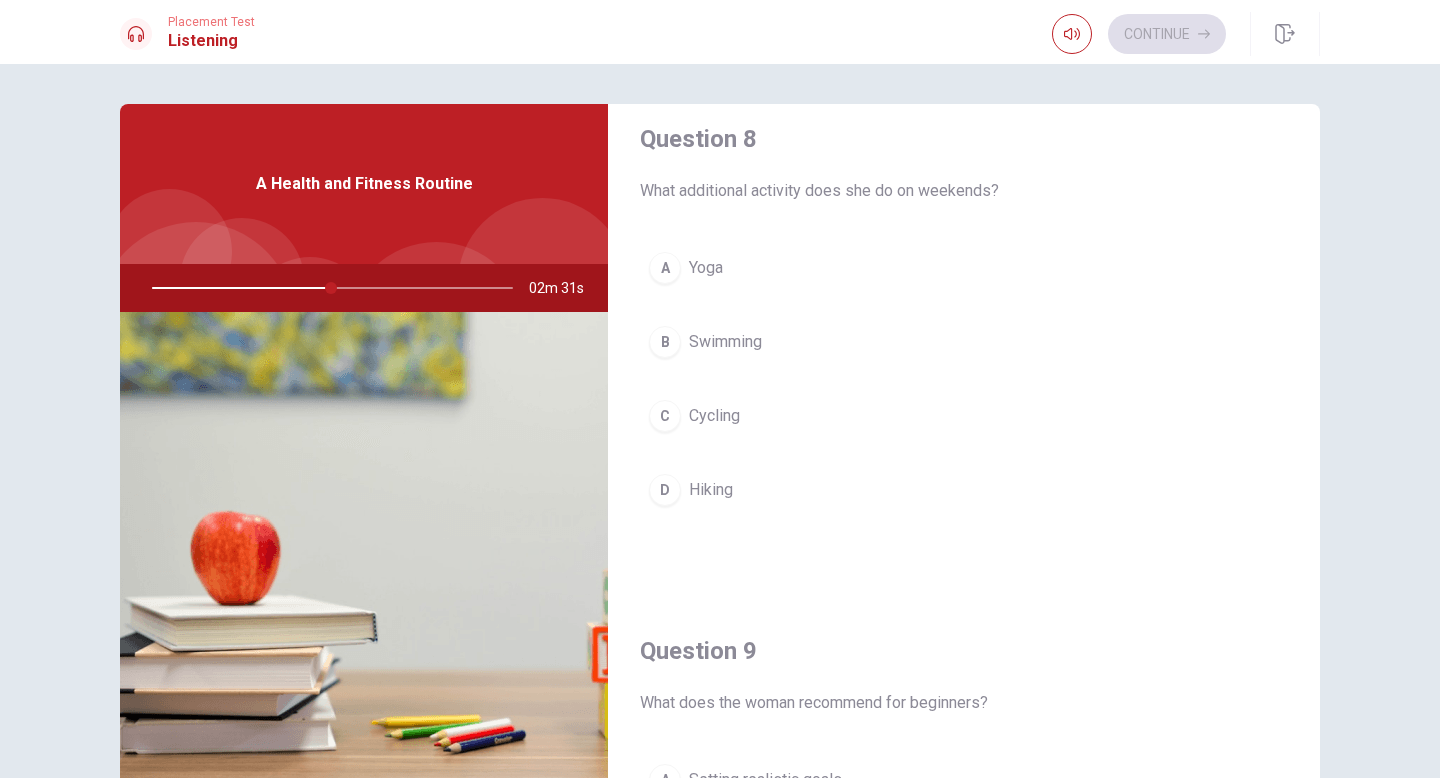 click on "A Yoga" at bounding box center (964, 268) 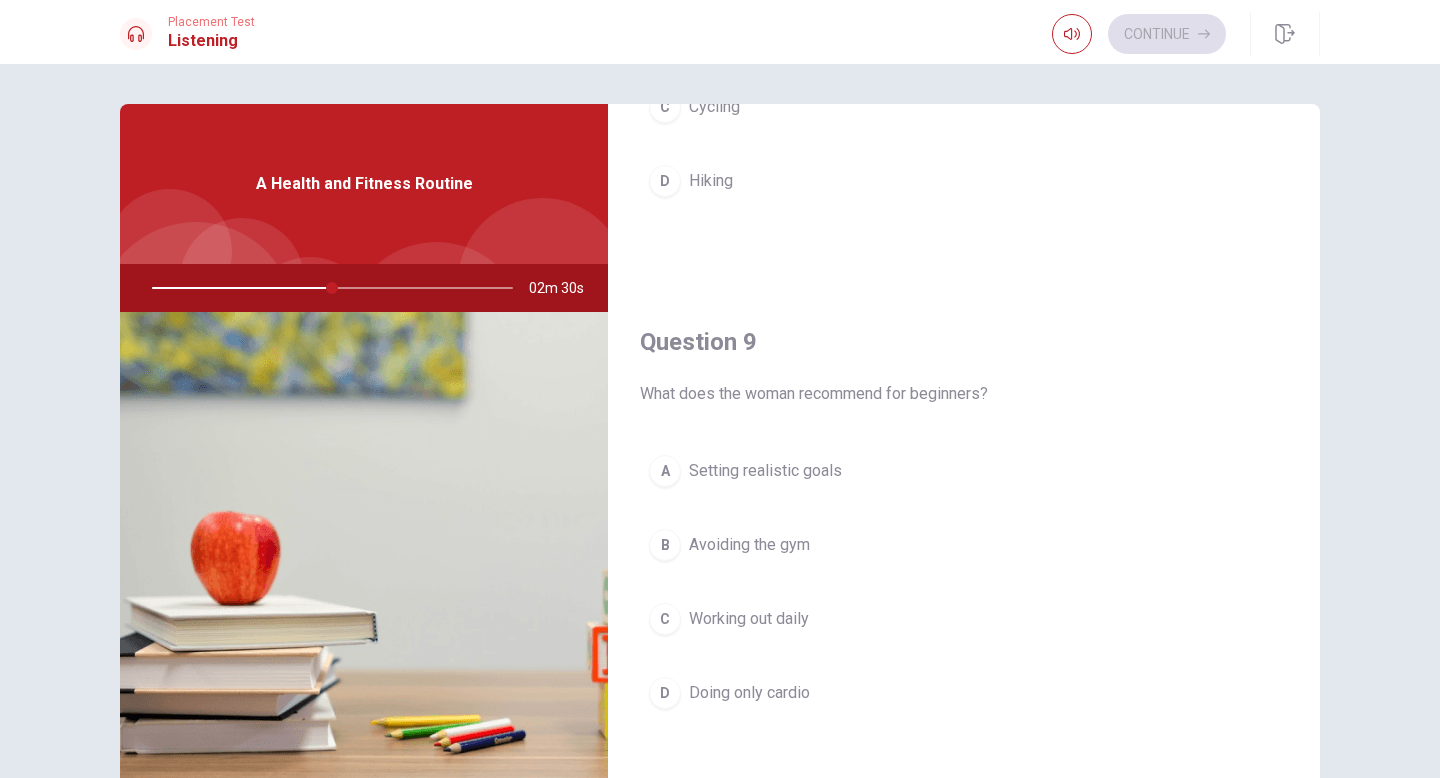 scroll, scrollTop: 1374, scrollLeft: 0, axis: vertical 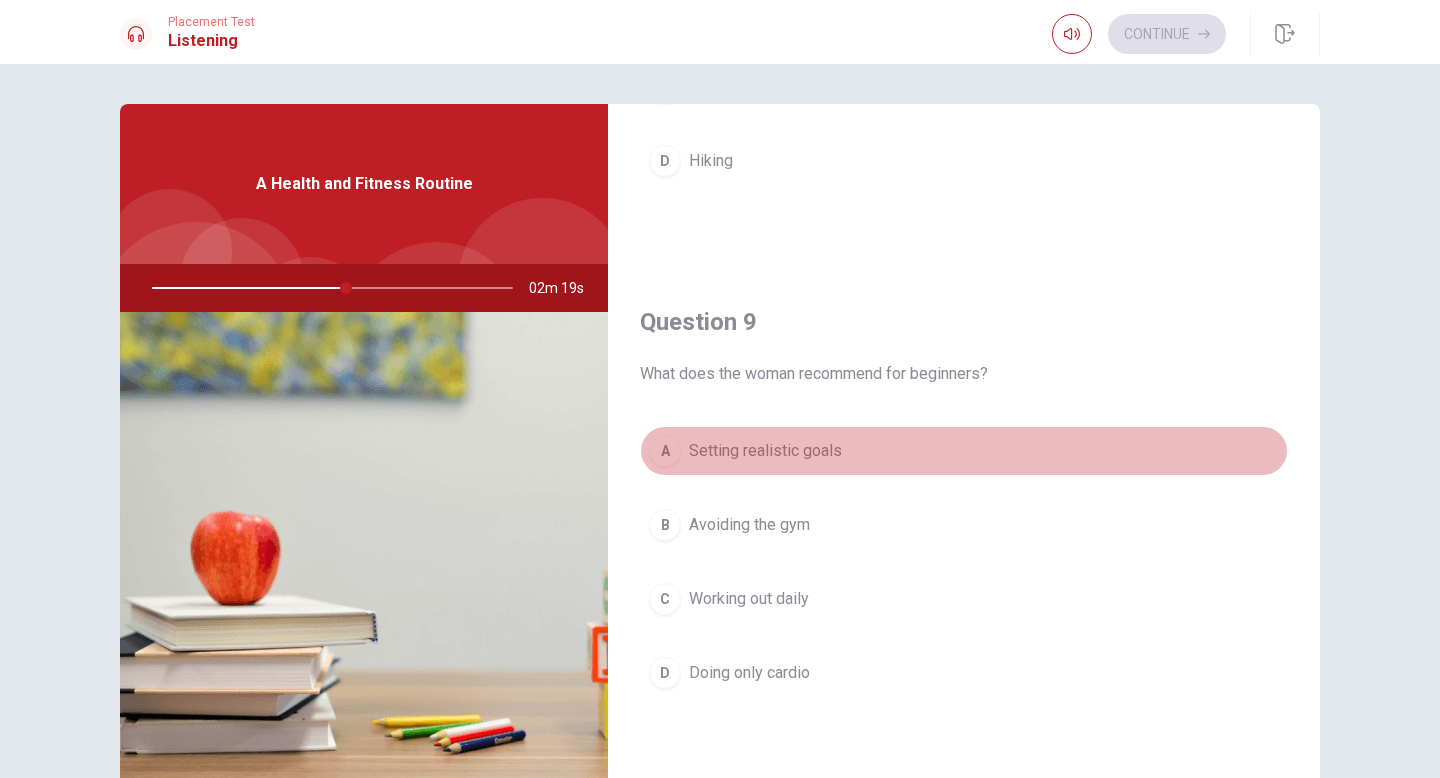 click on "Setting realistic goals" at bounding box center (765, 451) 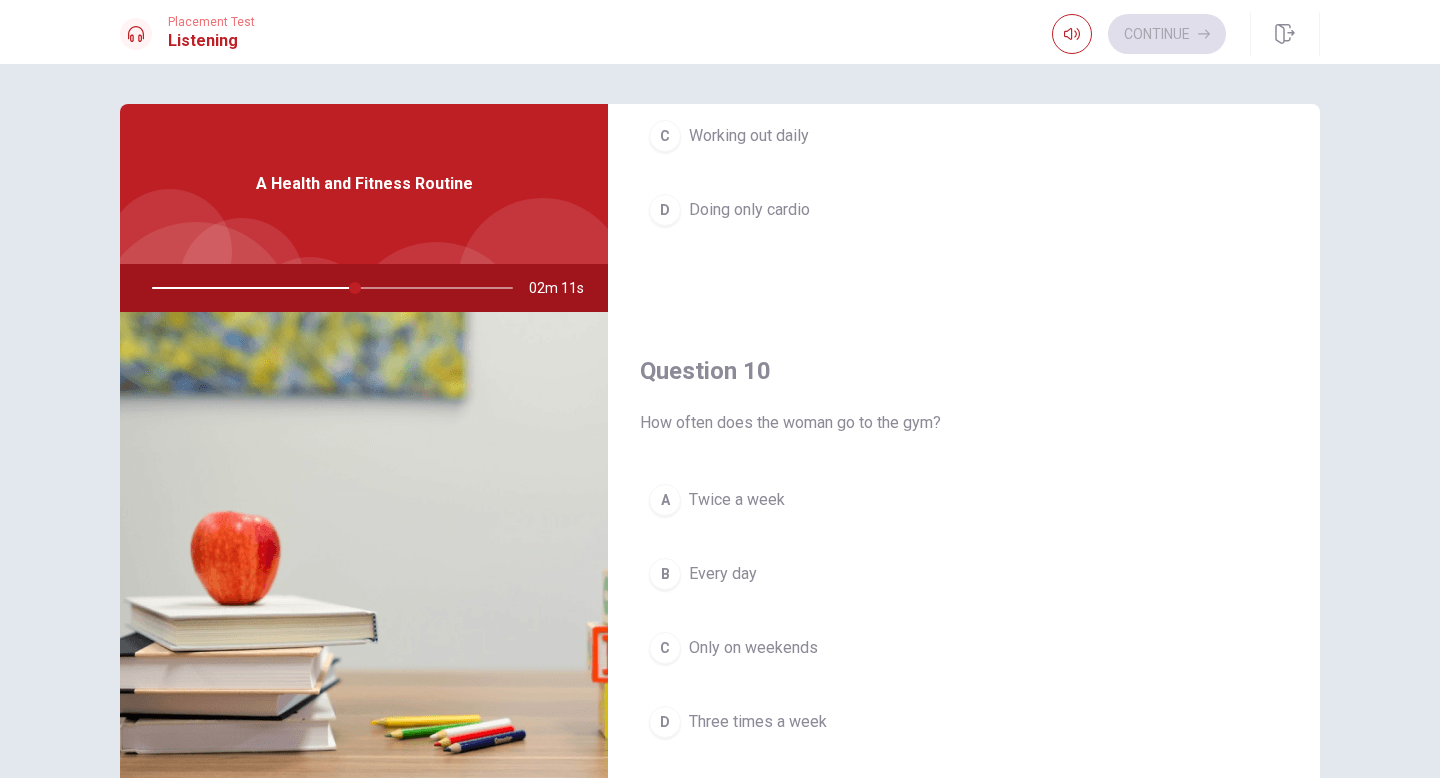 scroll, scrollTop: 1857, scrollLeft: 0, axis: vertical 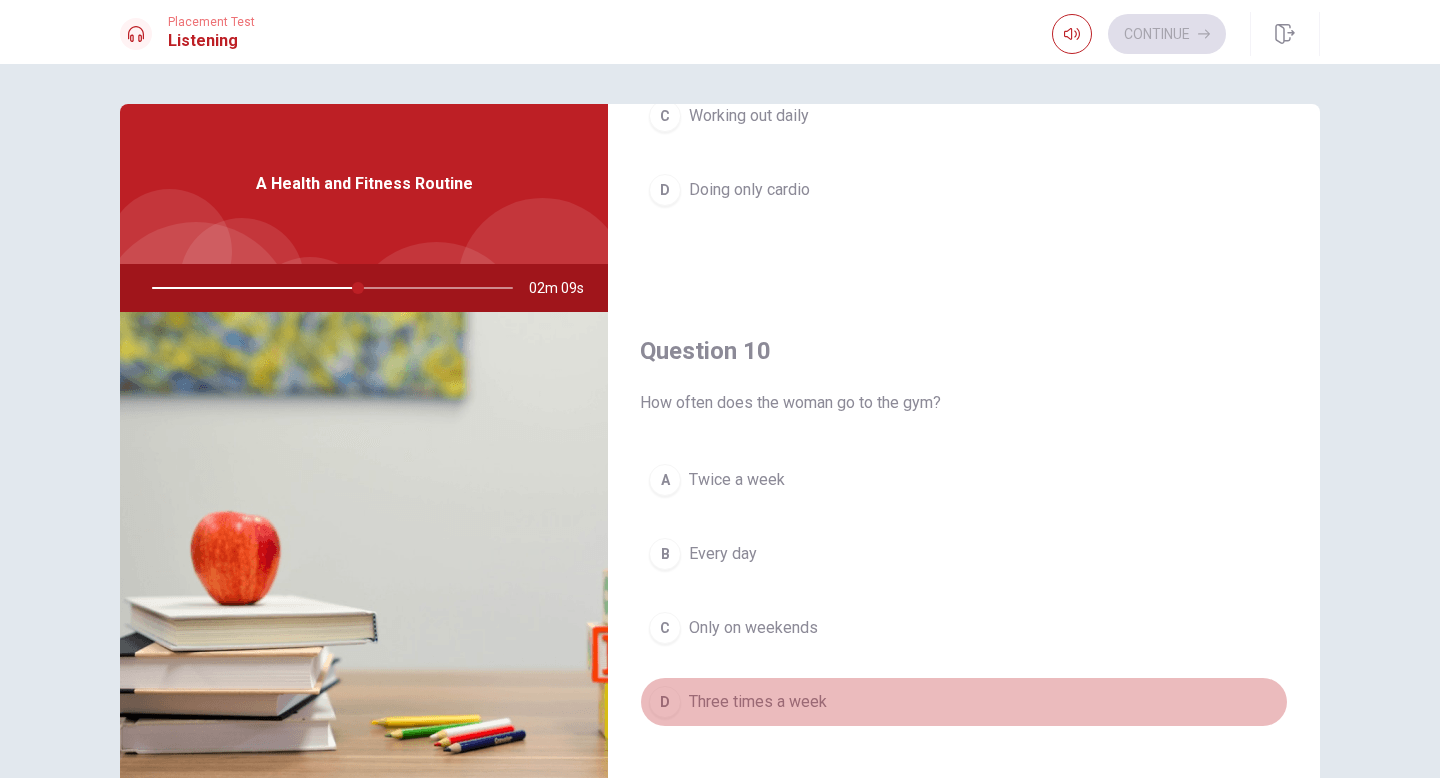 click on "Three times a week" at bounding box center [758, 702] 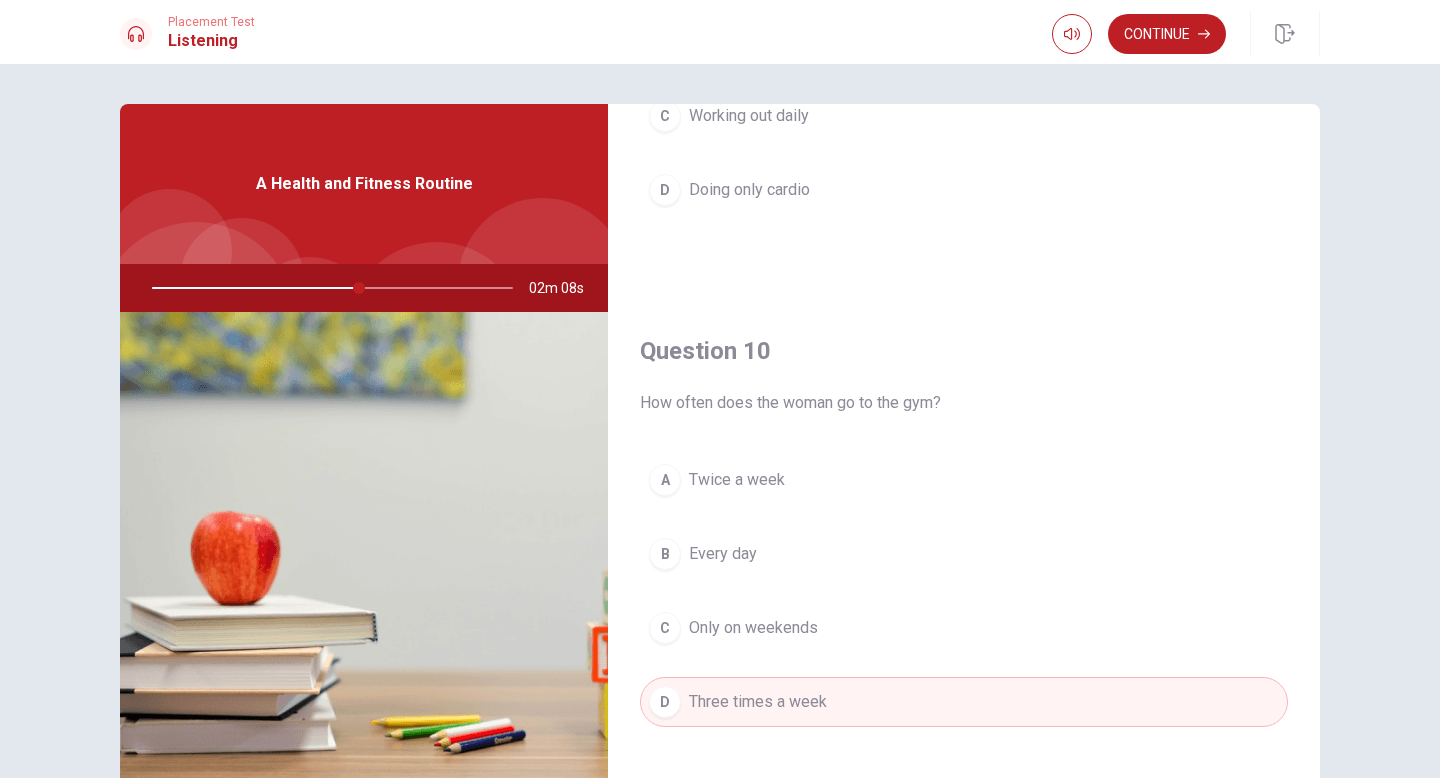 scroll, scrollTop: 1865, scrollLeft: 0, axis: vertical 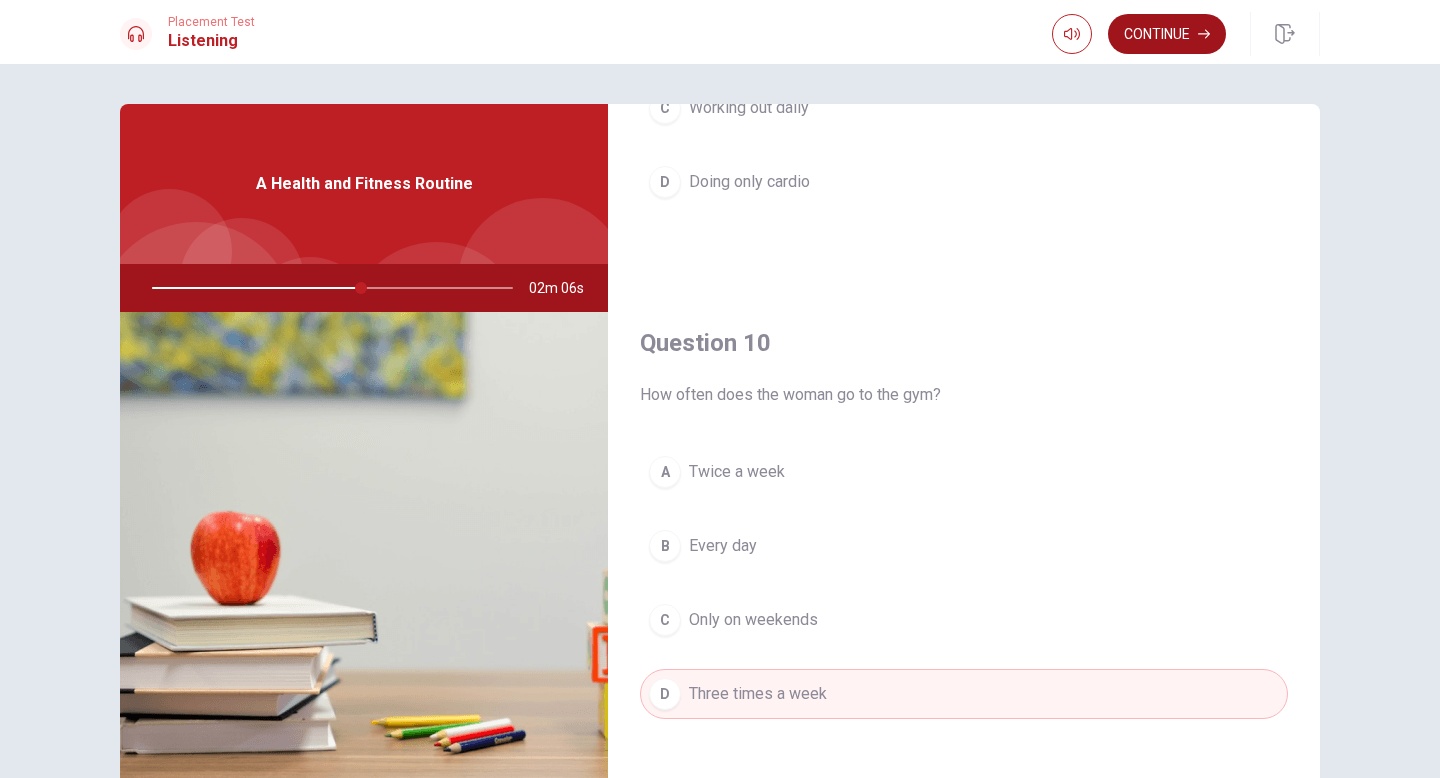 click on "Continue" at bounding box center (1167, 34) 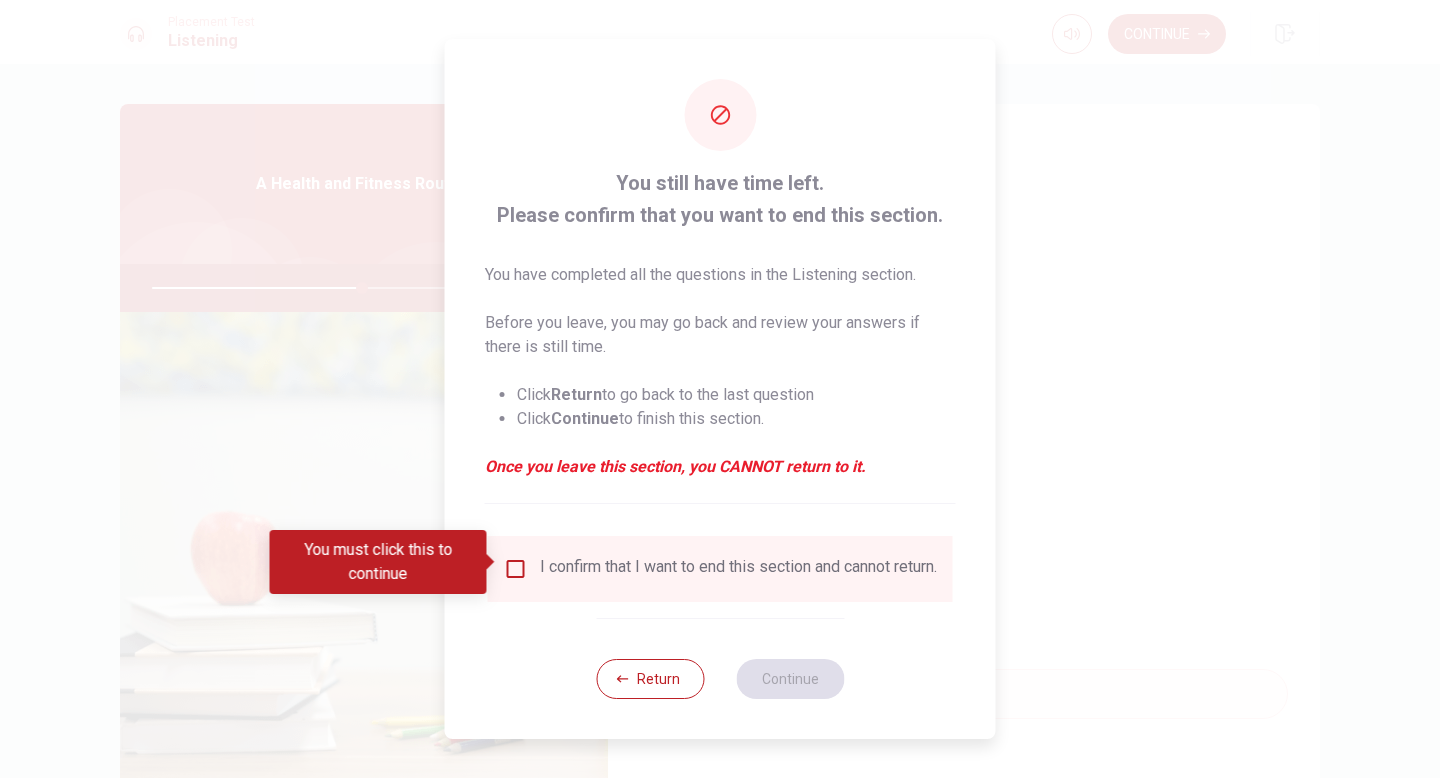 click at bounding box center (516, 569) 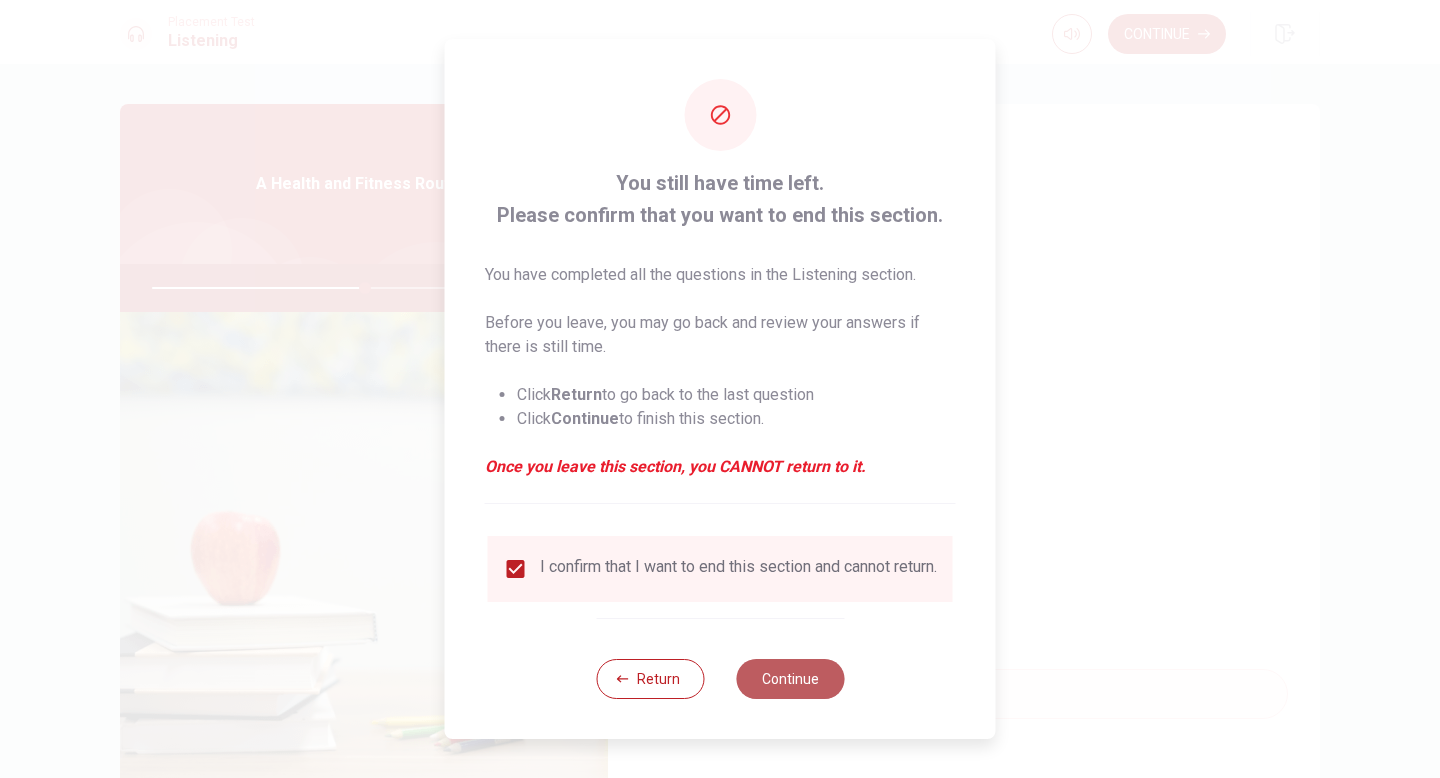 click on "Continue" at bounding box center [790, 679] 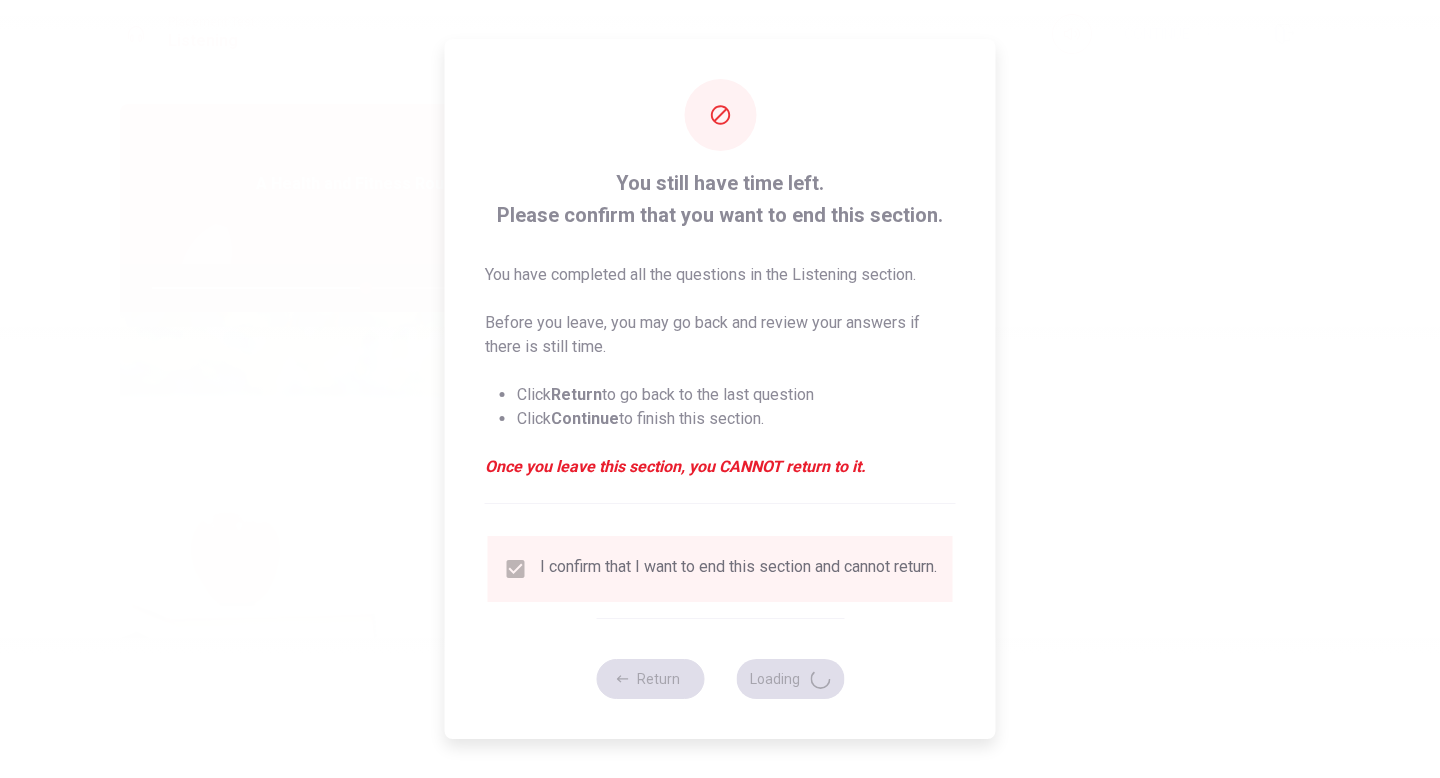 type on "60" 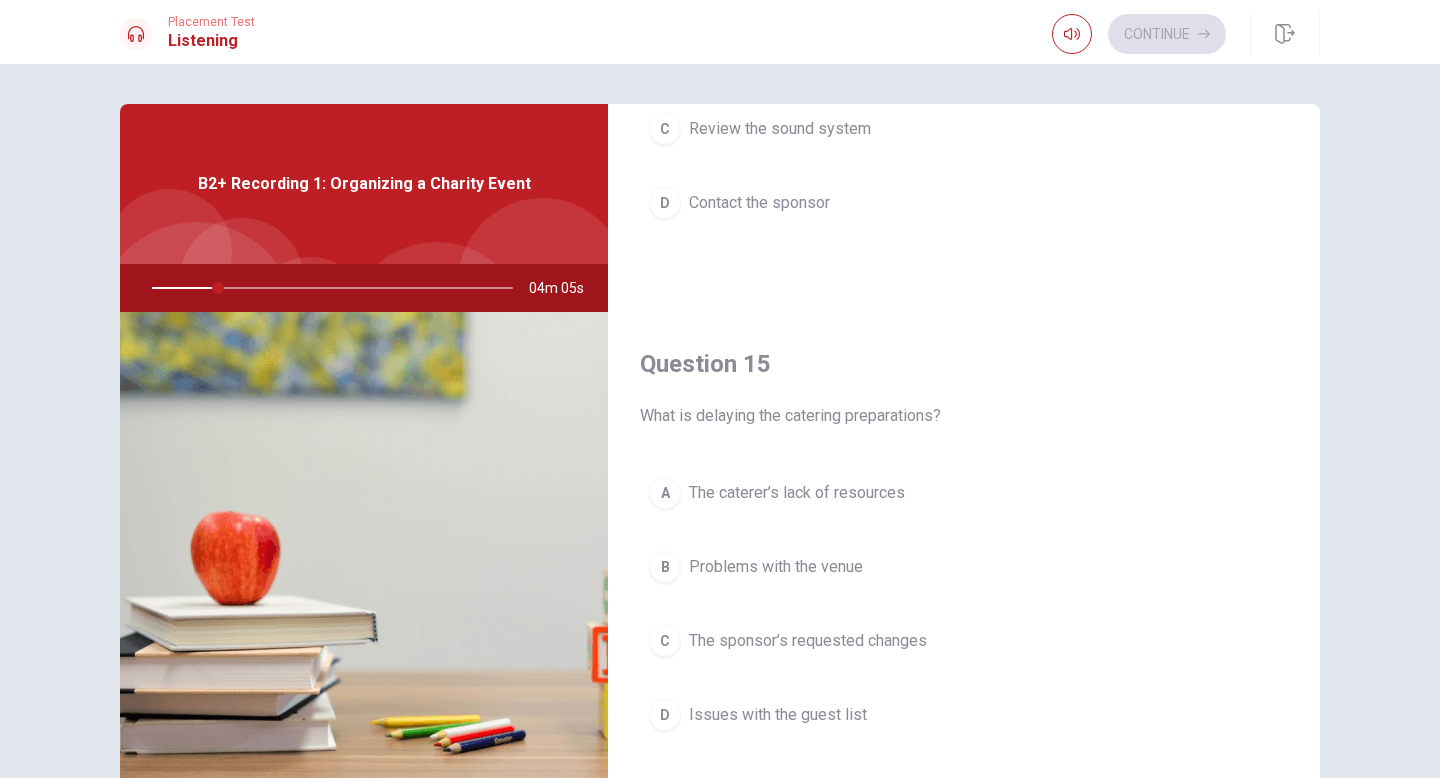 scroll, scrollTop: 1865, scrollLeft: 0, axis: vertical 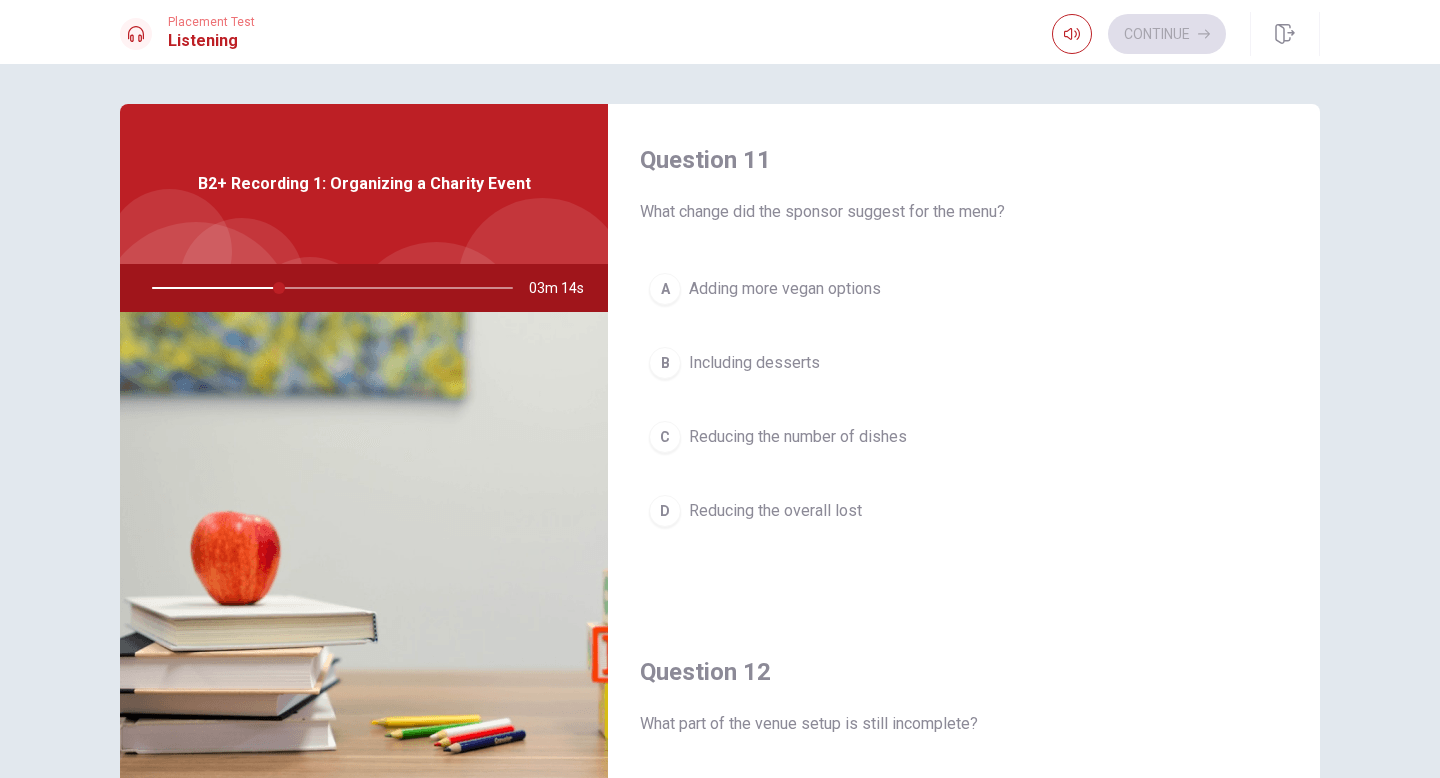 click on "A Adding more vegan options" at bounding box center [964, 289] 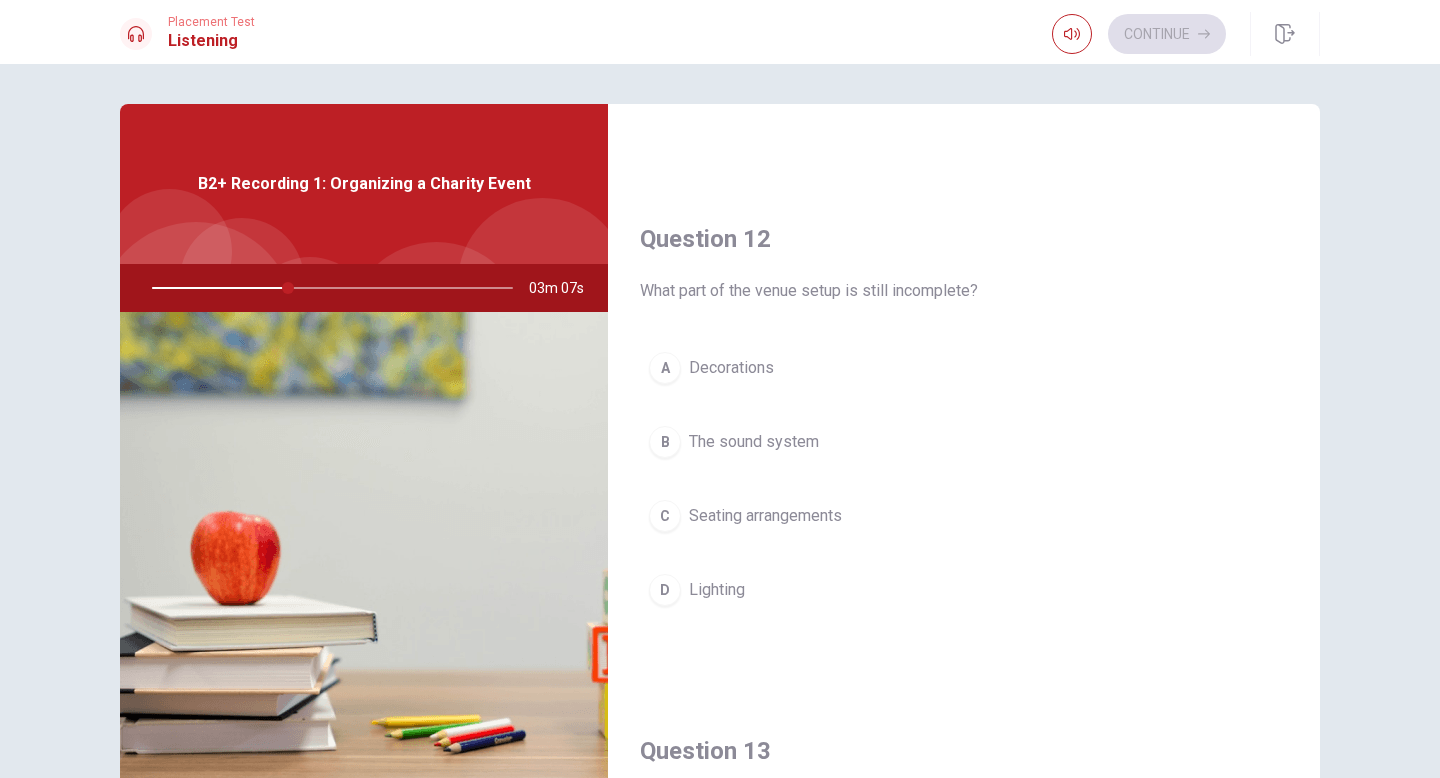 scroll, scrollTop: 486, scrollLeft: 0, axis: vertical 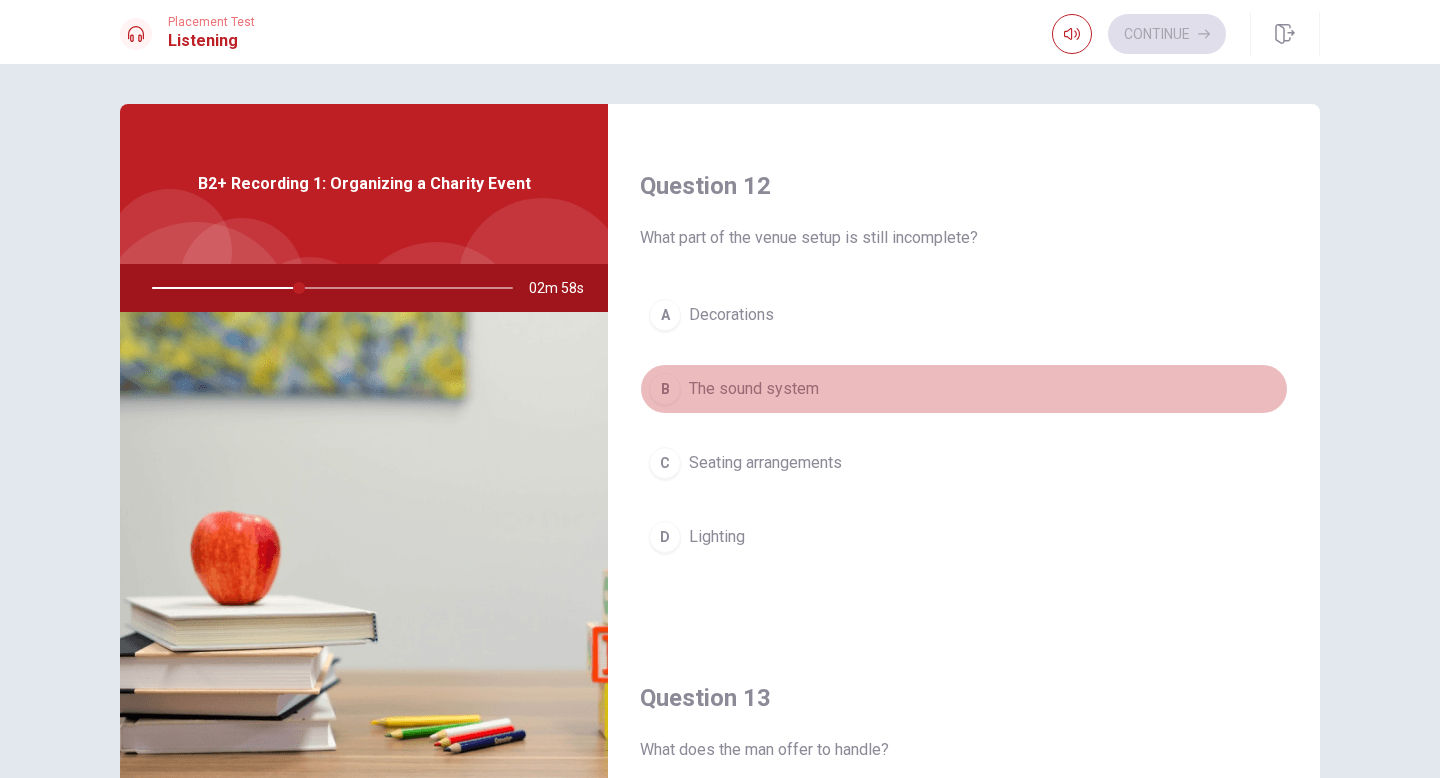 click on "The sound system" at bounding box center [754, 389] 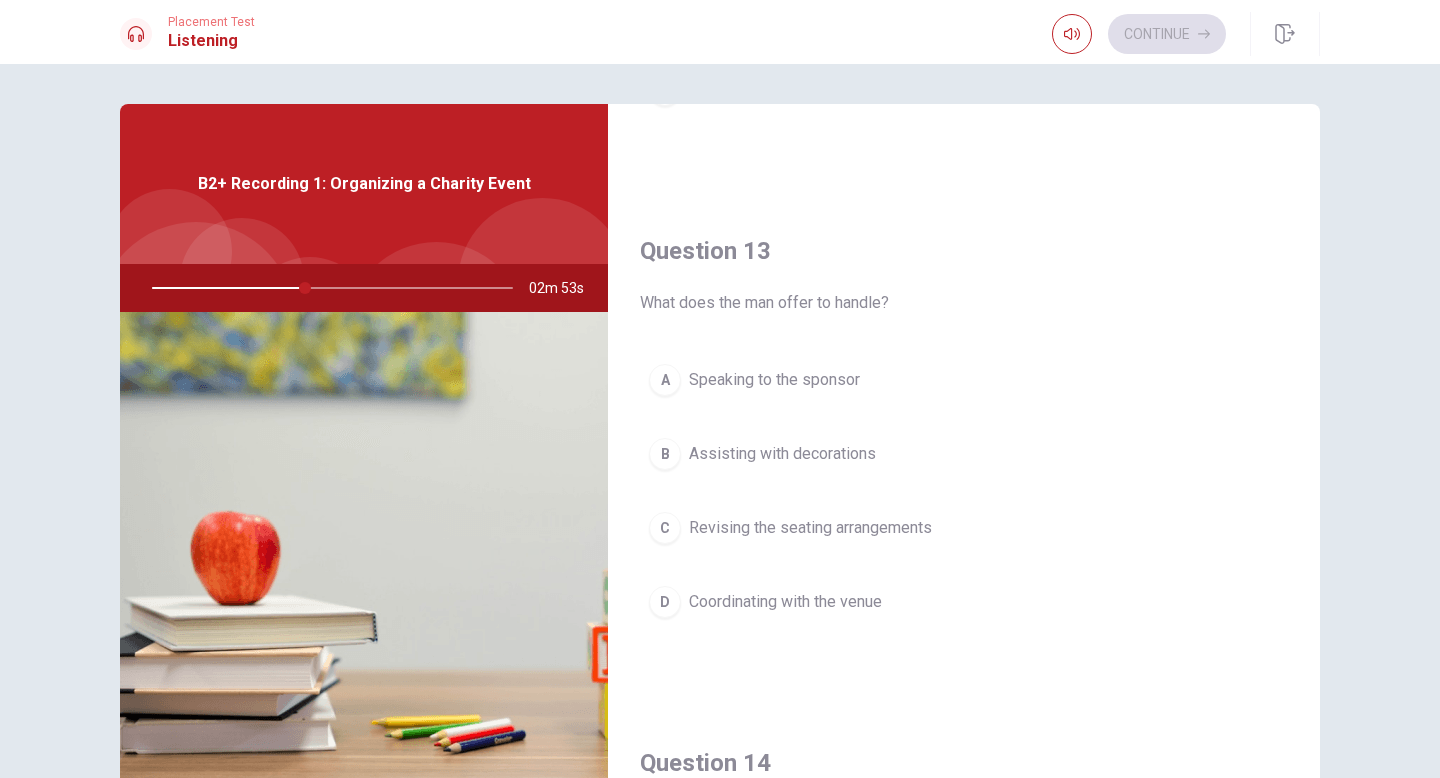 scroll, scrollTop: 934, scrollLeft: 0, axis: vertical 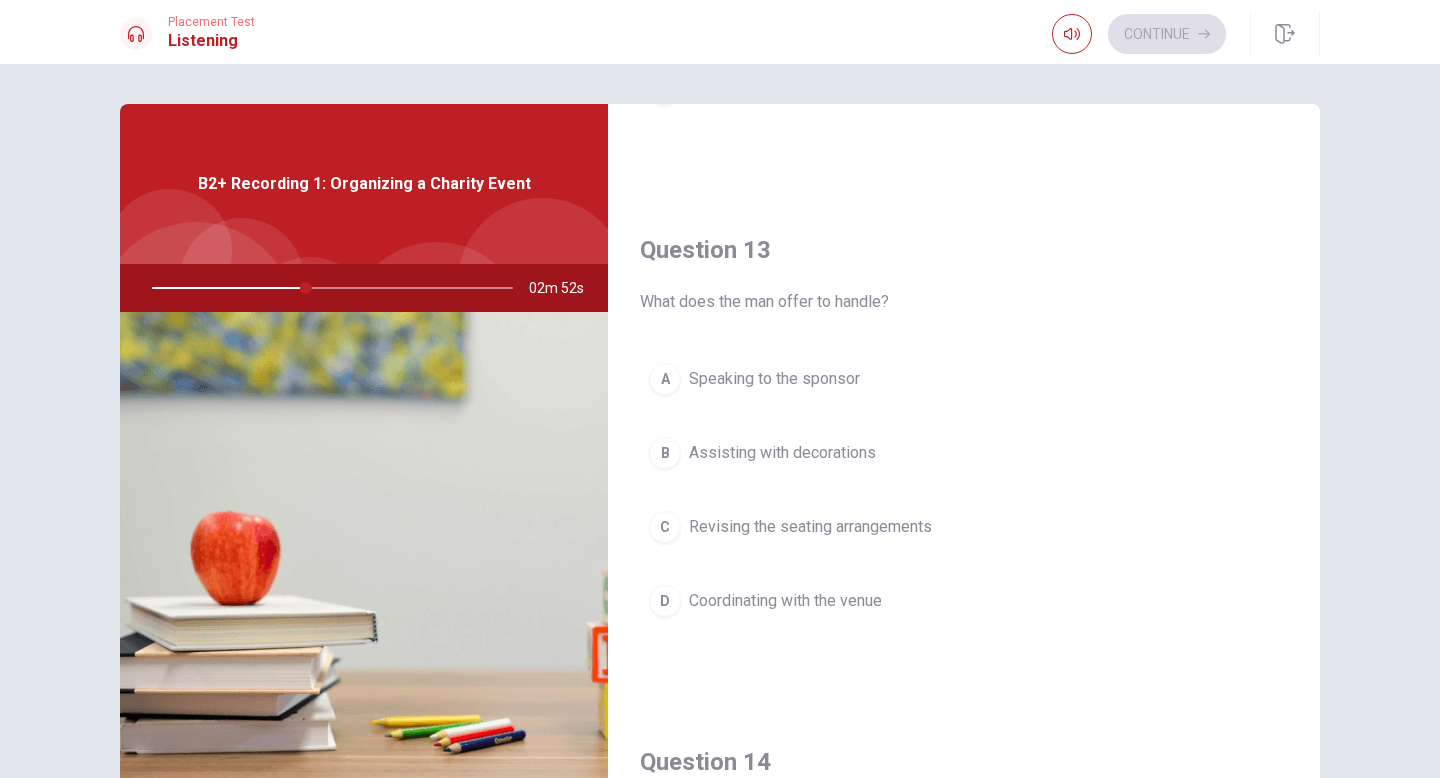 click on "Coordinating with the venue" at bounding box center (785, 601) 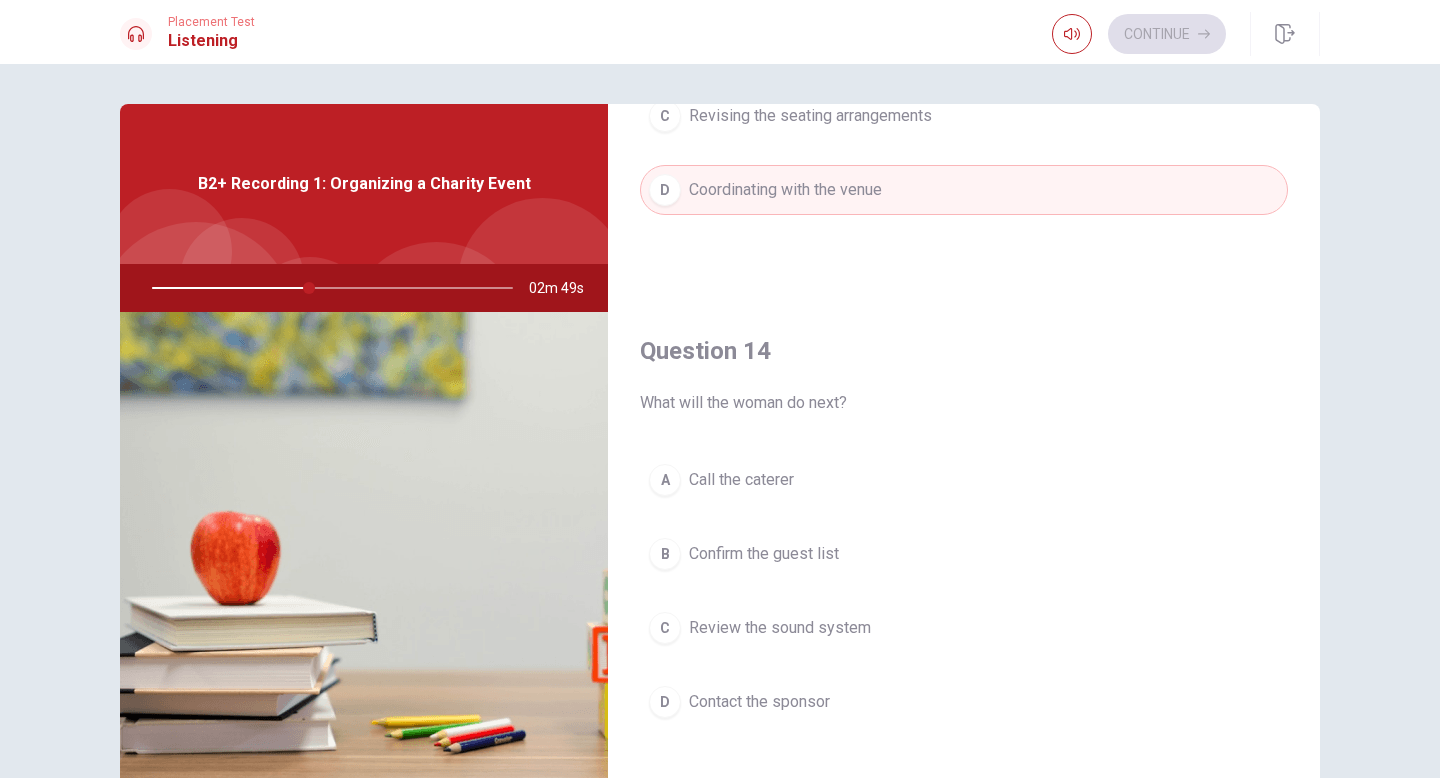 scroll, scrollTop: 1396, scrollLeft: 0, axis: vertical 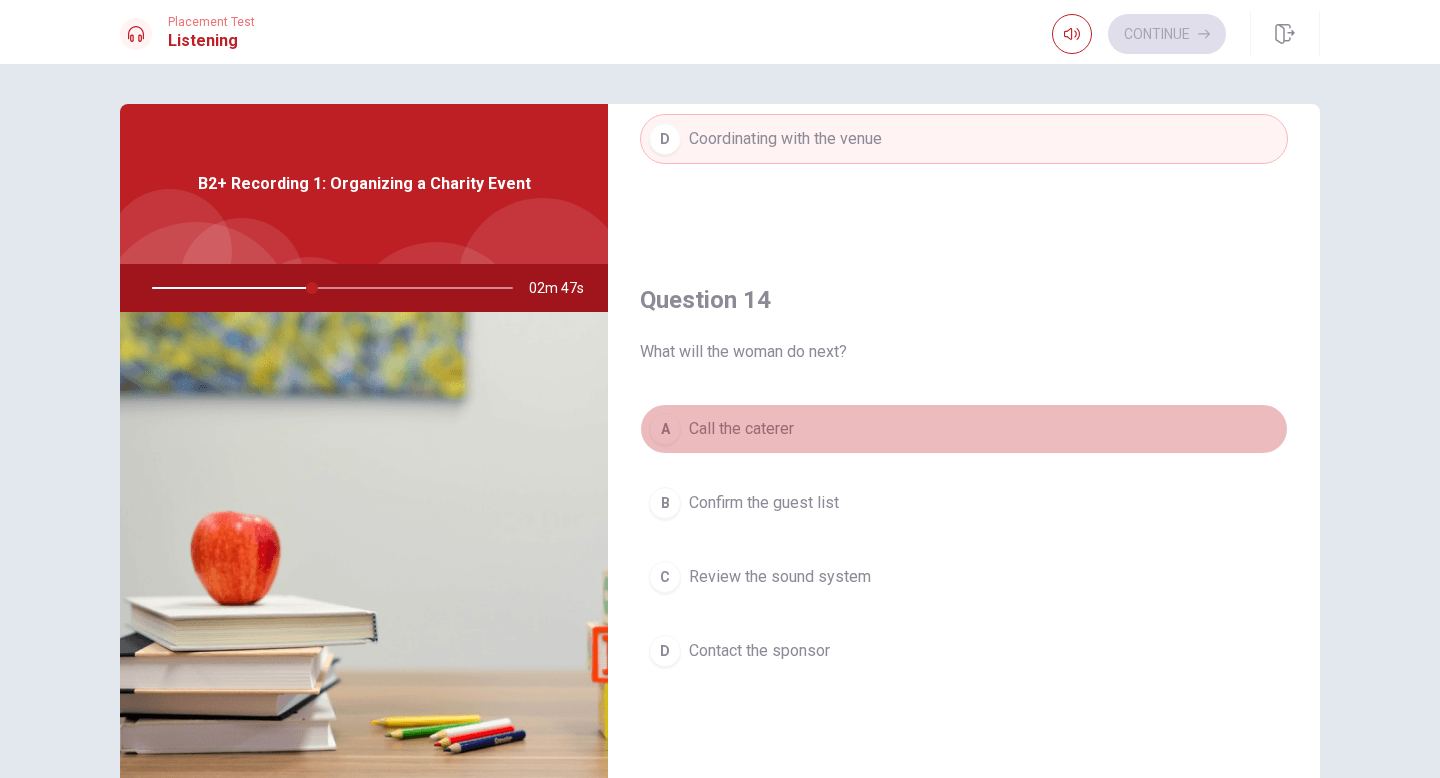 click on "Call the caterer" at bounding box center (741, 429) 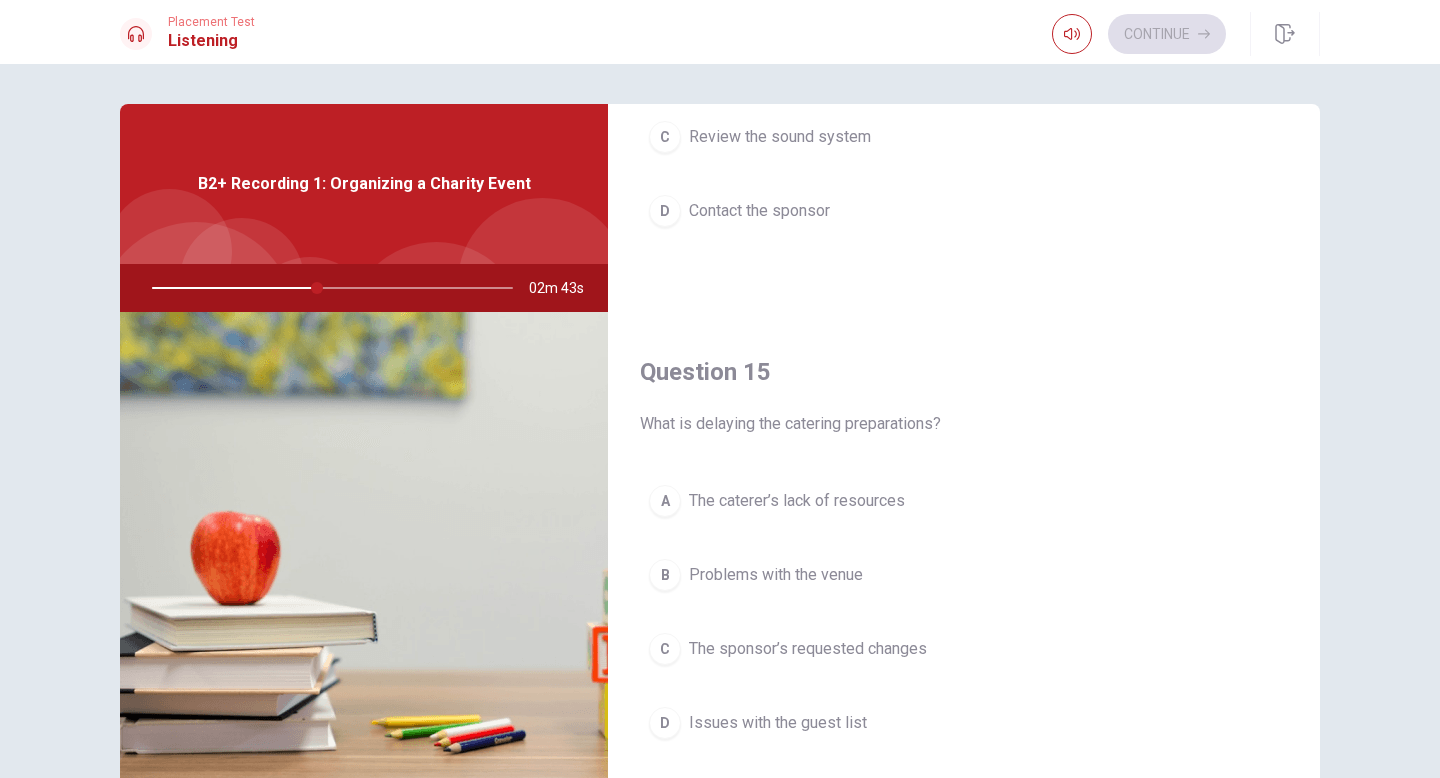 scroll, scrollTop: 1851, scrollLeft: 0, axis: vertical 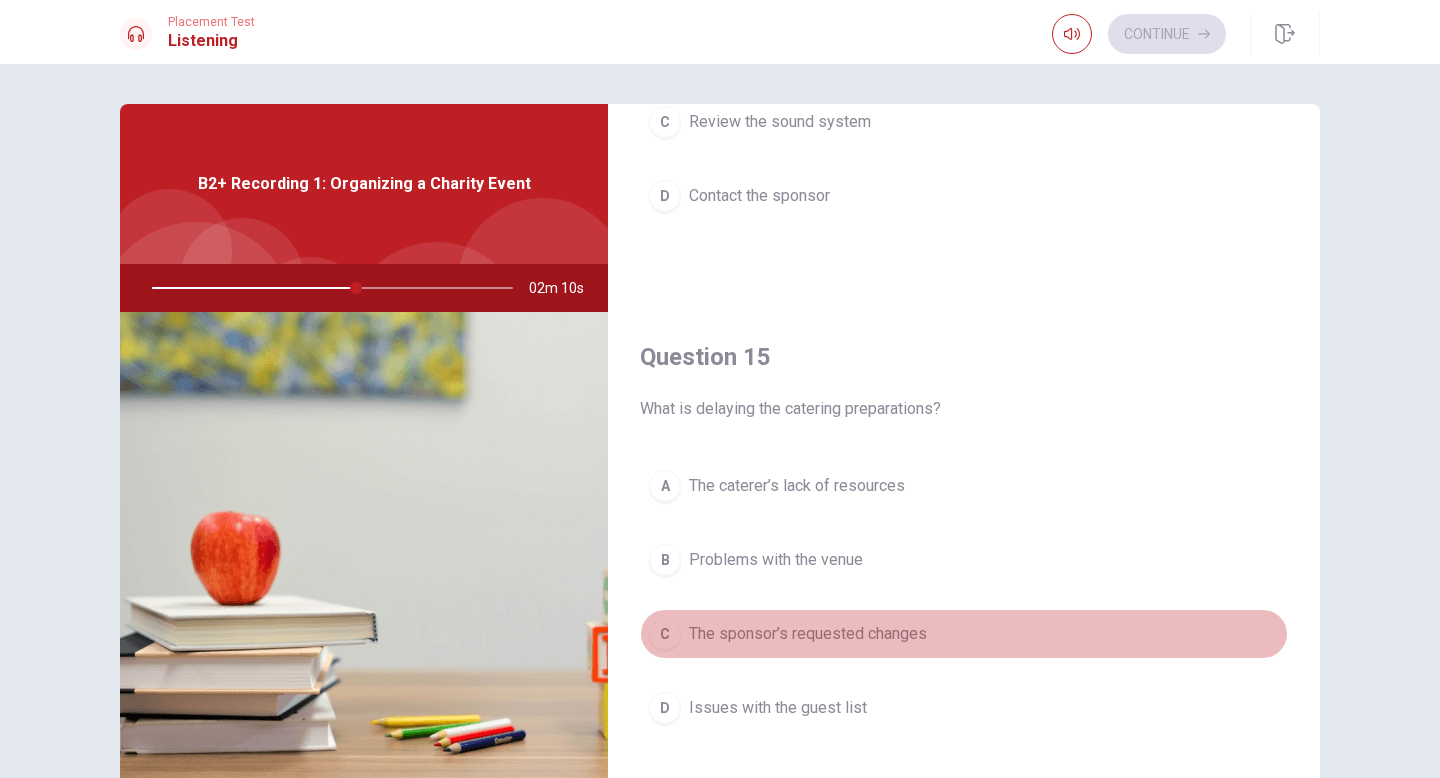 click on "The sponsor’s requested changes" at bounding box center [808, 634] 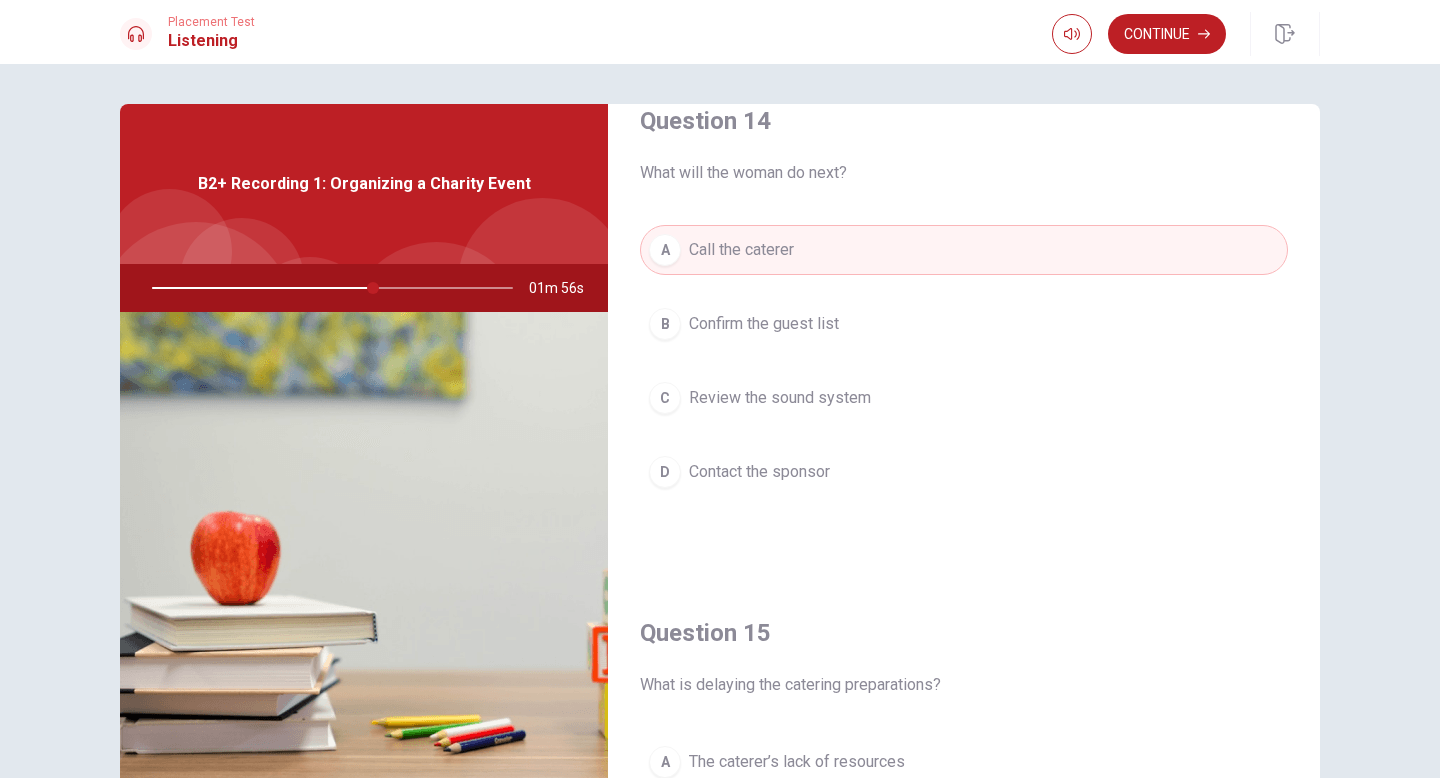 scroll, scrollTop: 1865, scrollLeft: 0, axis: vertical 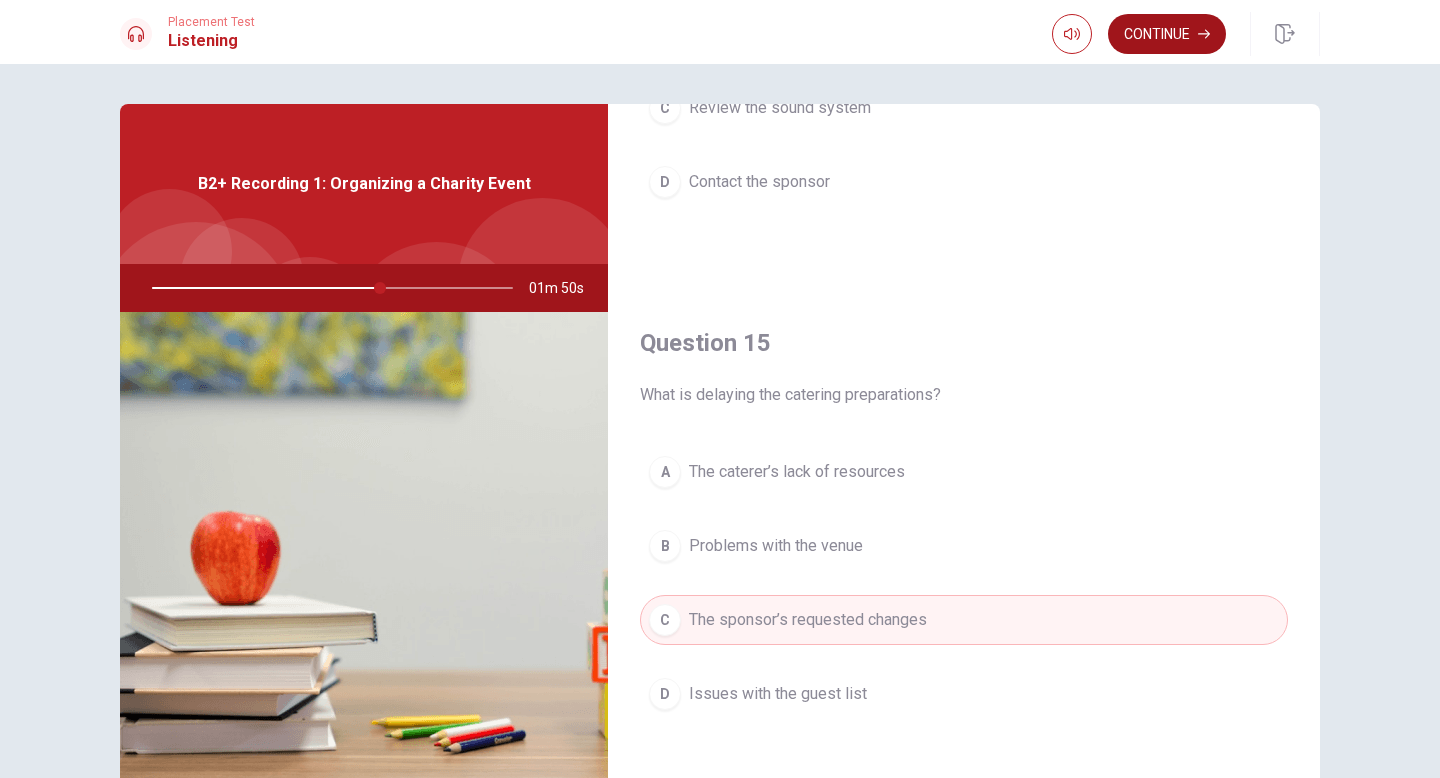 click on "Continue" at bounding box center (1167, 34) 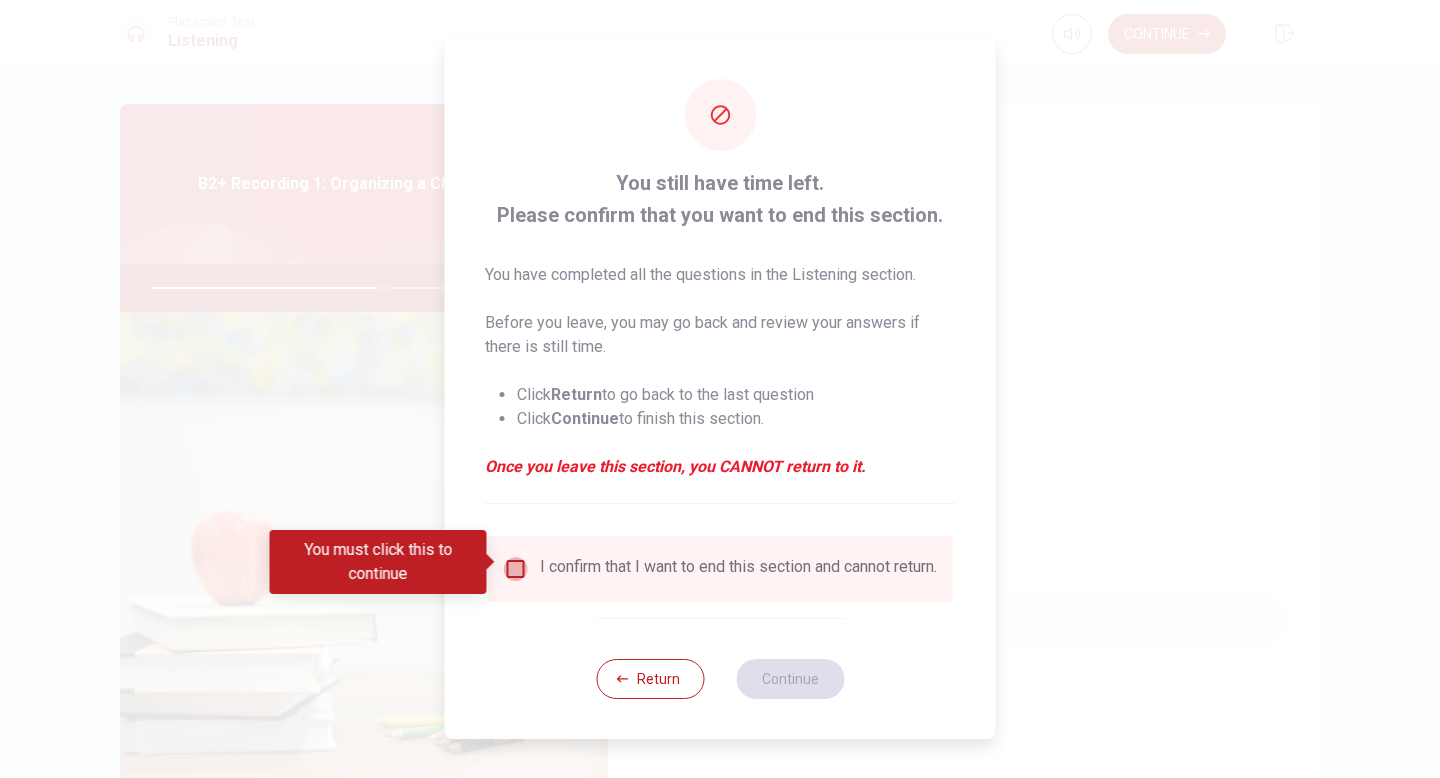 click at bounding box center [516, 569] 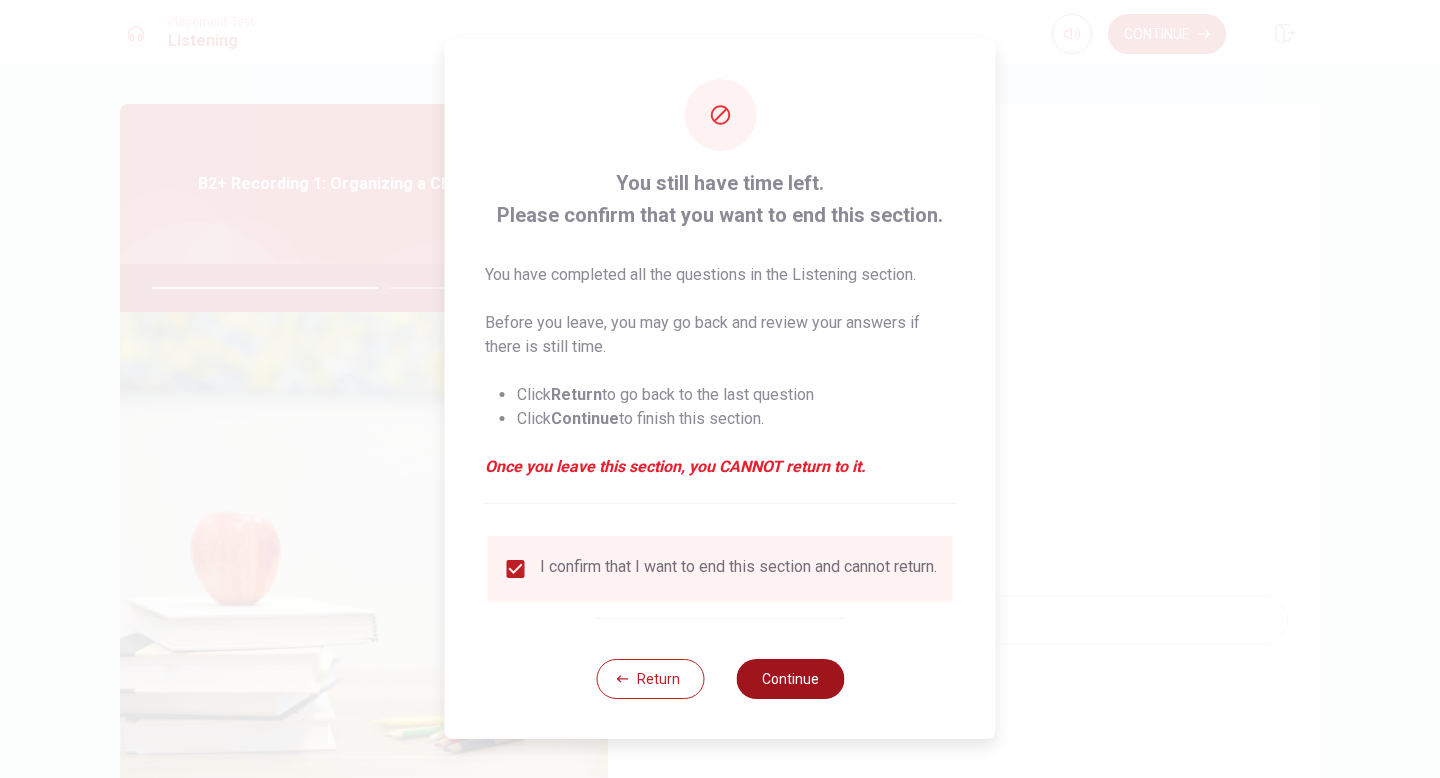 click on "Continue" at bounding box center (790, 679) 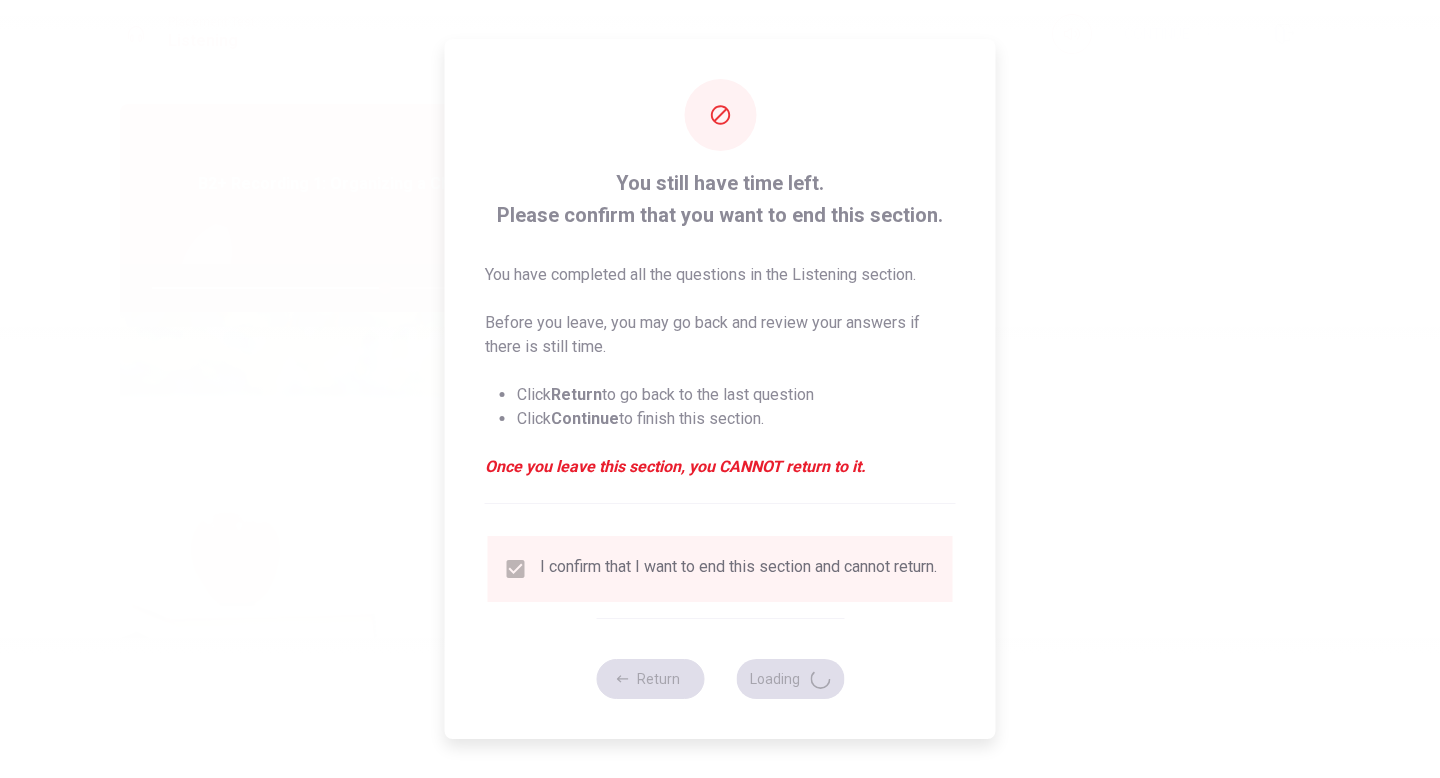 type on "65" 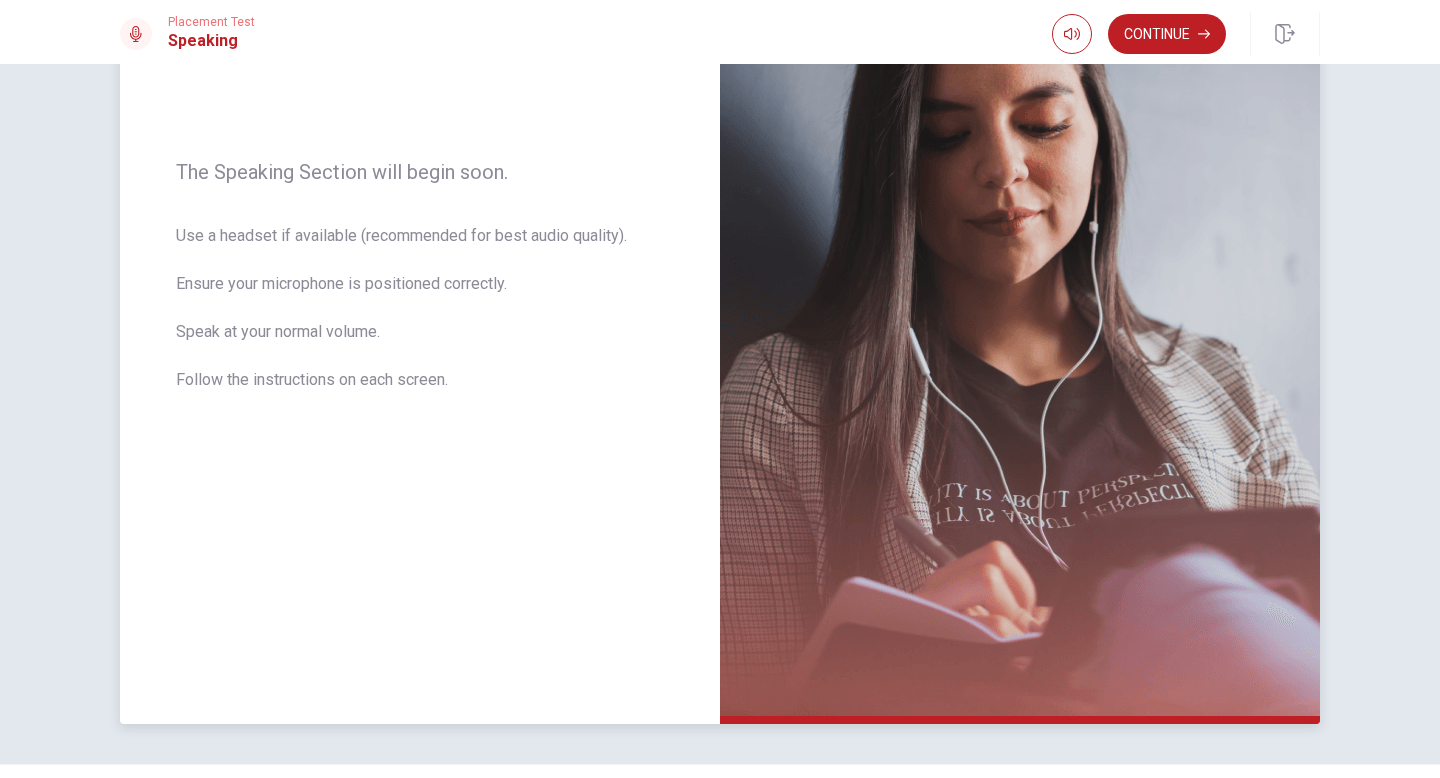scroll, scrollTop: 302, scrollLeft: 0, axis: vertical 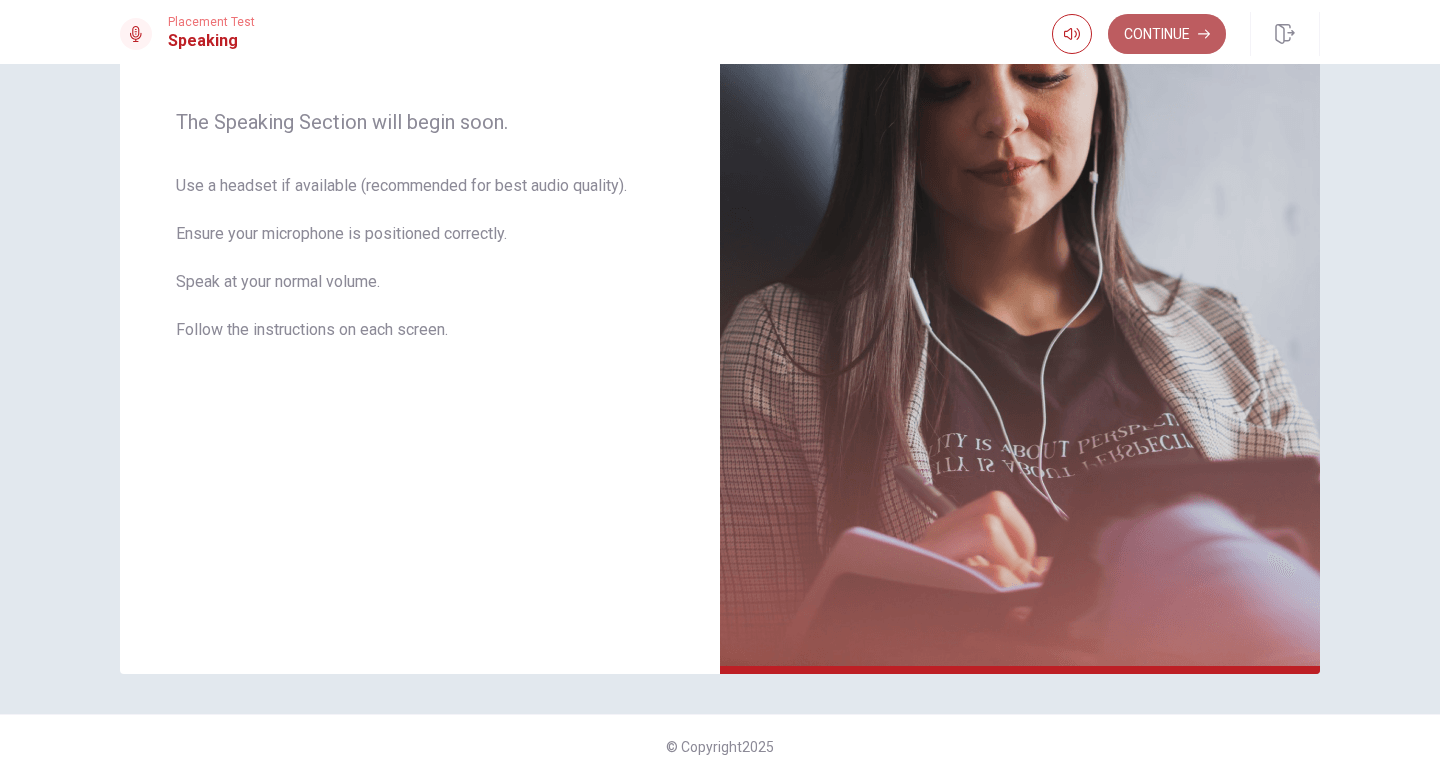 click on "Continue" at bounding box center [1167, 34] 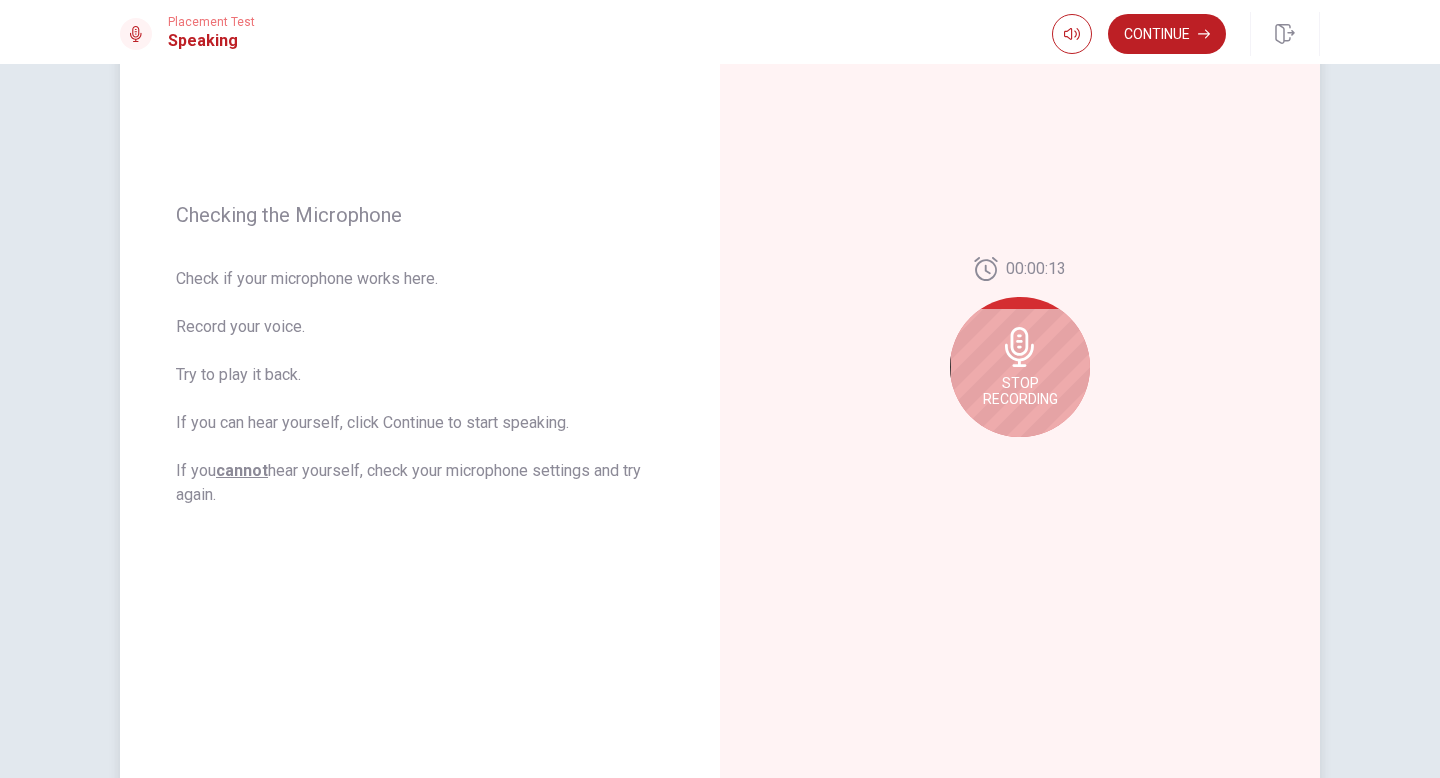 scroll, scrollTop: 174, scrollLeft: 0, axis: vertical 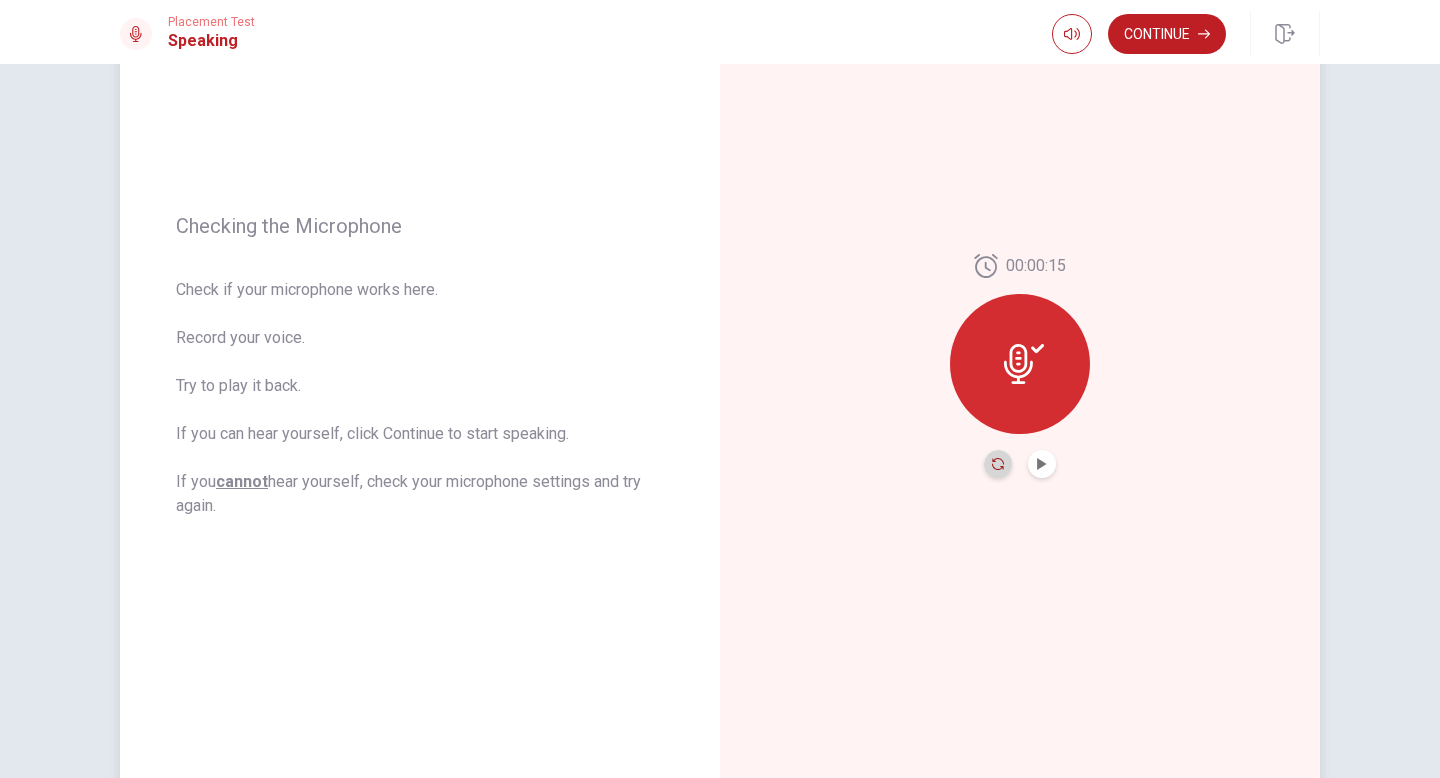 click 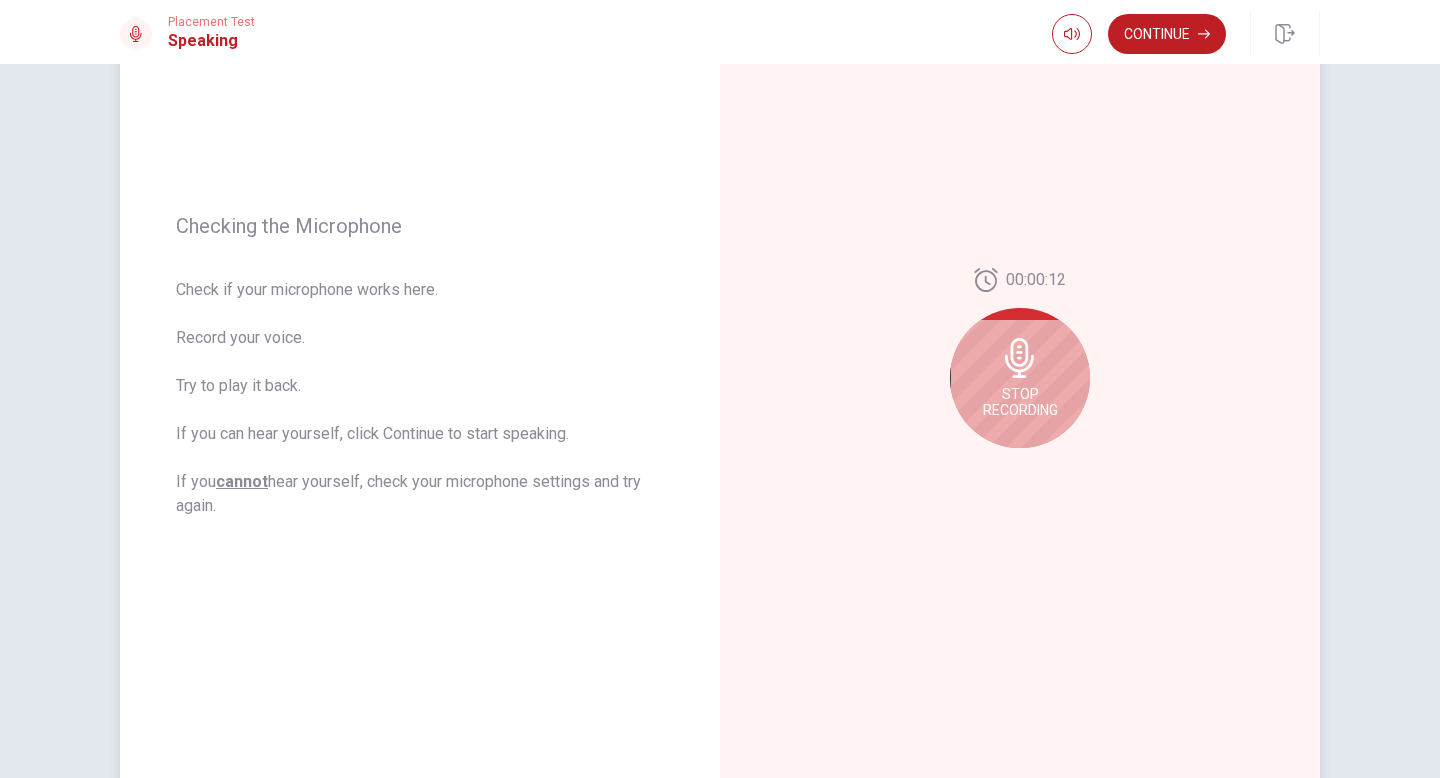 click on "Stop   Recording" at bounding box center [1020, 378] 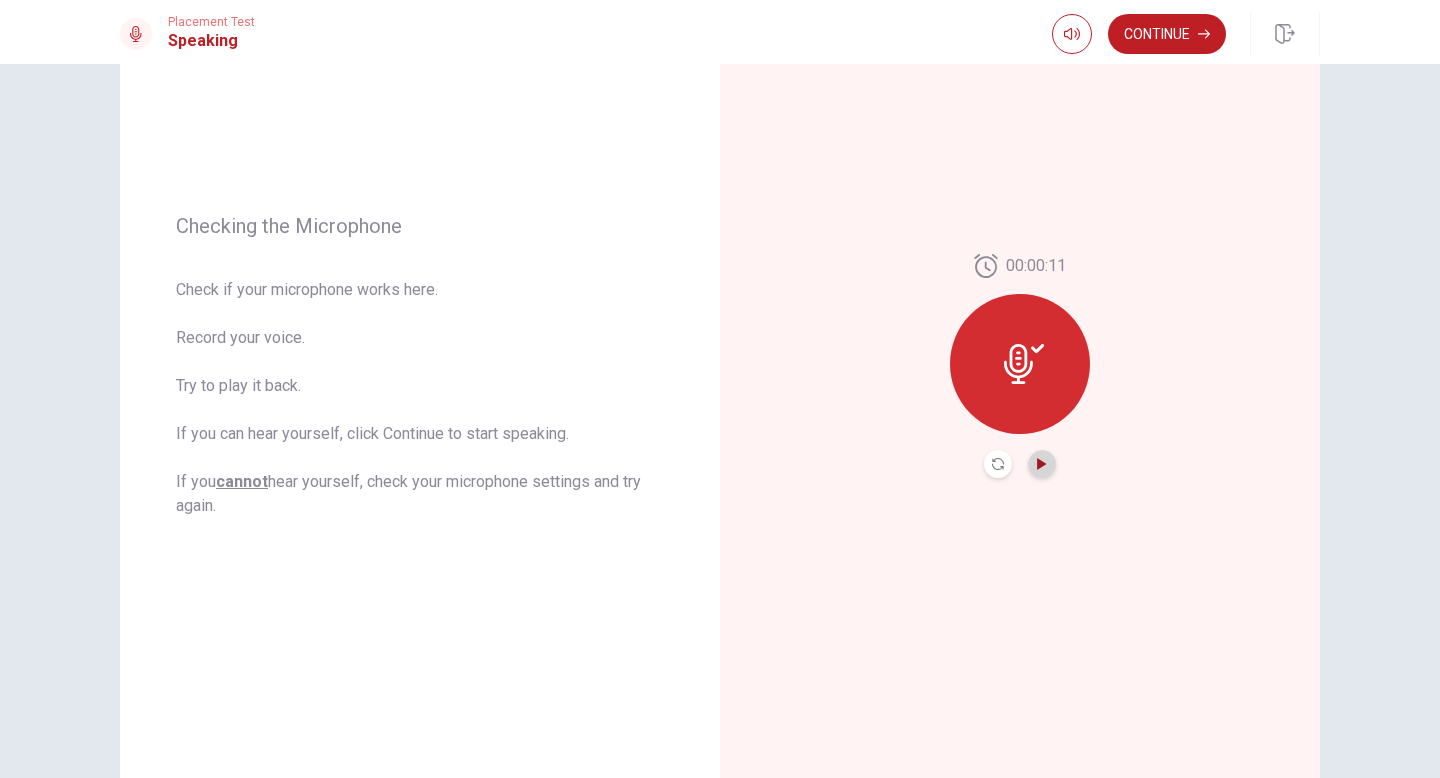 click 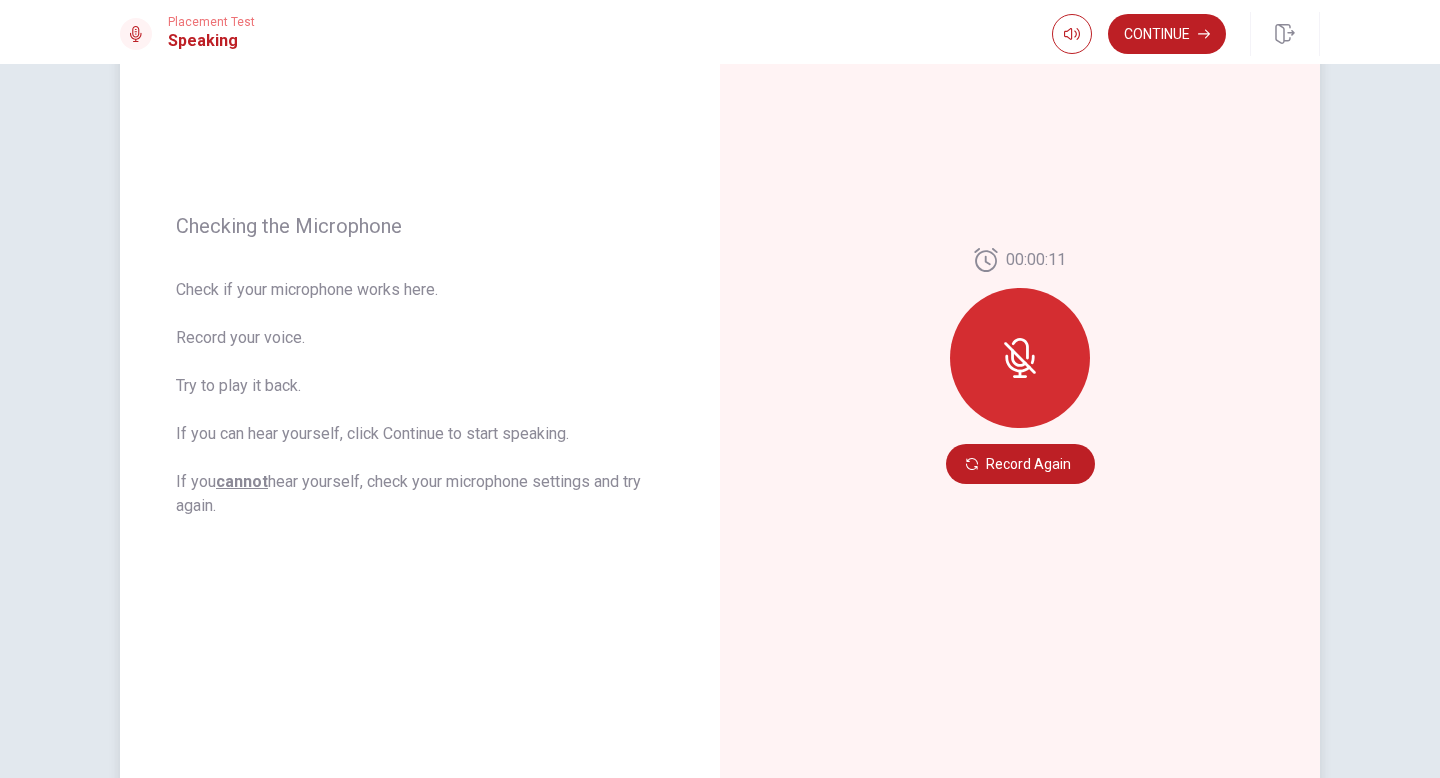 click 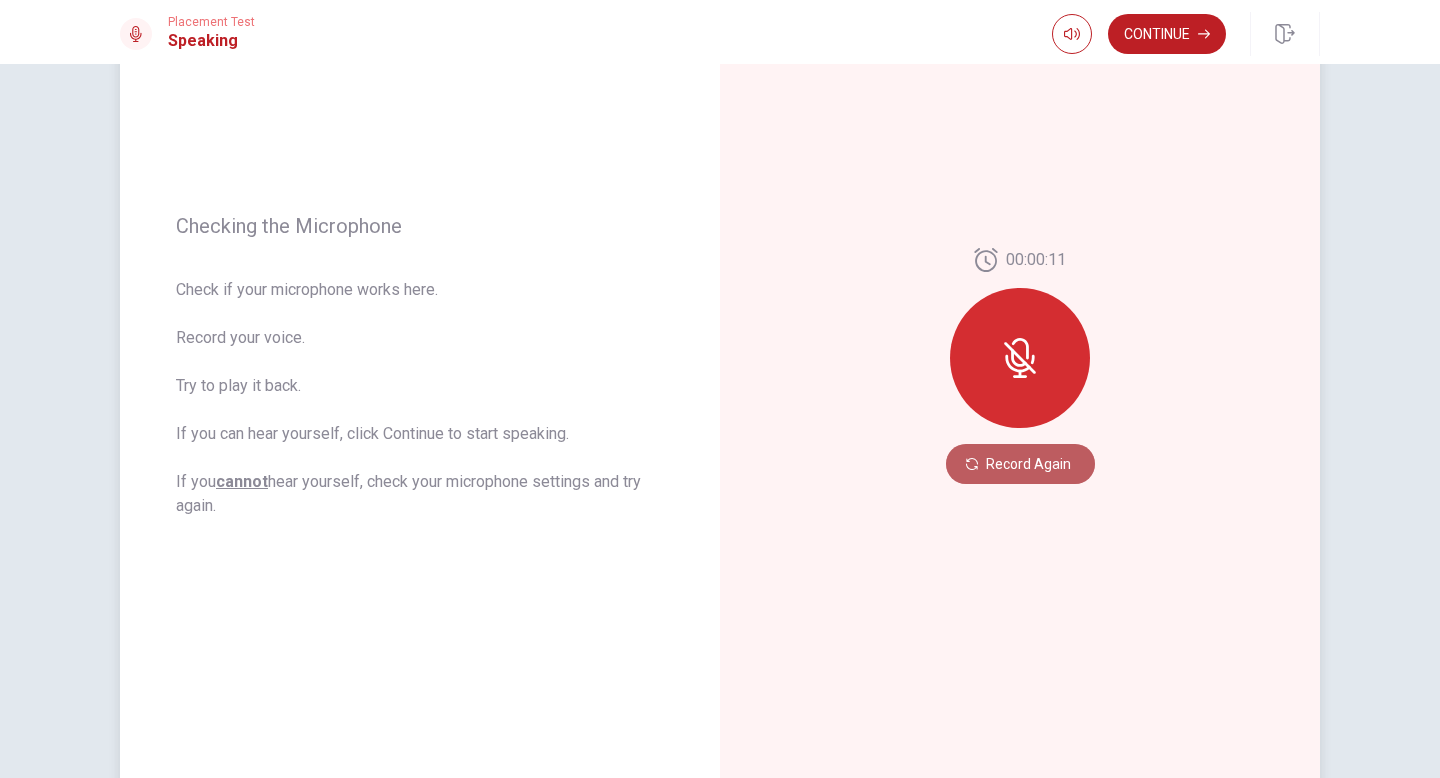 click on "Record Again" at bounding box center (1020, 464) 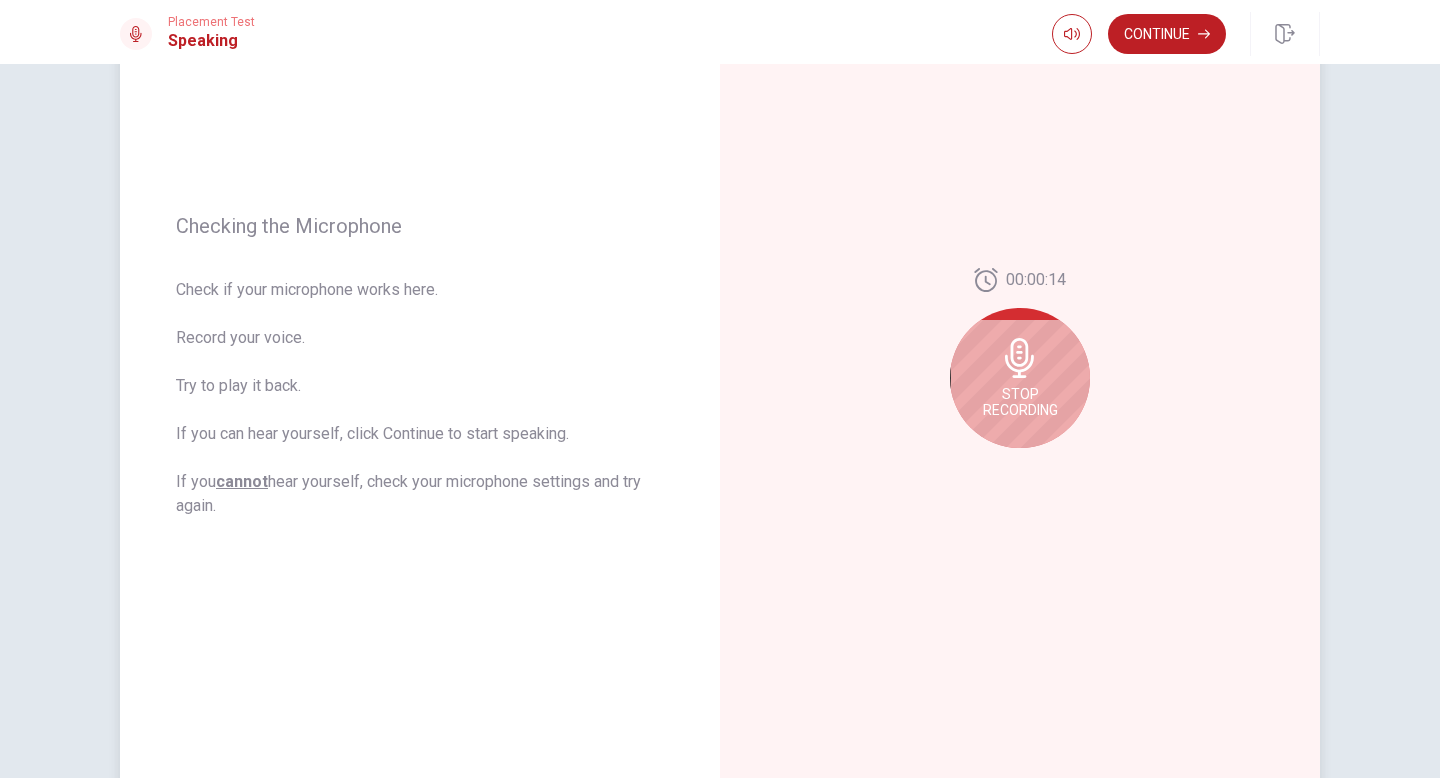 click on "Stop   Recording" at bounding box center (1020, 378) 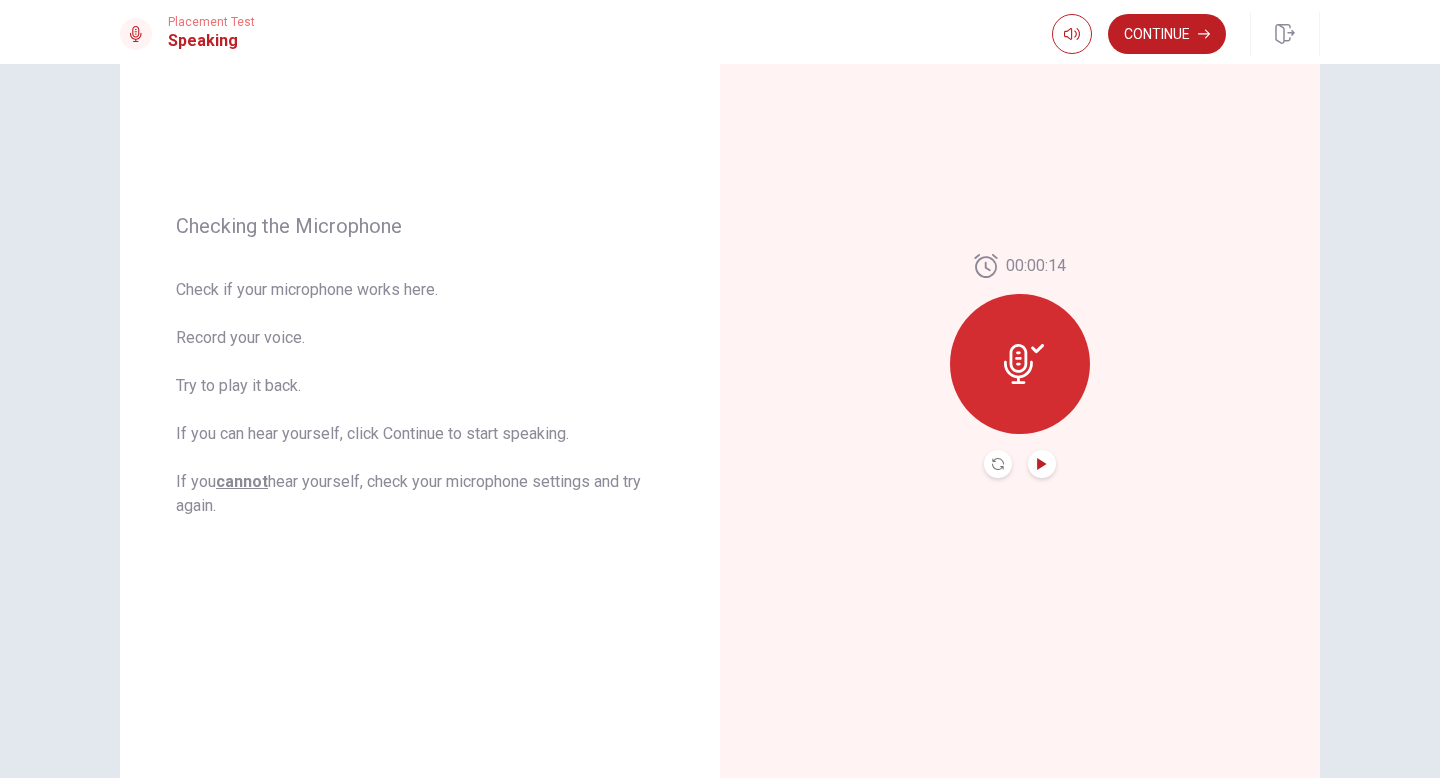 click 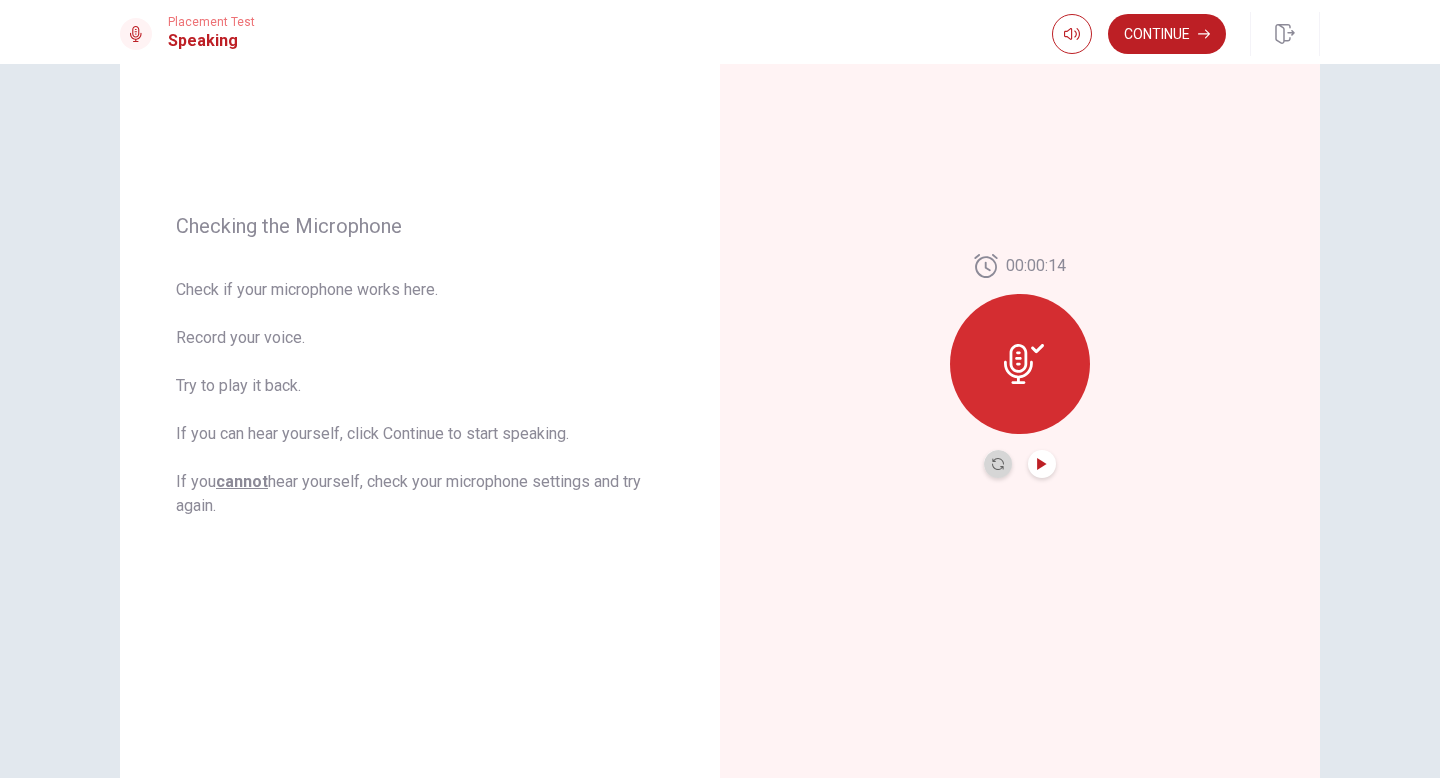 click at bounding box center (998, 464) 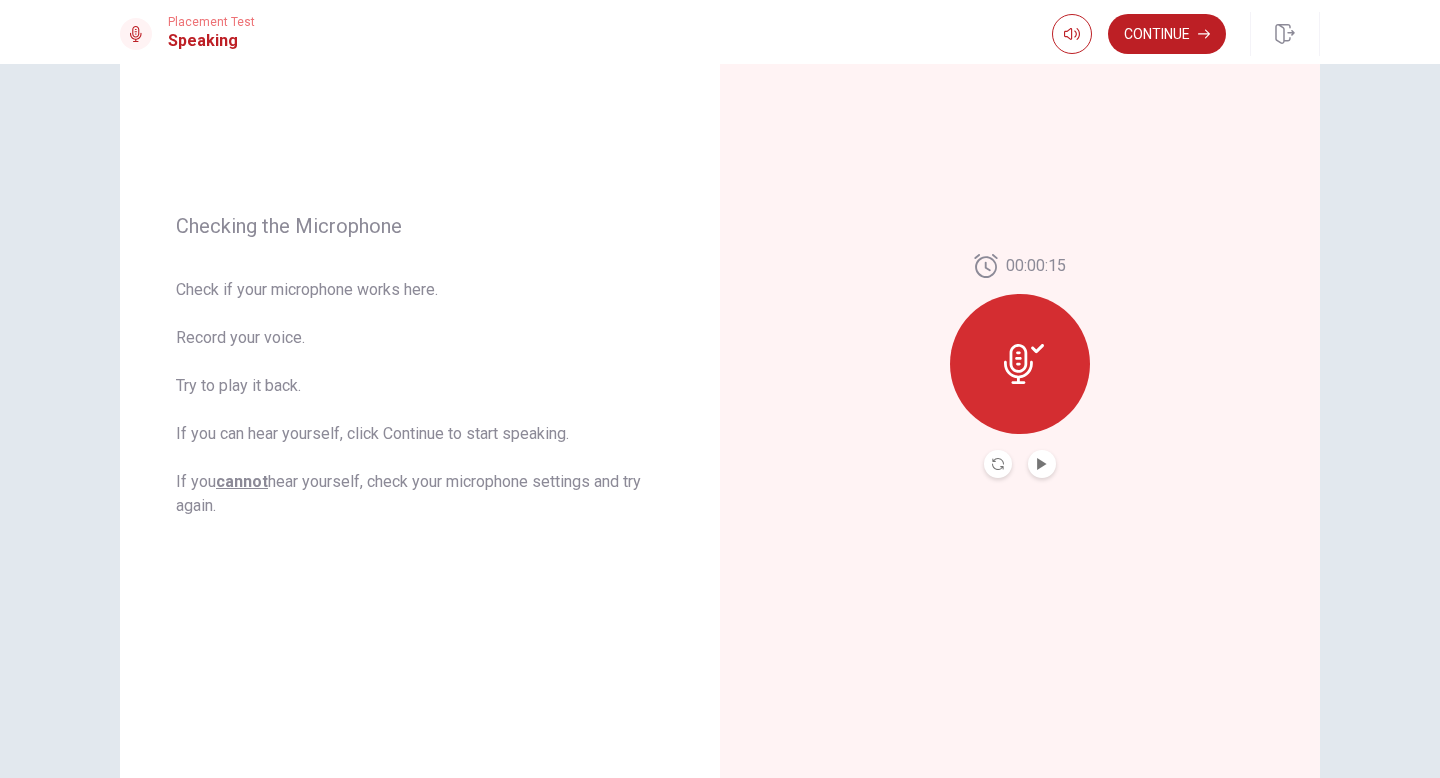 click at bounding box center [1042, 464] 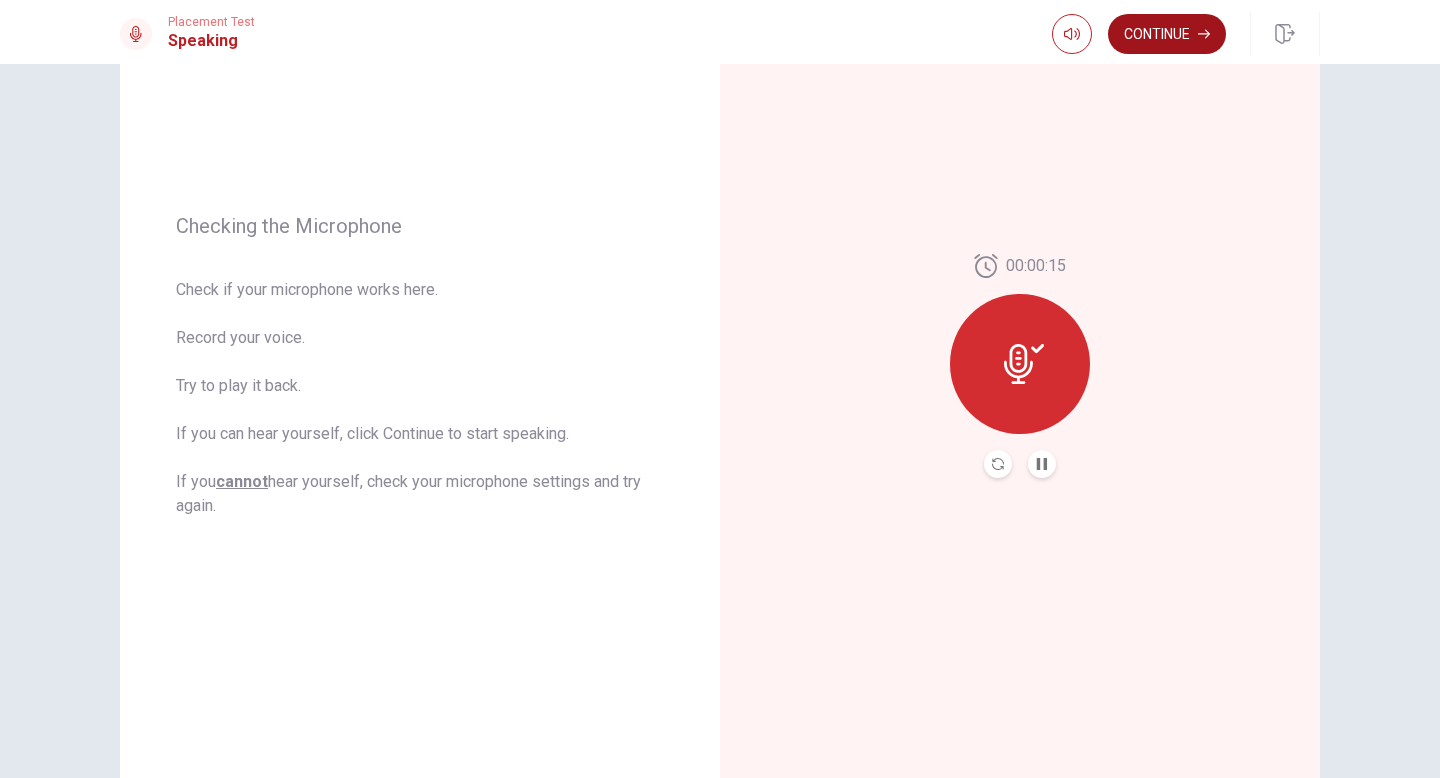 click on "Continue" at bounding box center (1167, 34) 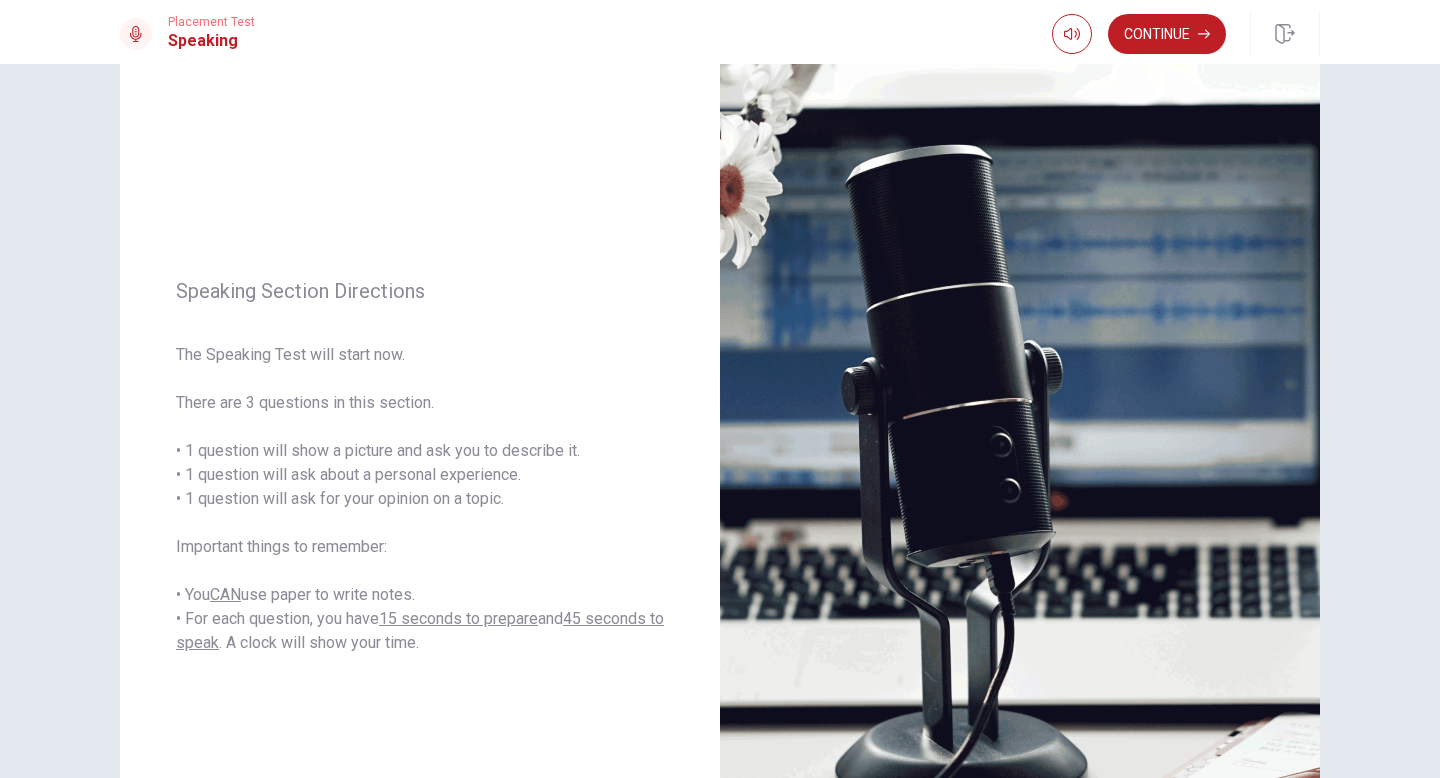scroll, scrollTop: 17, scrollLeft: 0, axis: vertical 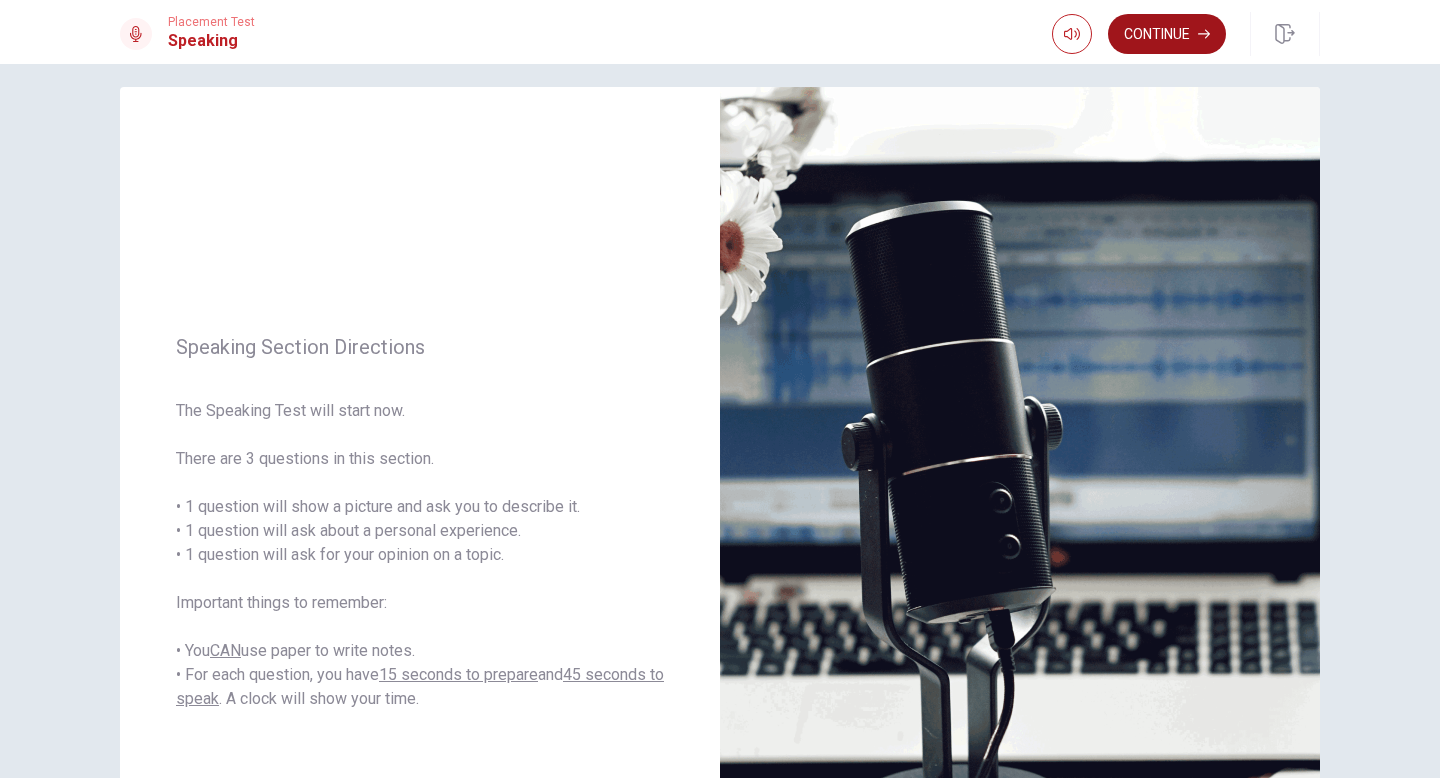 click on "Continue" at bounding box center [1167, 34] 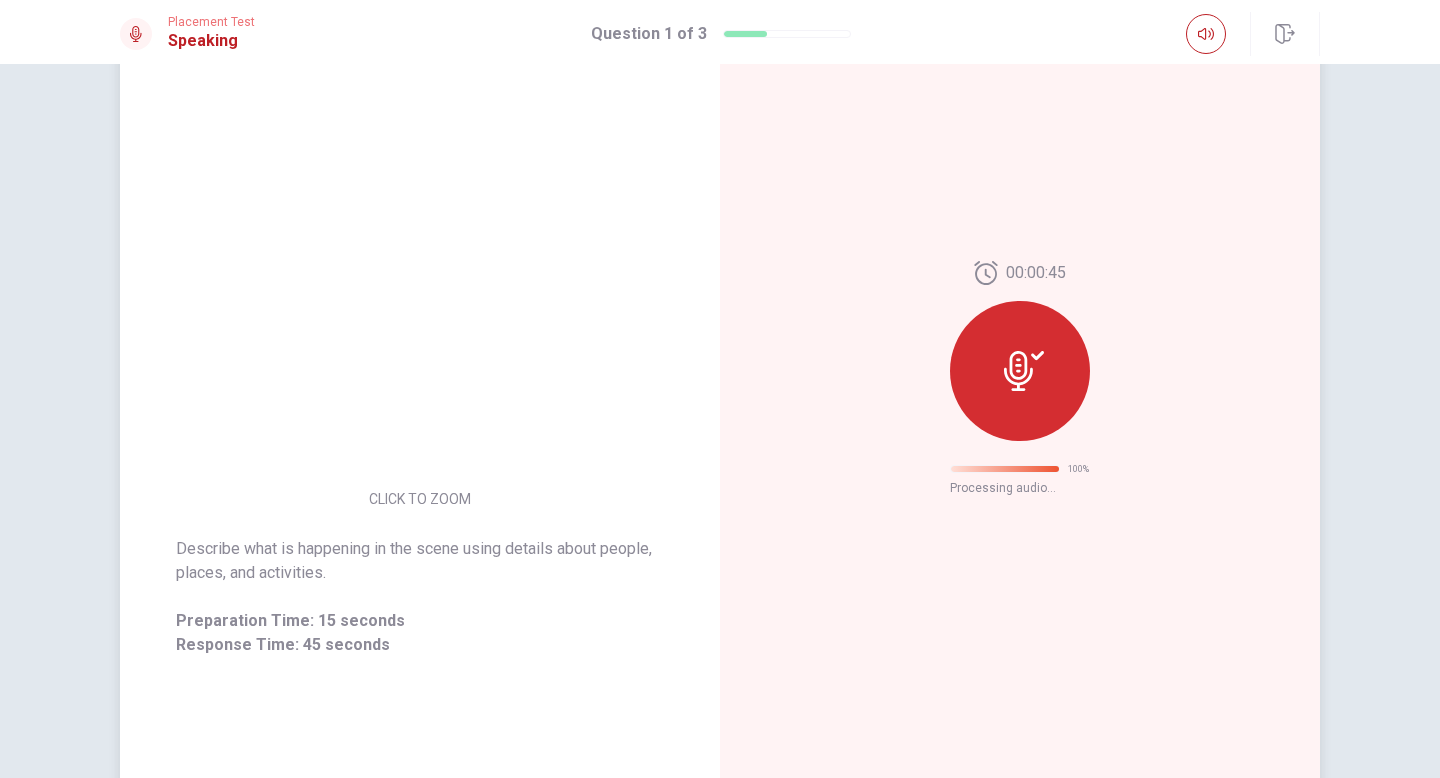 scroll, scrollTop: 0, scrollLeft: 0, axis: both 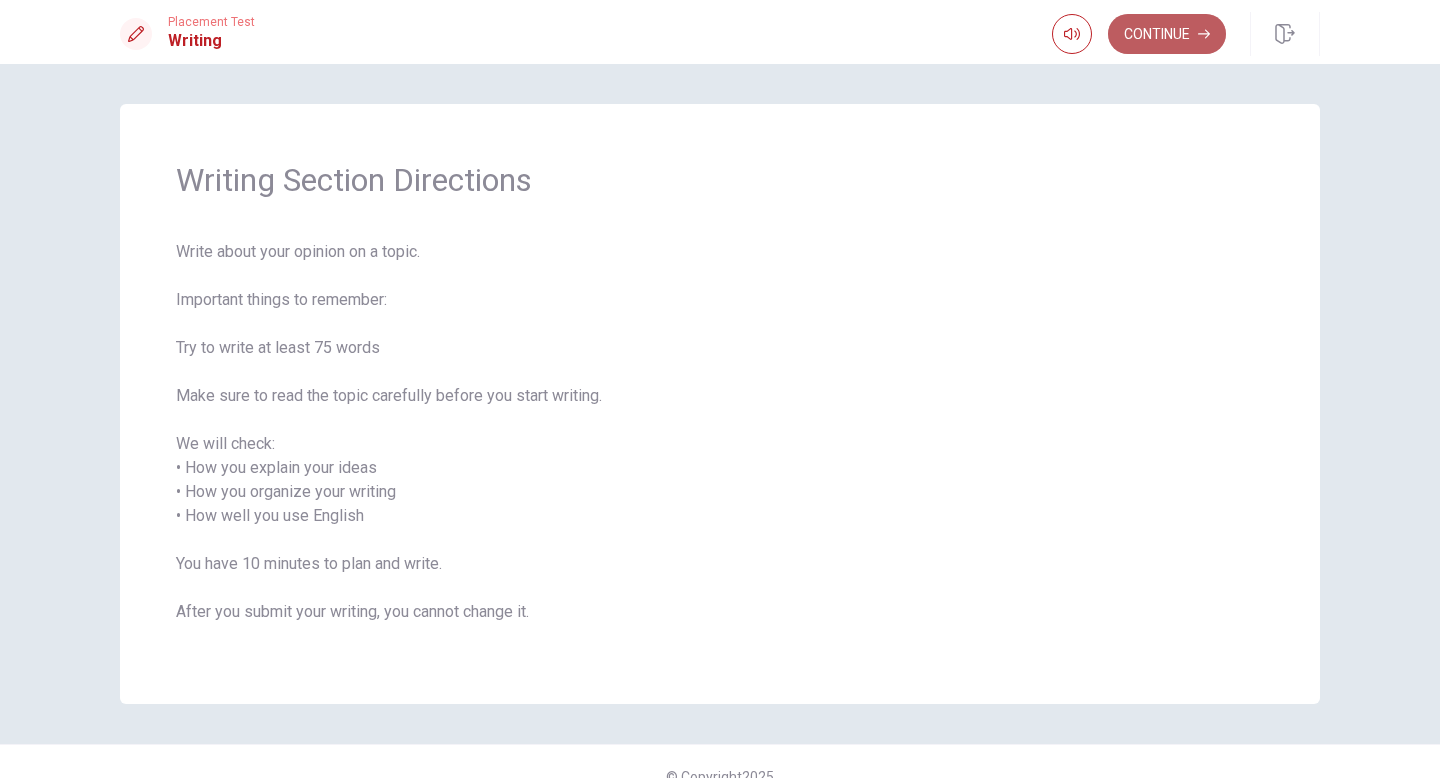 click on "Continue" at bounding box center (1167, 34) 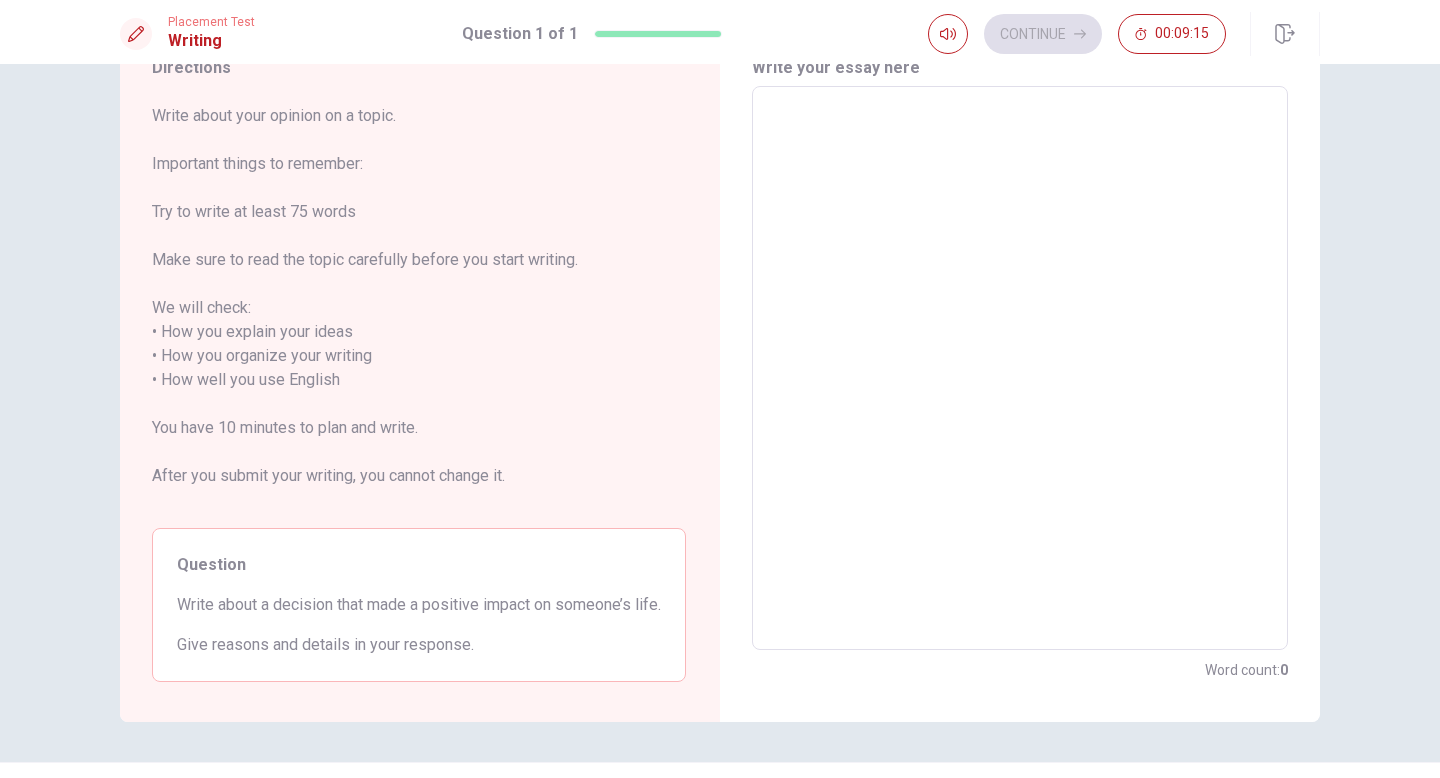 scroll, scrollTop: 82, scrollLeft: 0, axis: vertical 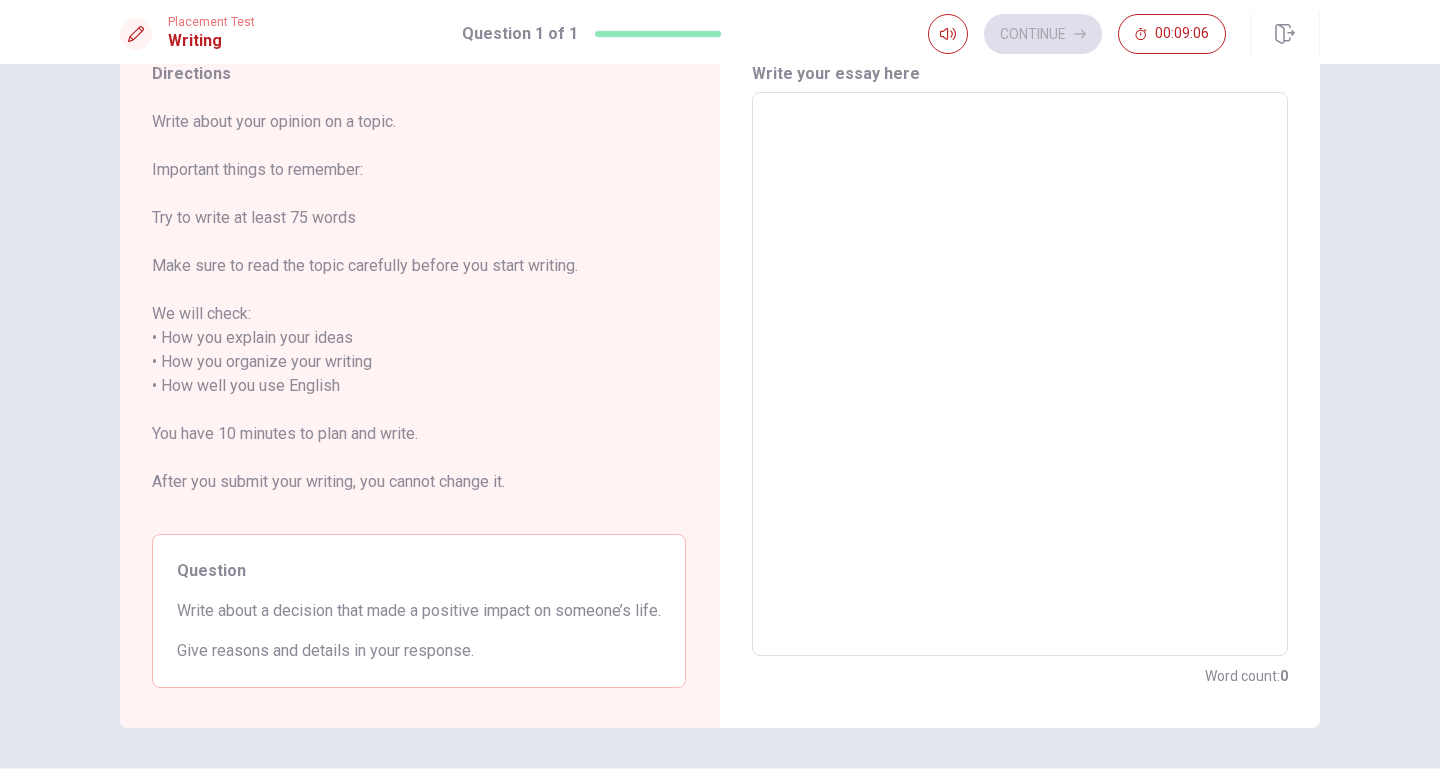 click at bounding box center [1020, 374] 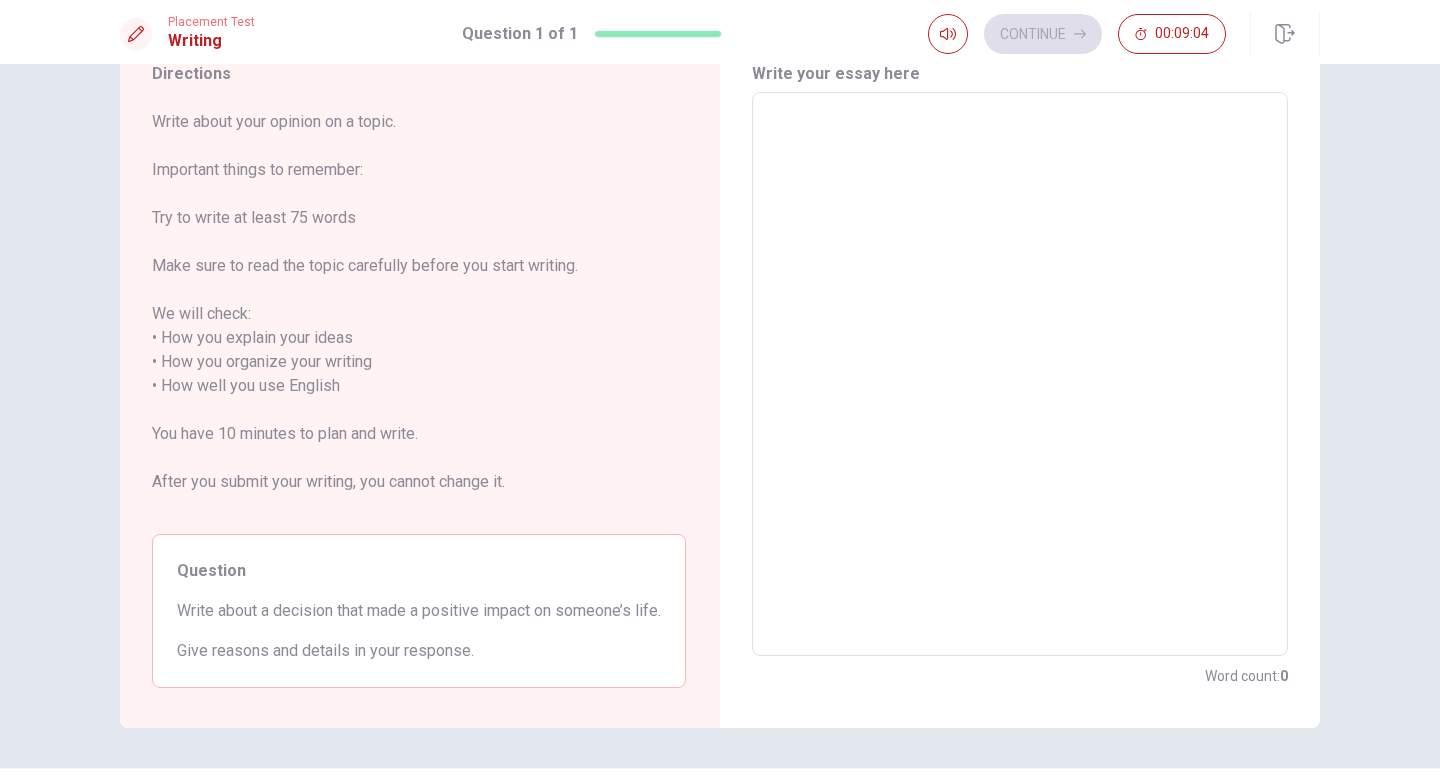 type on "w" 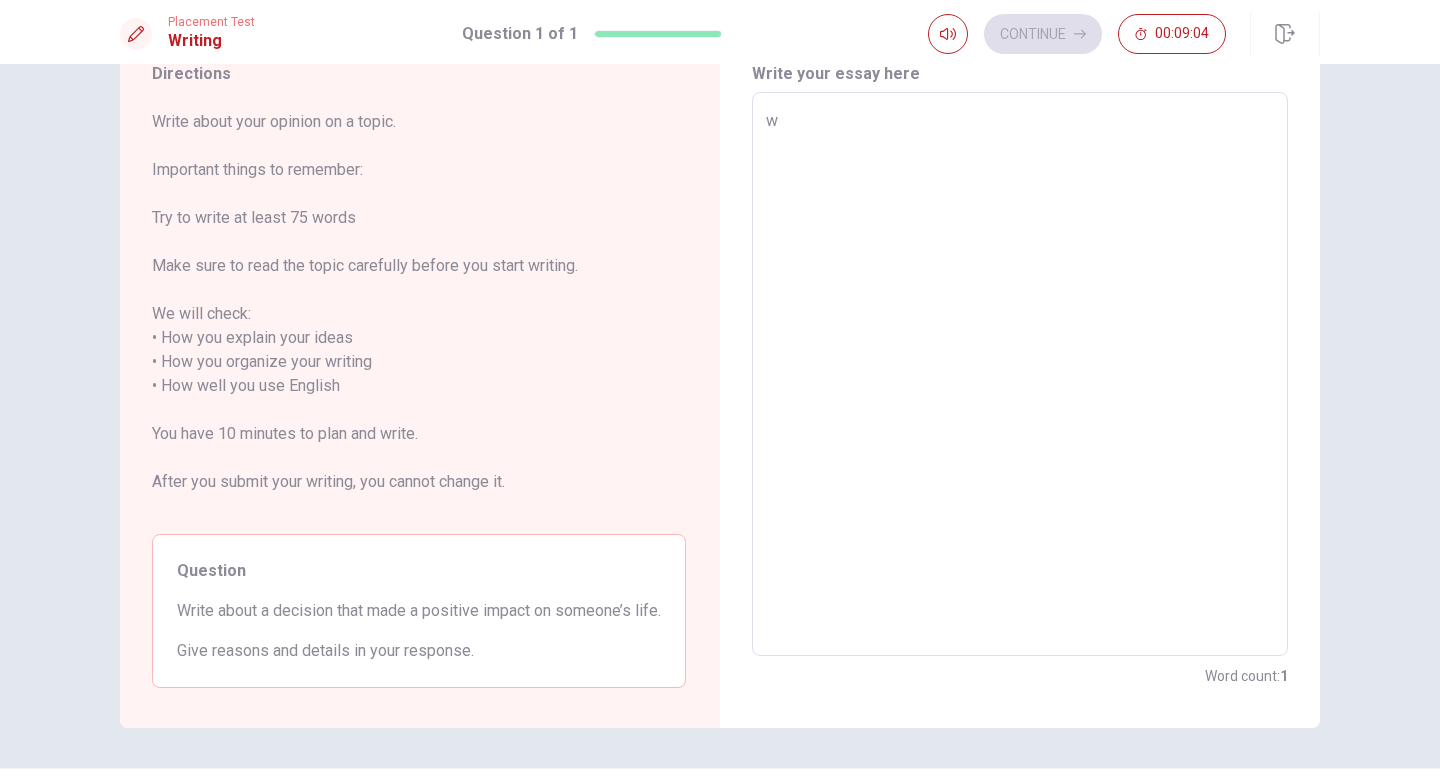 type on "x" 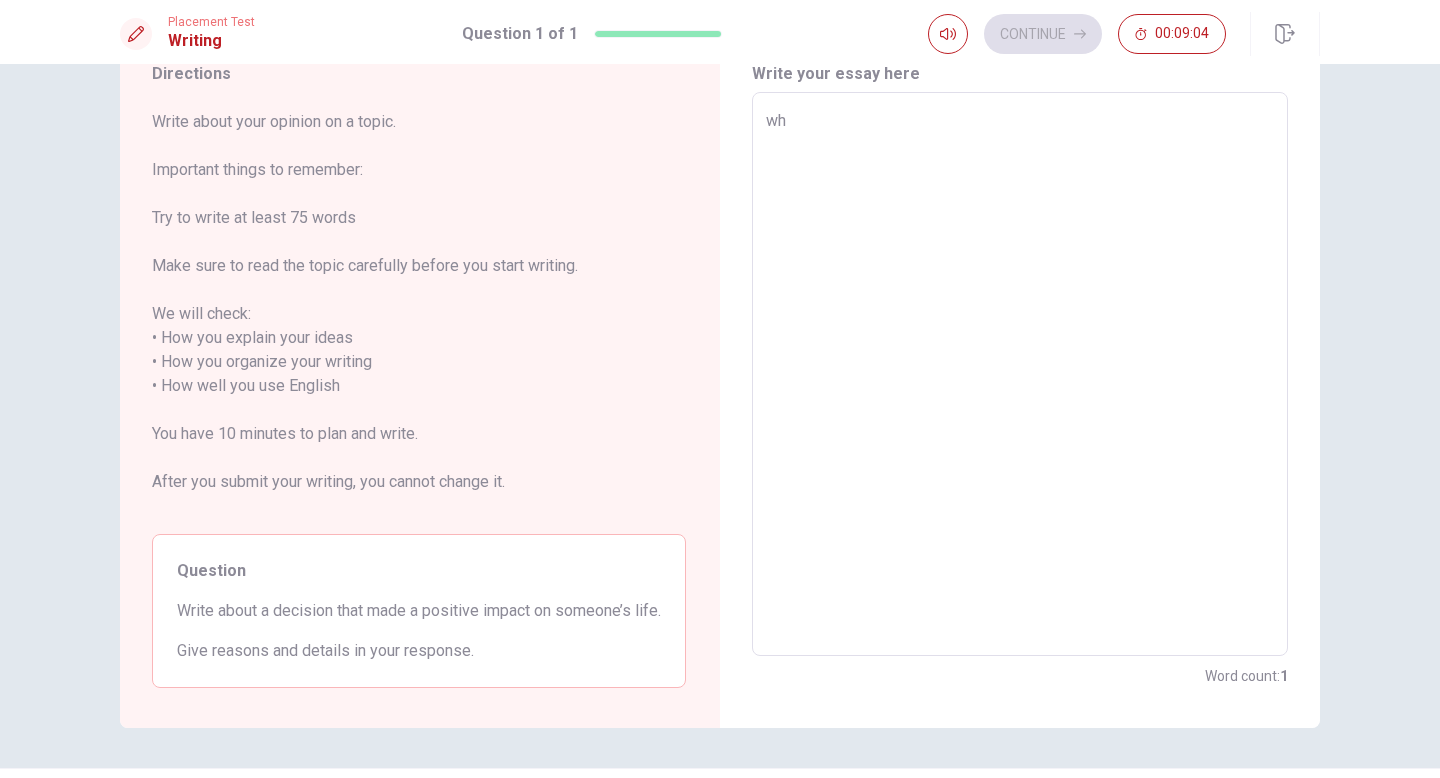 type on "x" 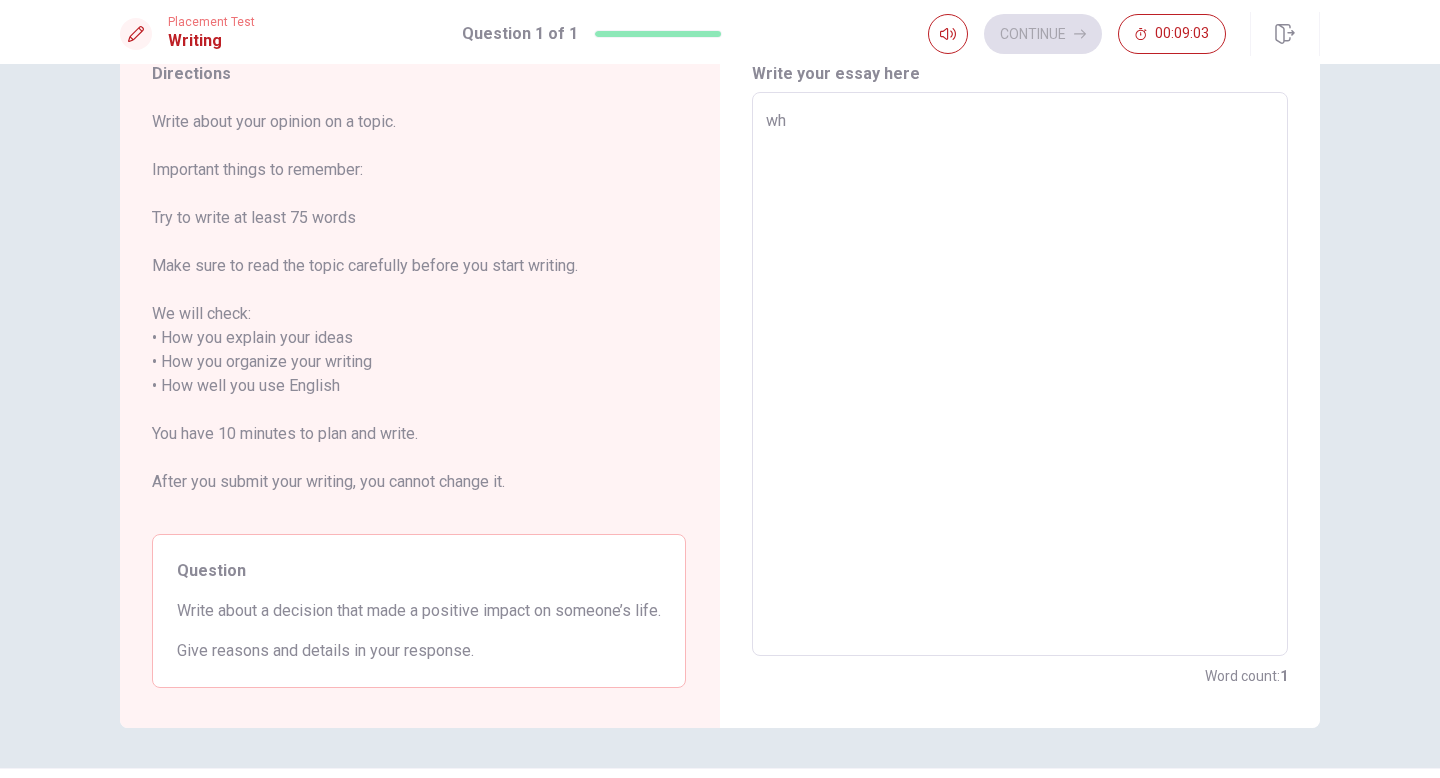 type on "whe" 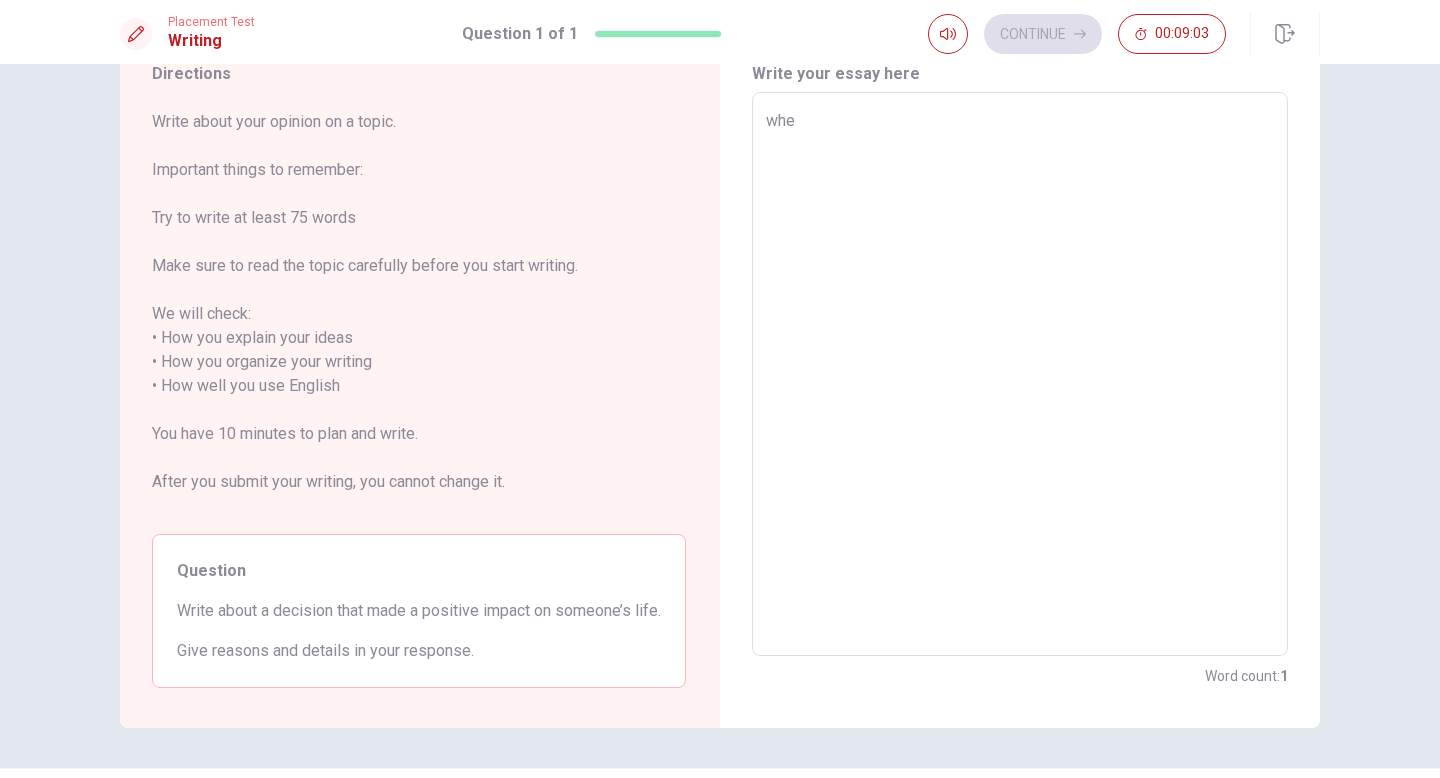 type on "x" 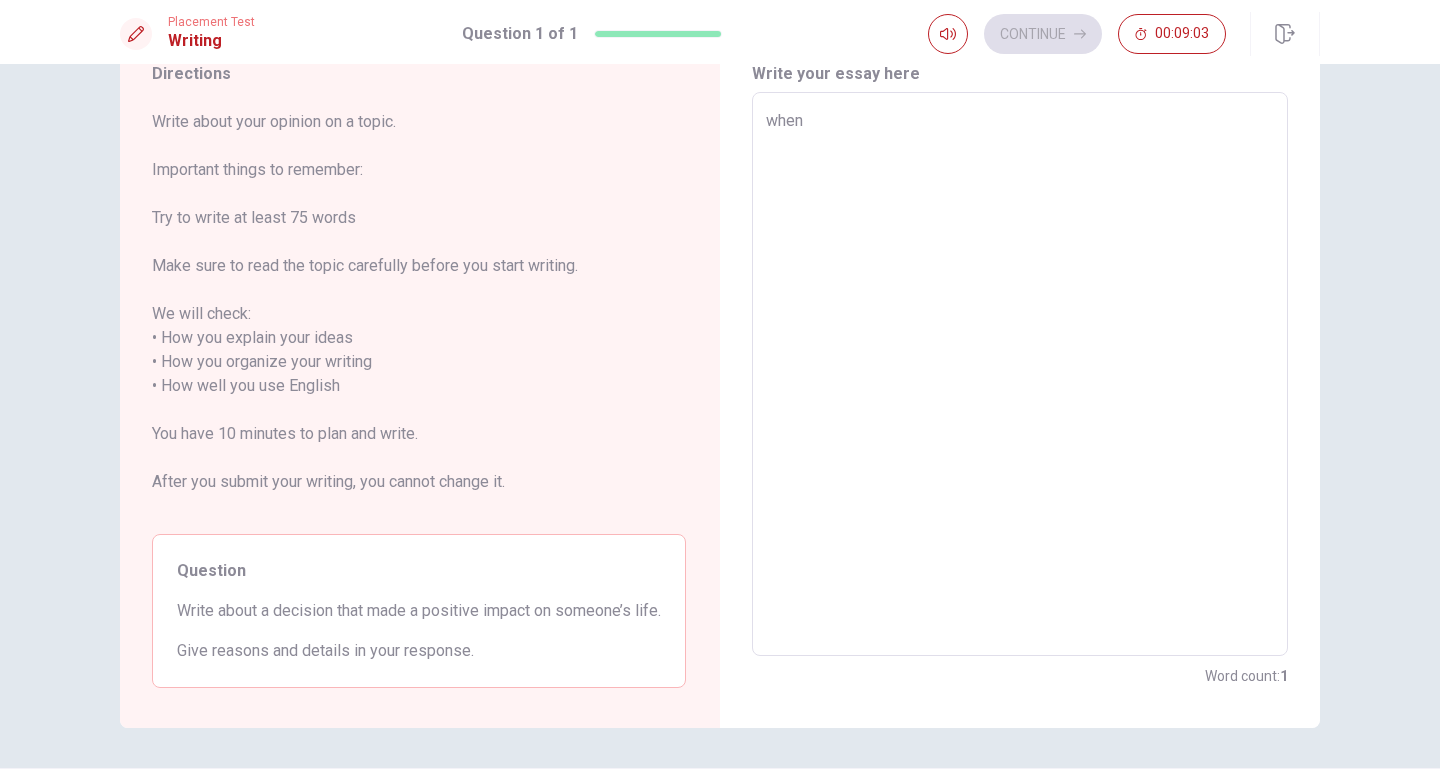type on "x" 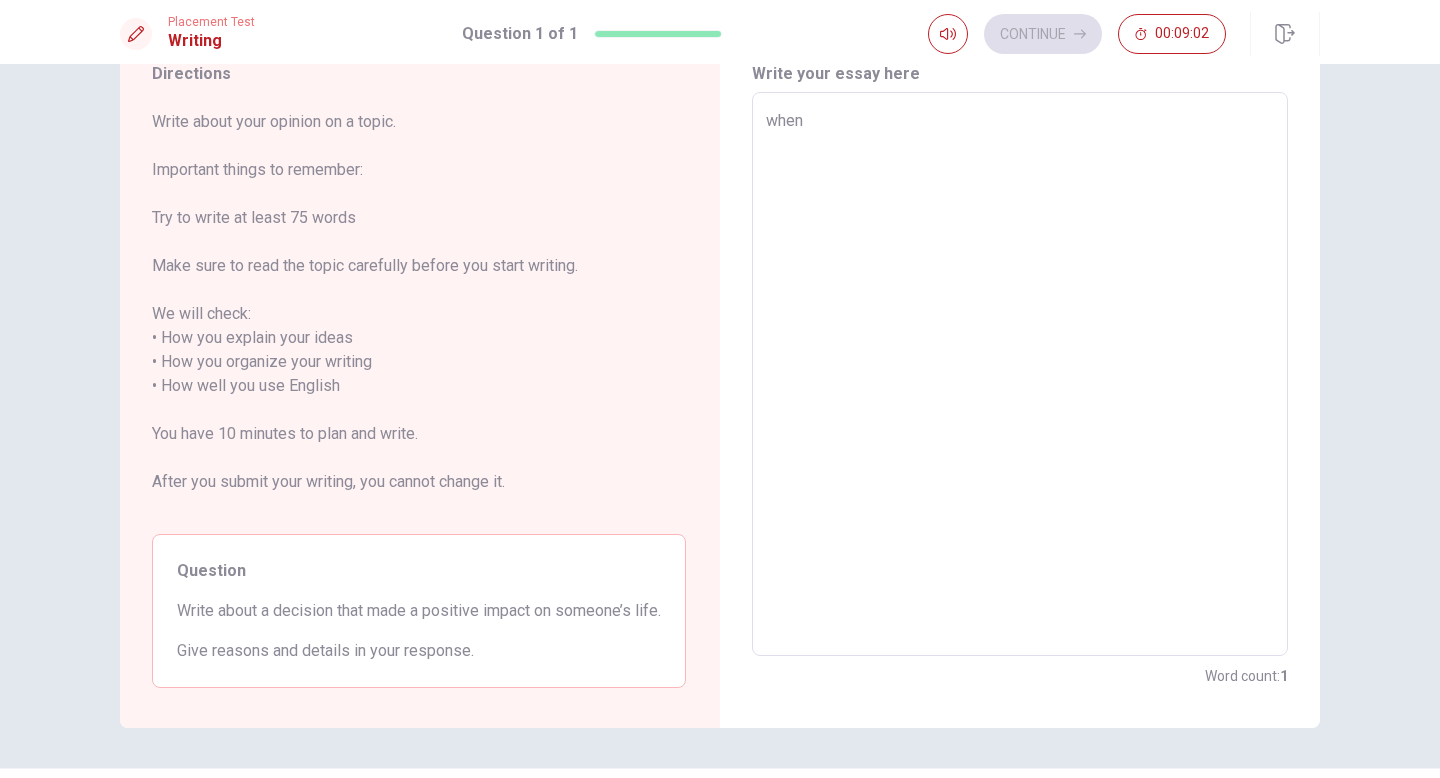 type on "when i" 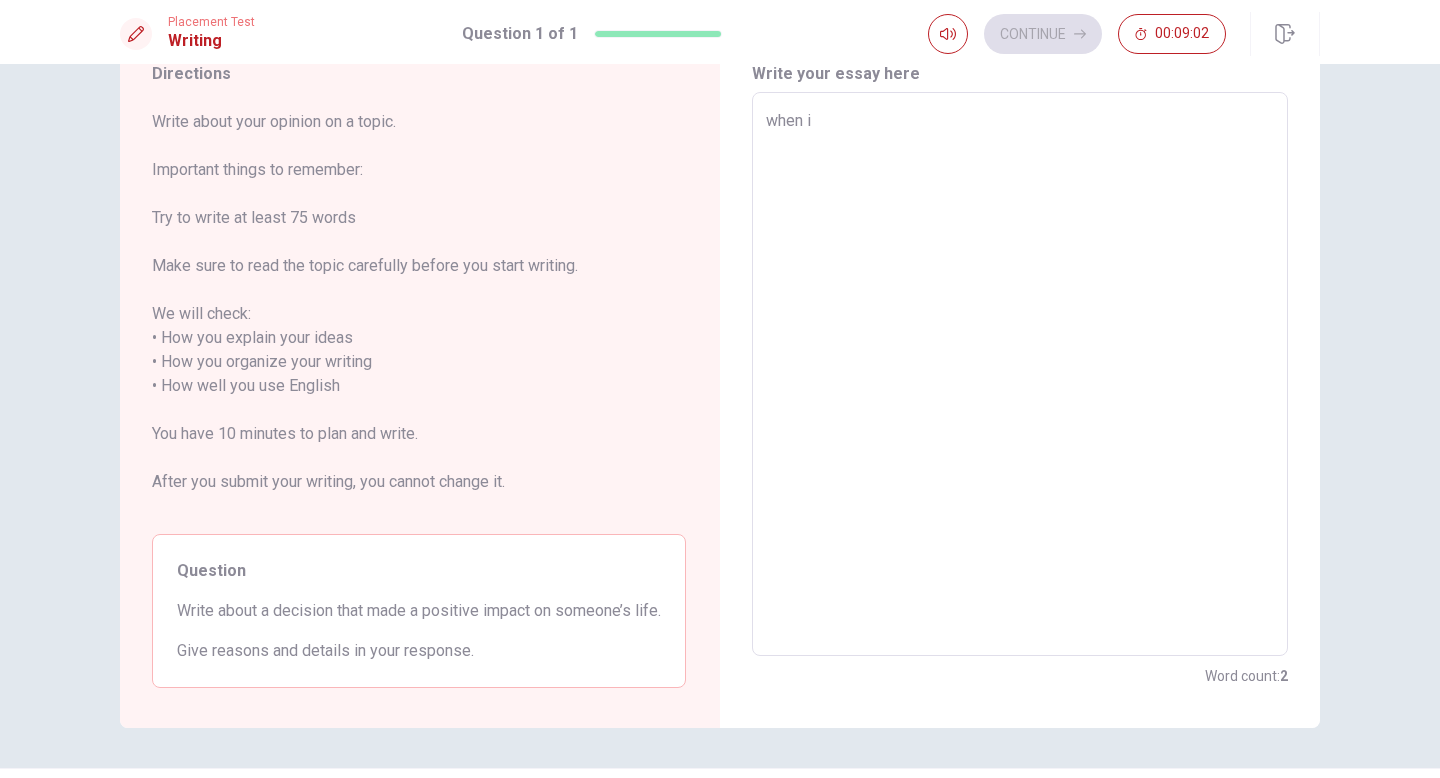 type on "x" 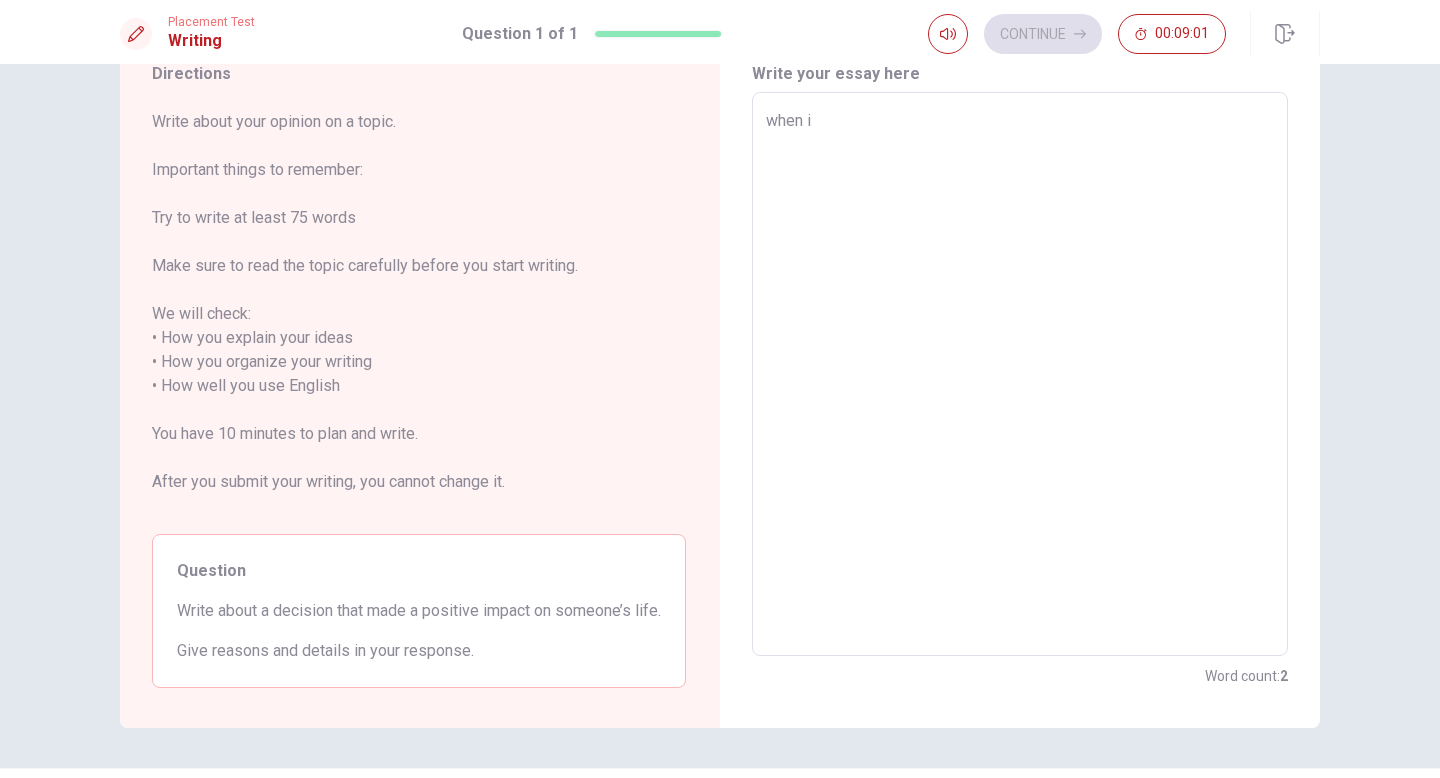 type on "when i w" 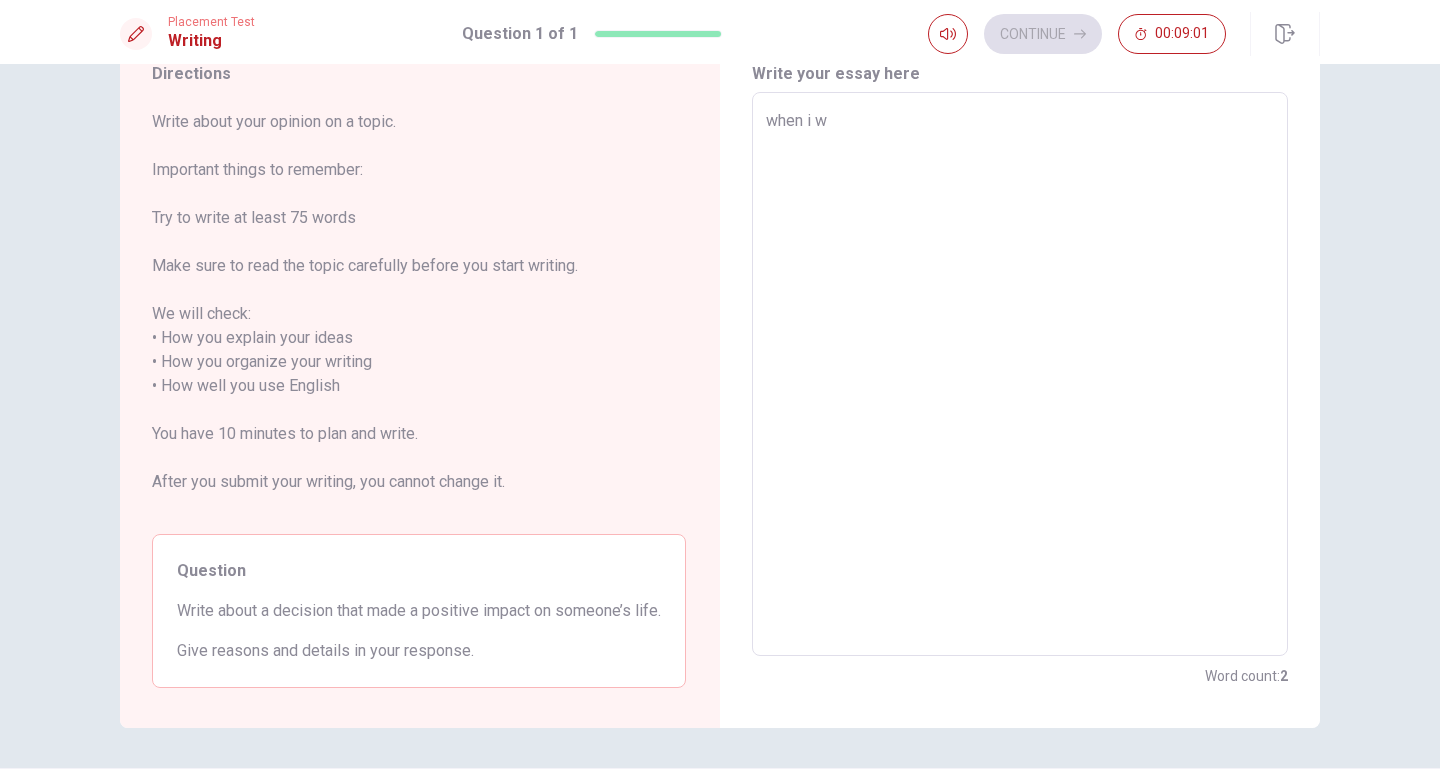 type on "x" 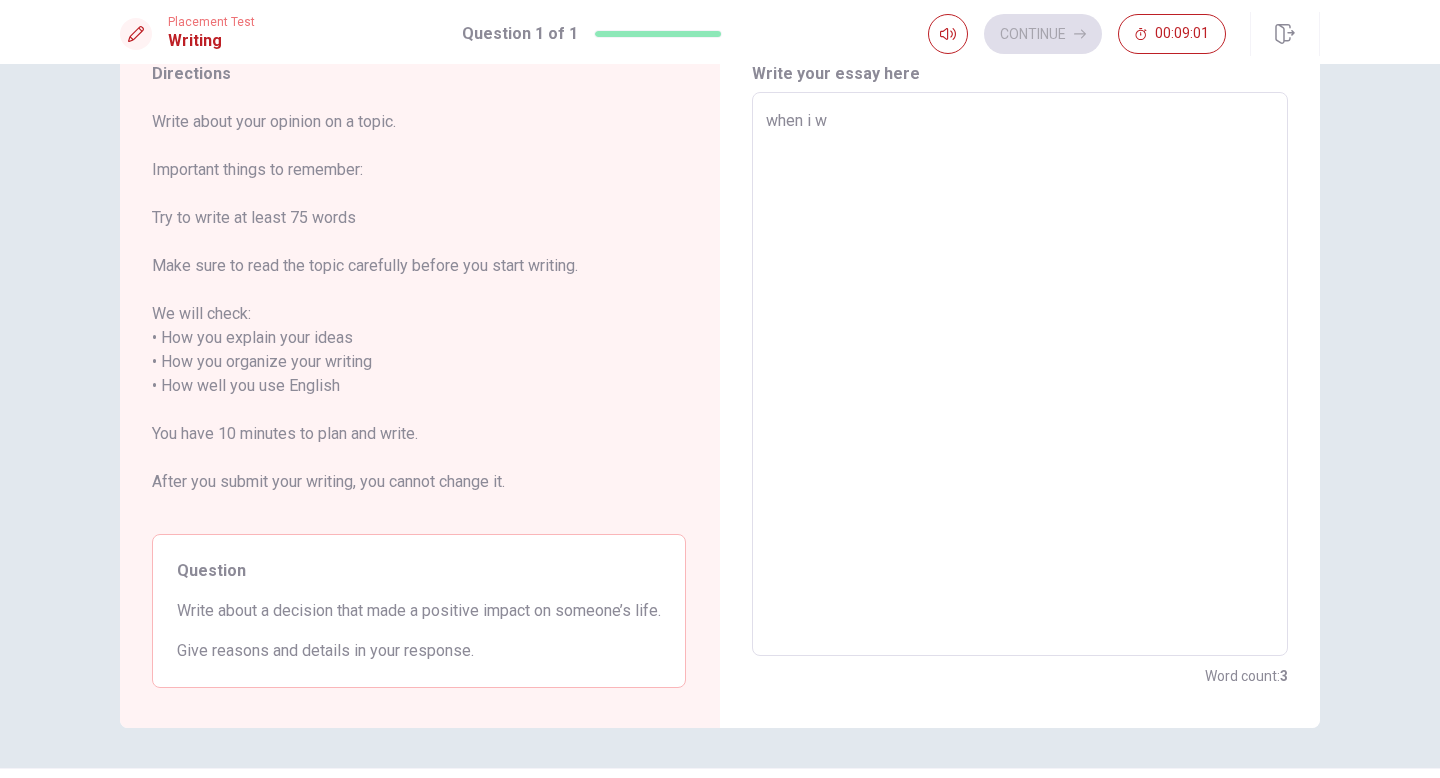 type on "when i wa" 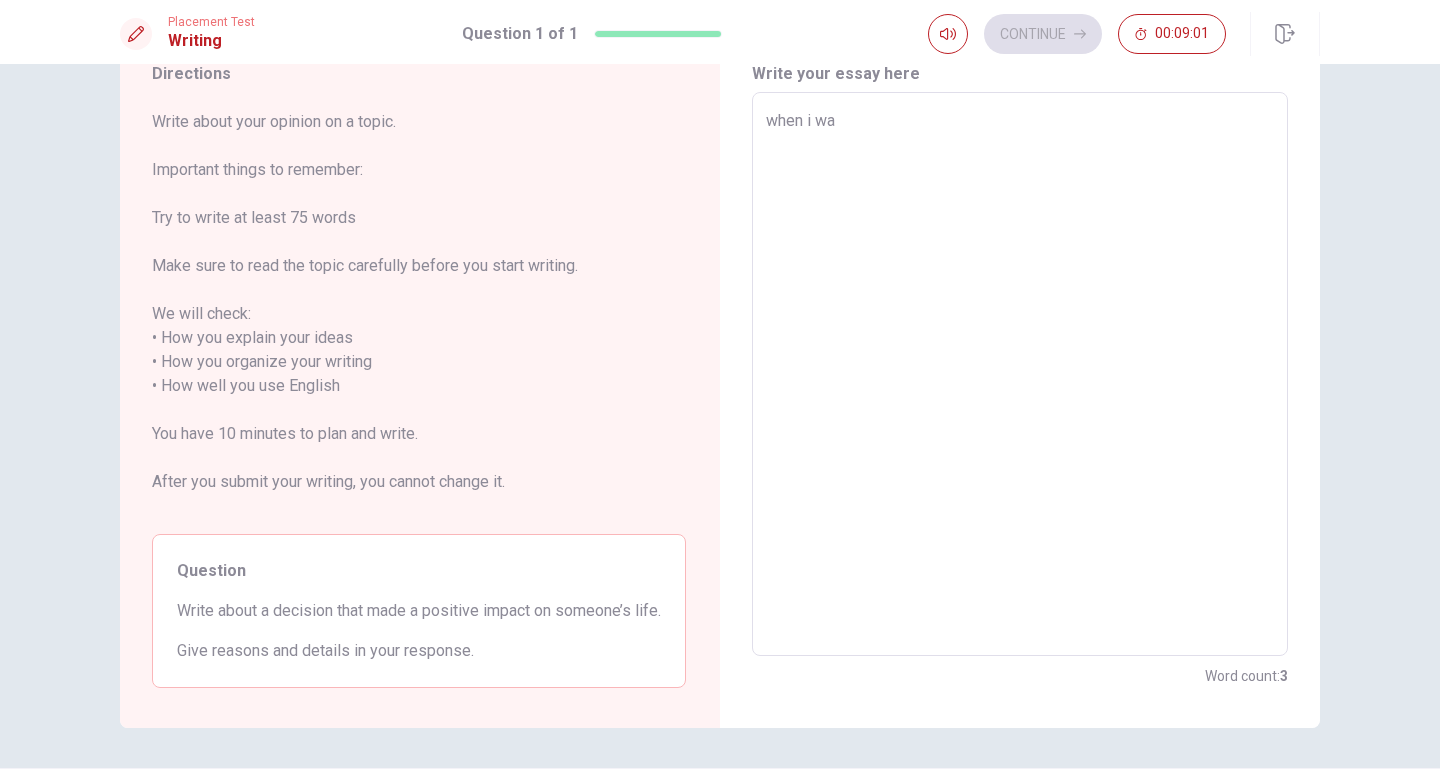 type on "x" 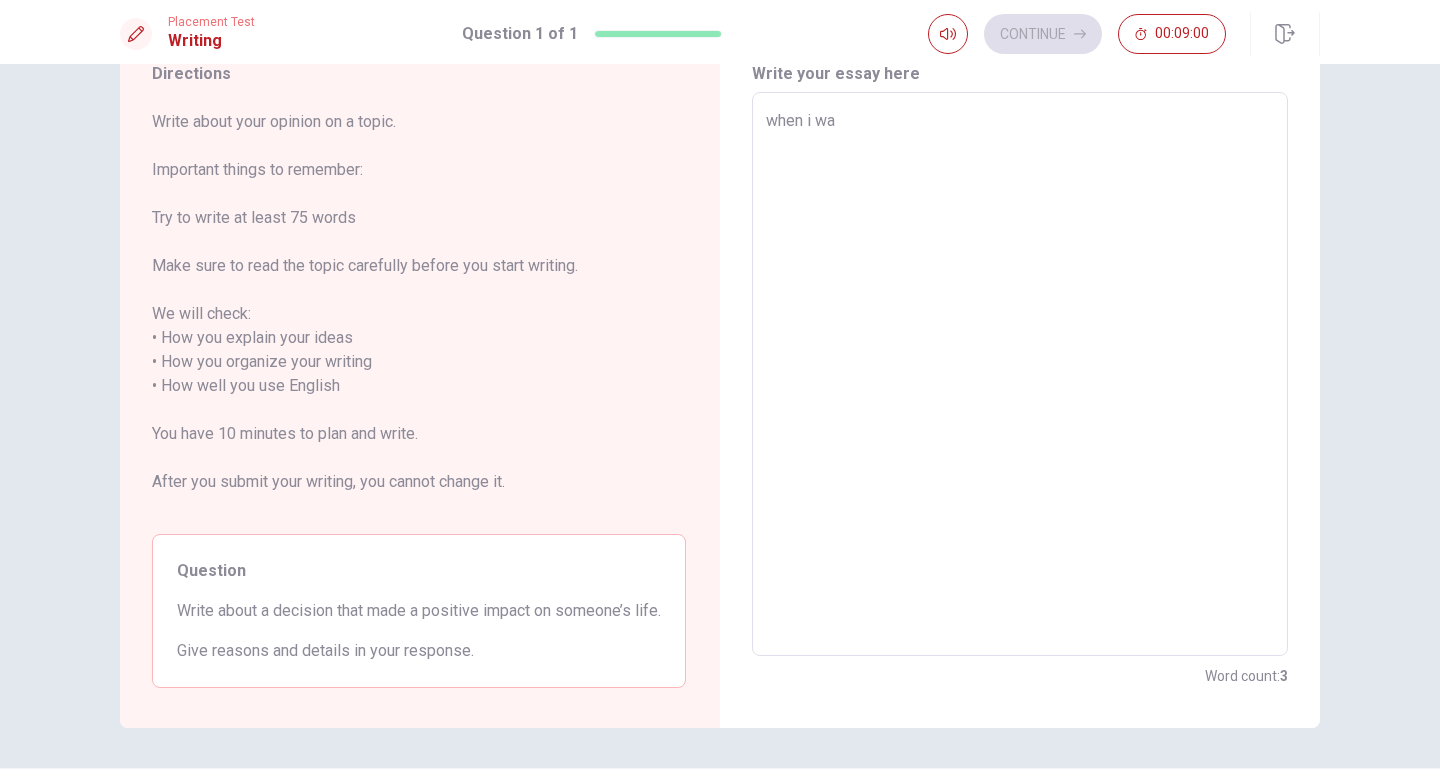 type on "when i was" 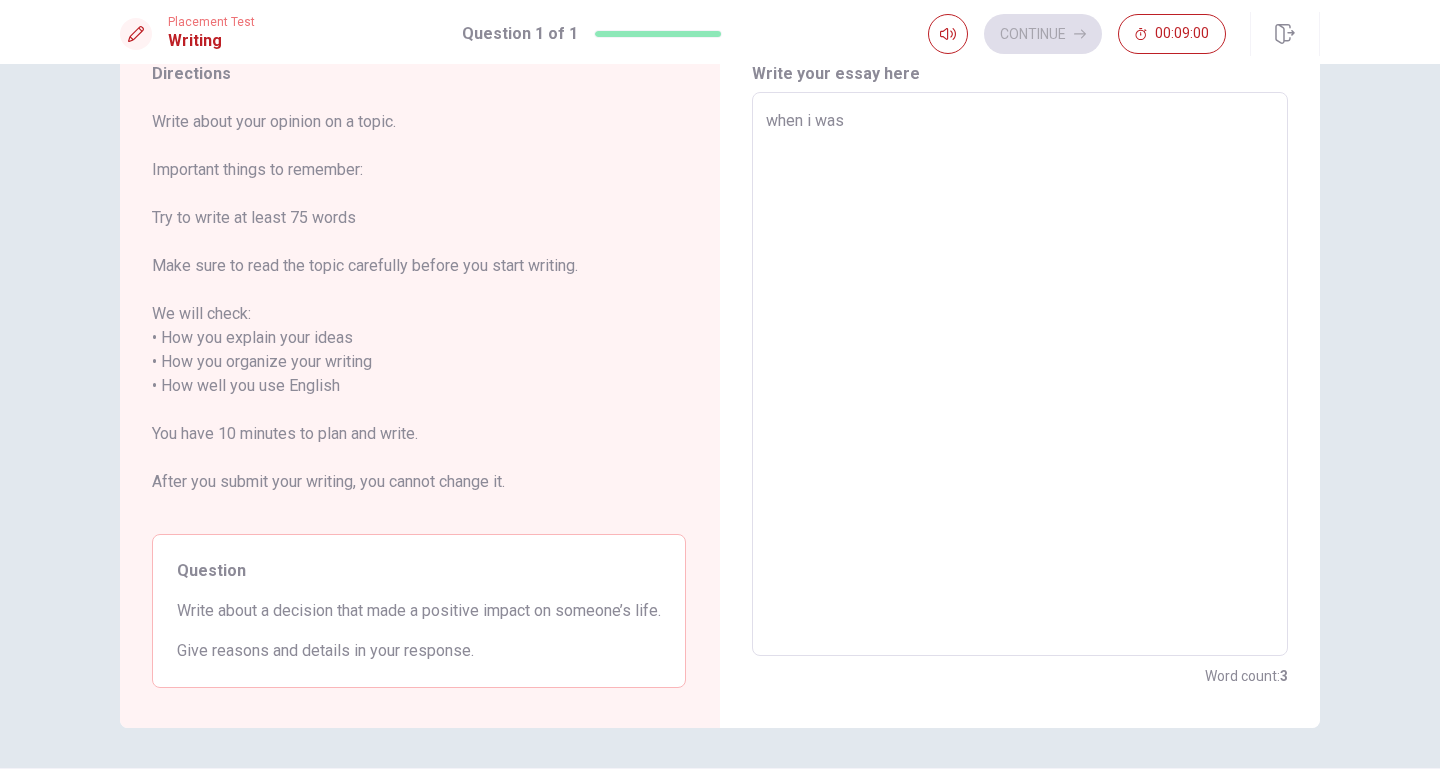 type on "x" 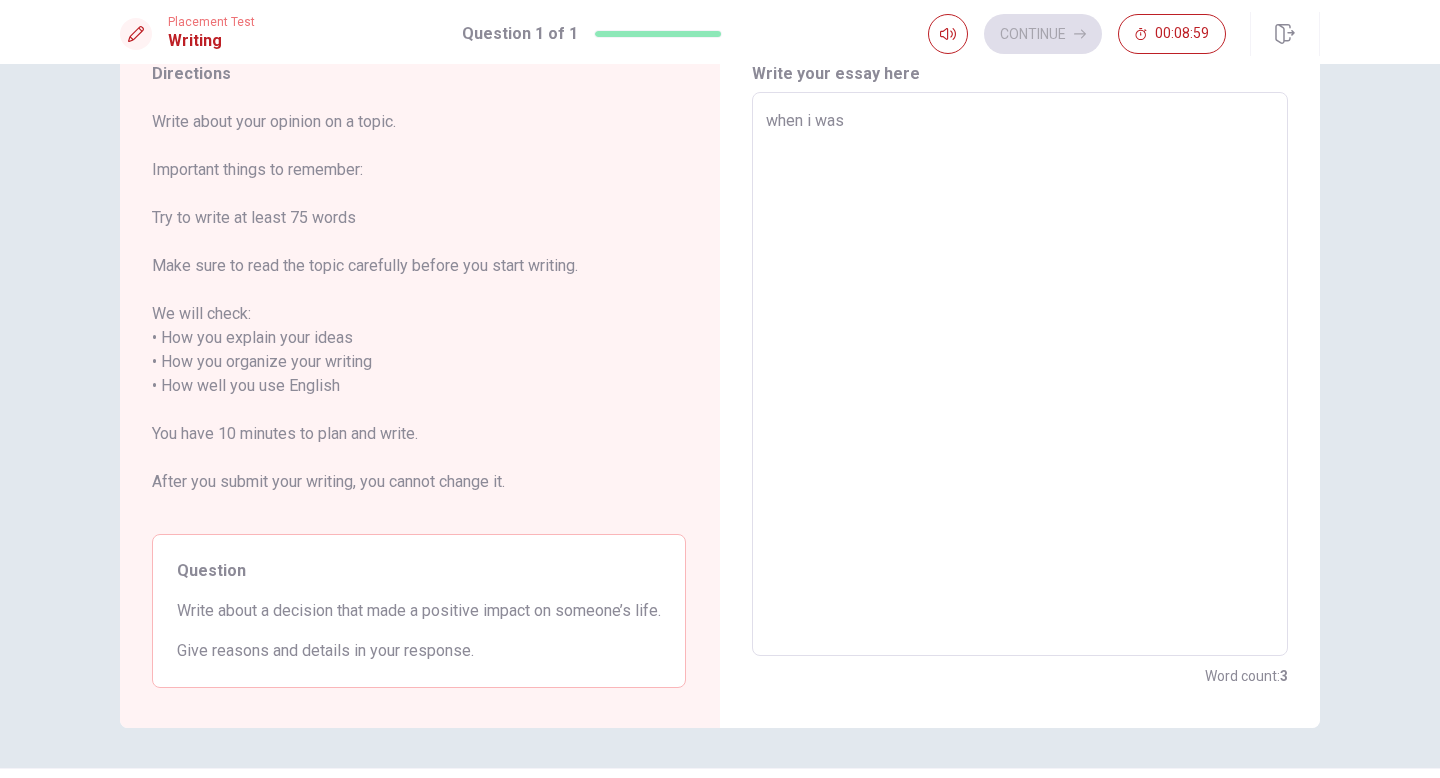 type on "when i was a" 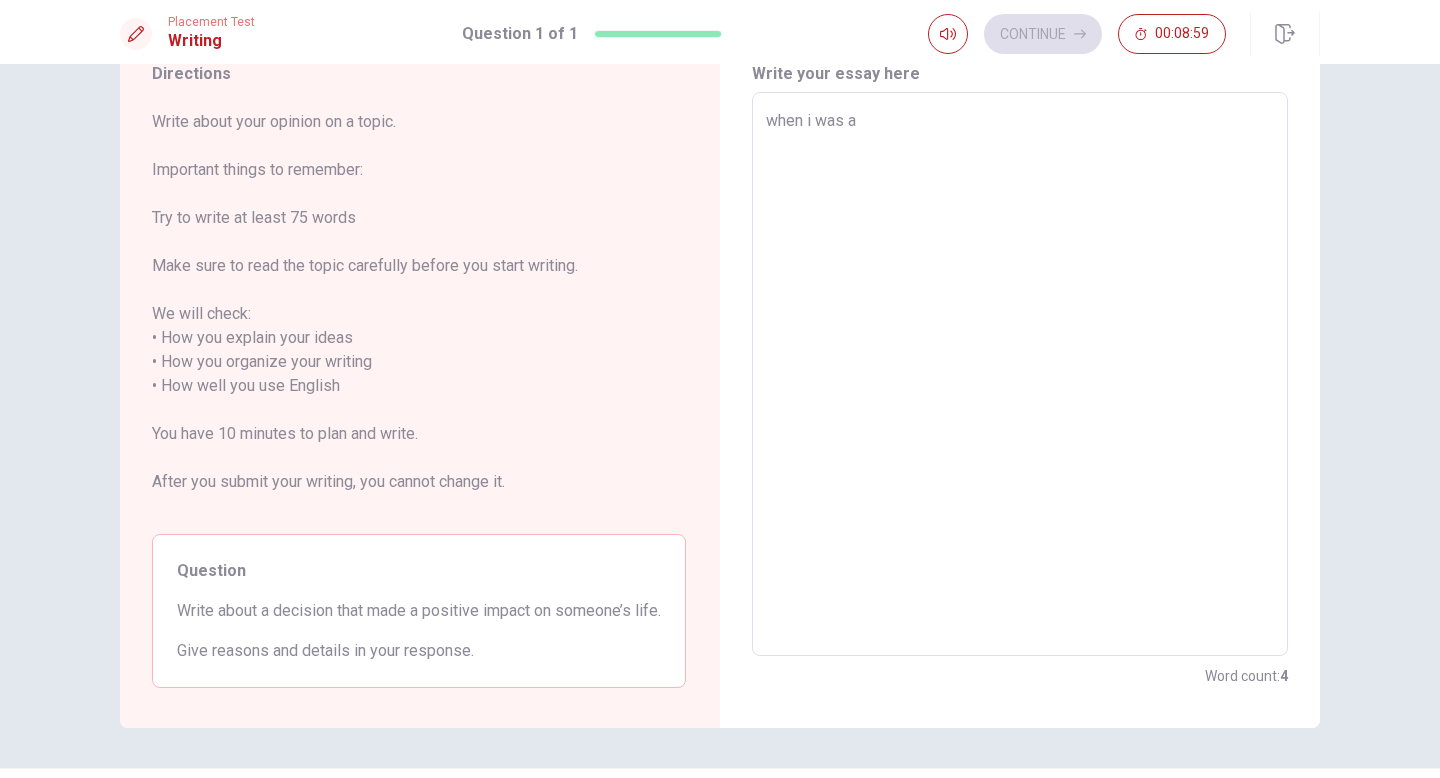 type on "x" 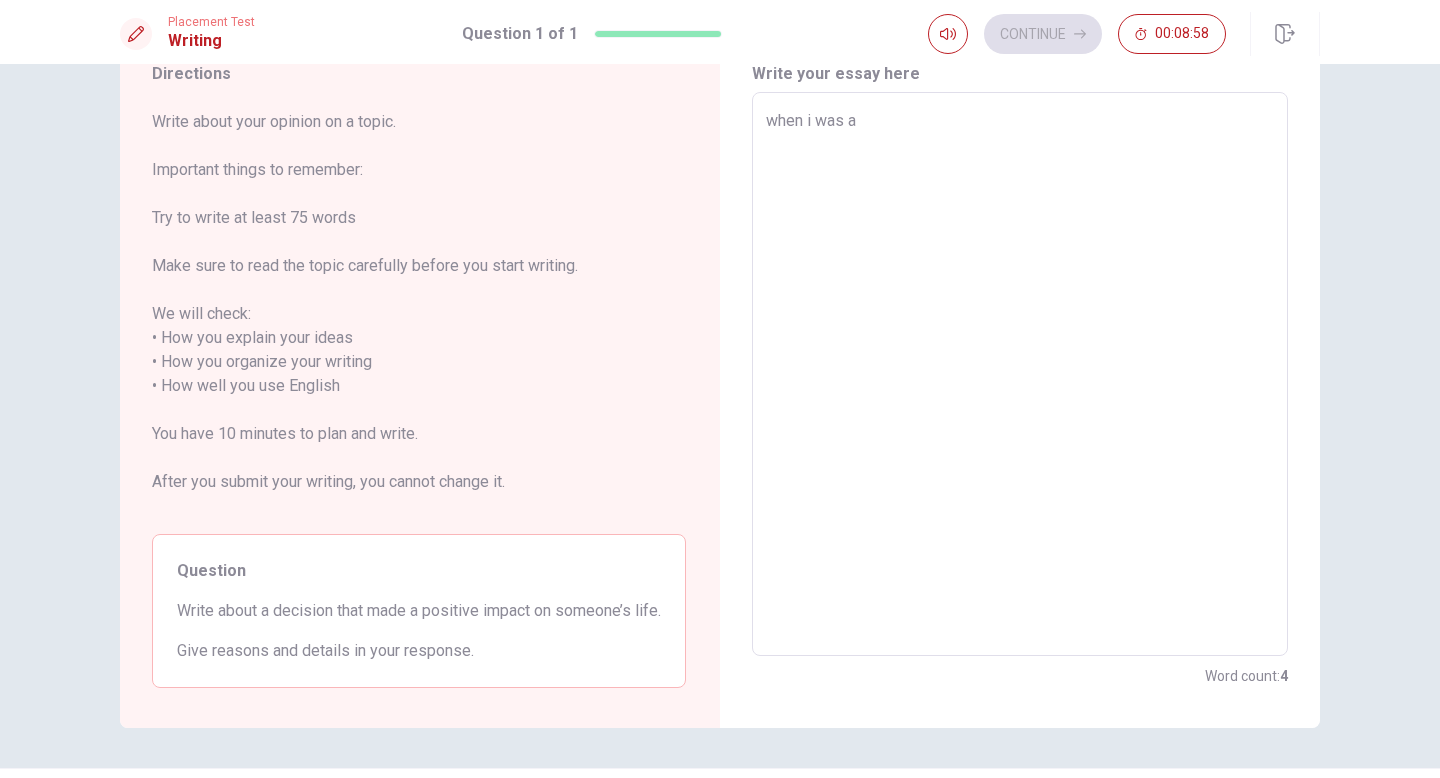 type on "when i was a j" 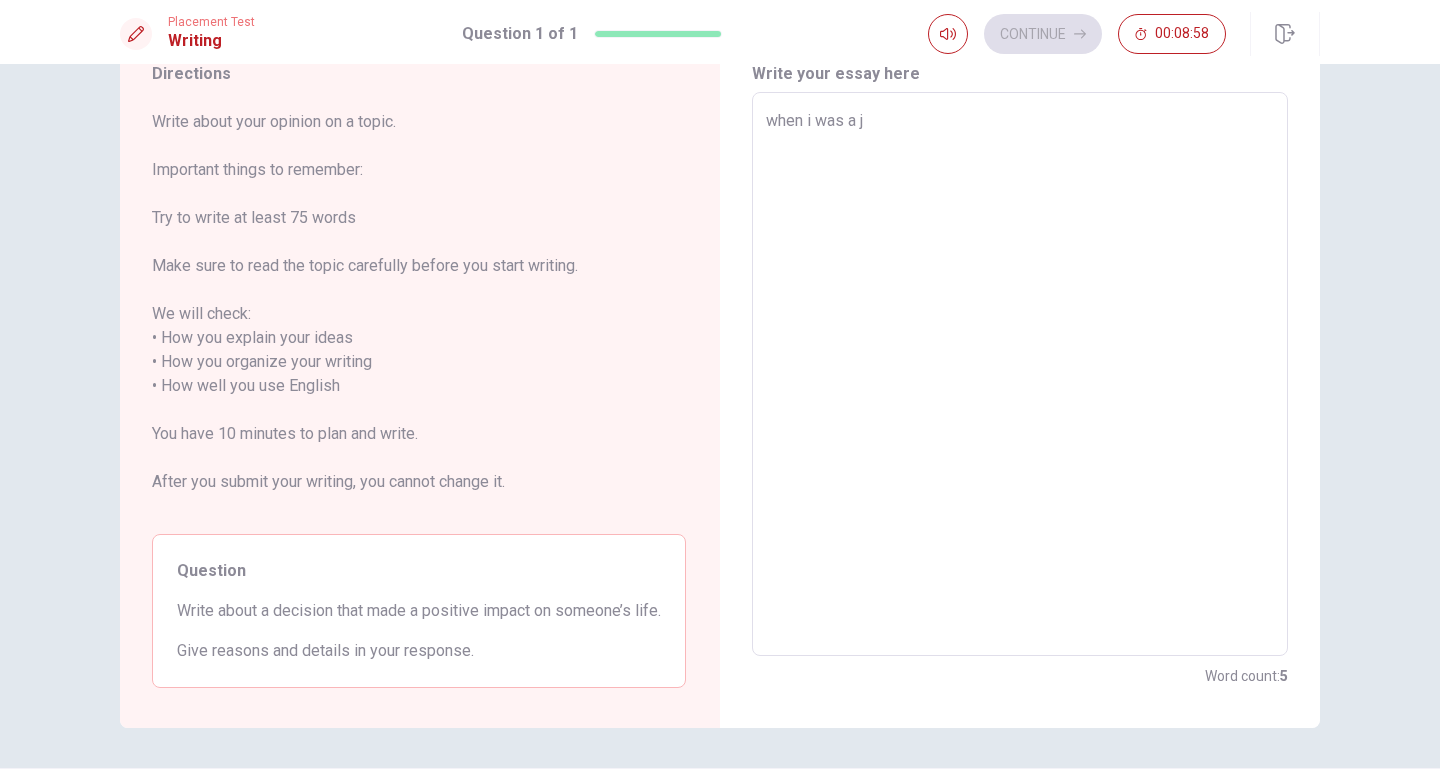 type on "x" 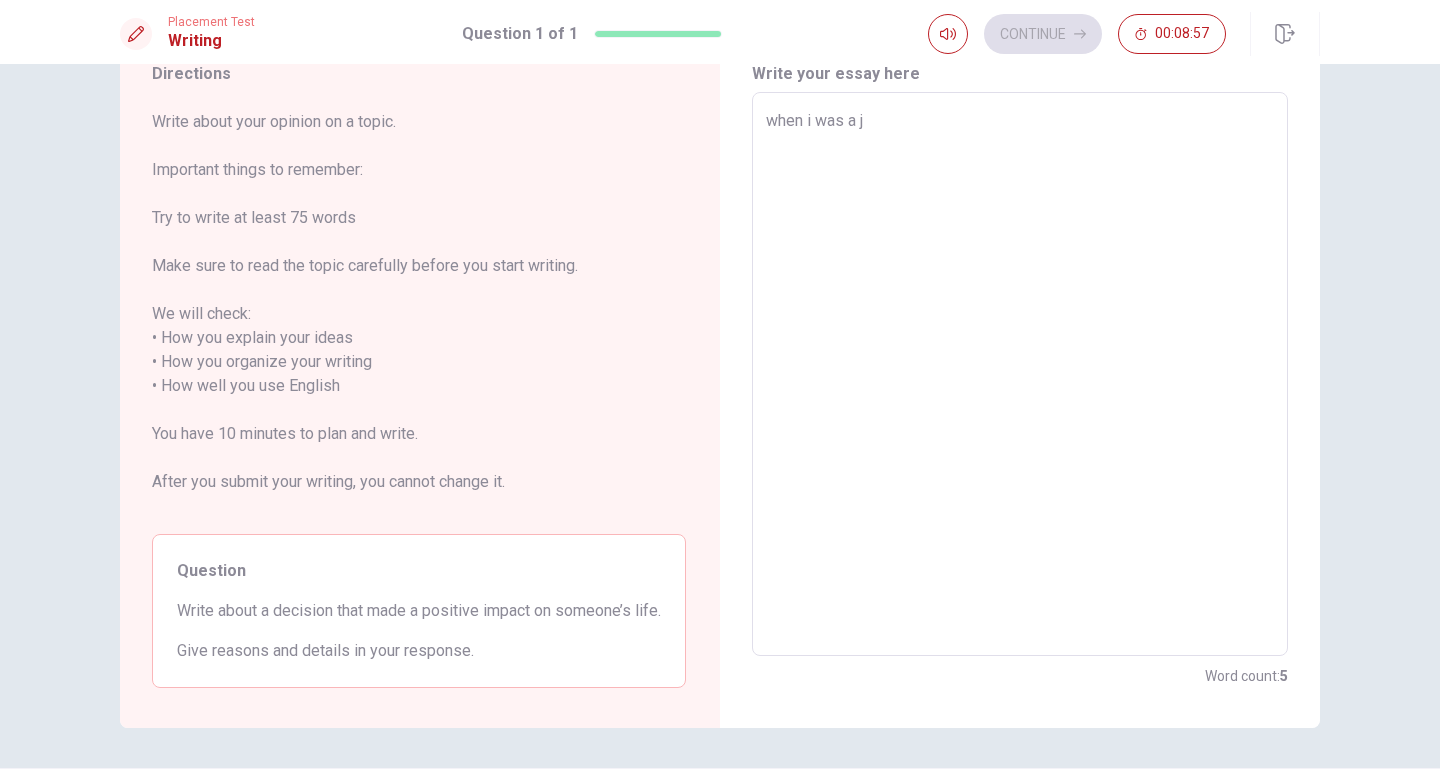 type on "when i was a ju" 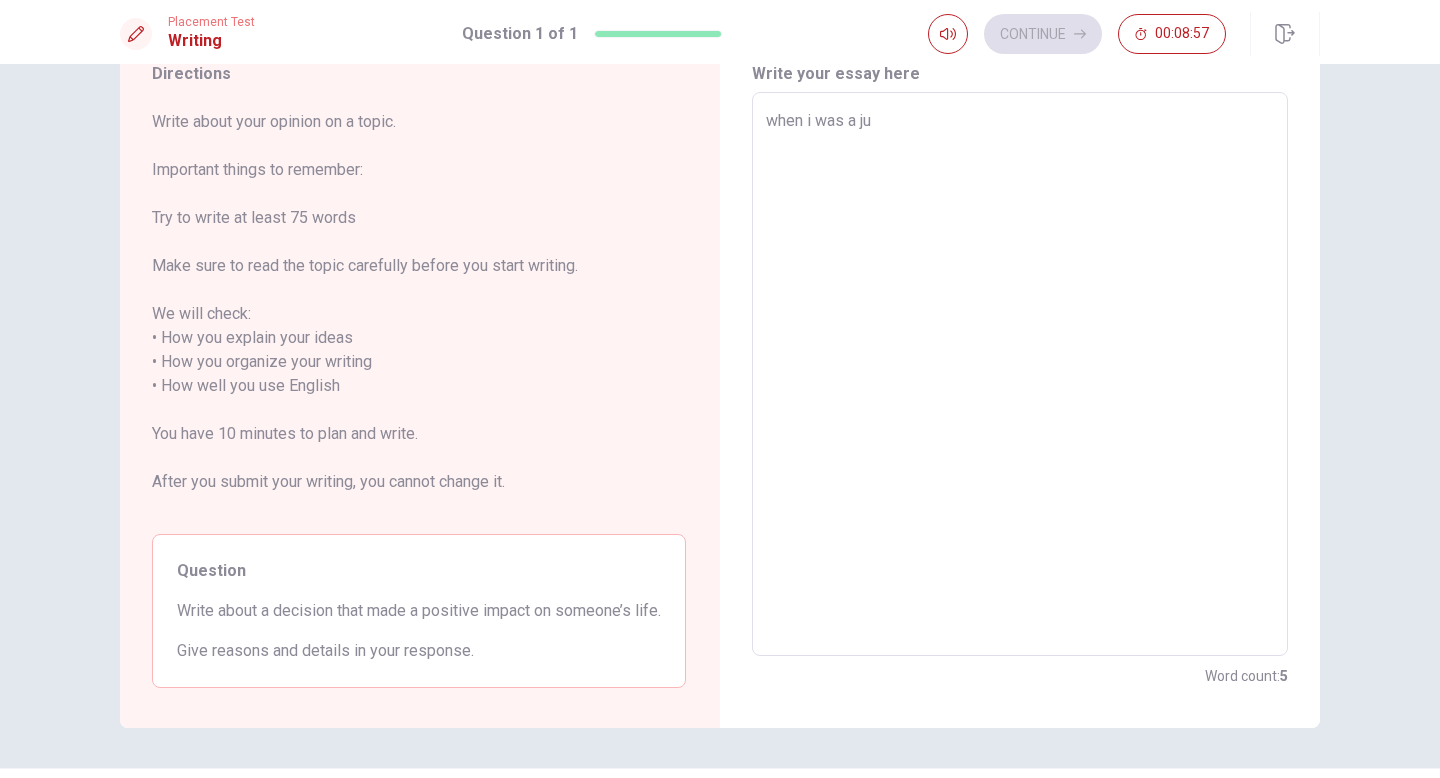 type on "x" 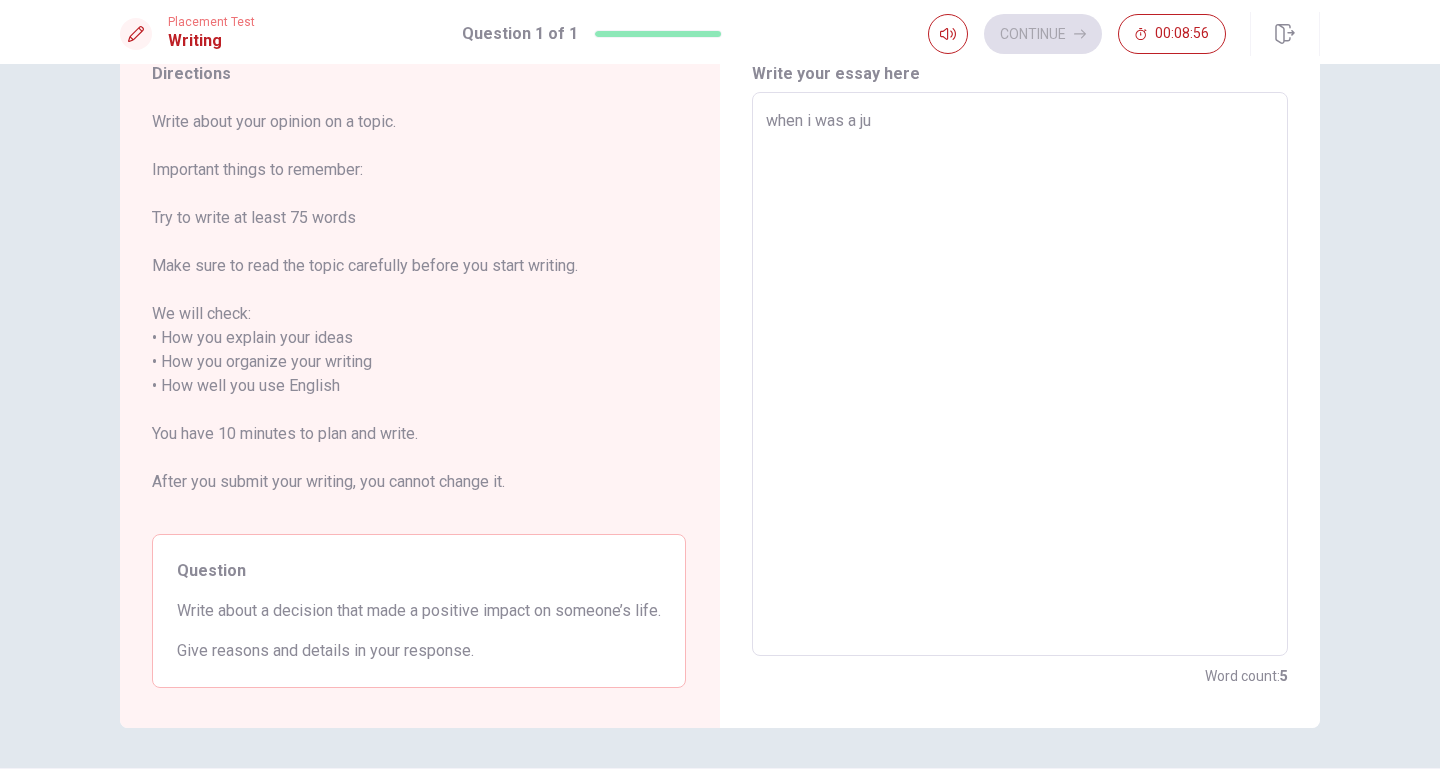 type on "when i was a jun" 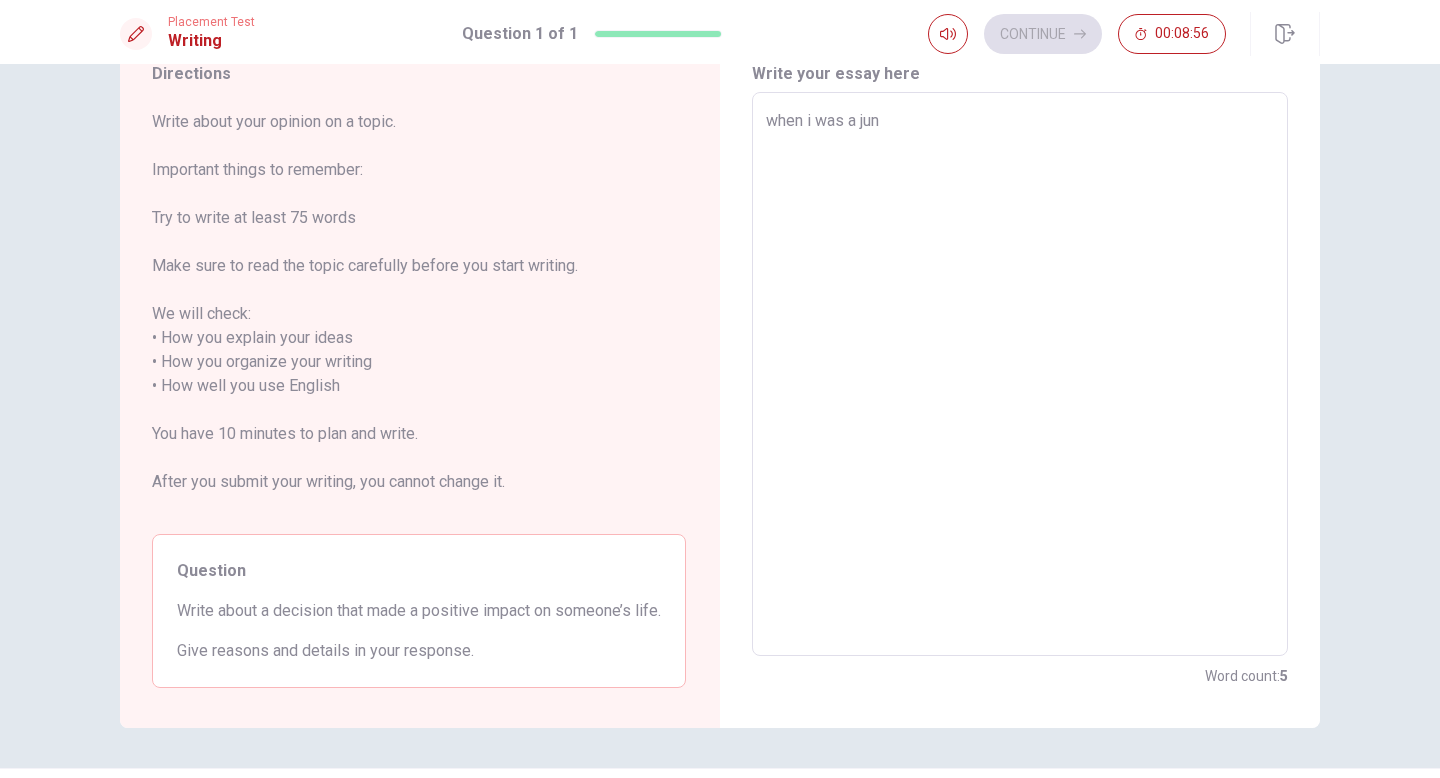 type on "x" 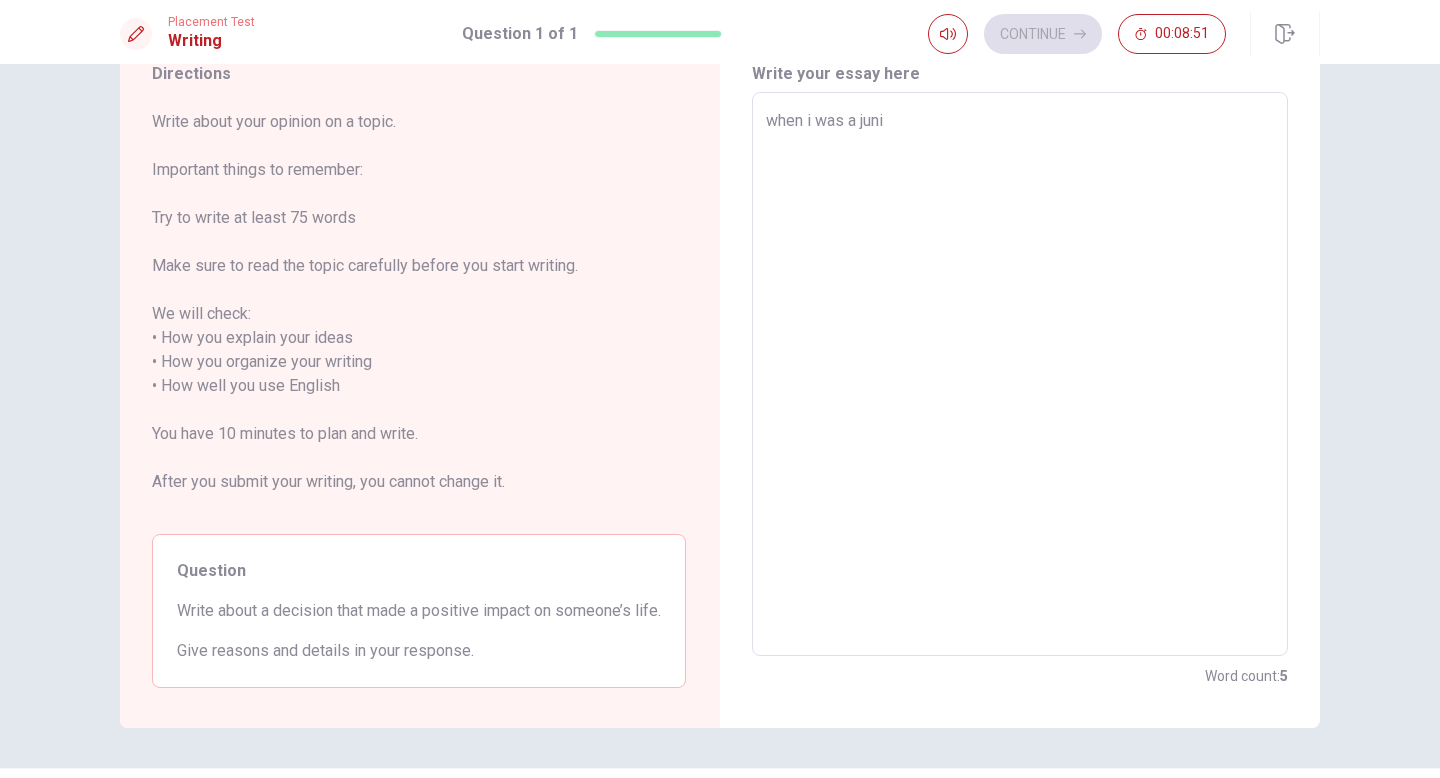 type on "x" 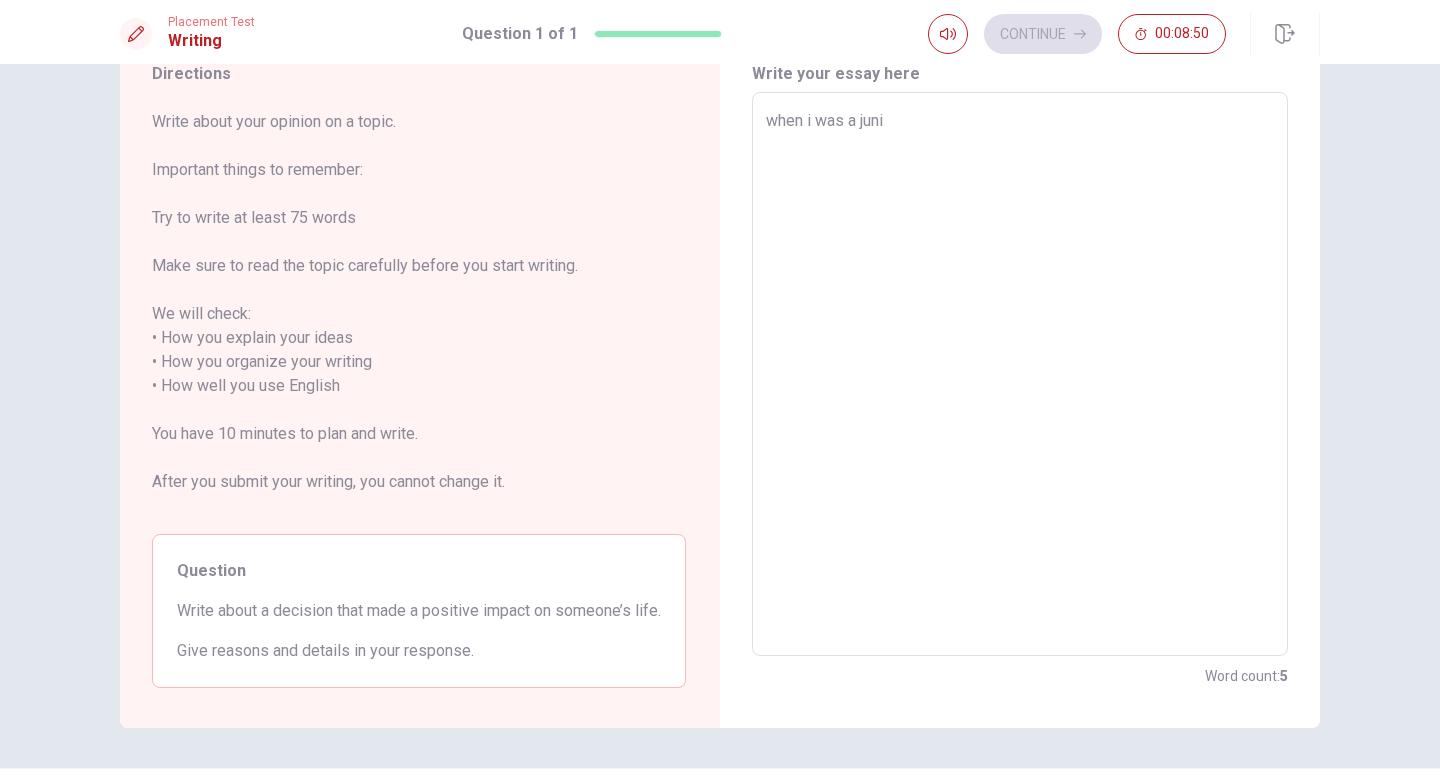 type on "when i was a junie" 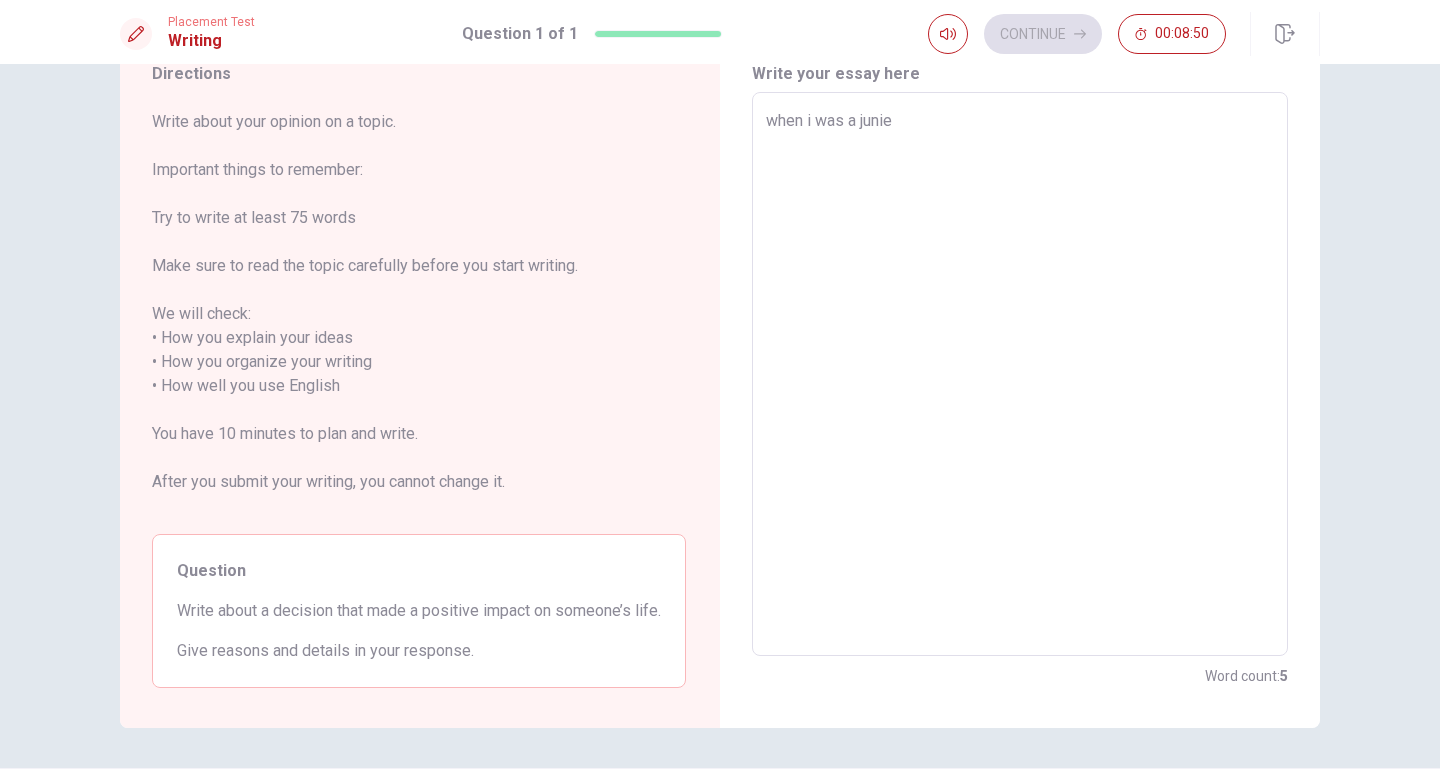 type on "x" 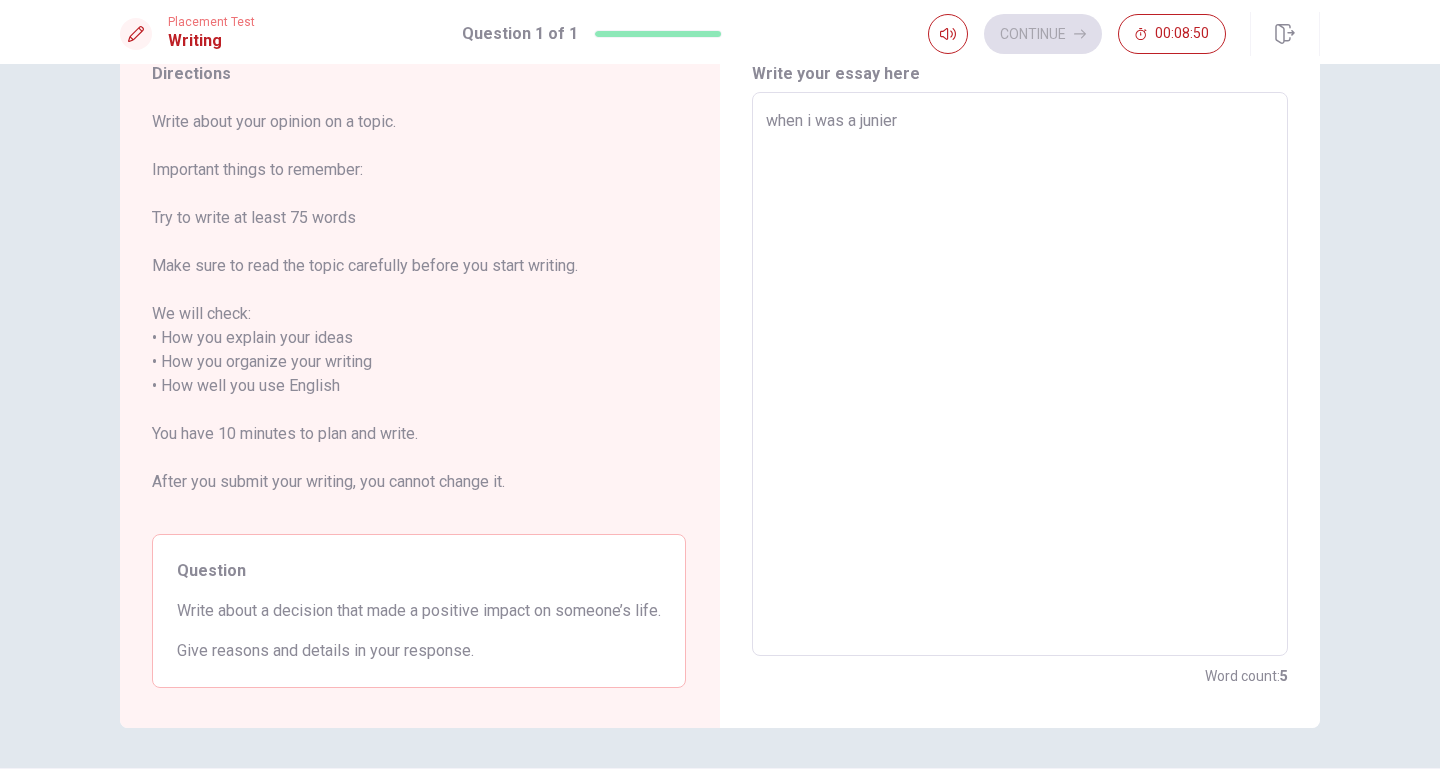 type on "x" 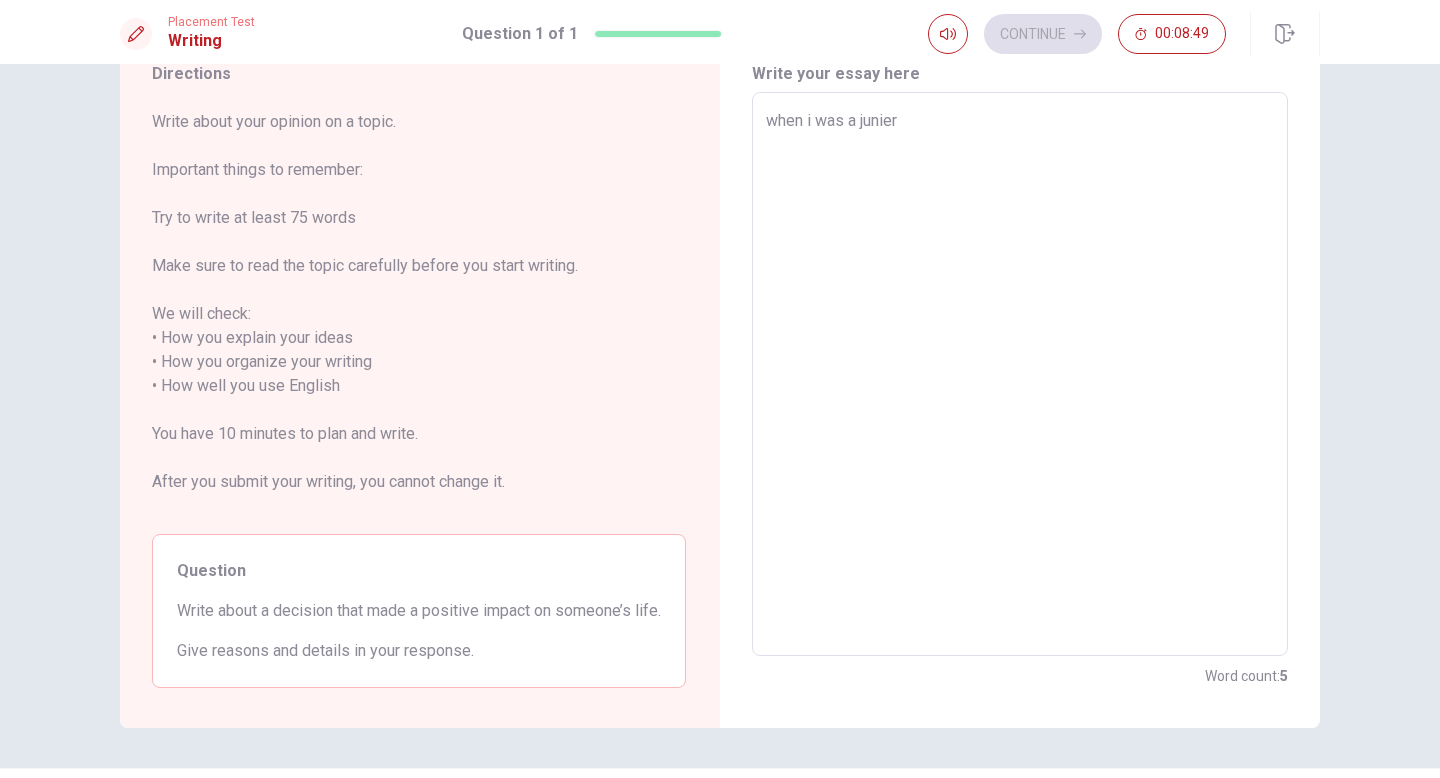 type on "x" 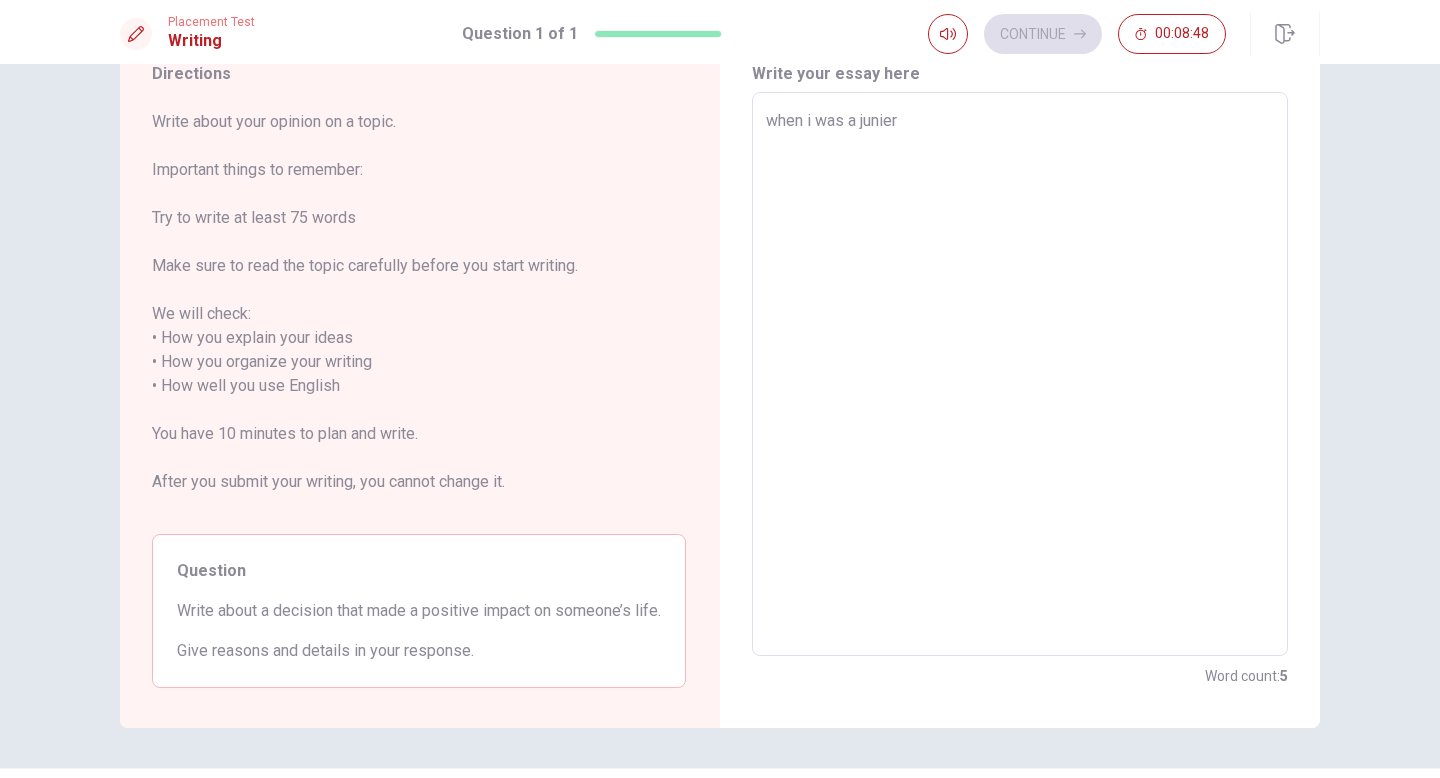 type on "when i was a junier h" 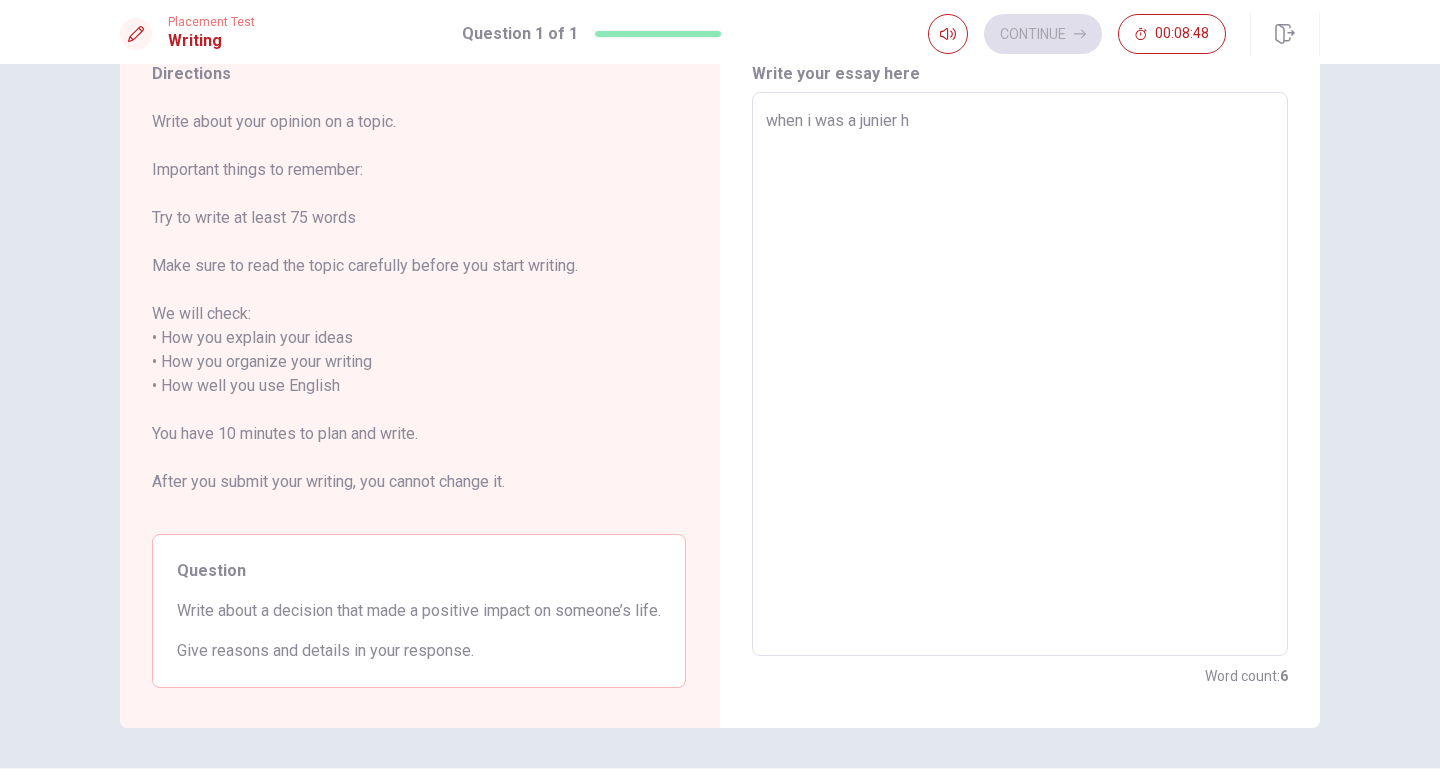 type on "x" 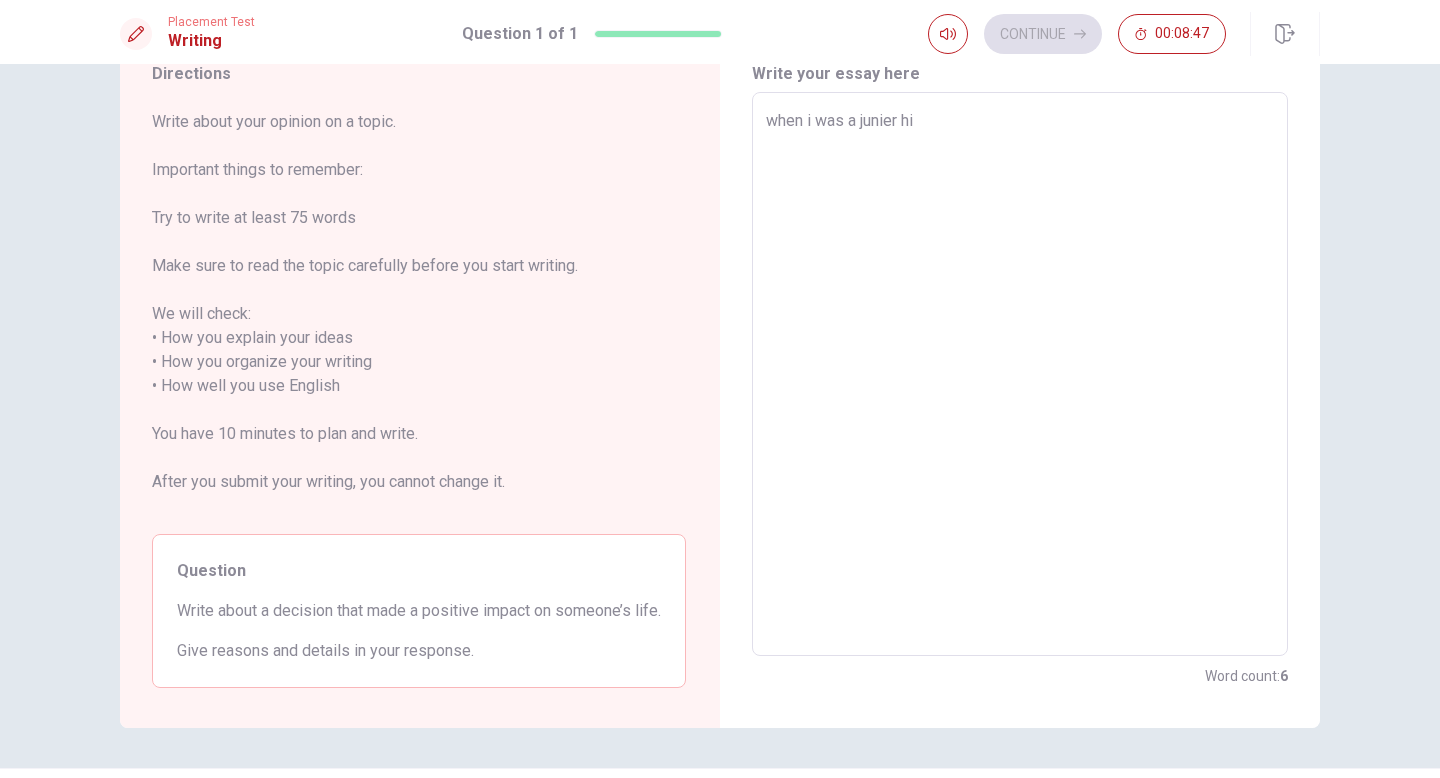 type on "x" 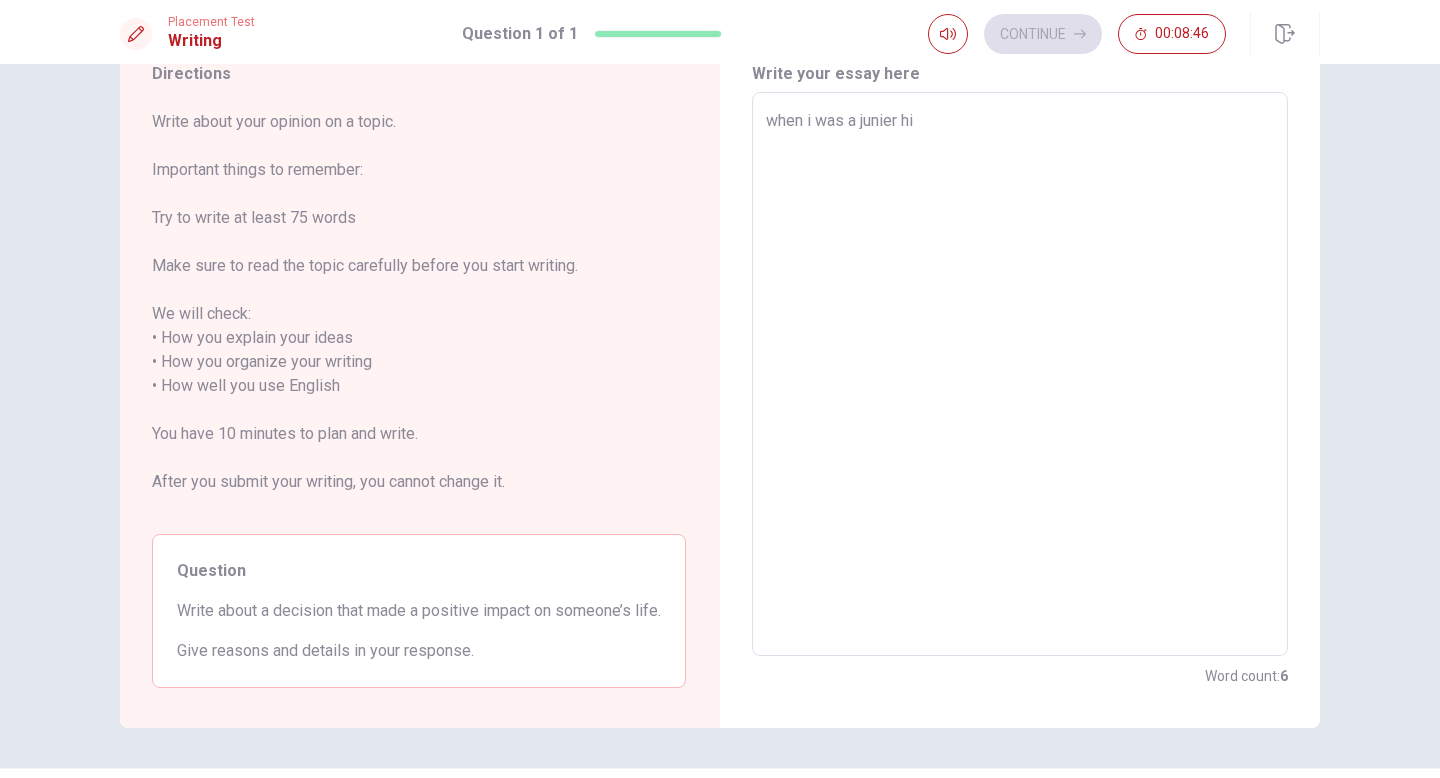 type on "when i was a [PERSON_NAME]" 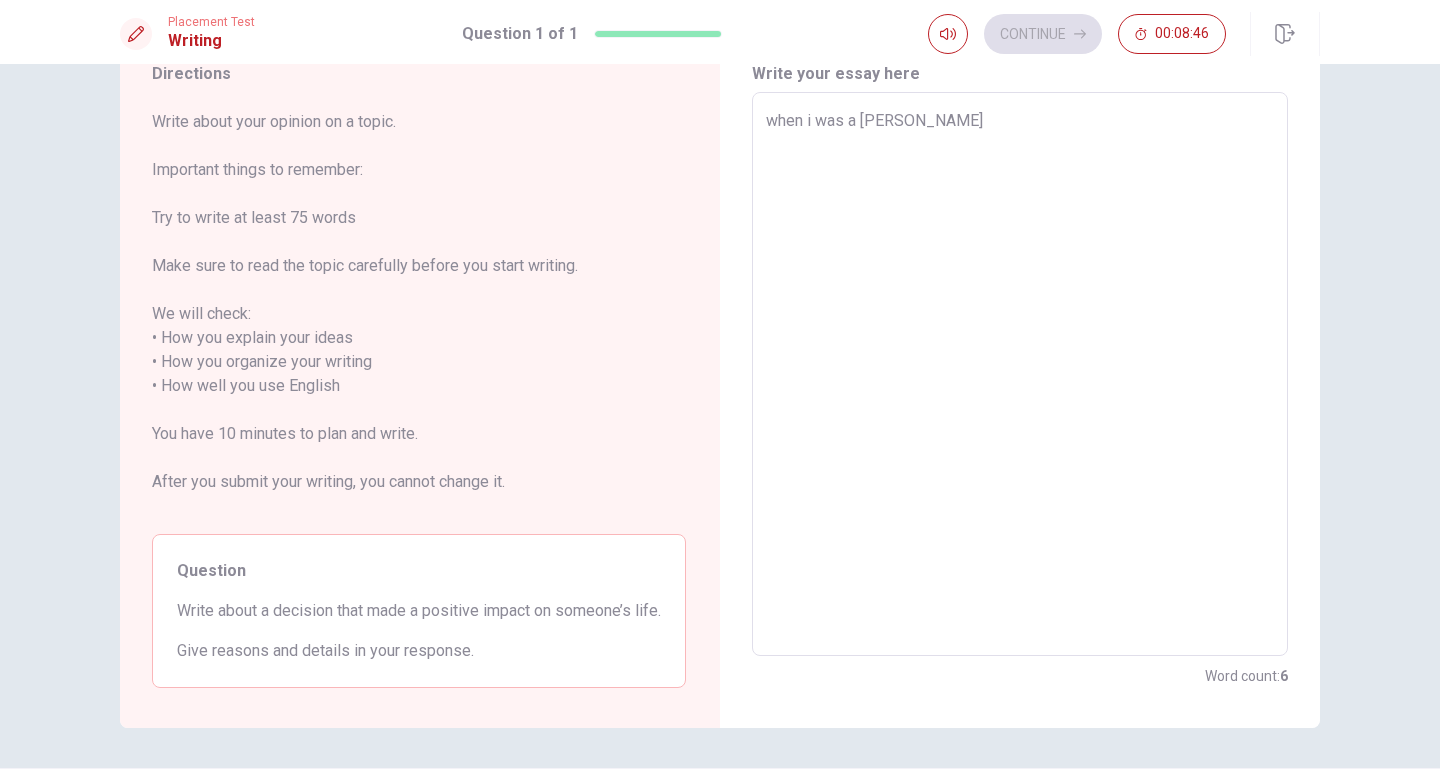 type on "x" 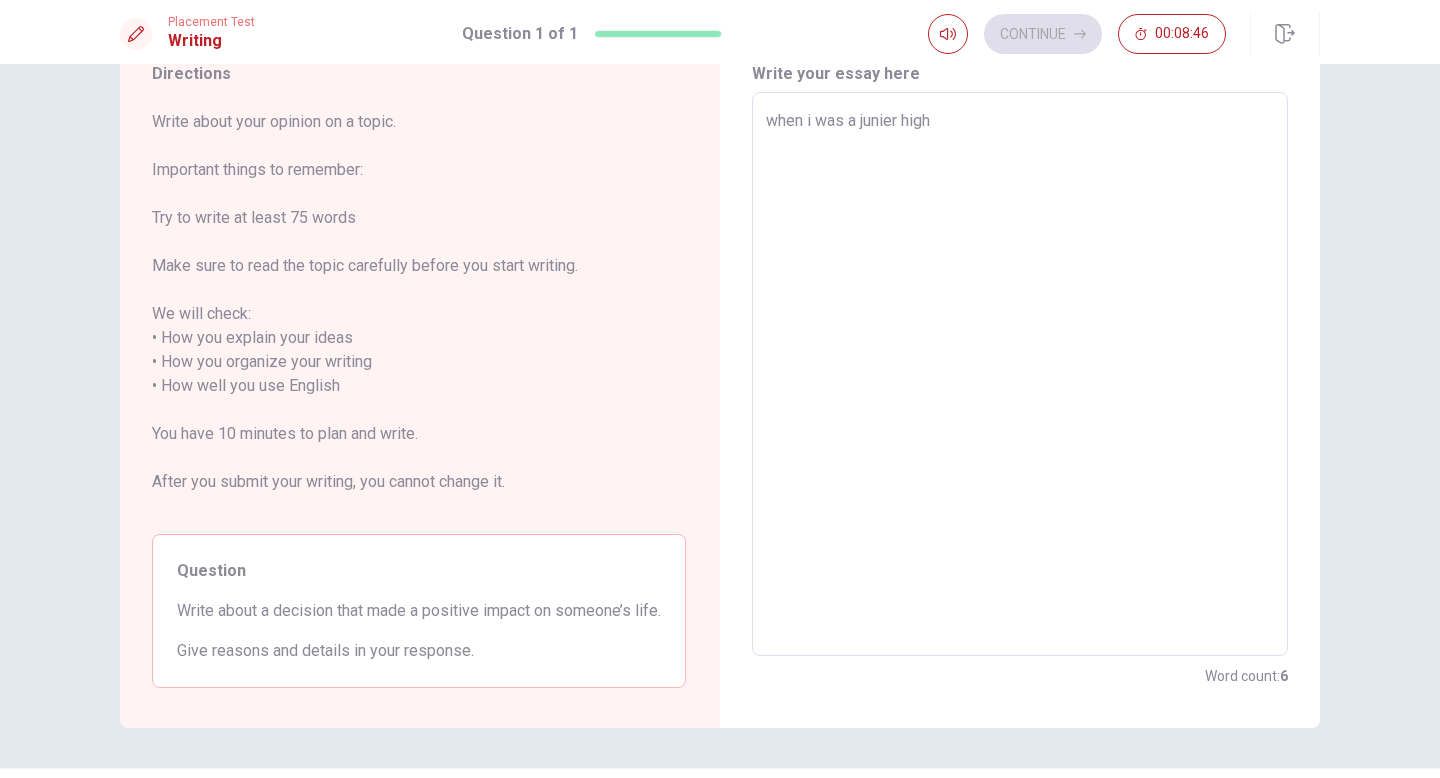 type on "x" 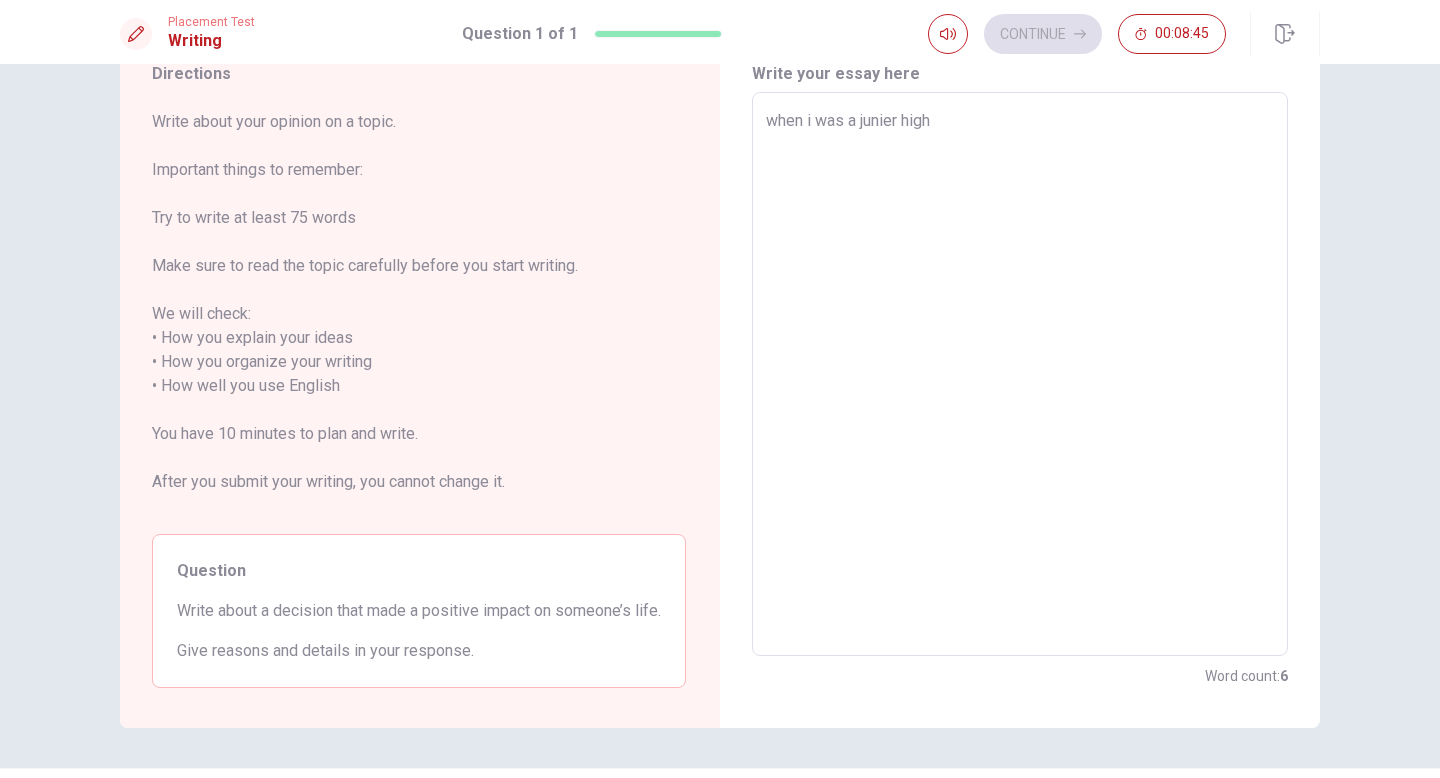 type on "when i was a junier high" 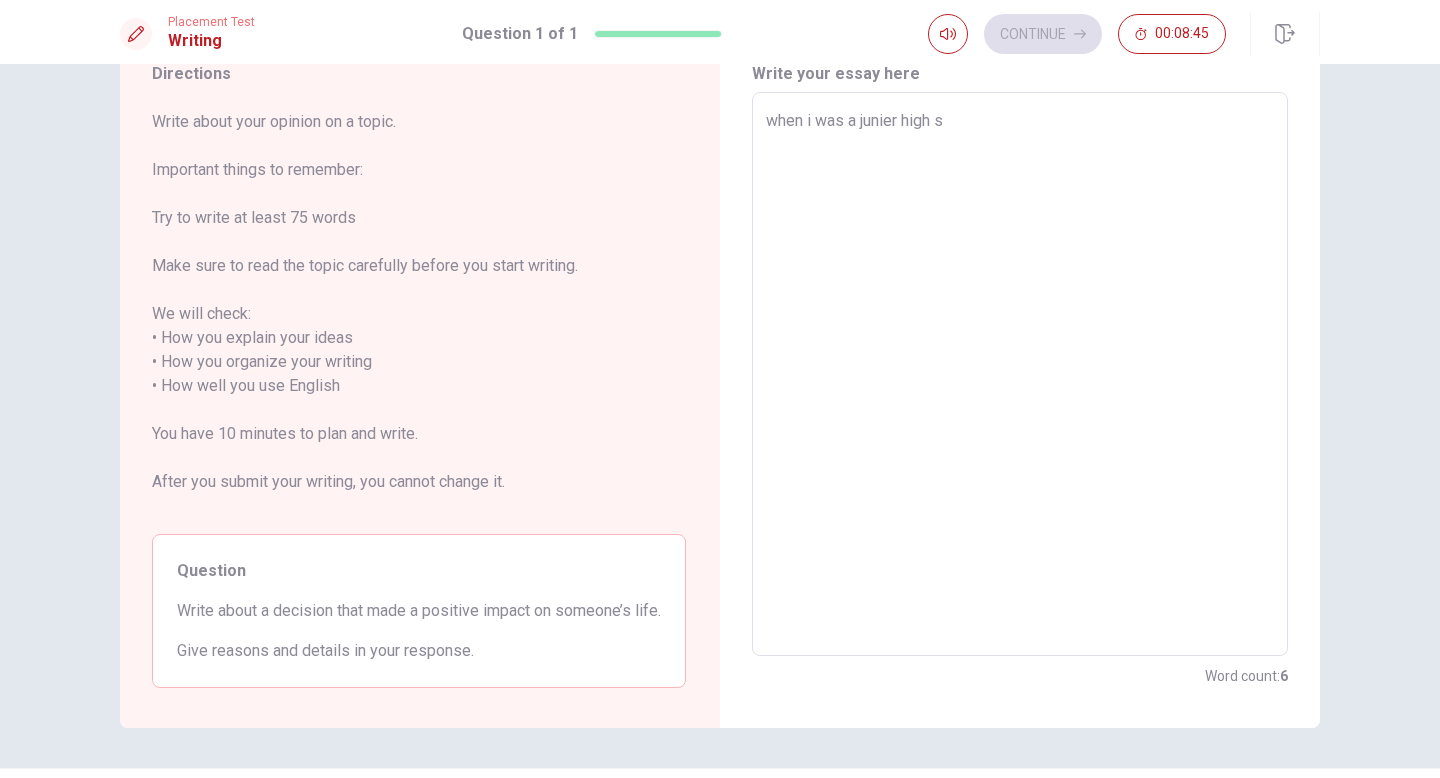 type on "x" 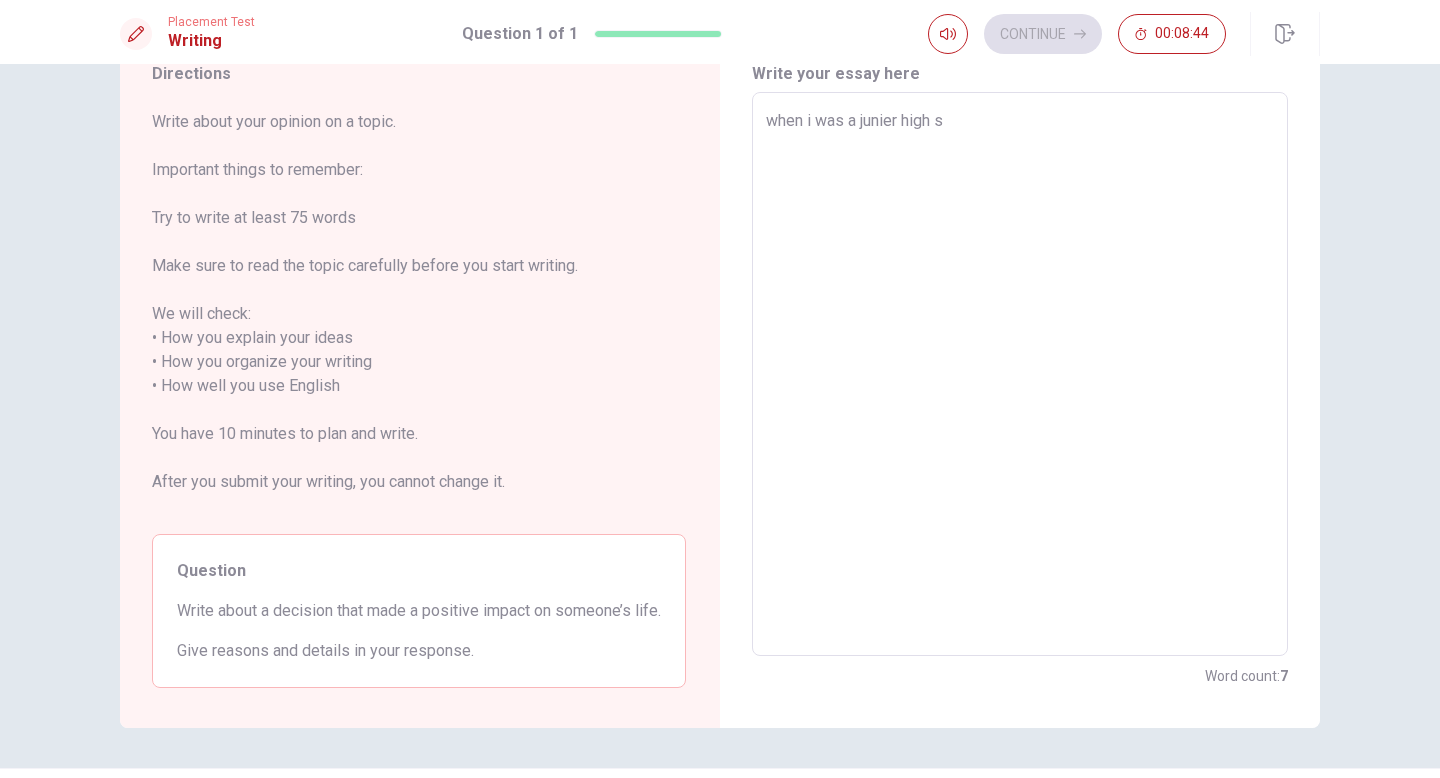 type on "when i was a junier high sc" 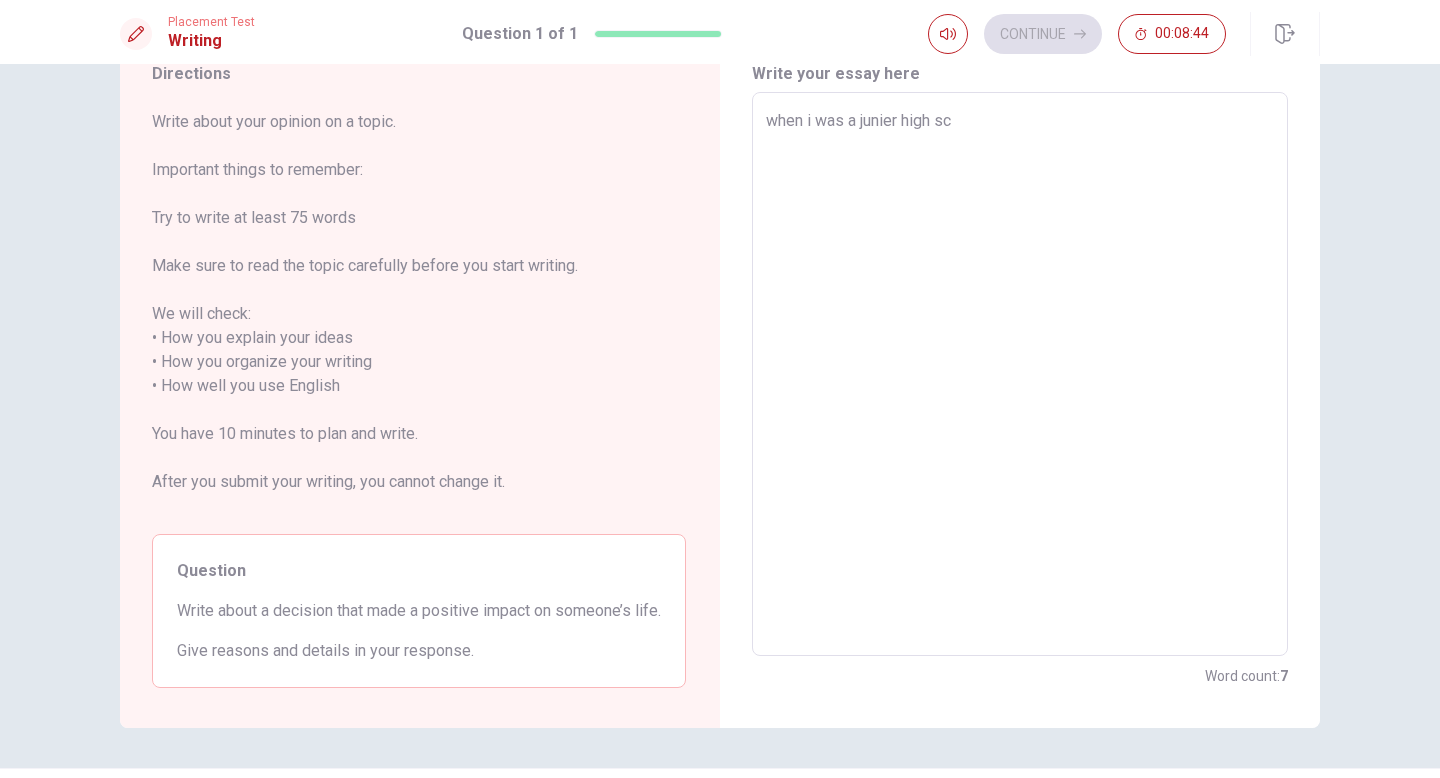 type on "x" 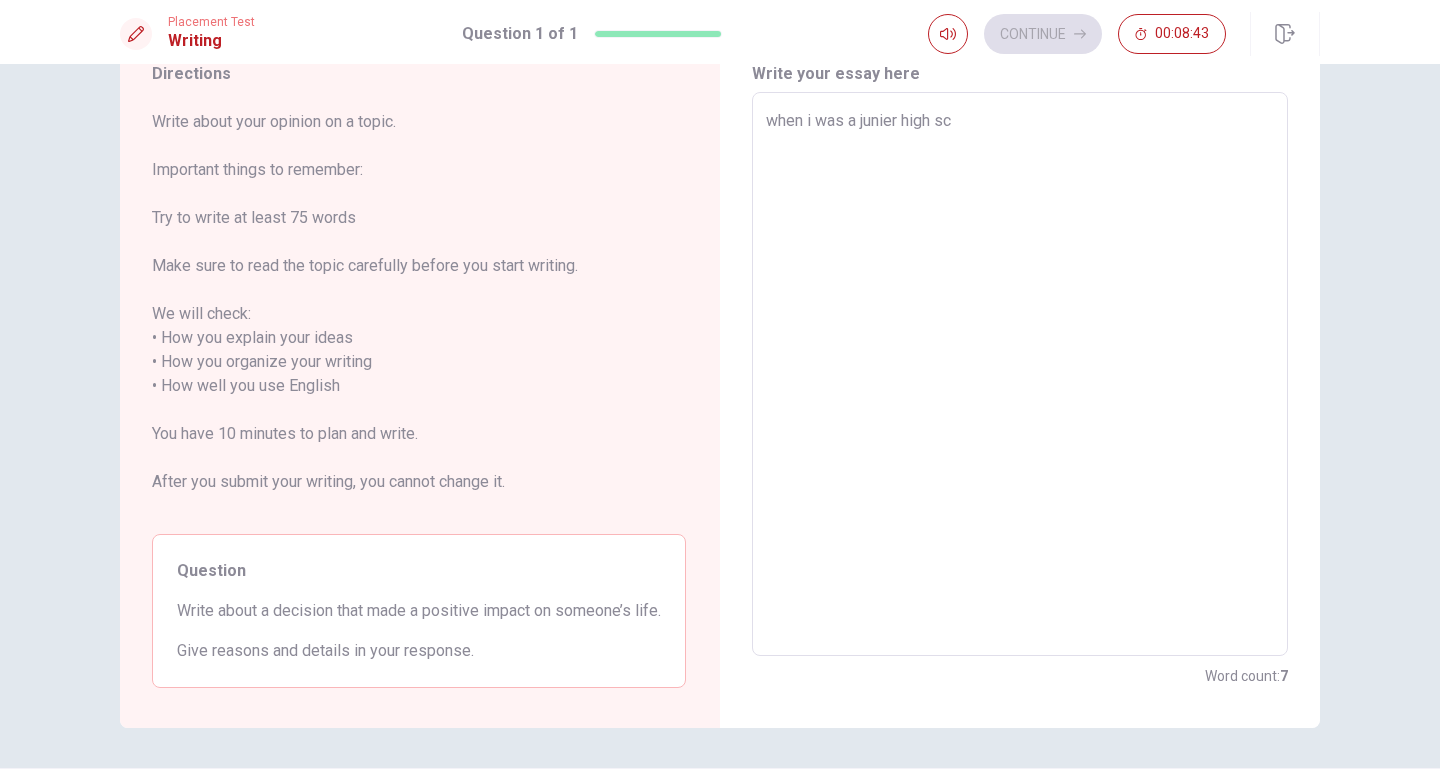 type on "when i was a junier high sch" 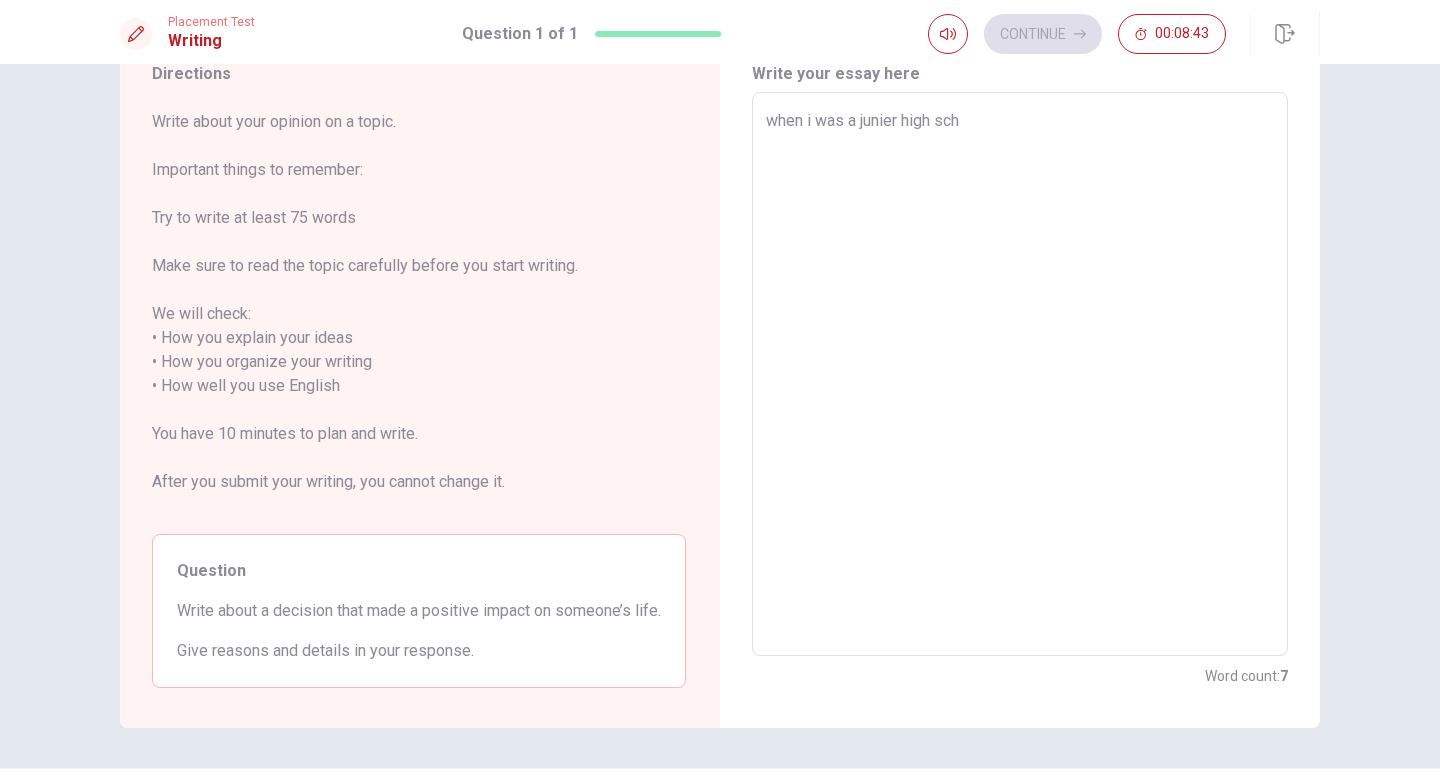type on "x" 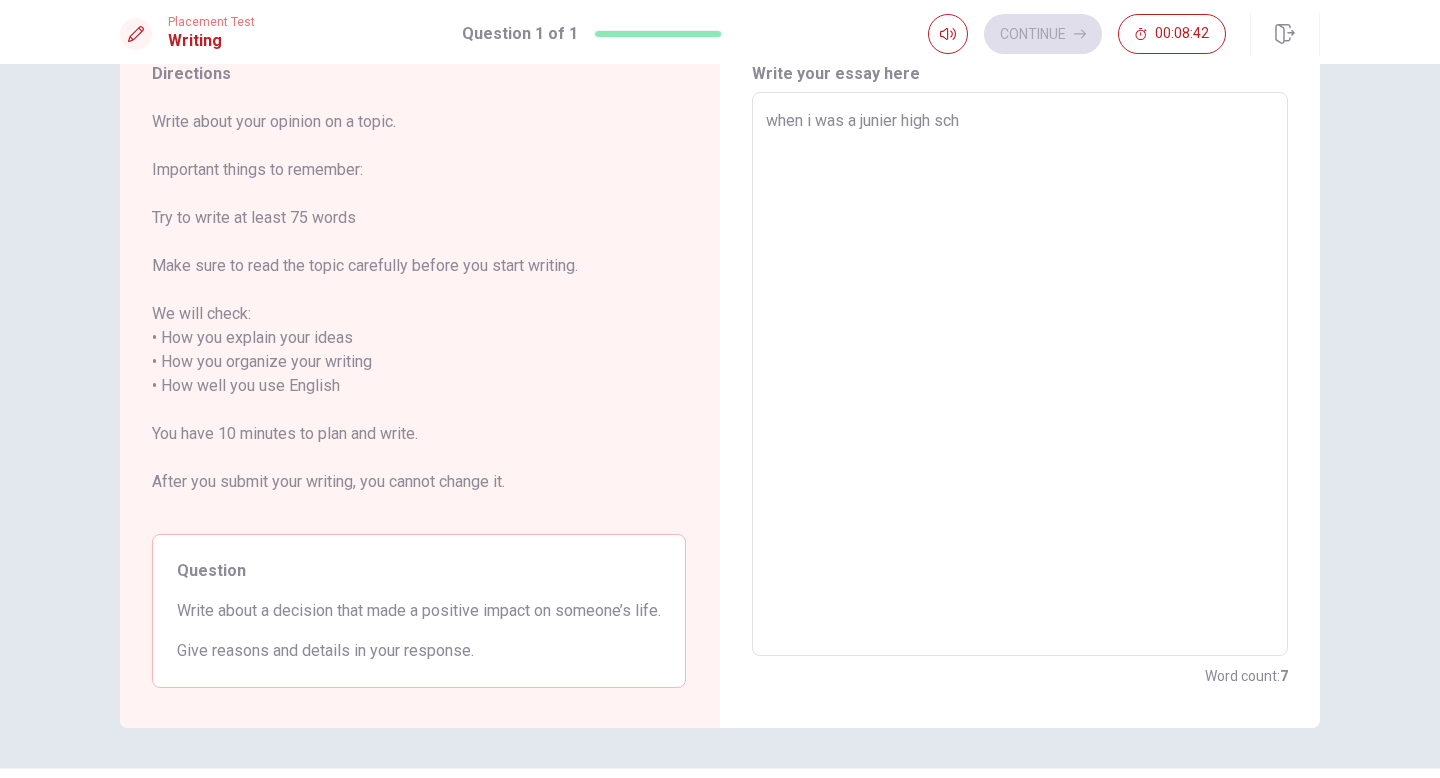 type on "when i was a junier high scho" 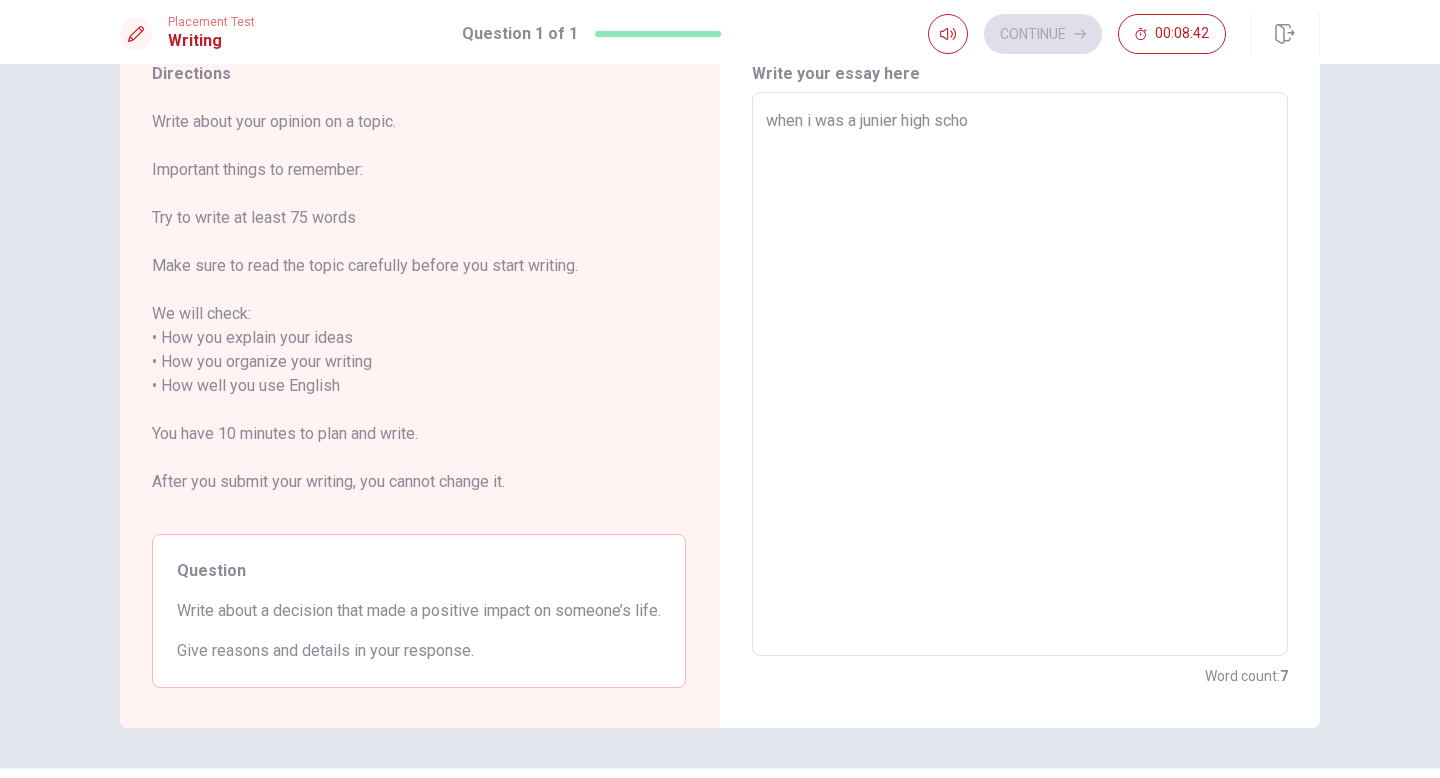 type on "x" 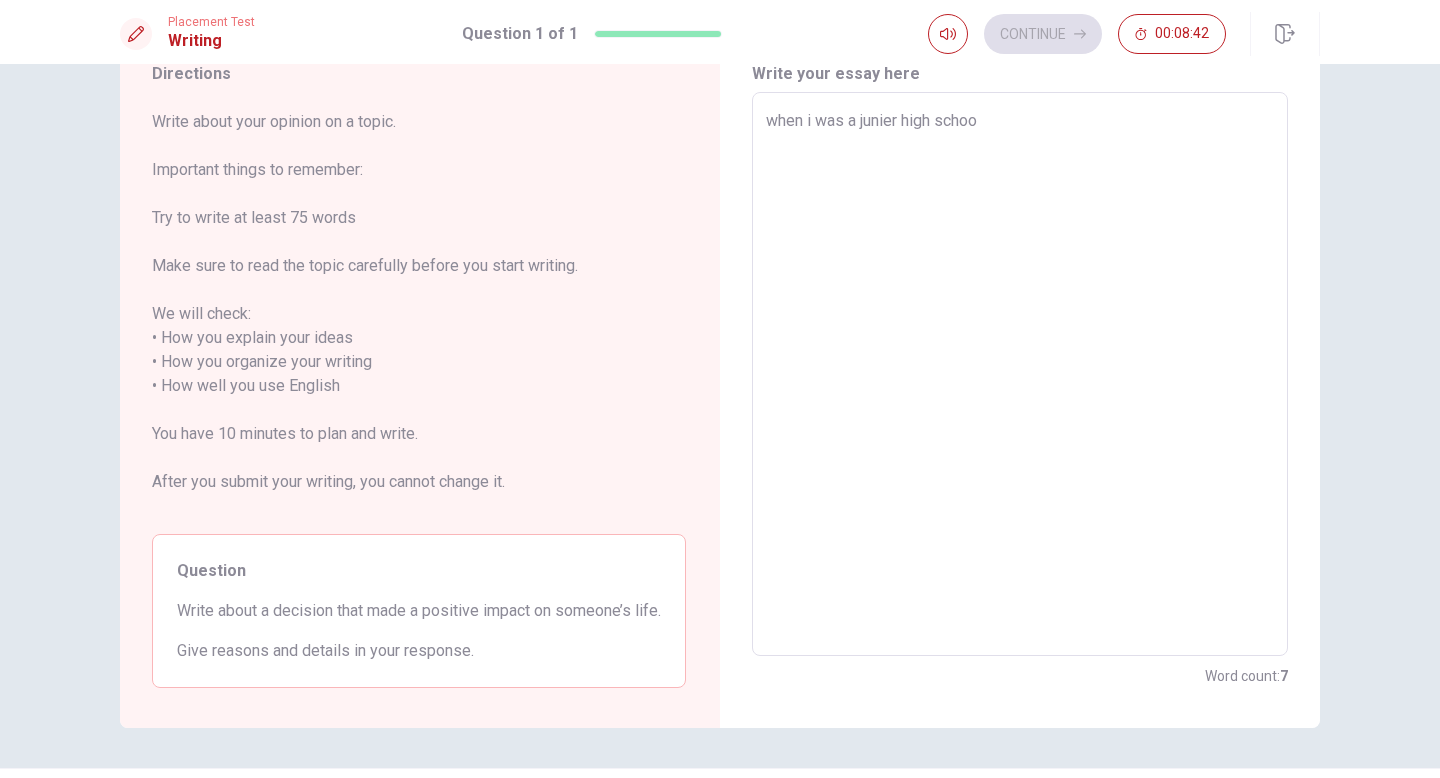 type on "x" 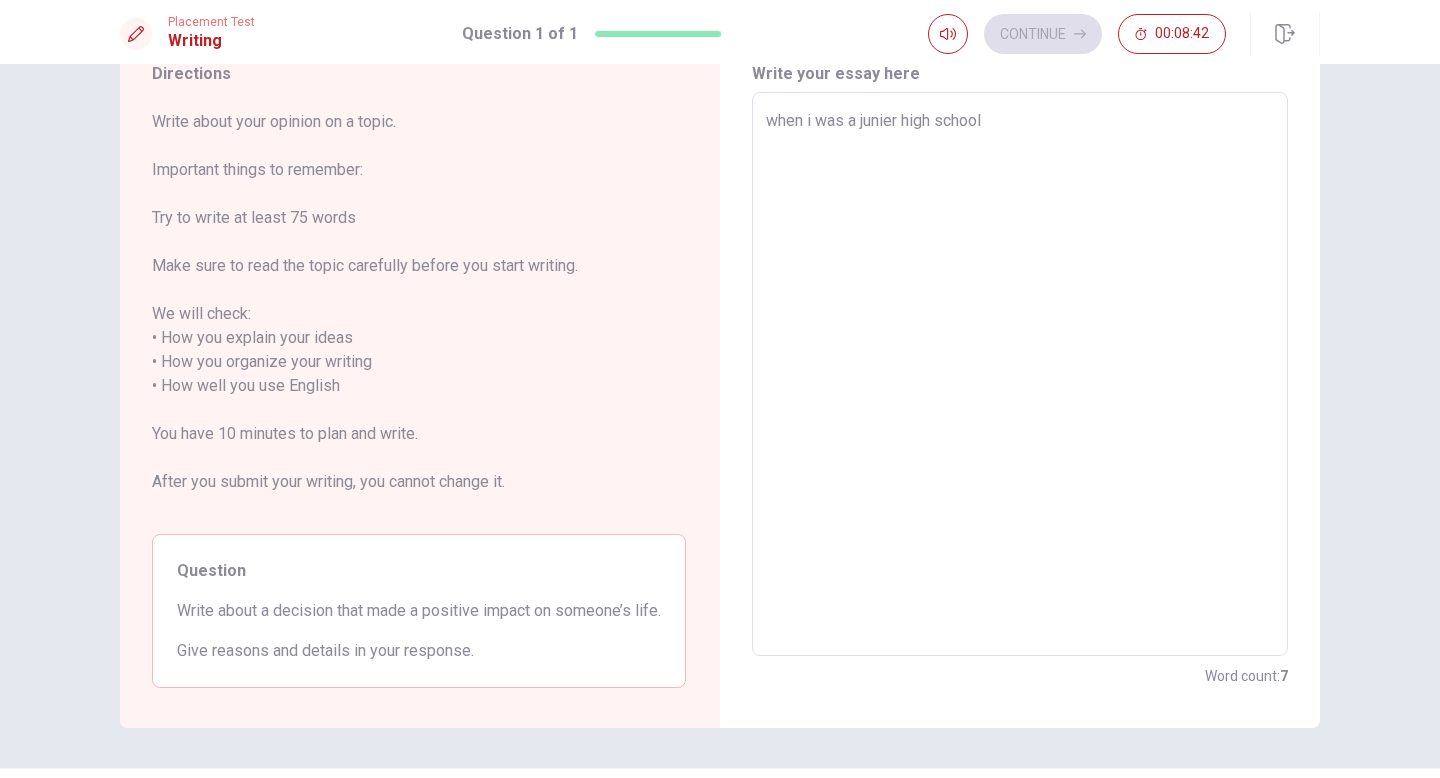 type on "x" 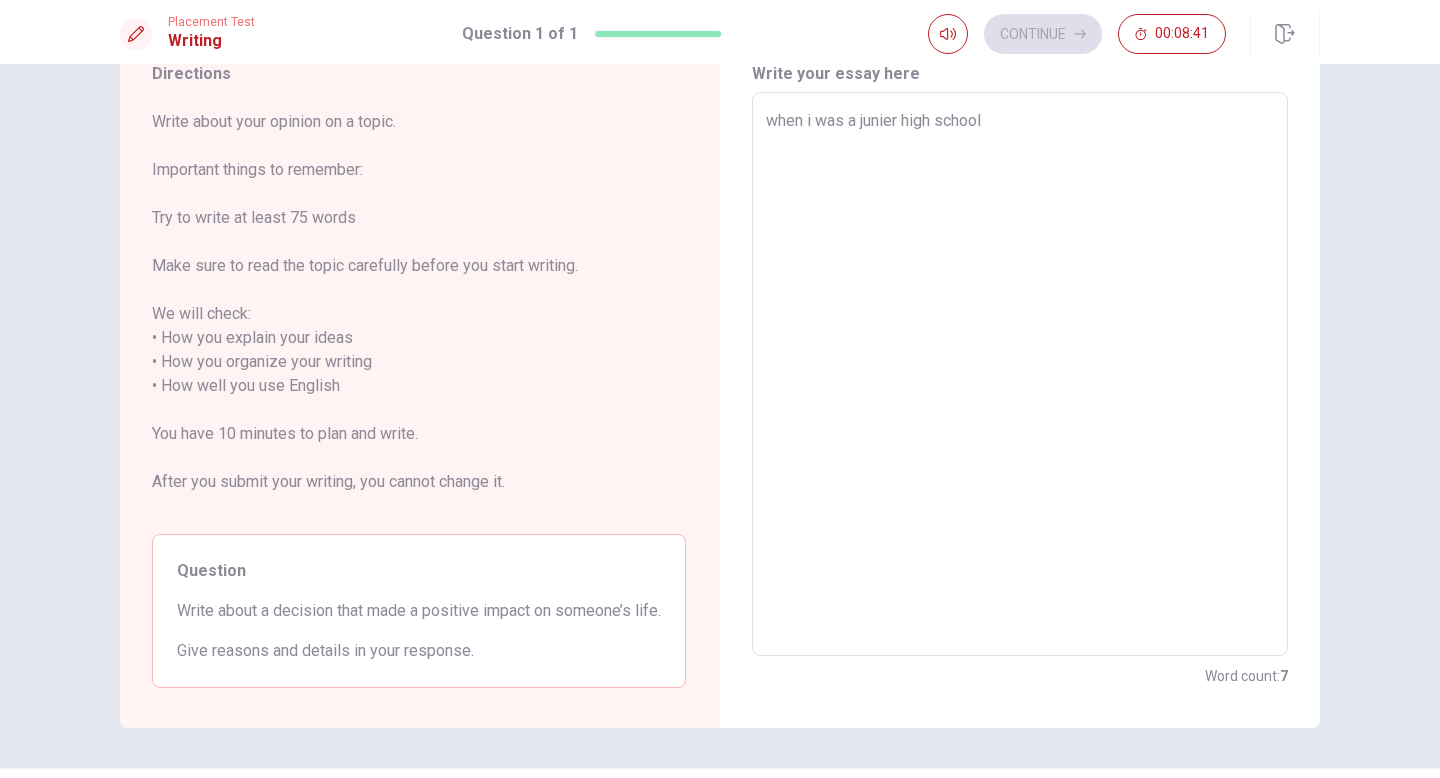 type on "when i was a junier high school s" 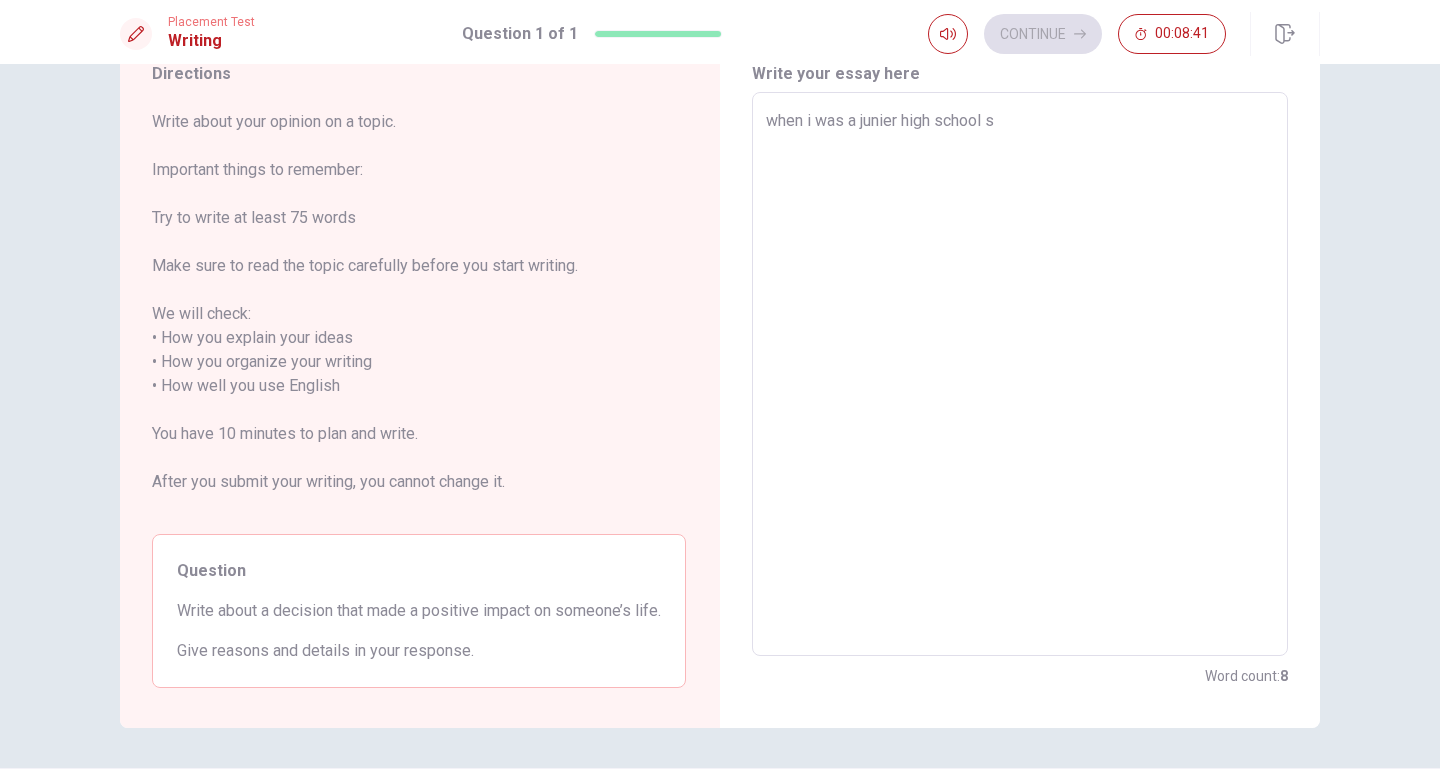 type on "x" 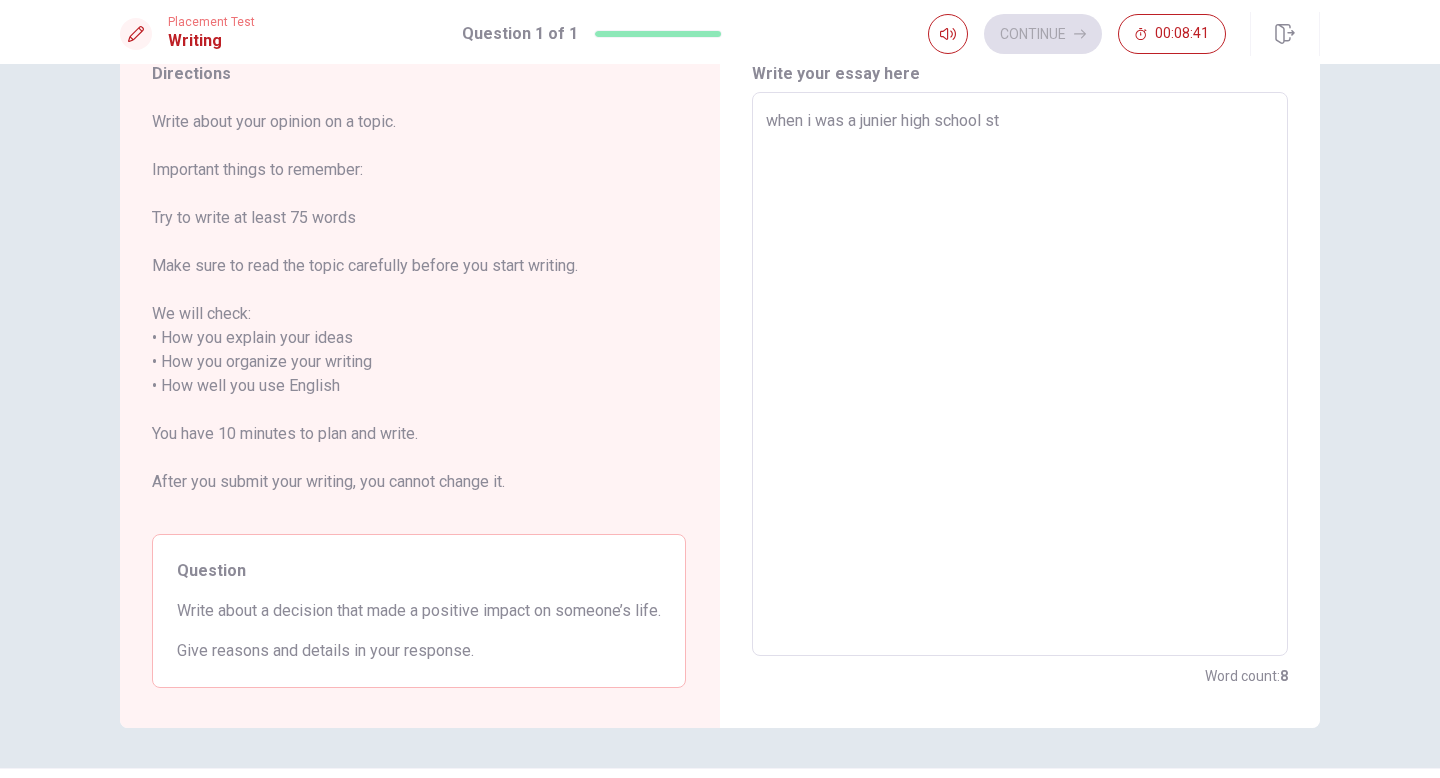 type on "x" 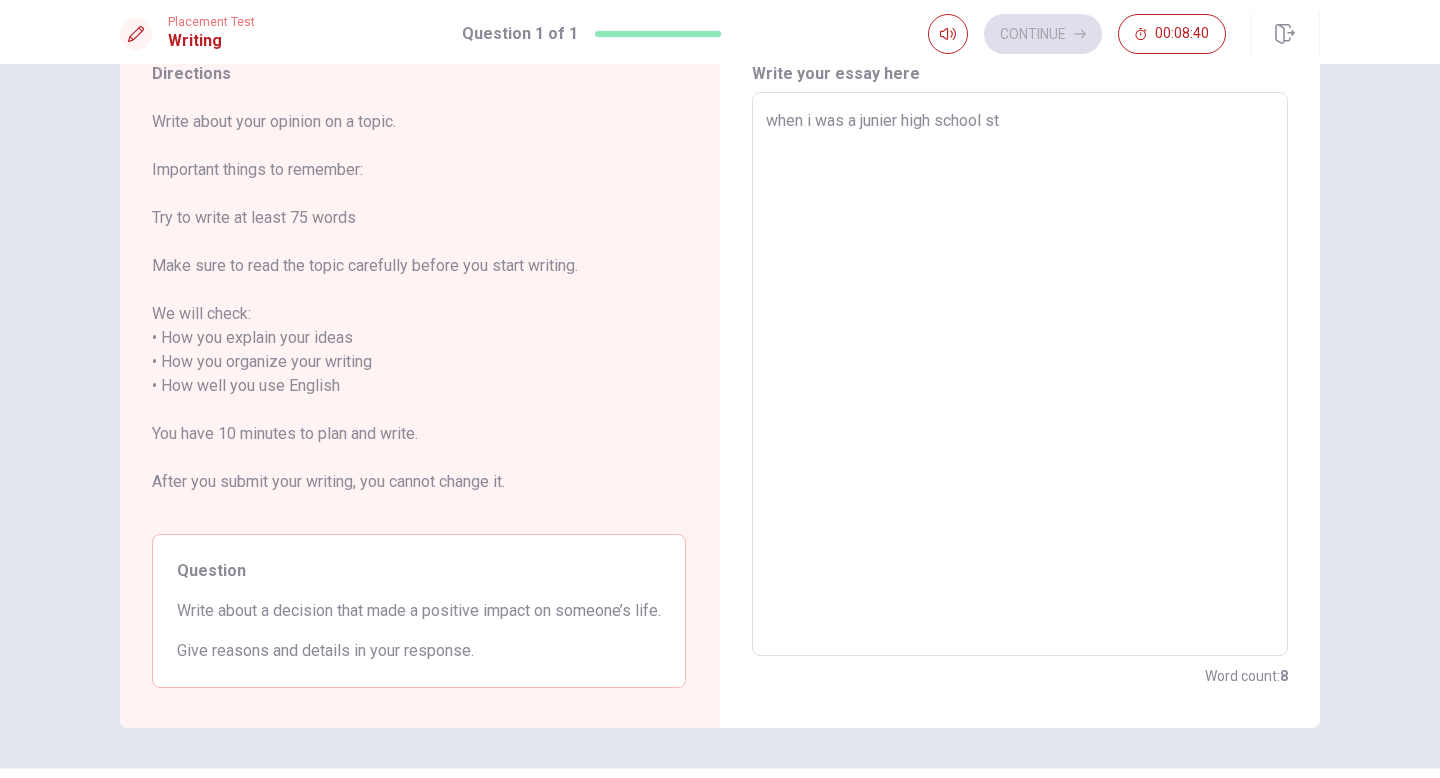 type on "when i was a junier high school stu" 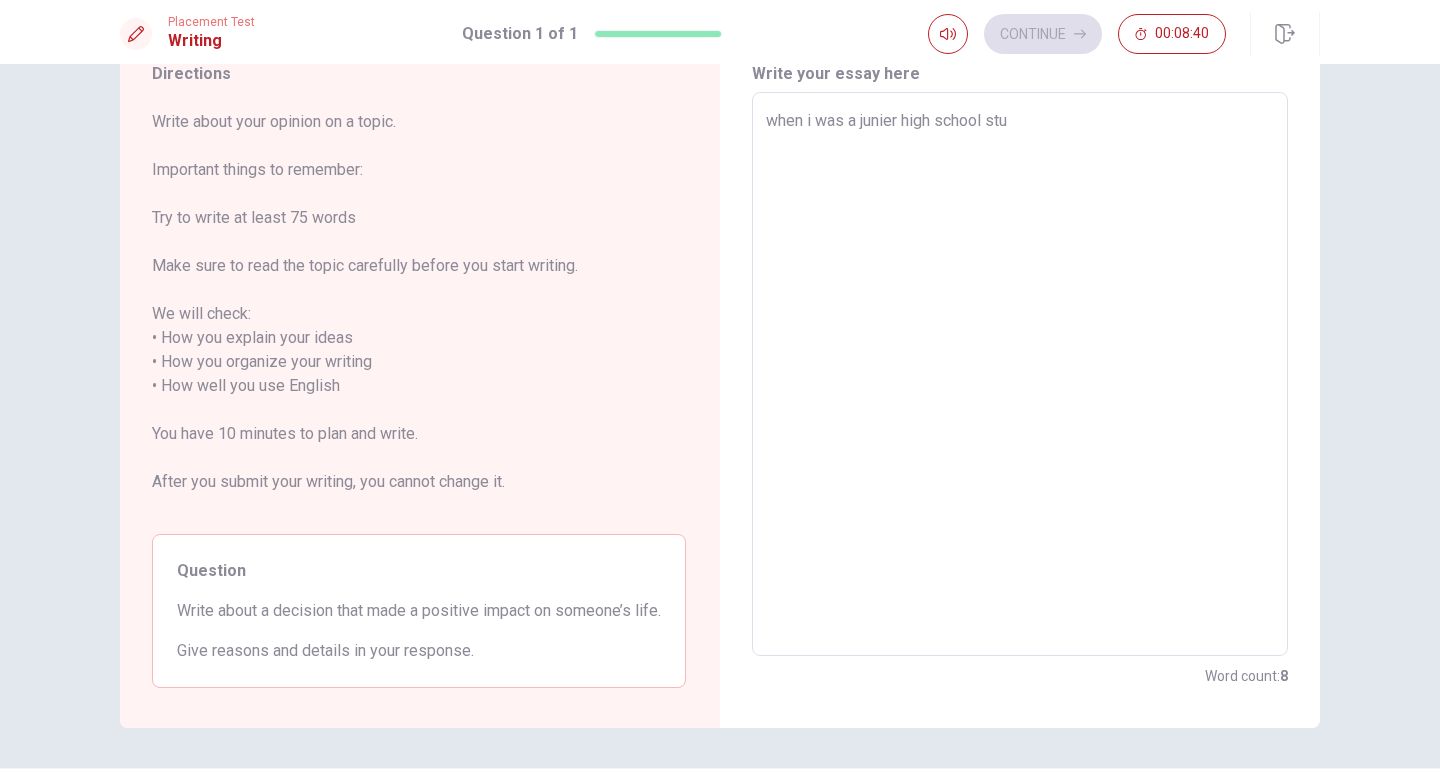 type on "x" 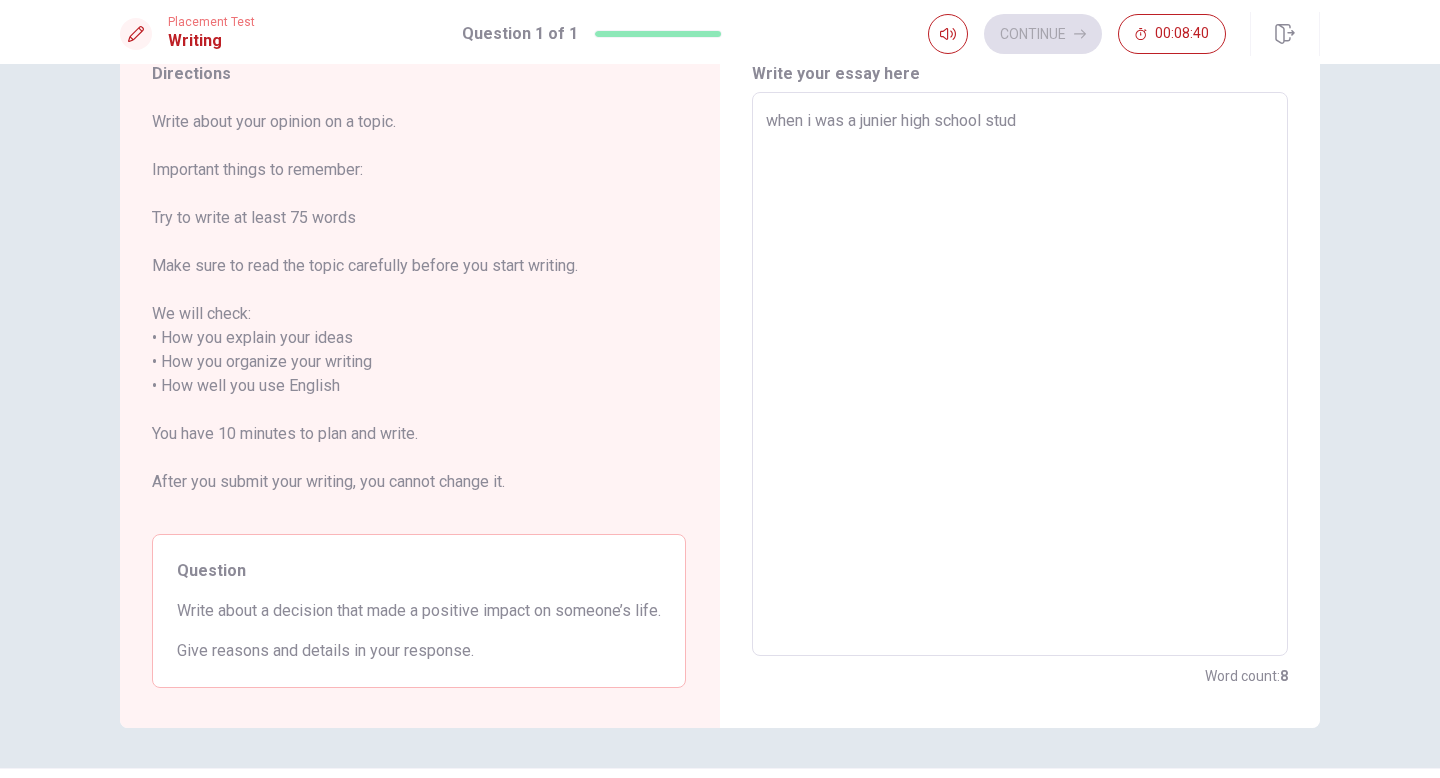 type on "x" 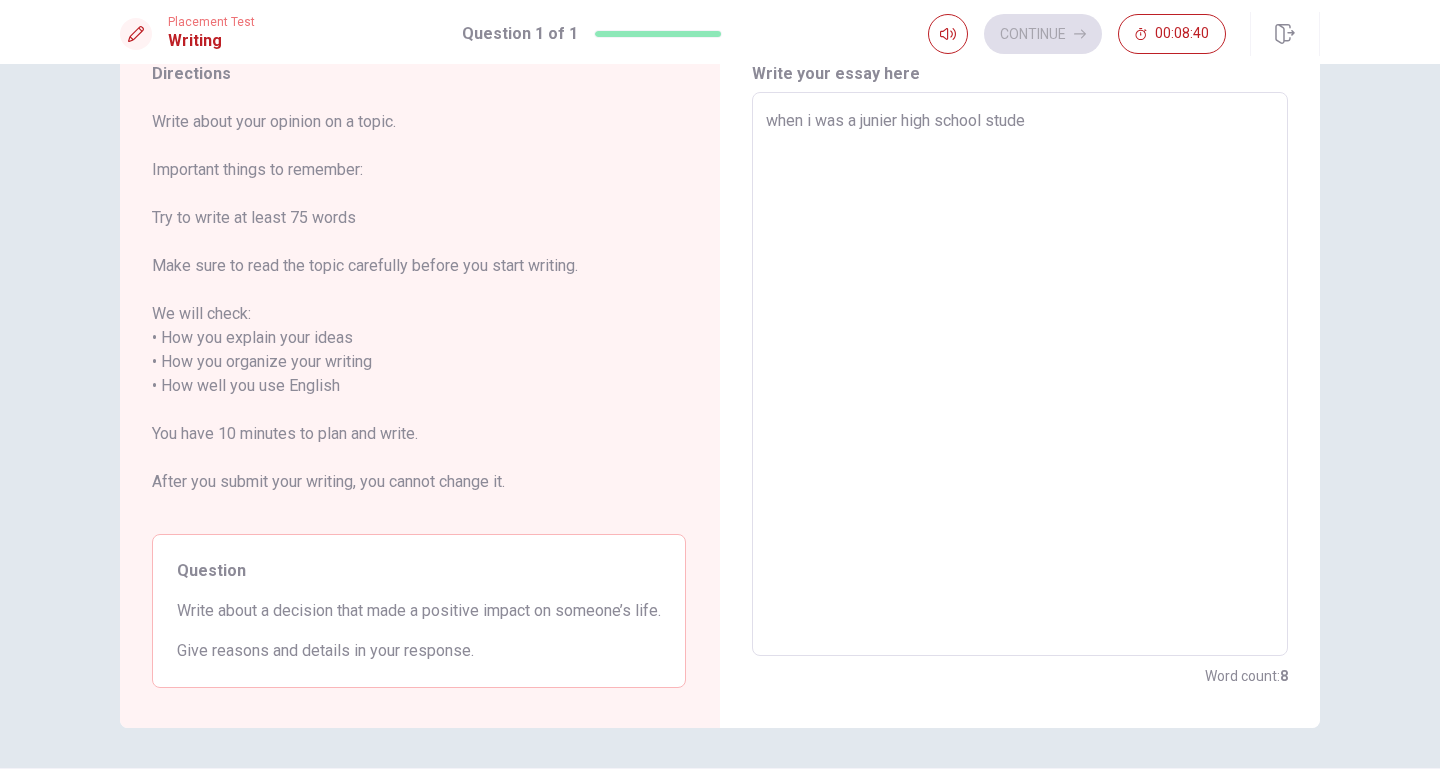 type on "x" 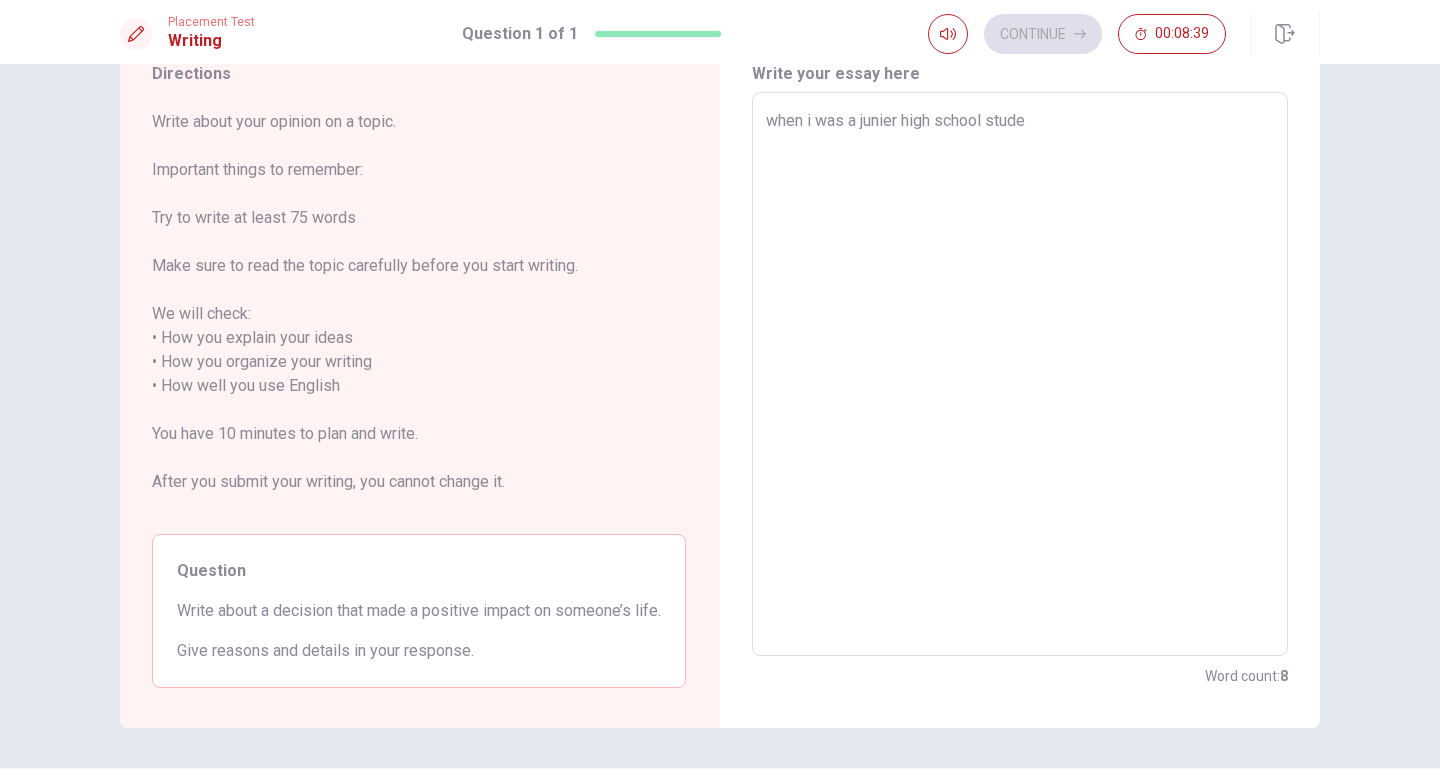 type on "when i was a junier high school studen" 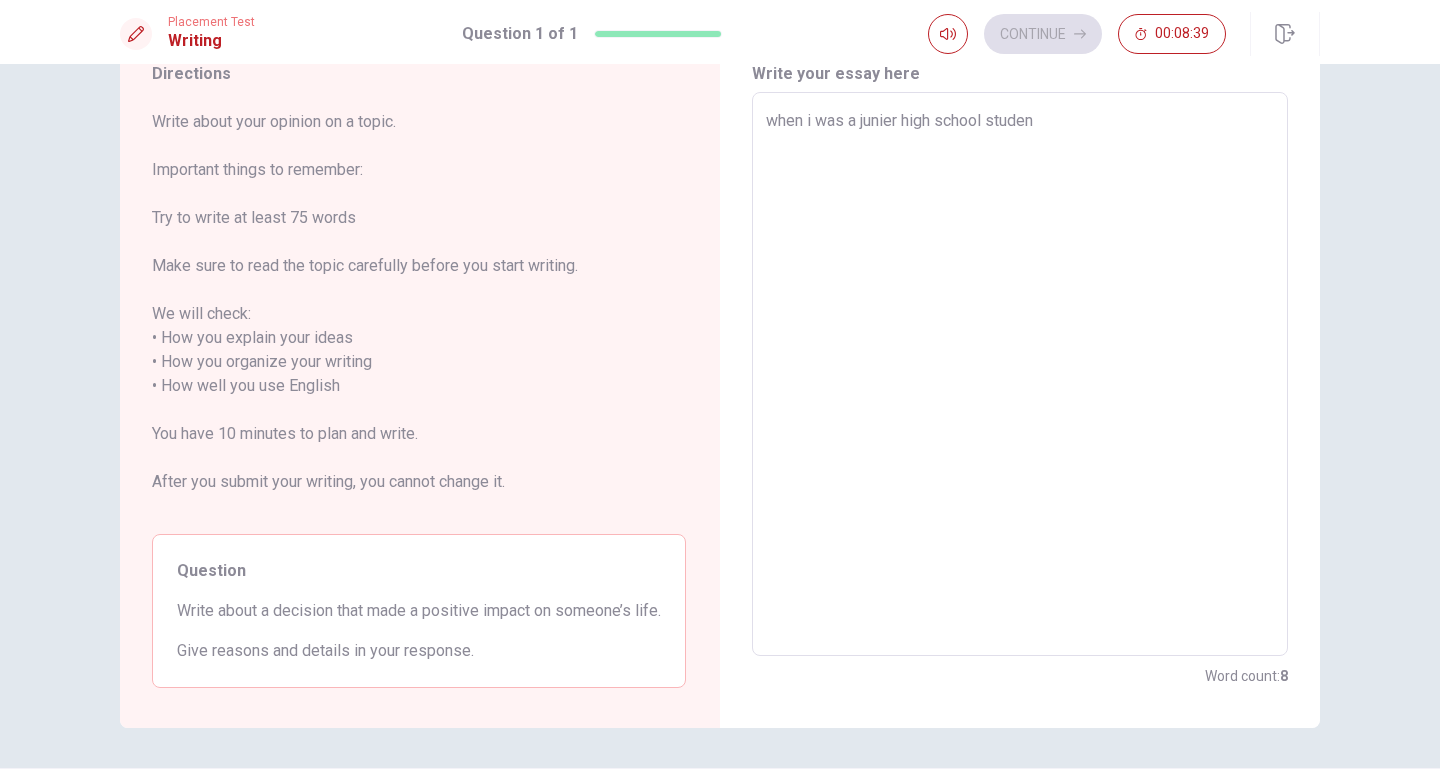 type on "x" 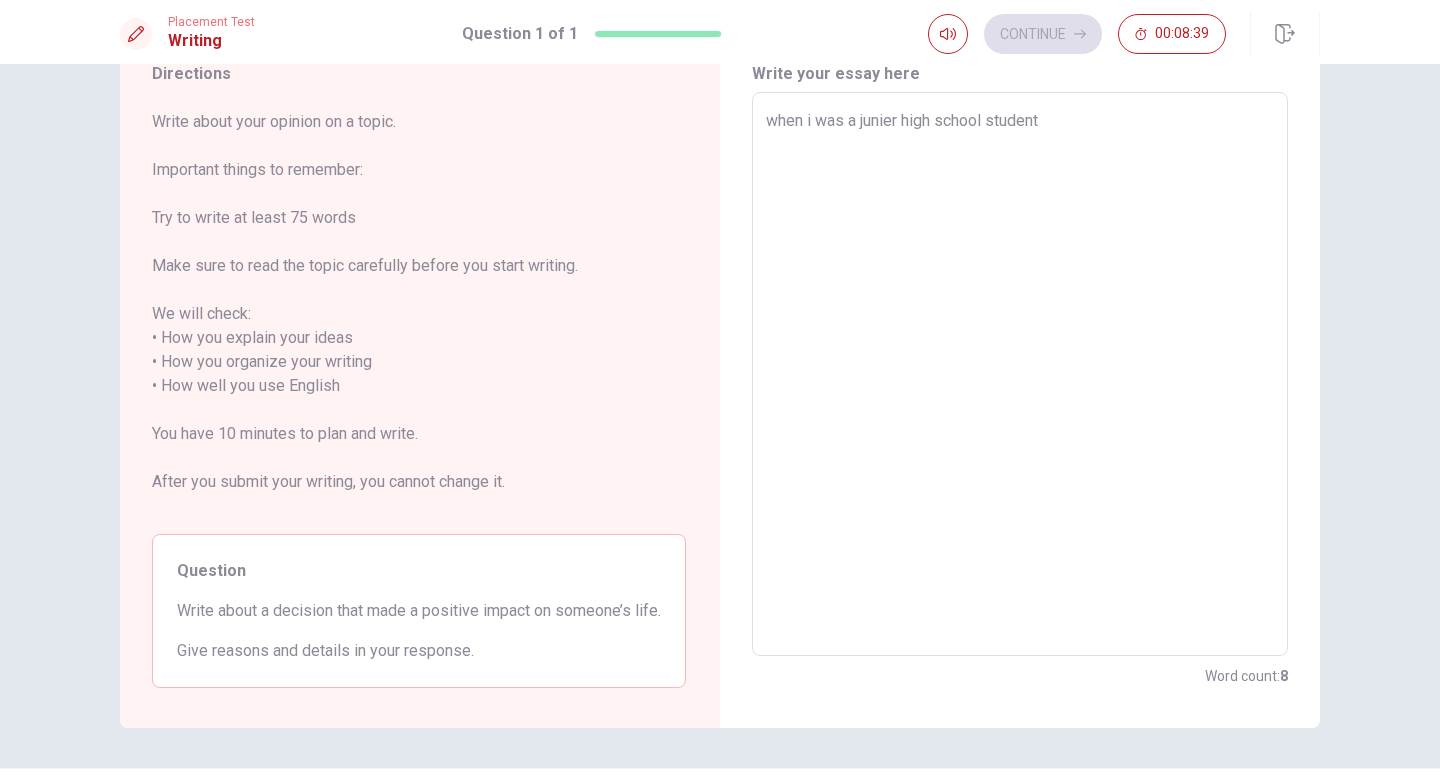 type on "x" 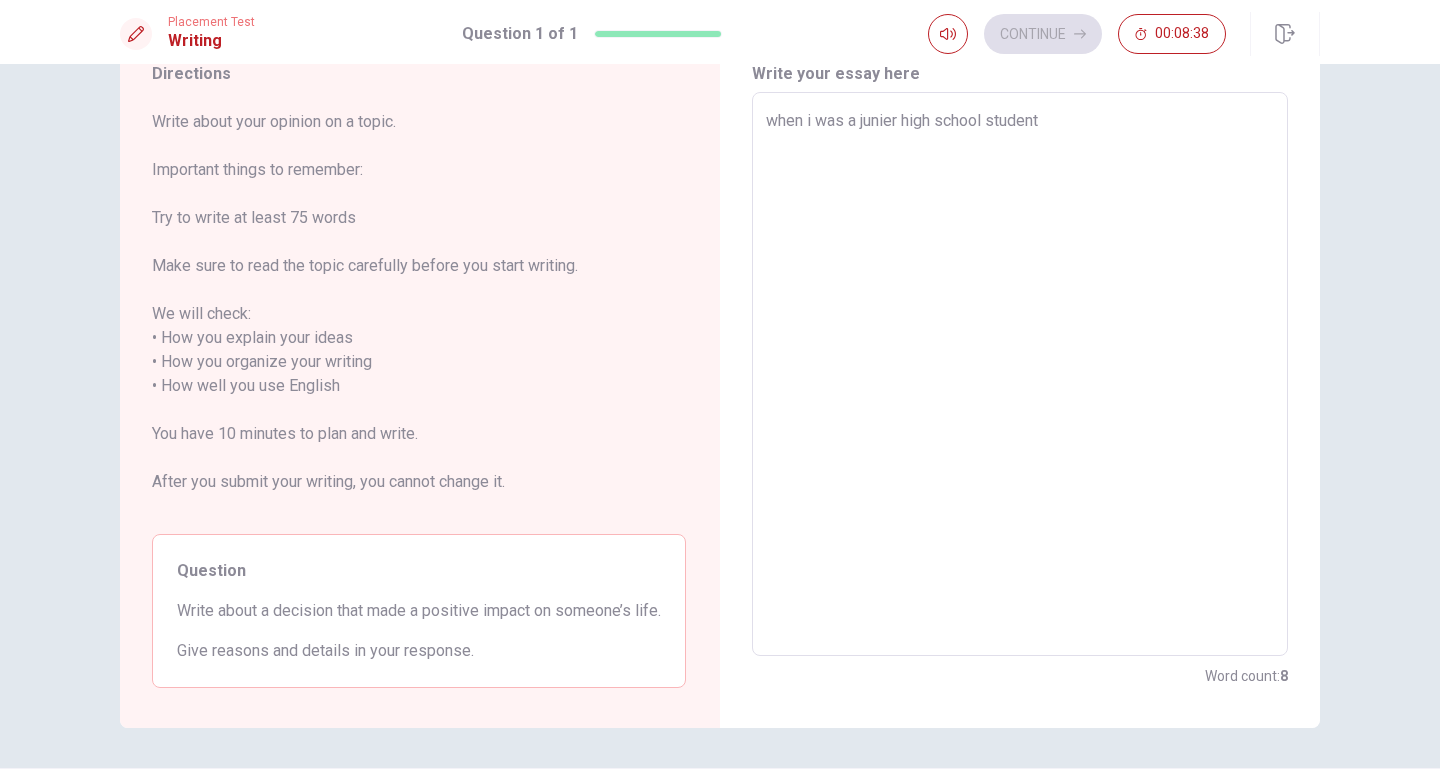 type on "x" 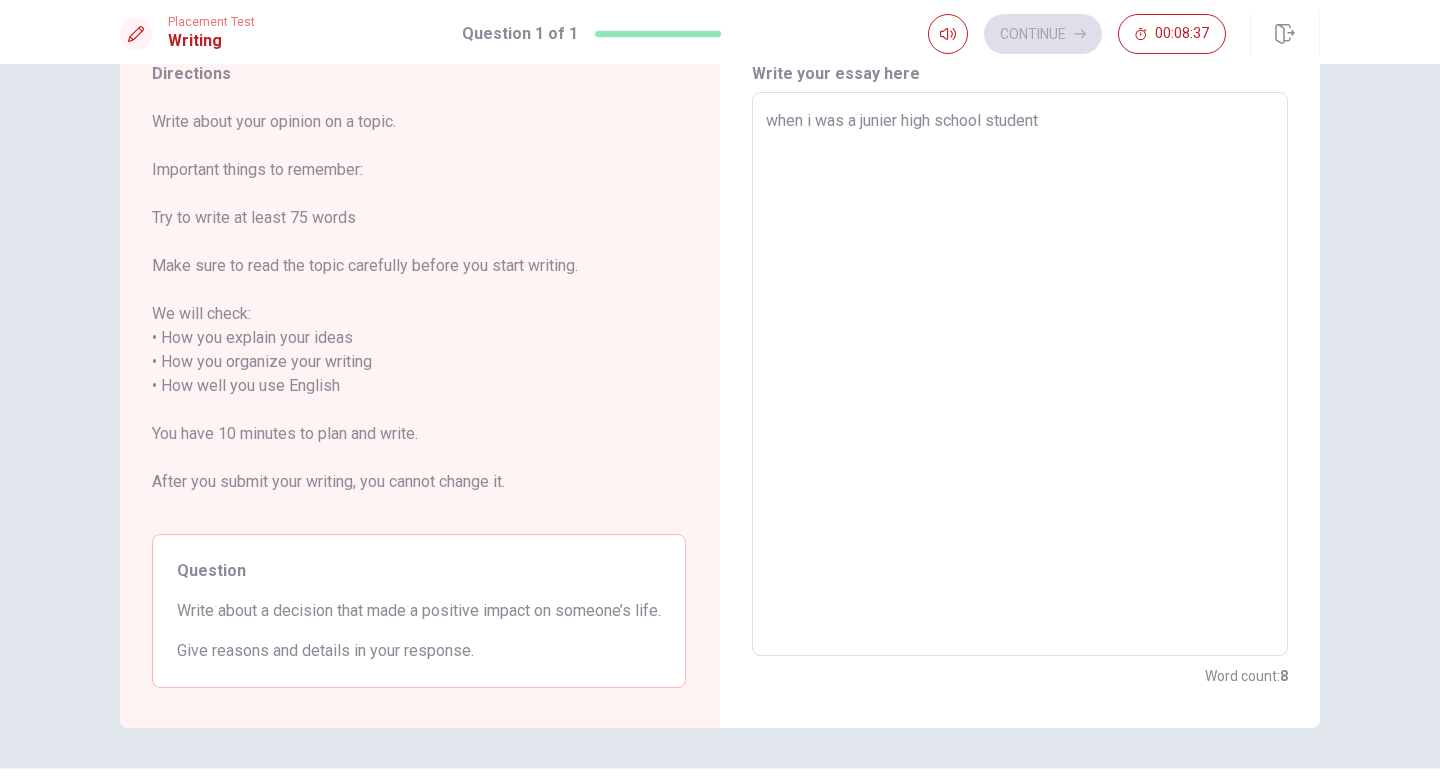 type on "when i was a junier high school student ." 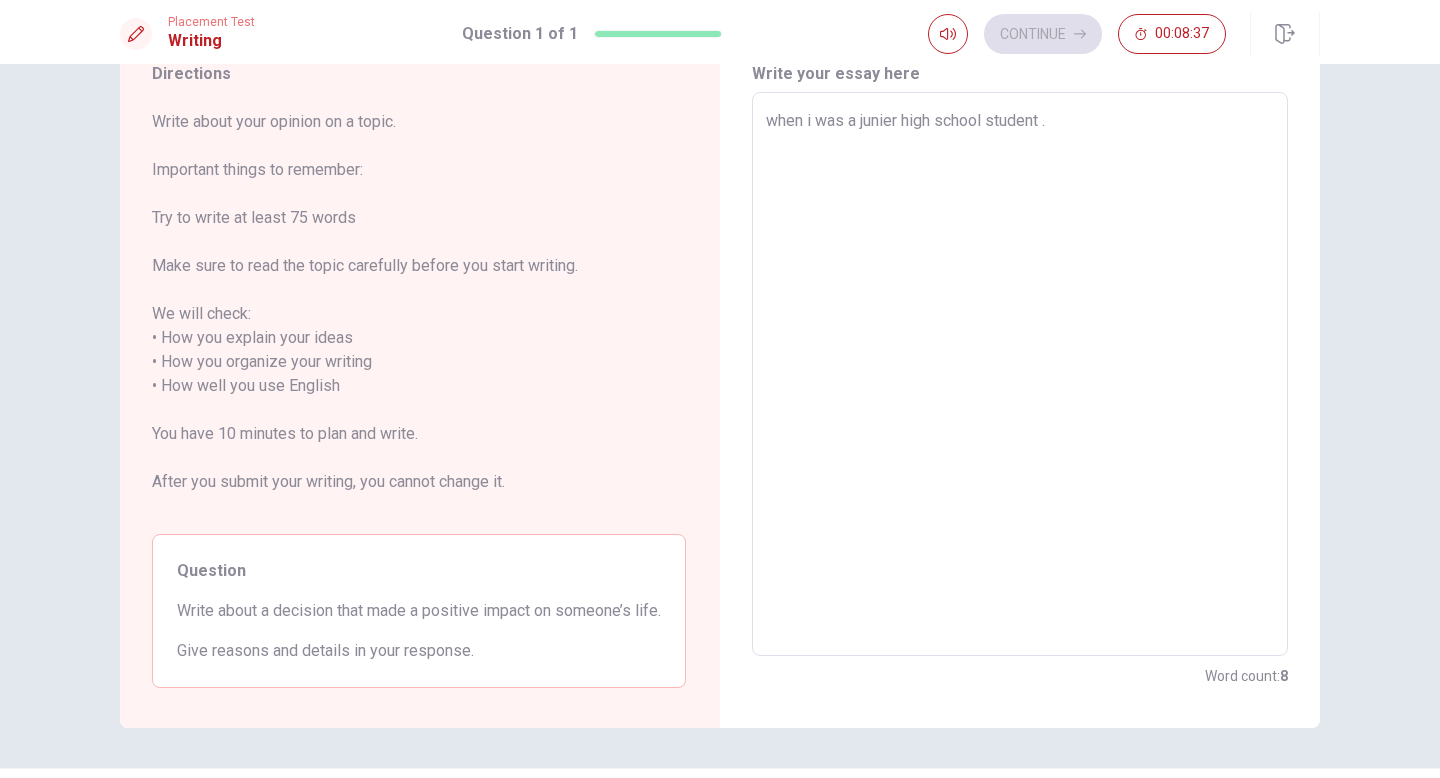 type on "x" 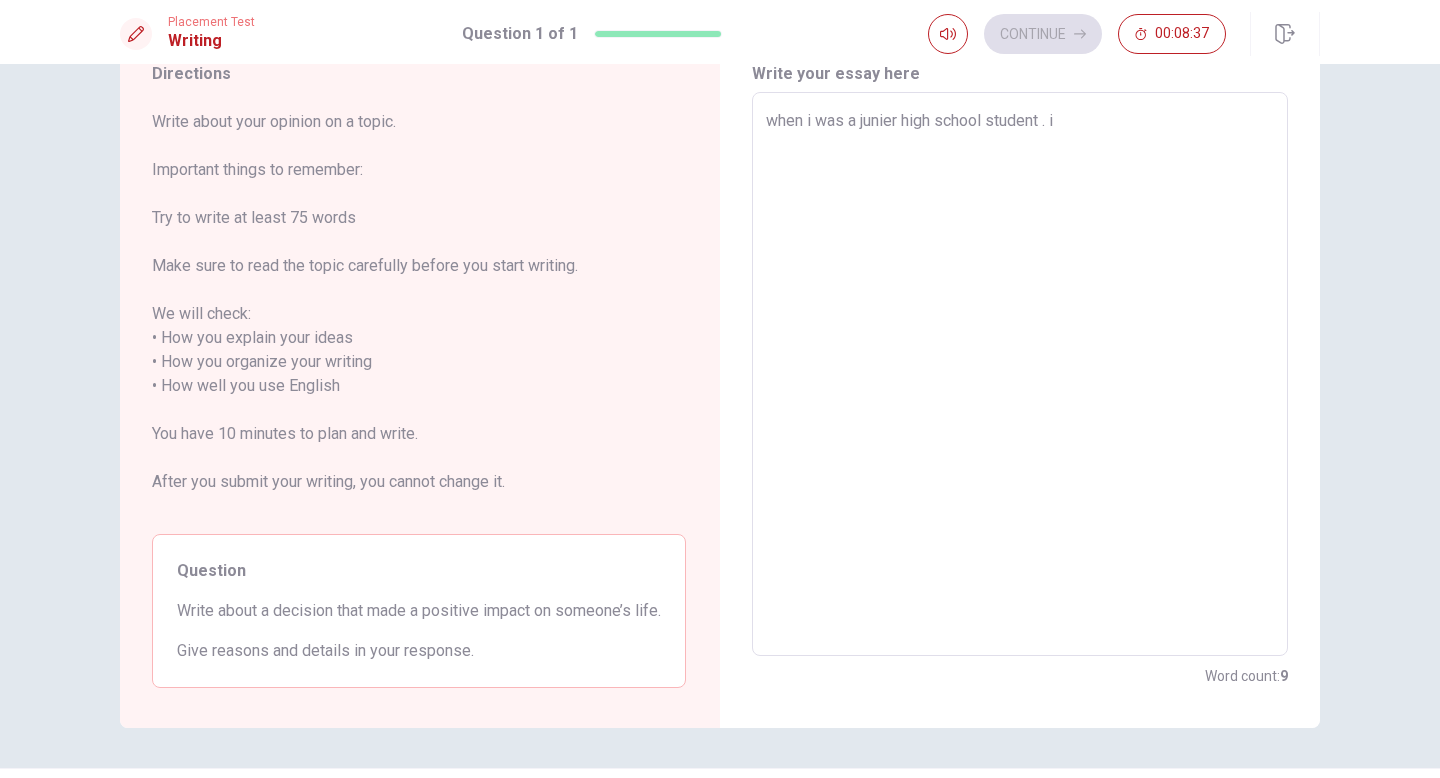 type on "x" 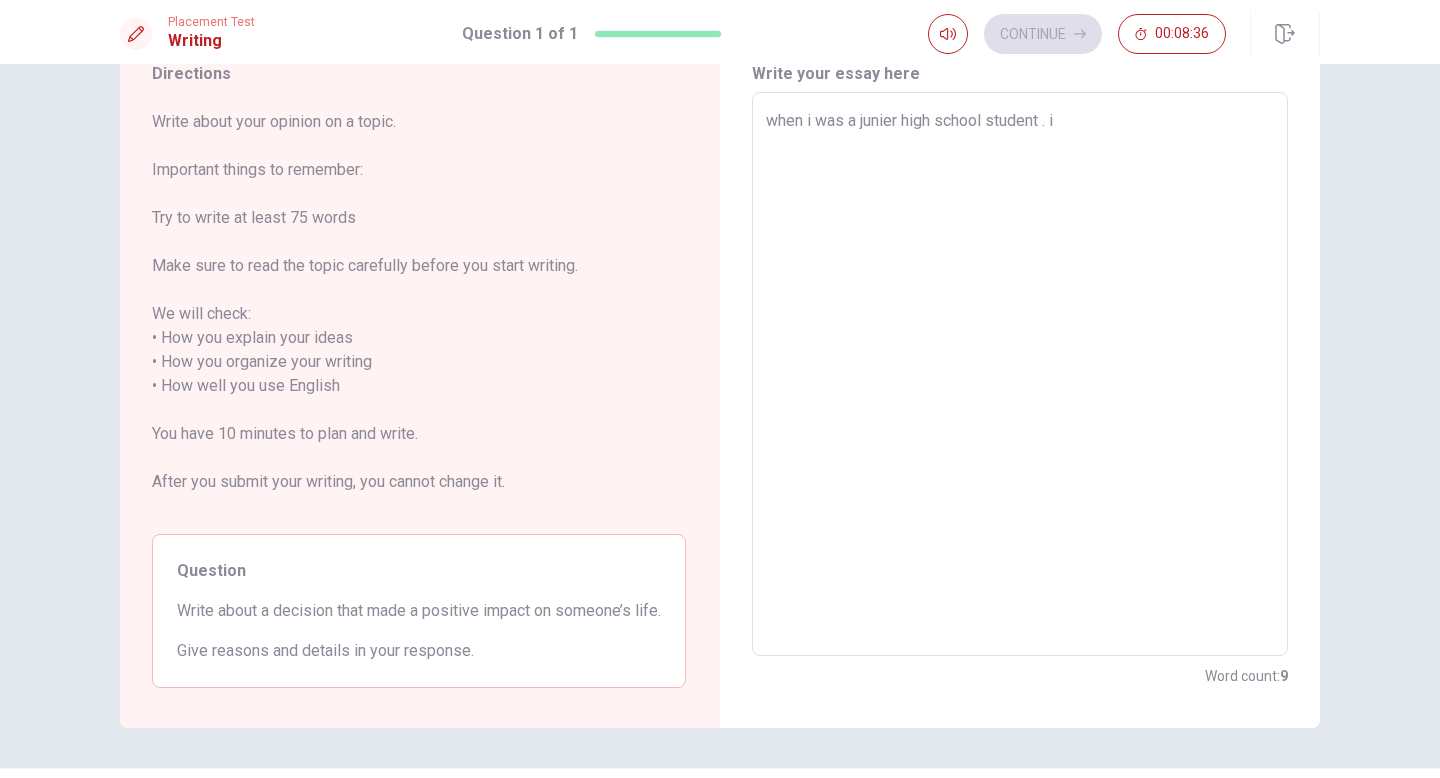 type on "when i was a junier high school student . i" 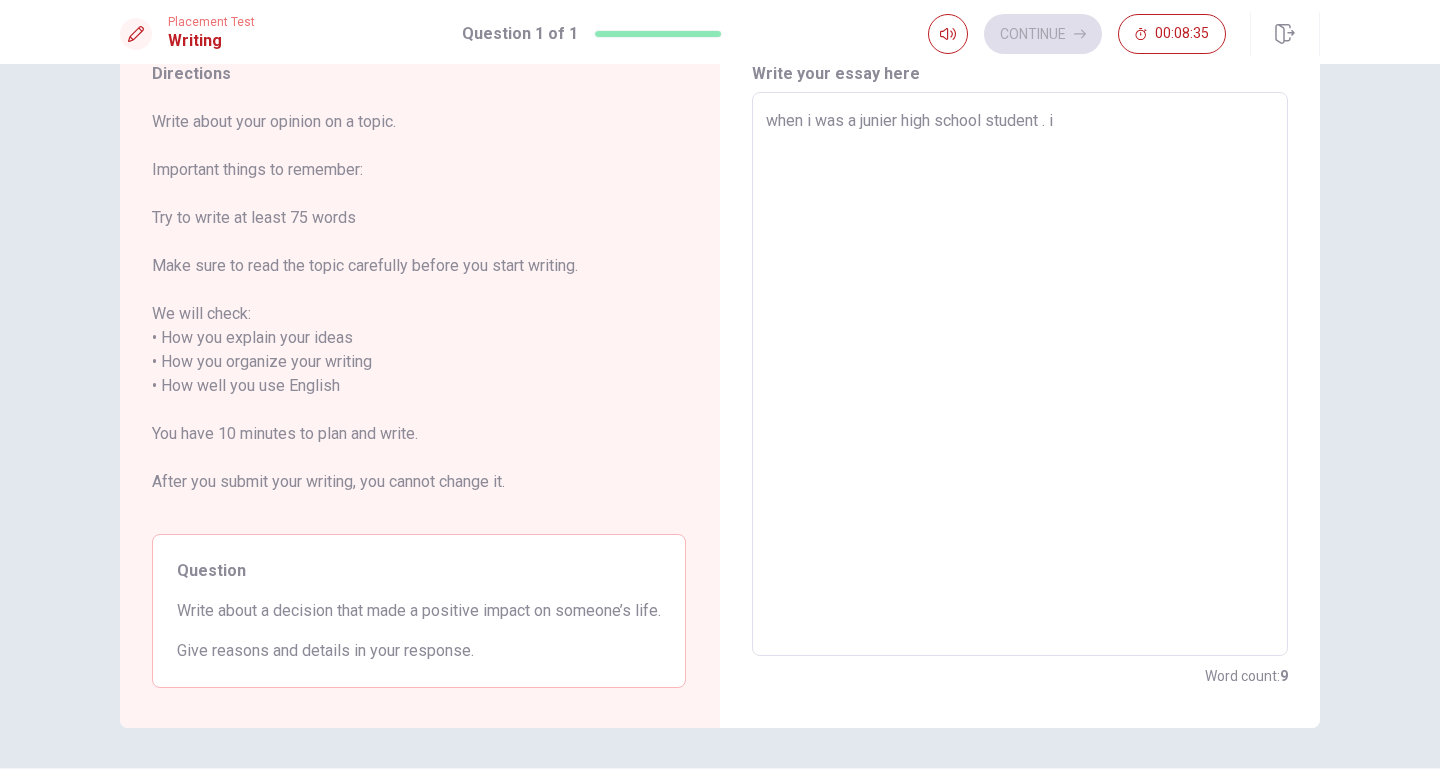 type on "when i was a junier high school student . i h" 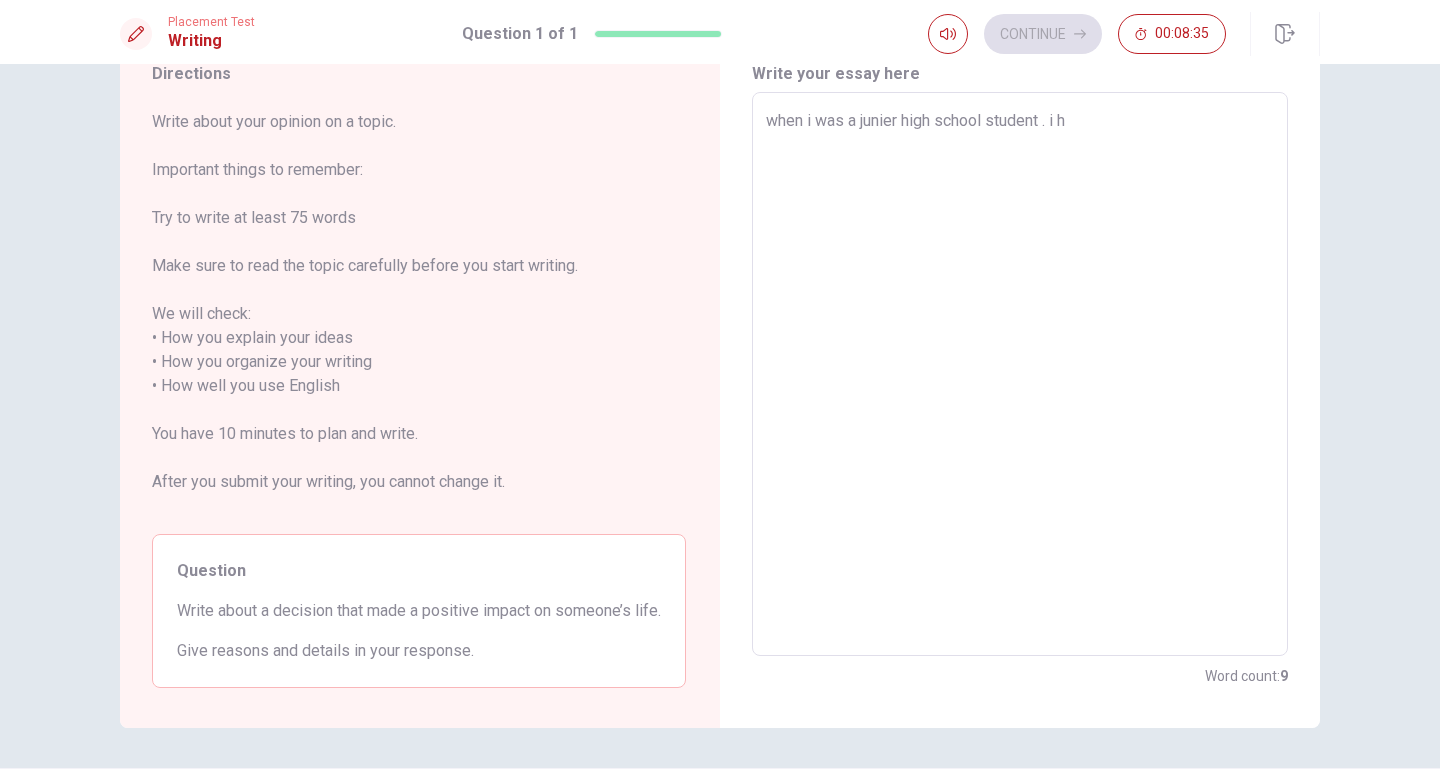 type on "x" 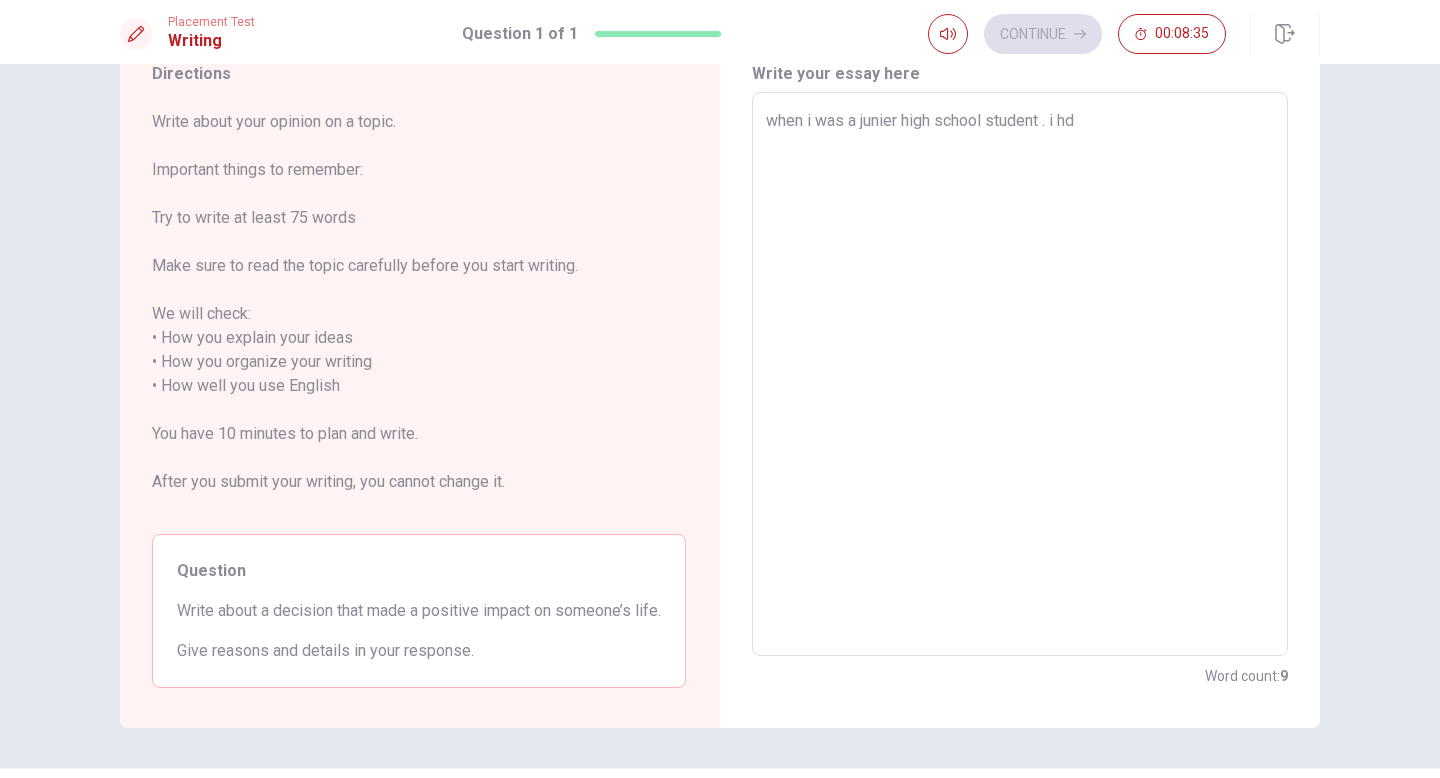 type on "x" 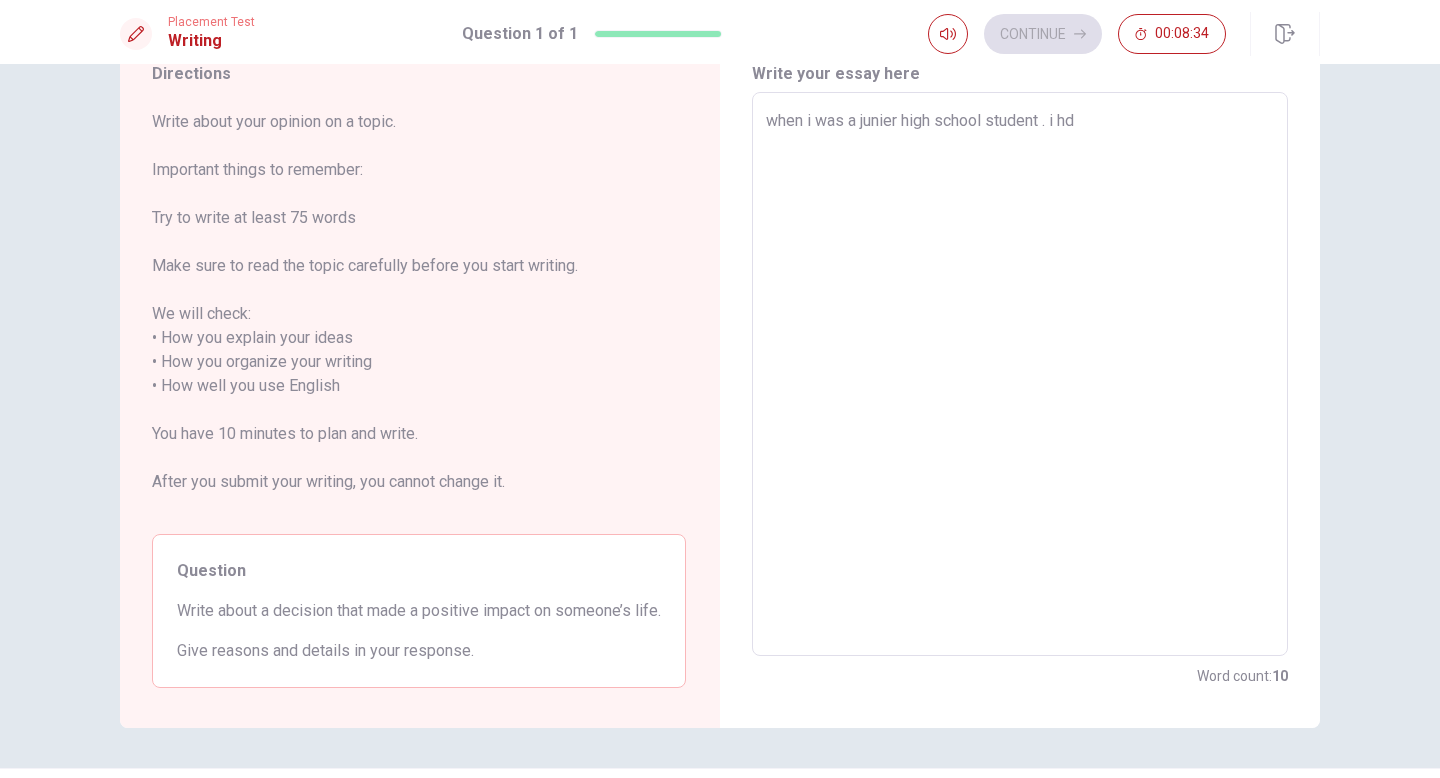 type on "when i was a junier high school student . i hda" 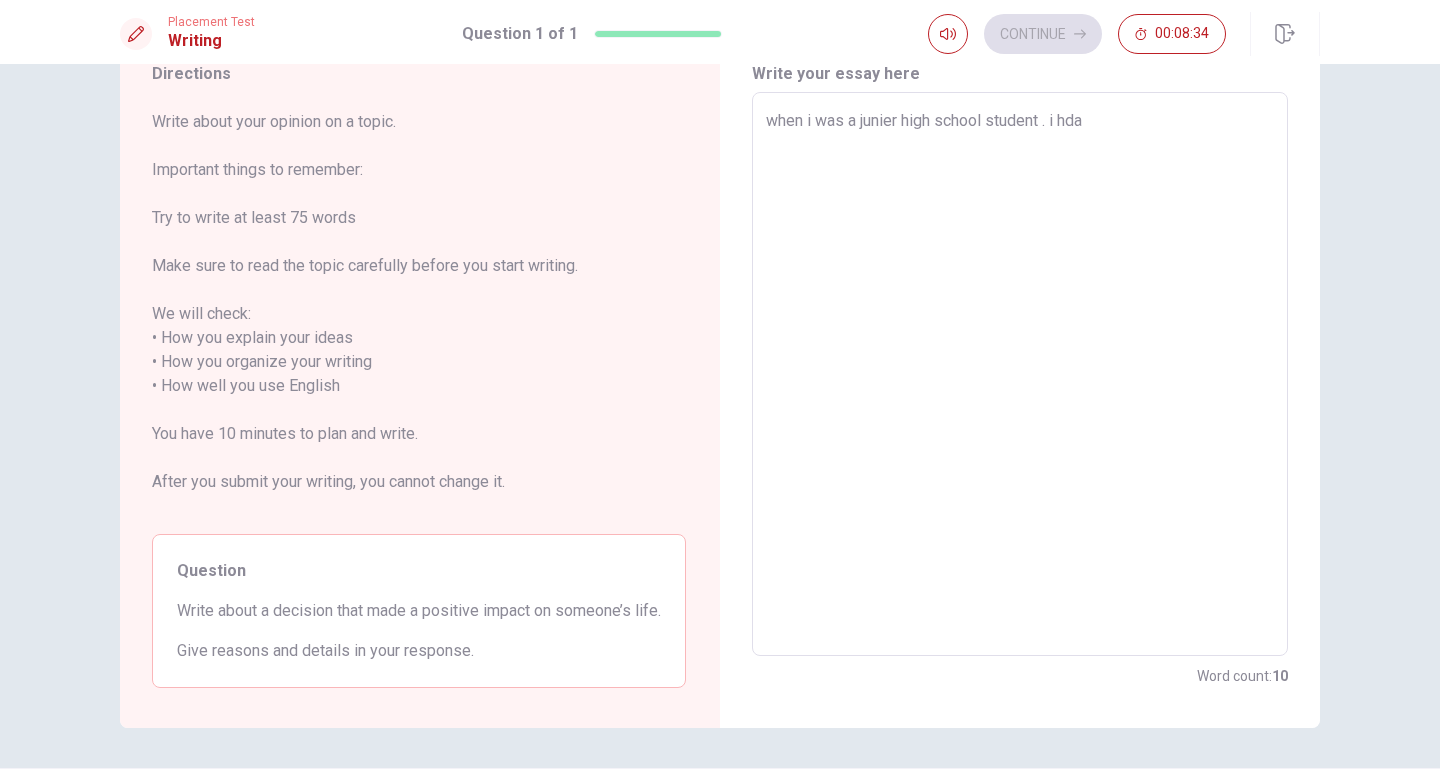 type on "x" 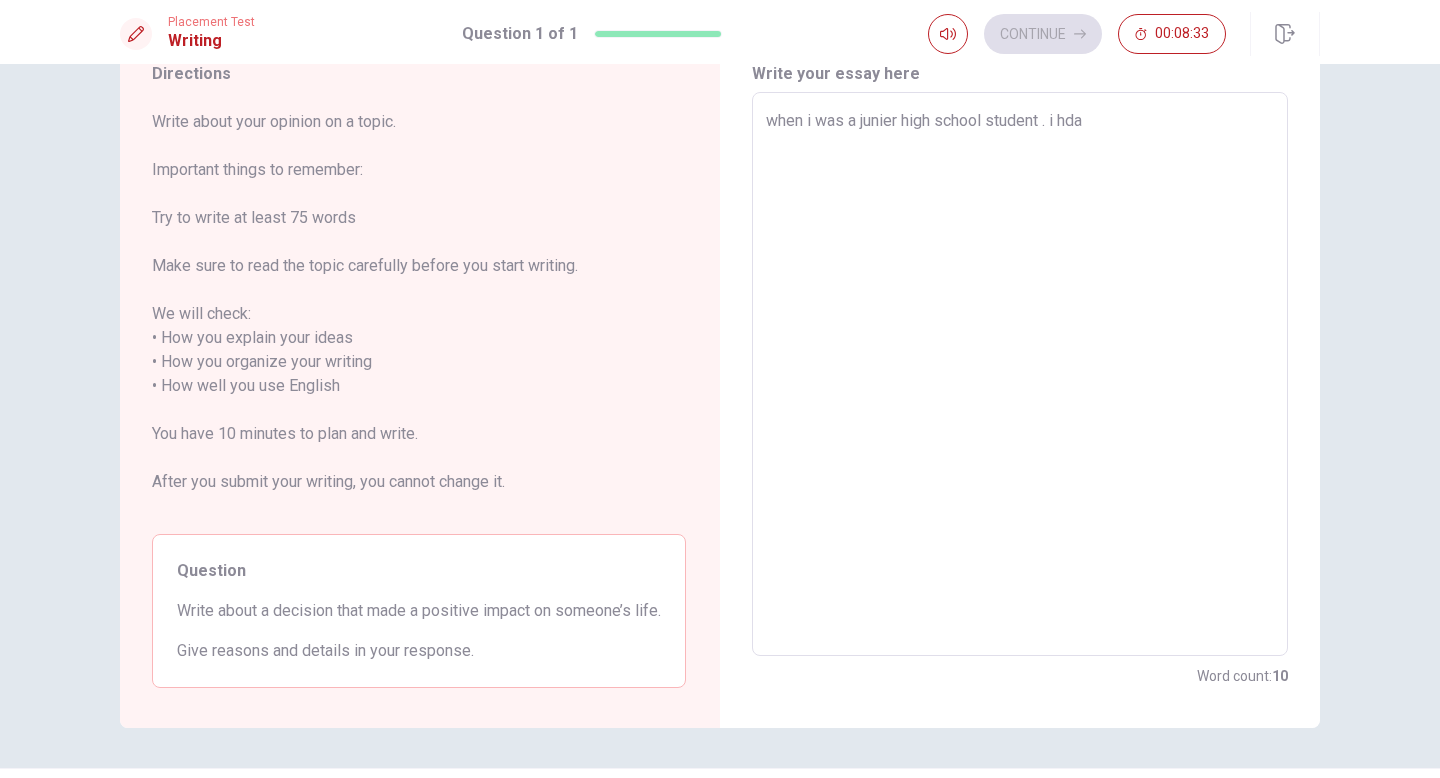 type on "when i was a junier high school student . i hda" 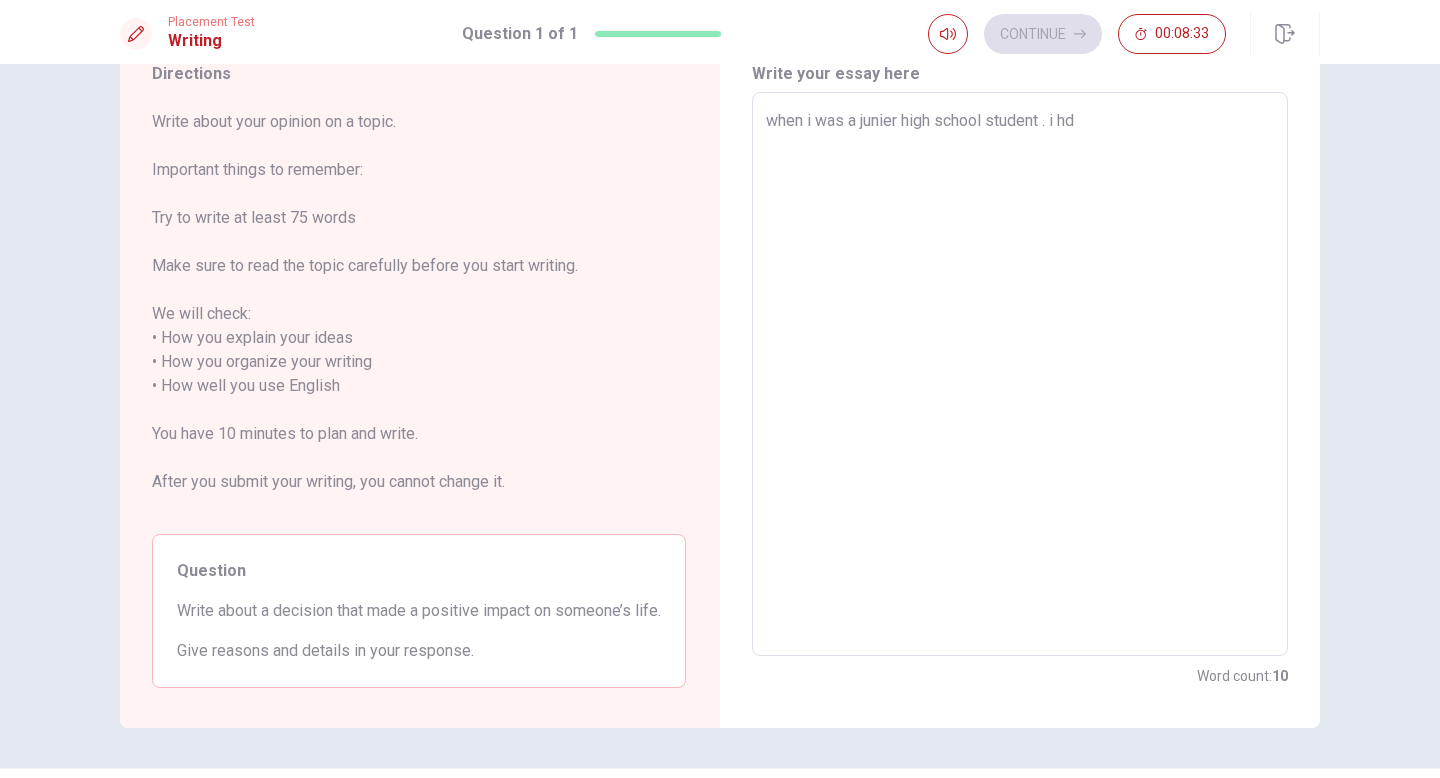 type on "x" 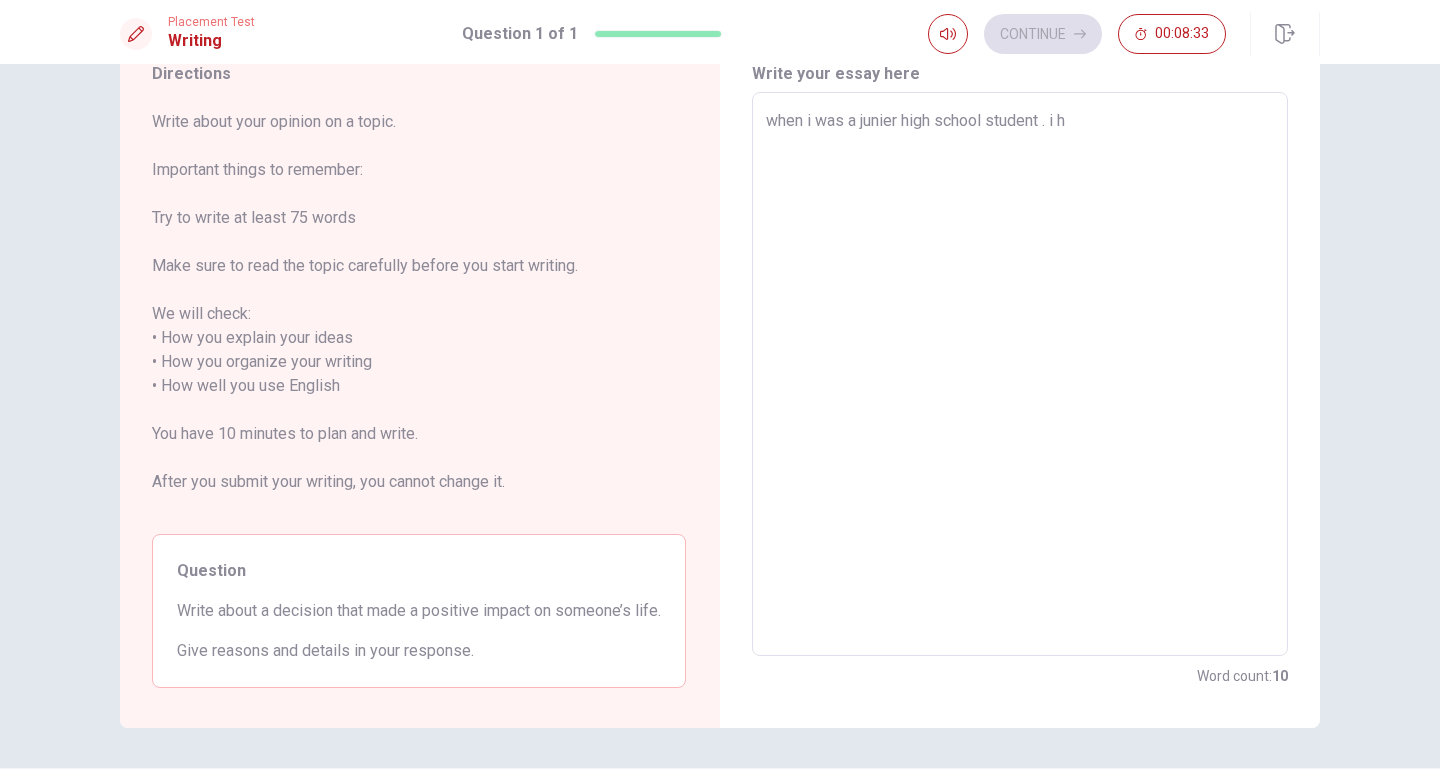 type on "x" 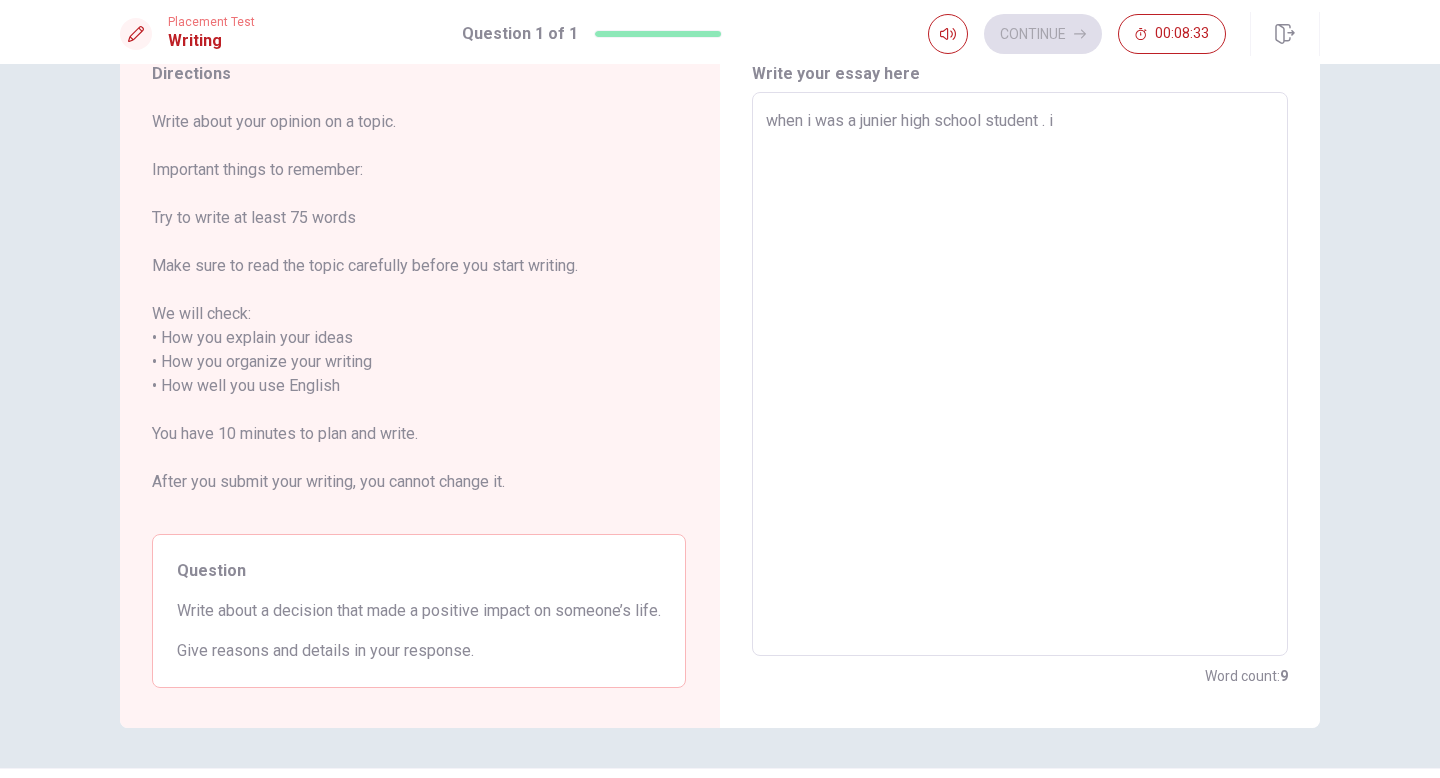 type on "x" 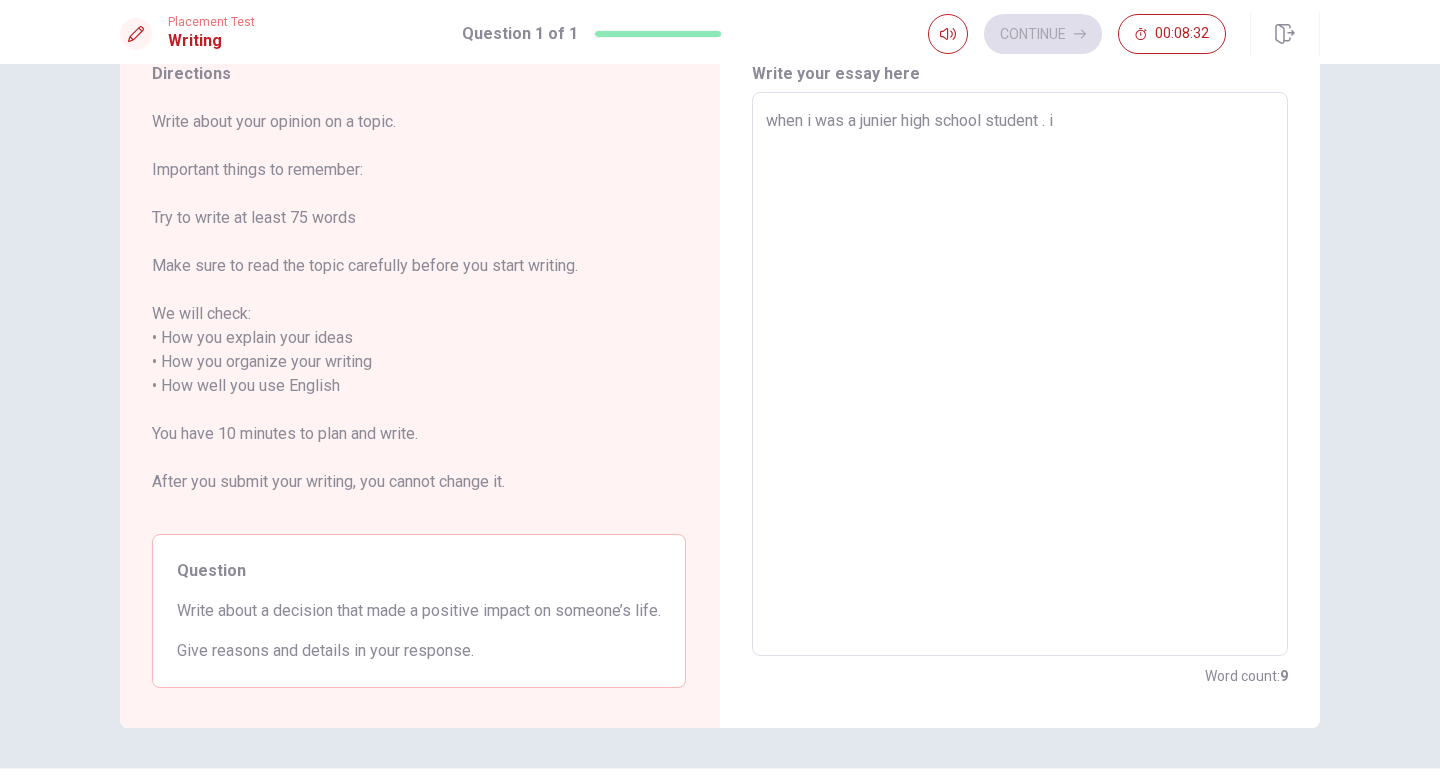 type on "when i was a junier high school student . i h" 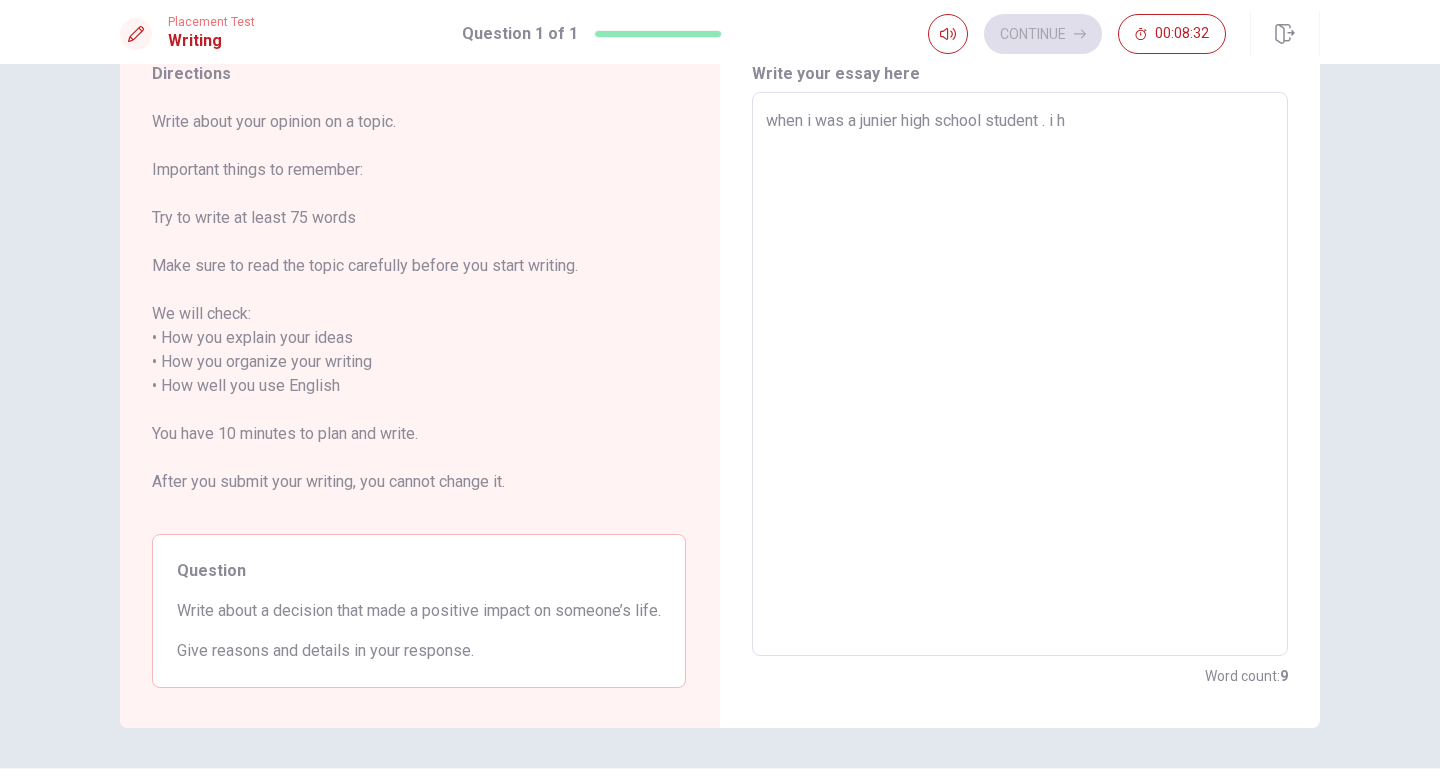 type on "x" 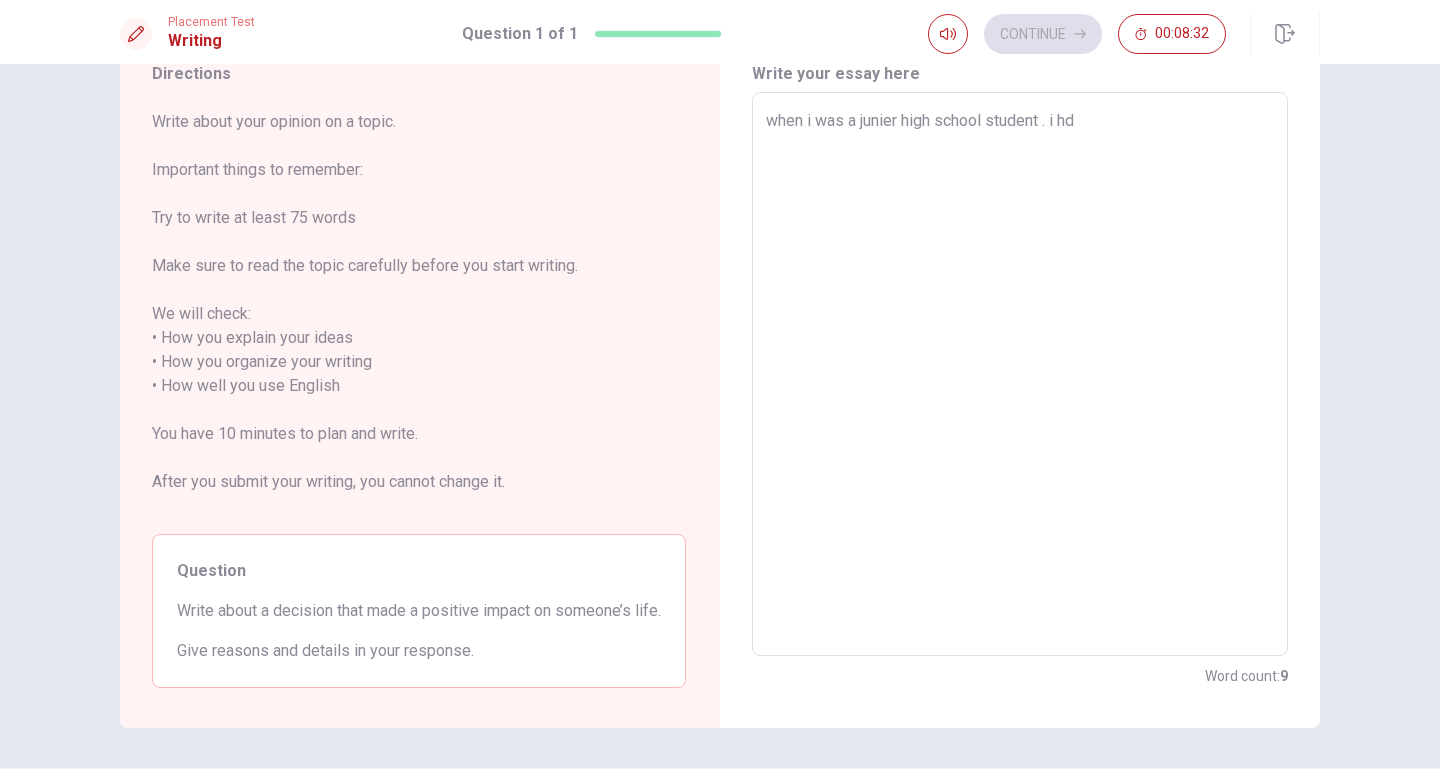 type on "x" 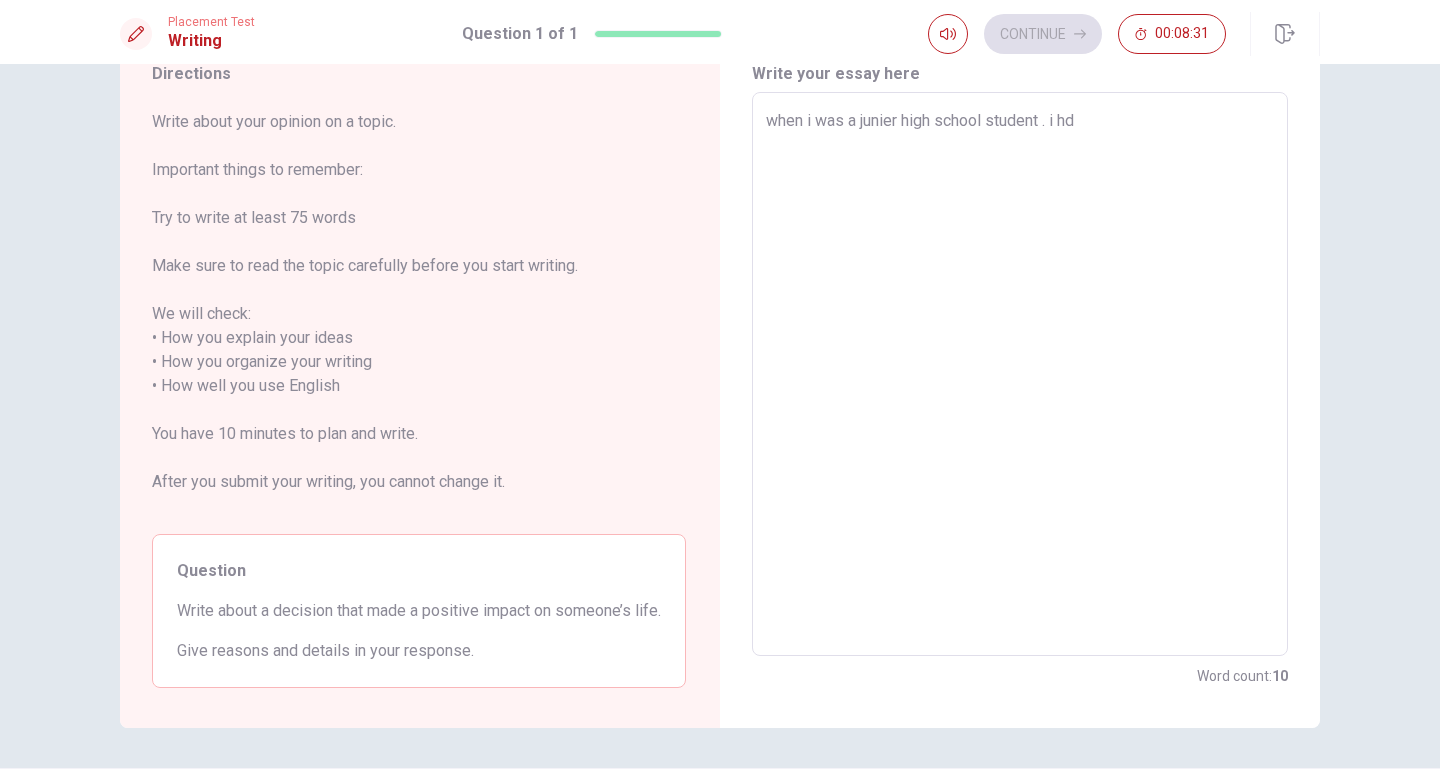 type on "when i was a junier high school student . i hda" 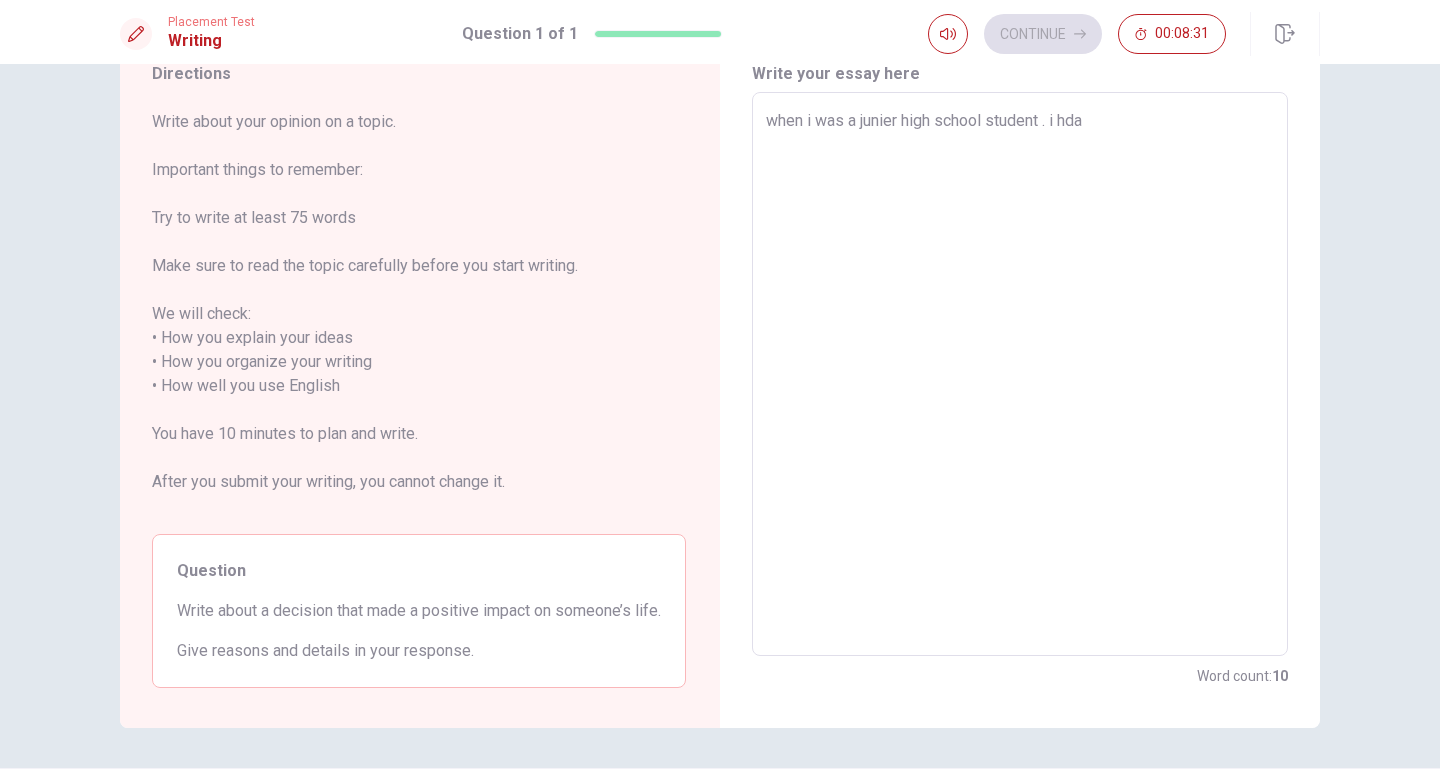 type on "x" 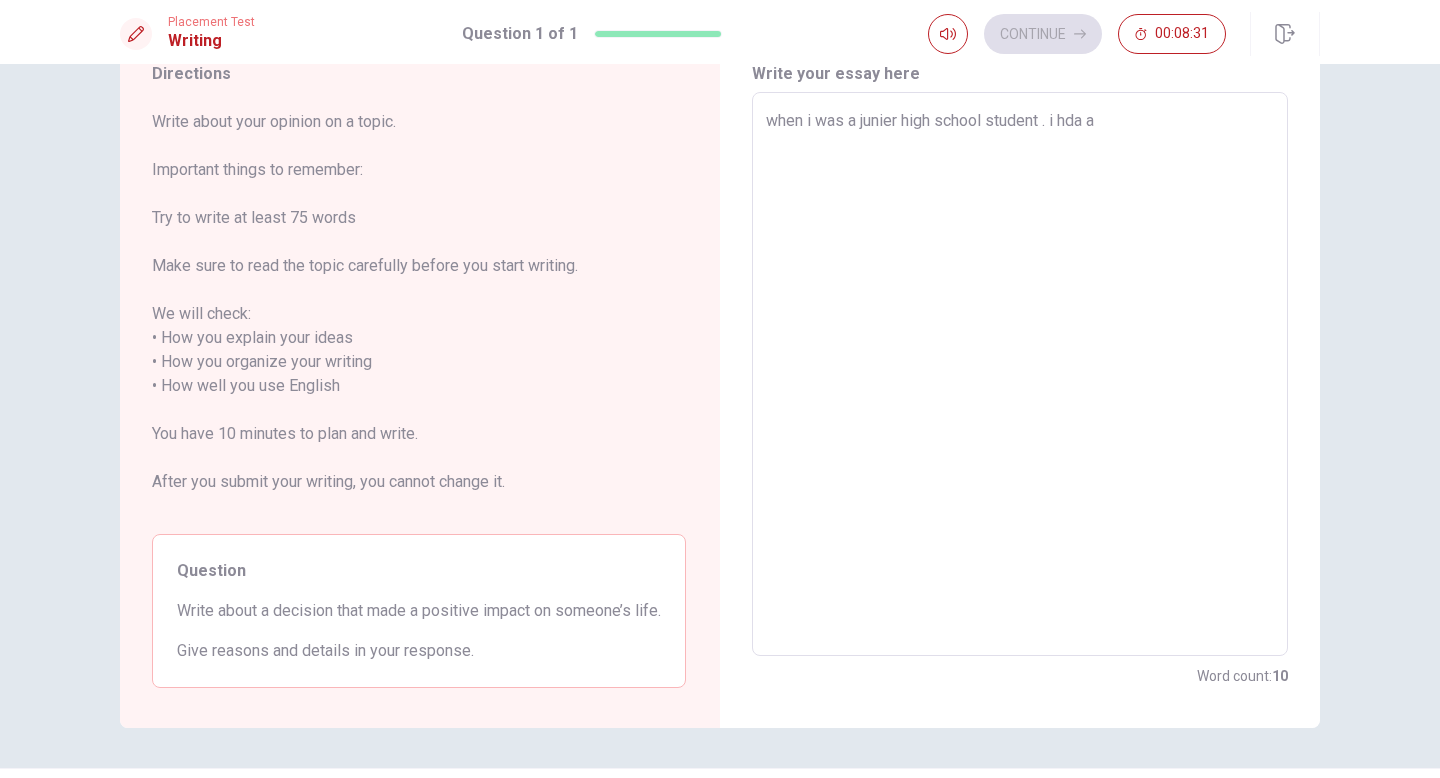 type on "x" 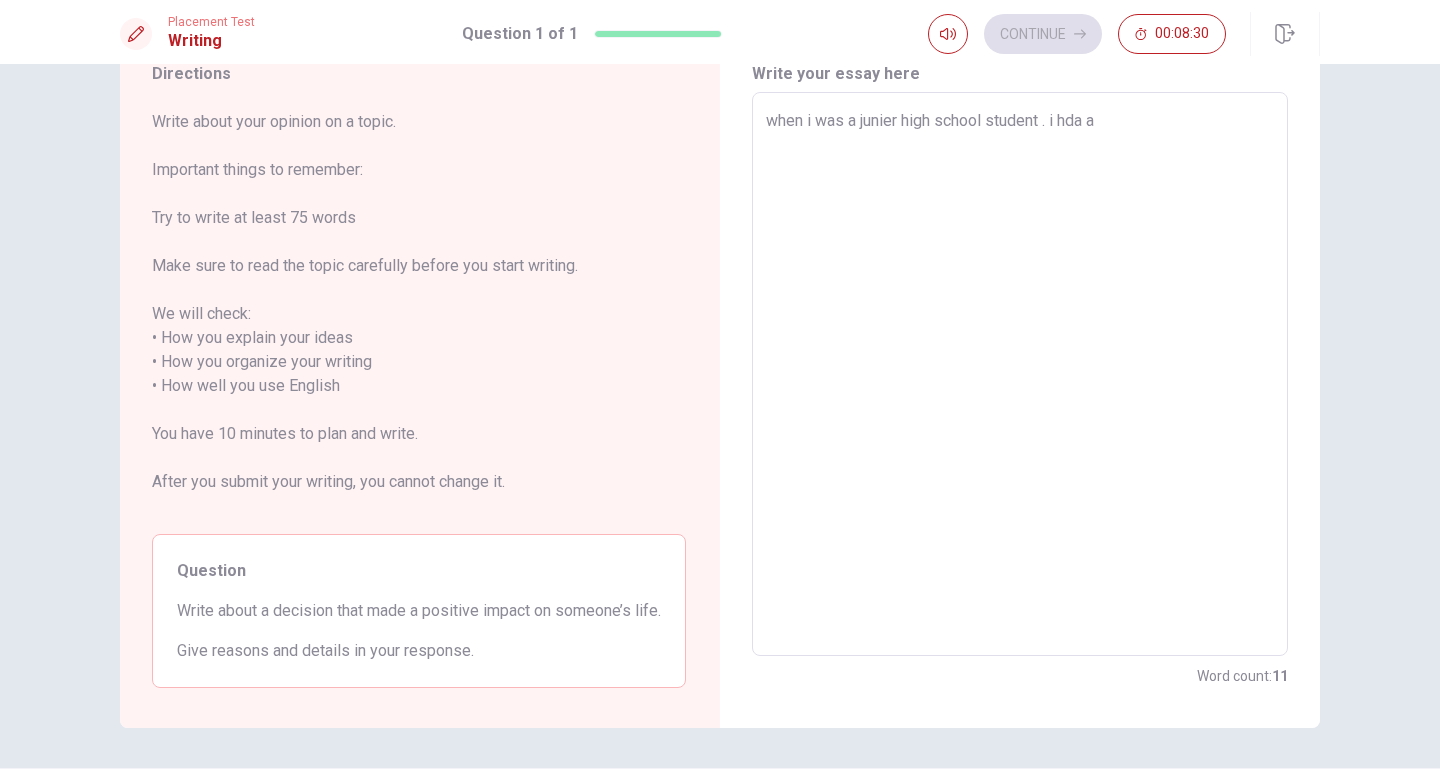 type on "when i was a junier high school student . i hda a" 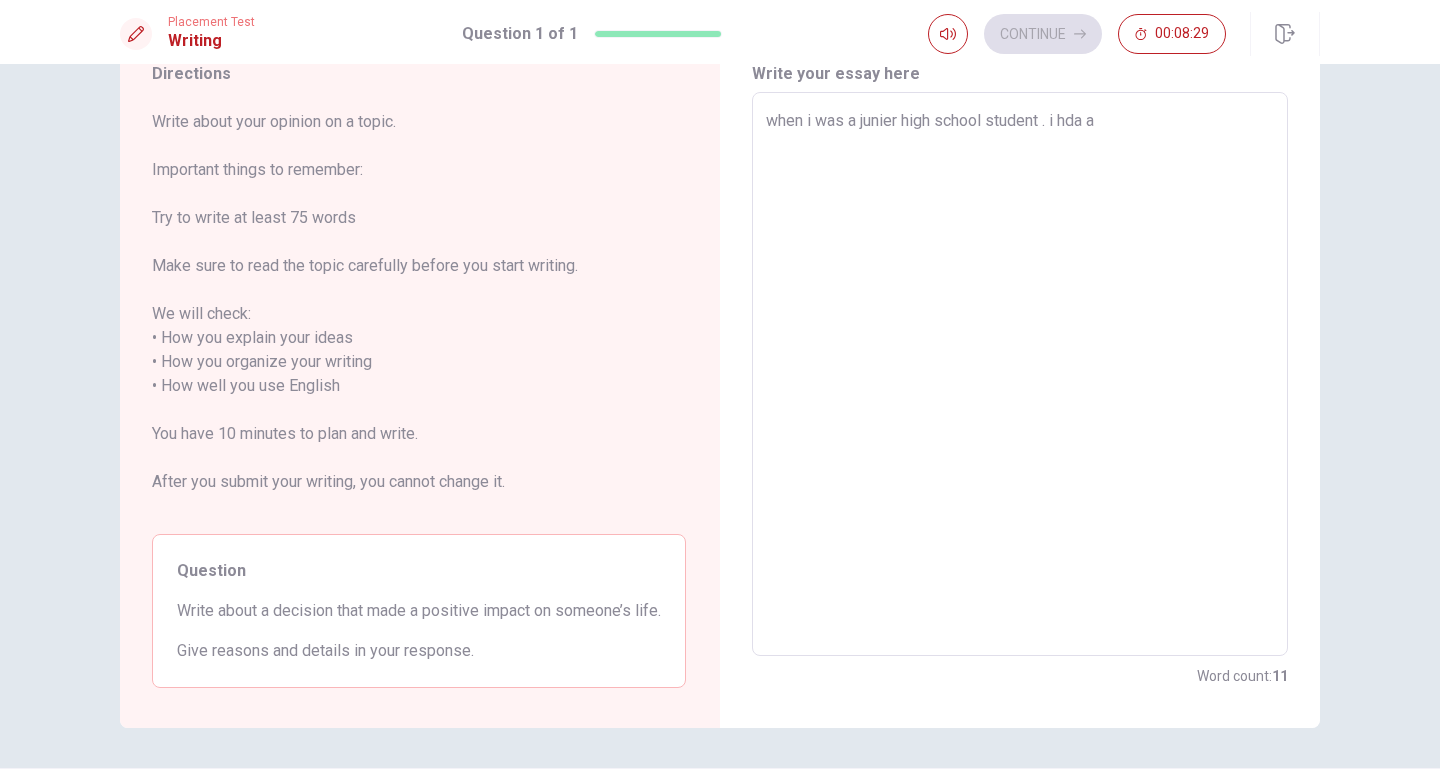 type on "when i was a junier high school student . i hda a f" 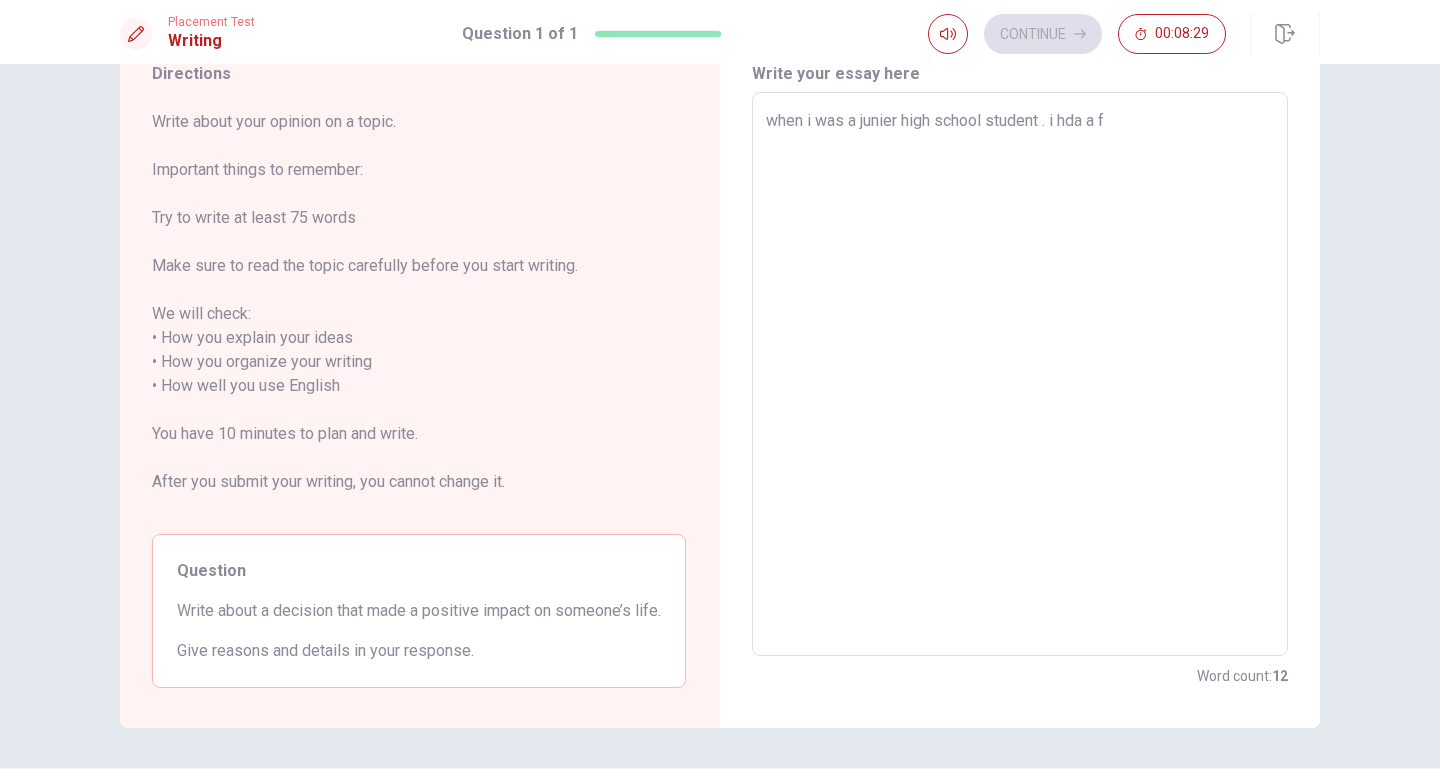 type on "x" 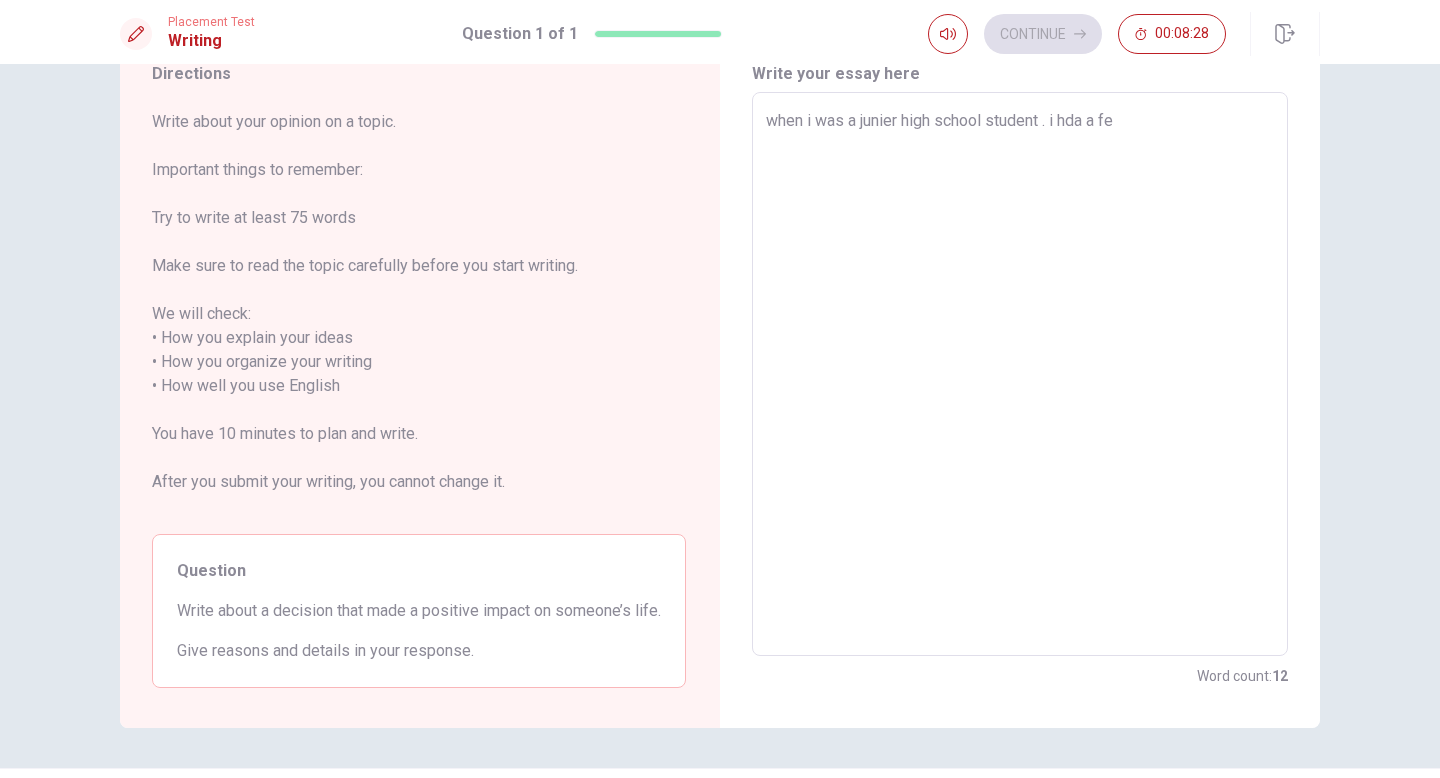 type on "x" 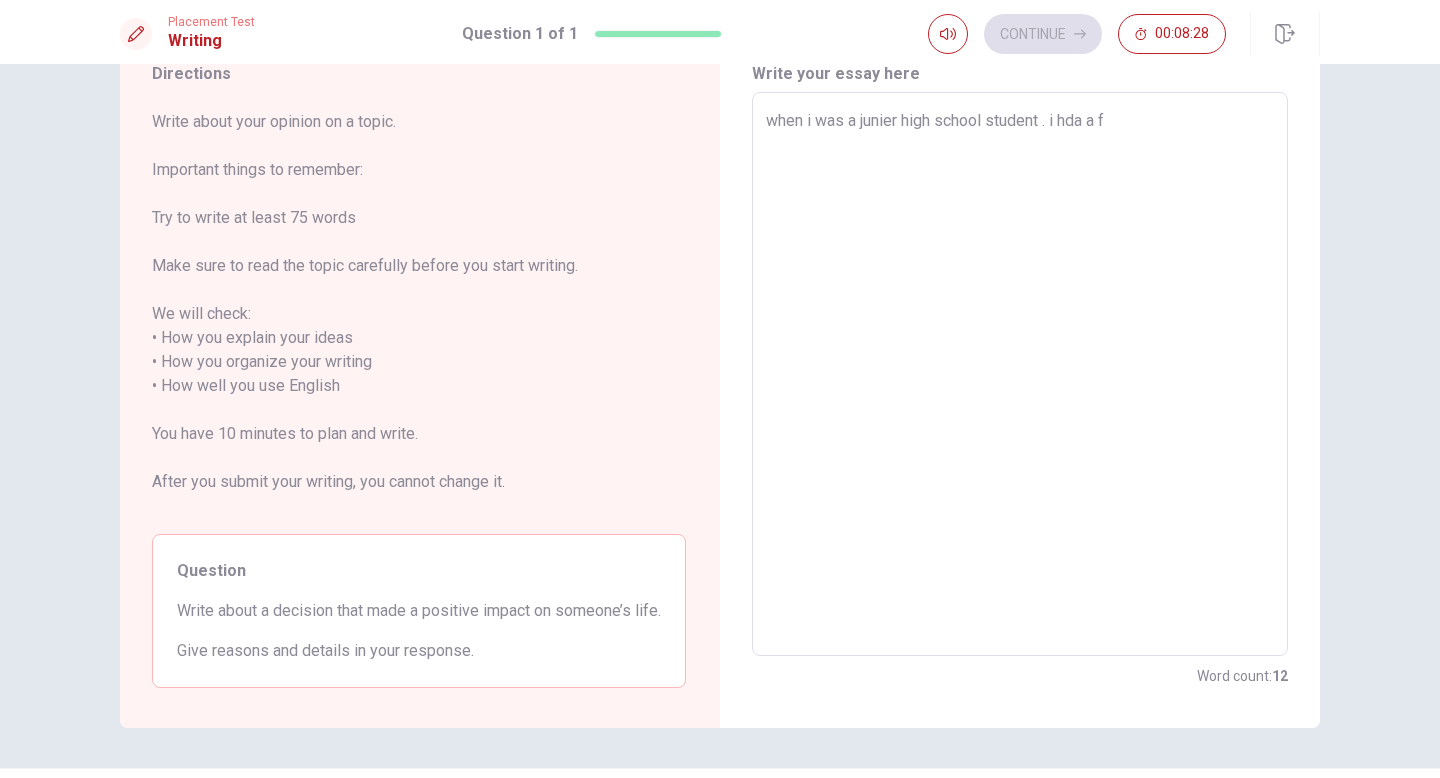 type on "x" 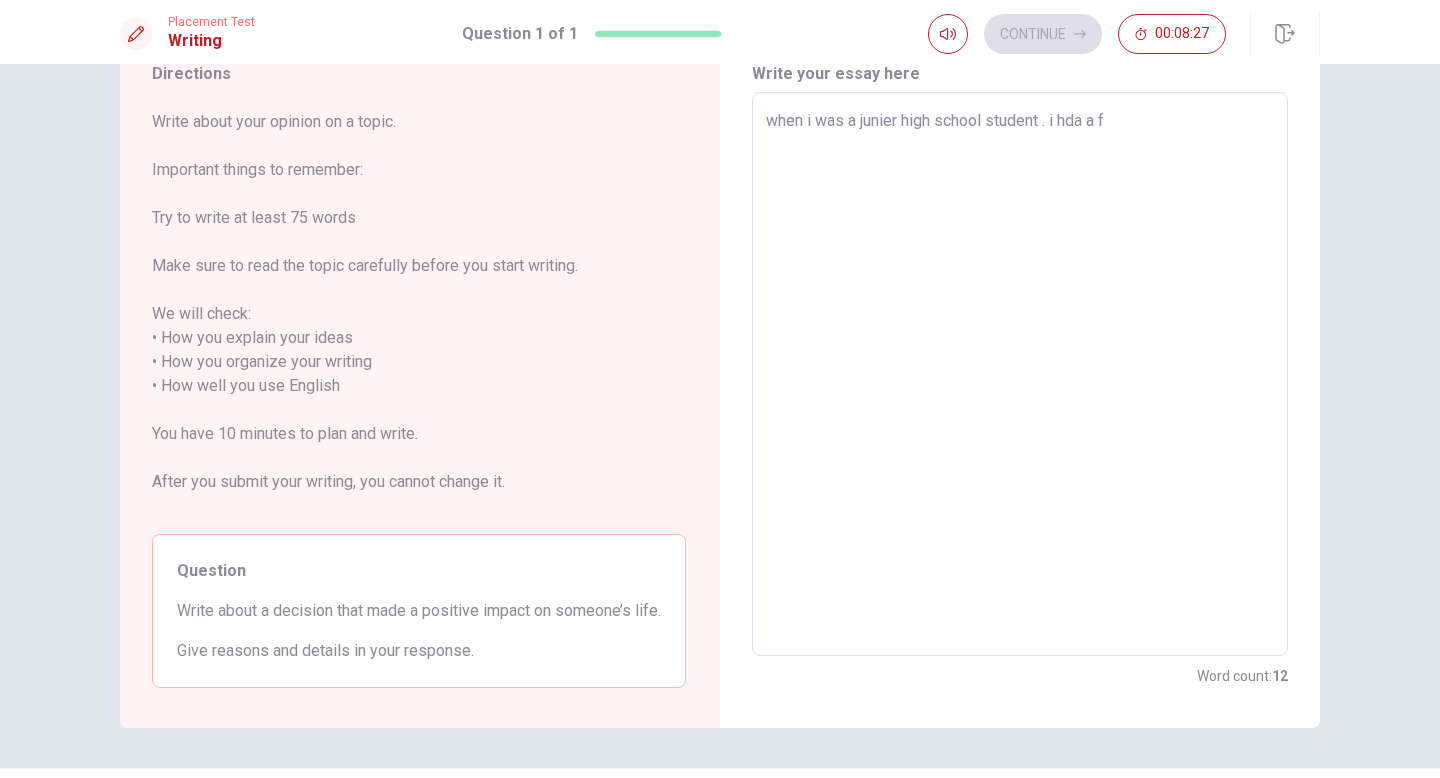 type on "when i was a junier high school student . i hda a" 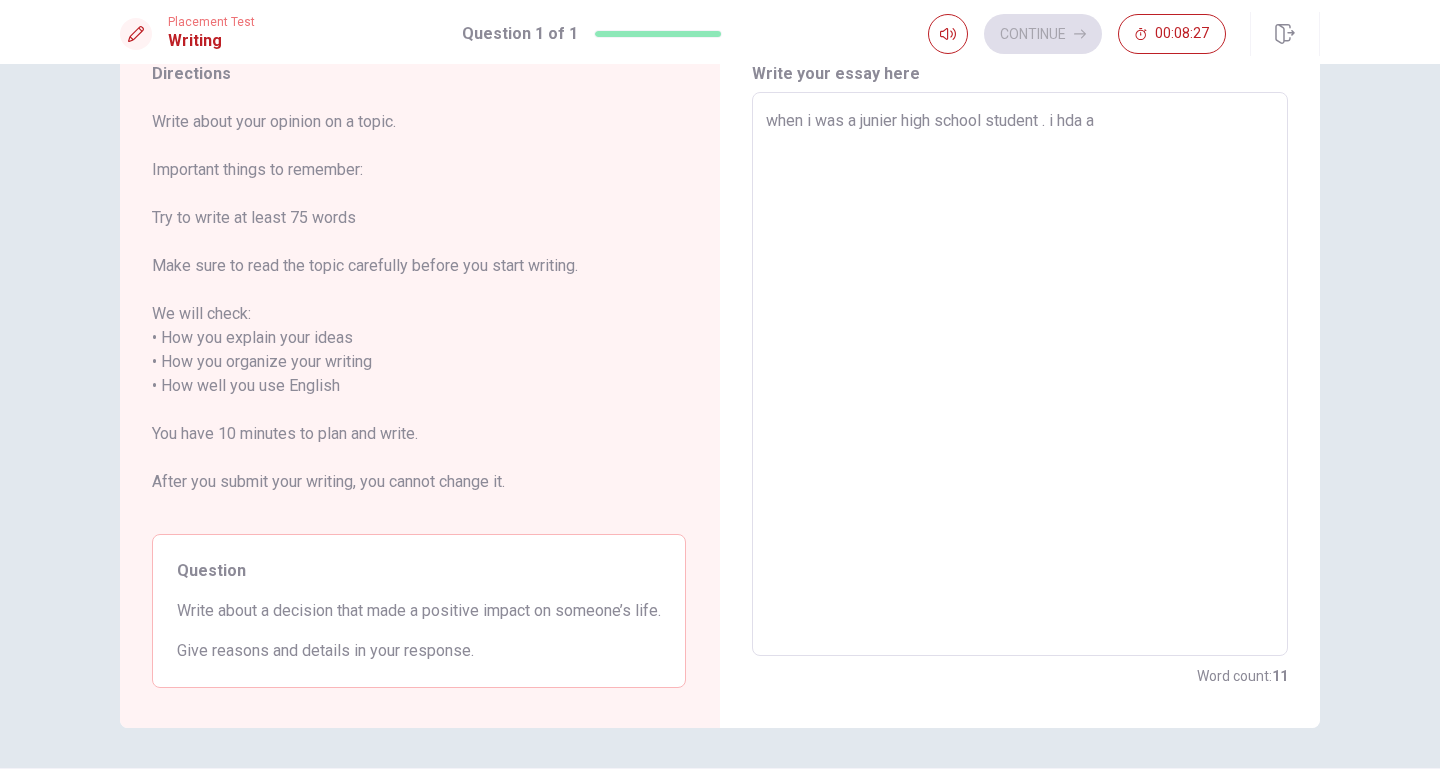 type on "x" 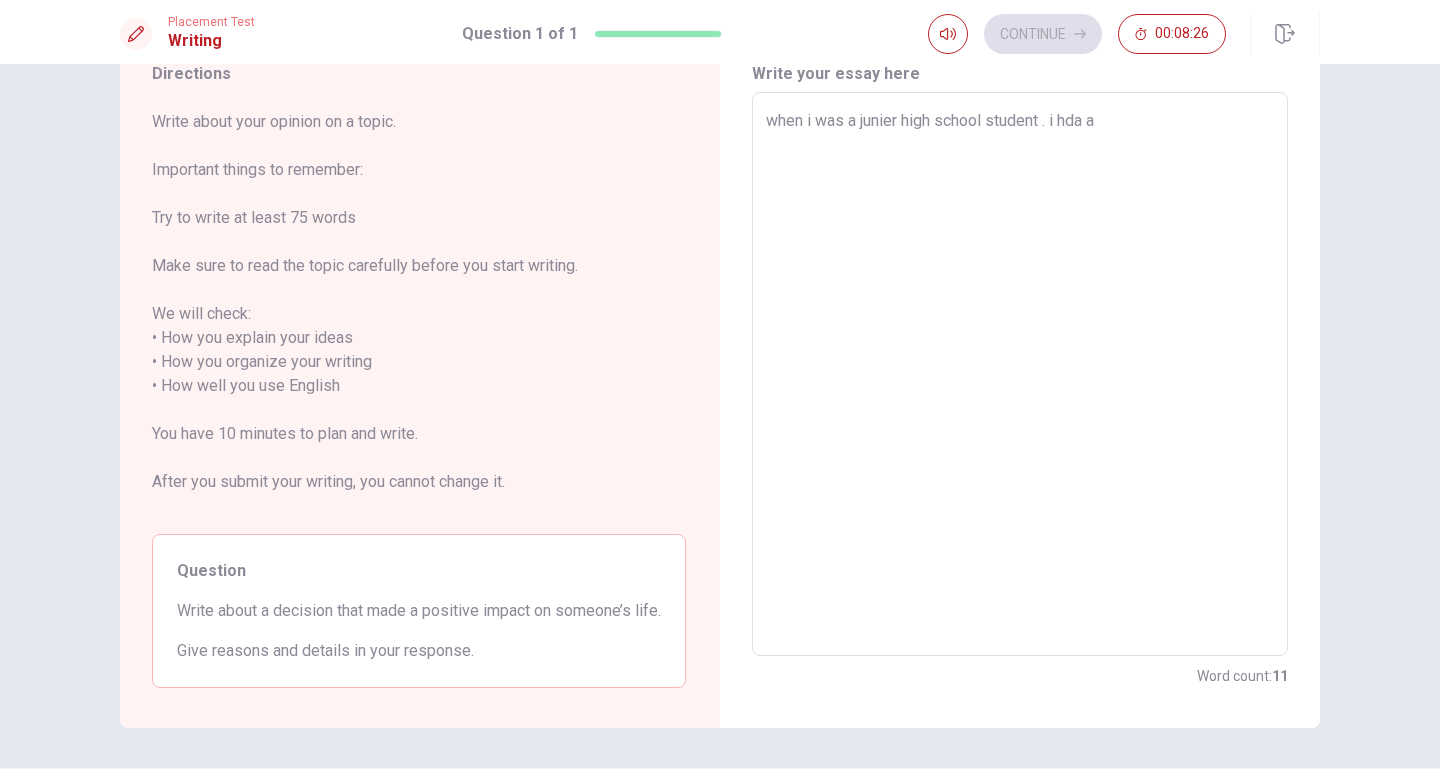 type on "when i was a junier high school student . i hda a c" 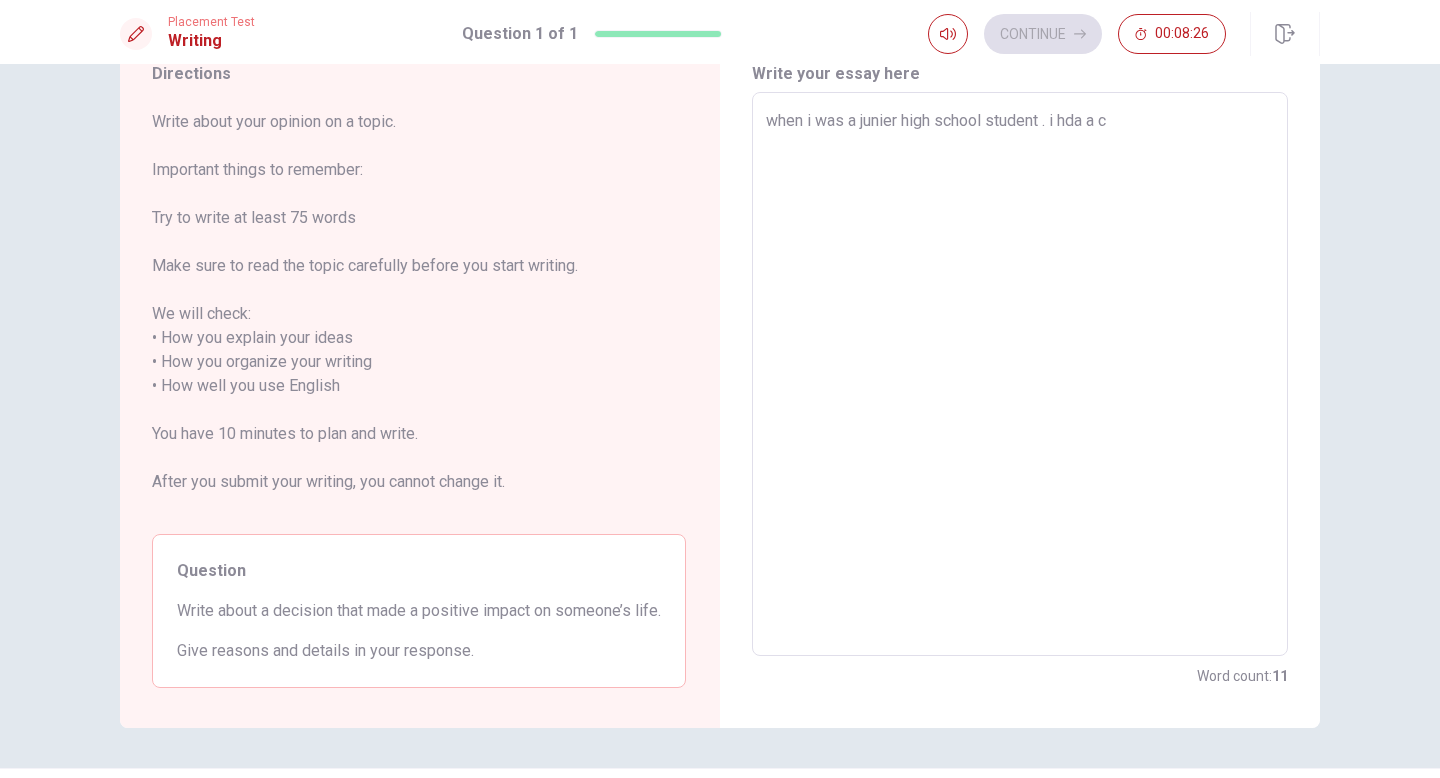 type on "x" 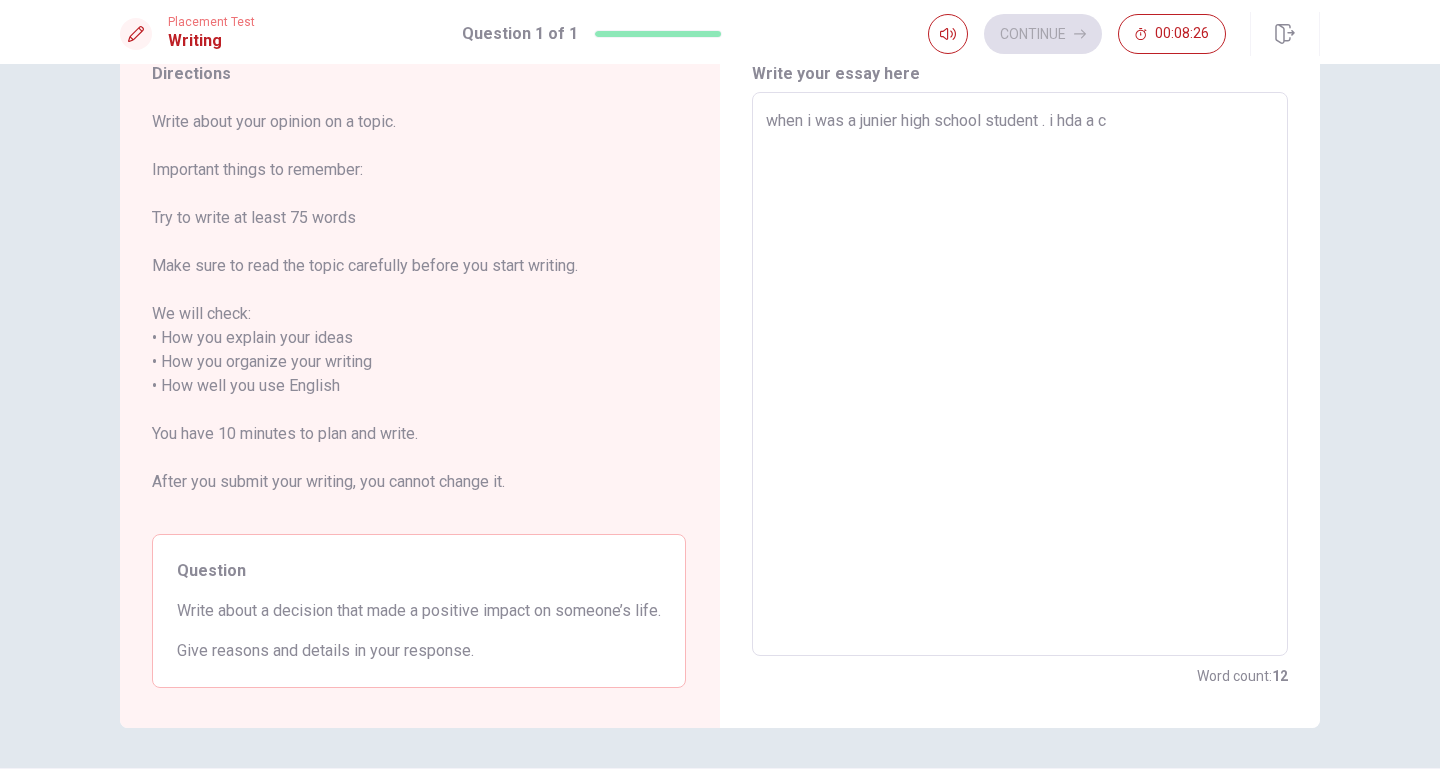 type on "when i was a junier high school student . i hda a cl" 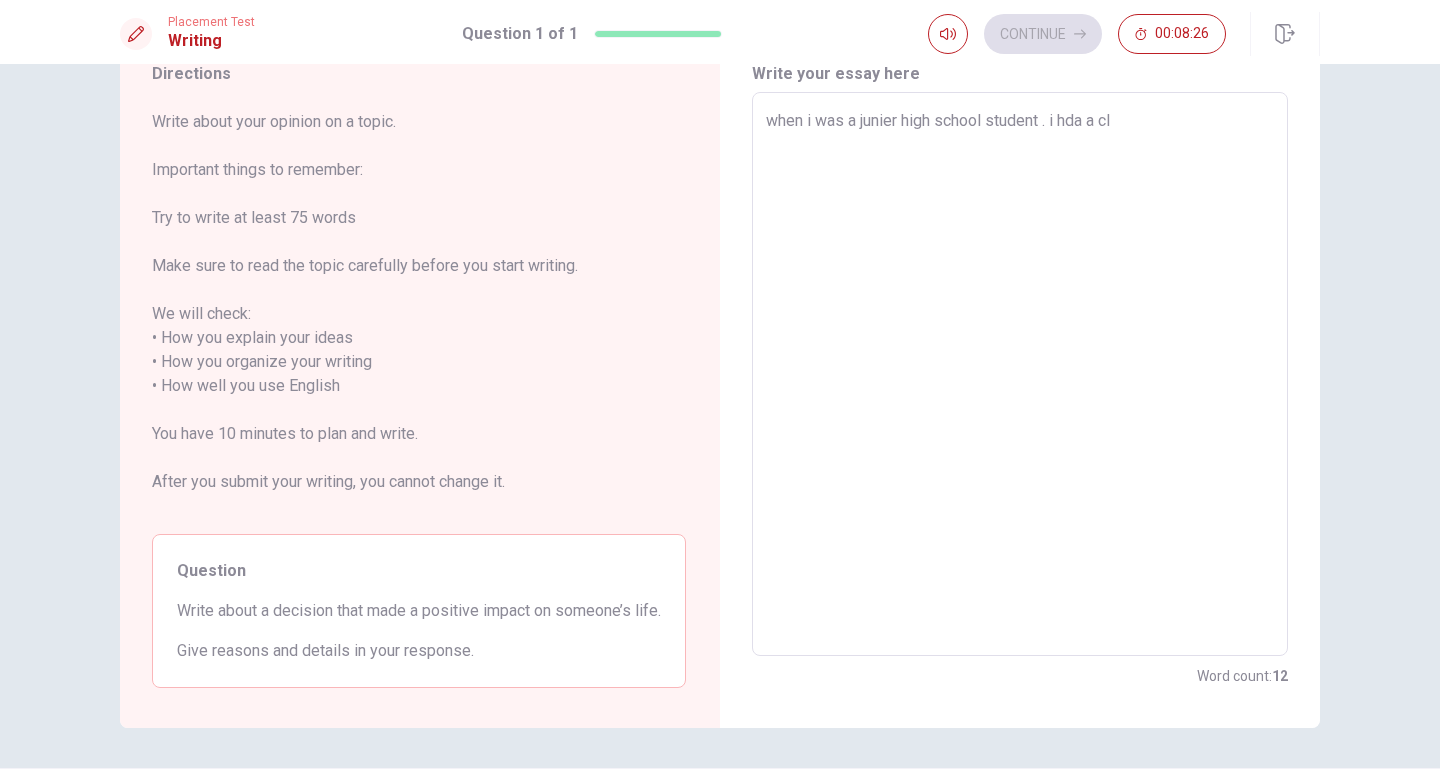 type on "x" 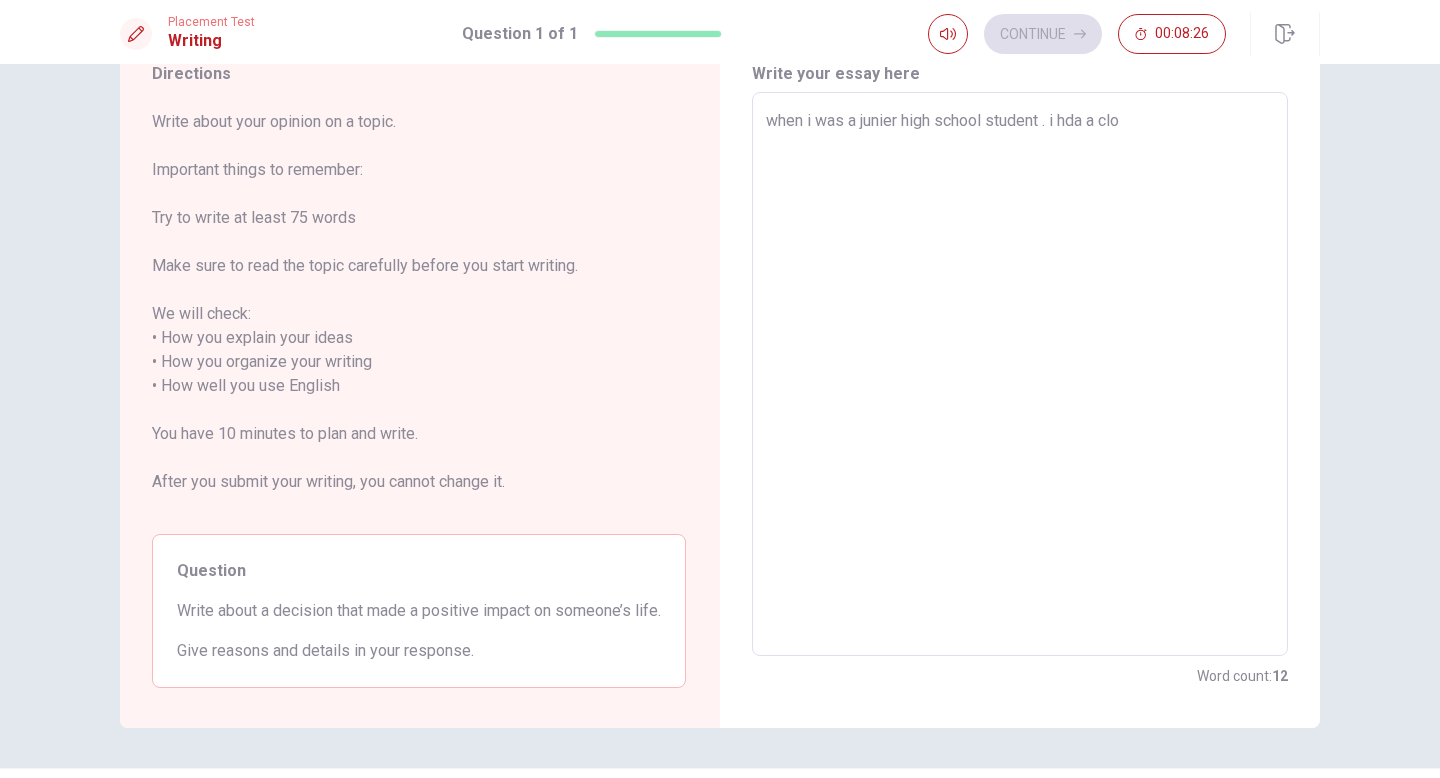 type on "x" 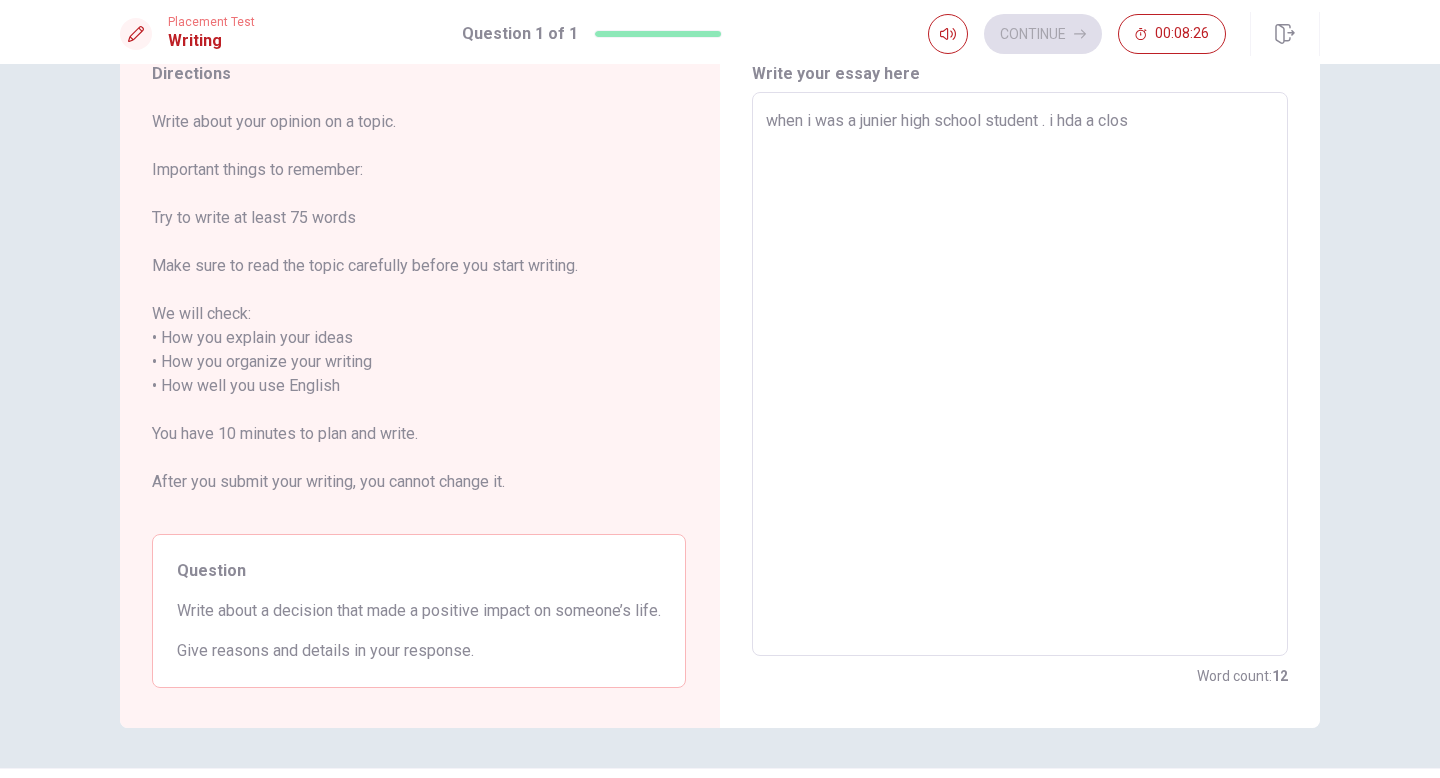 type on "x" 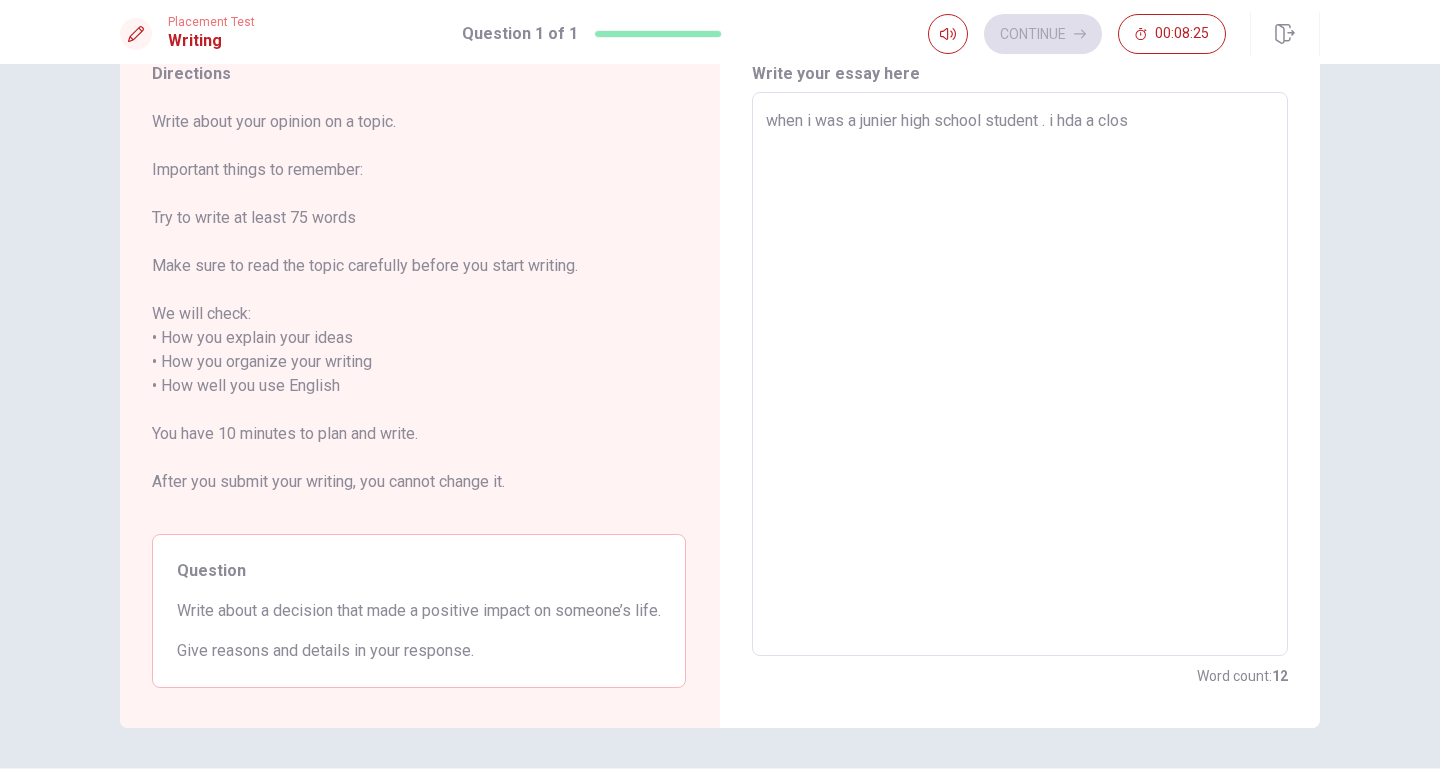 type on "when i was a junier high school student . i hda a close" 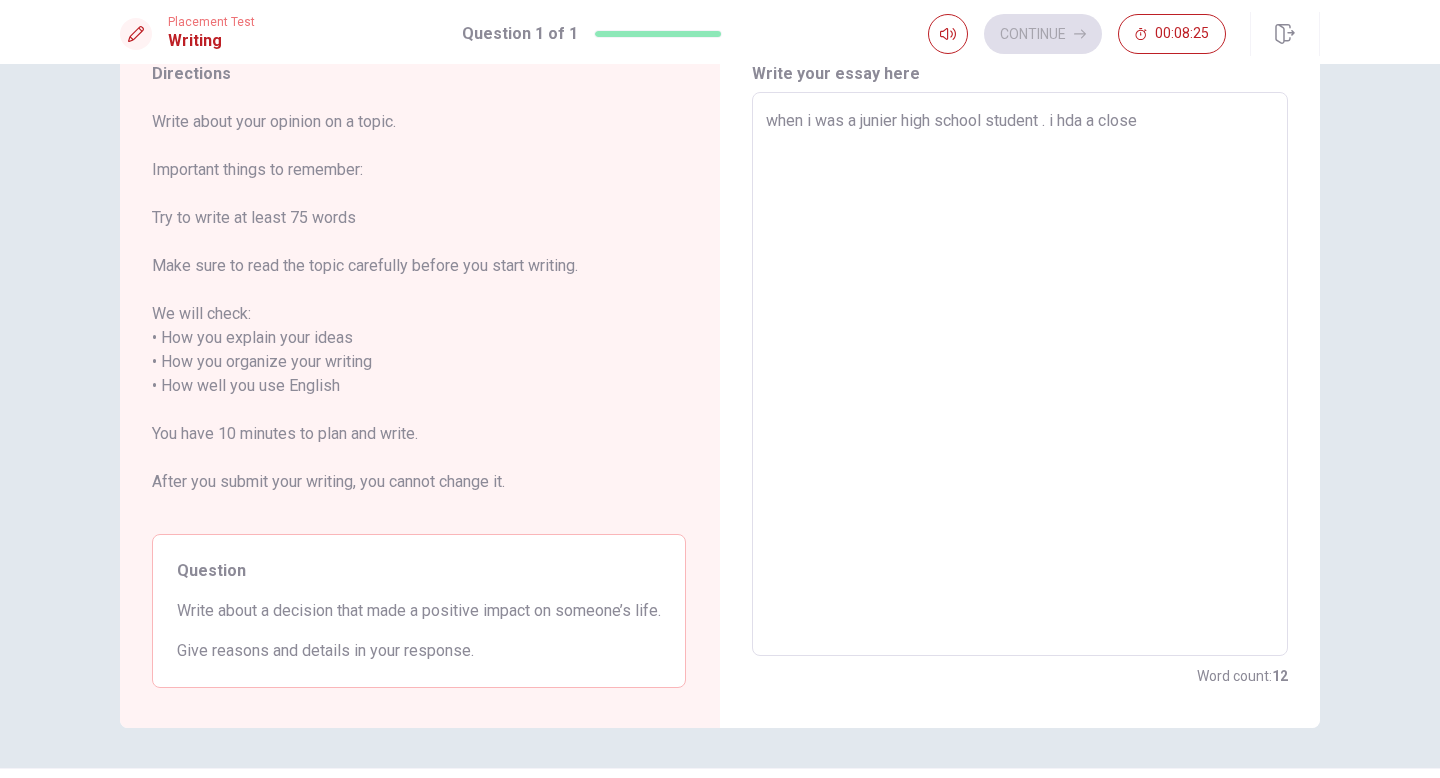 type on "x" 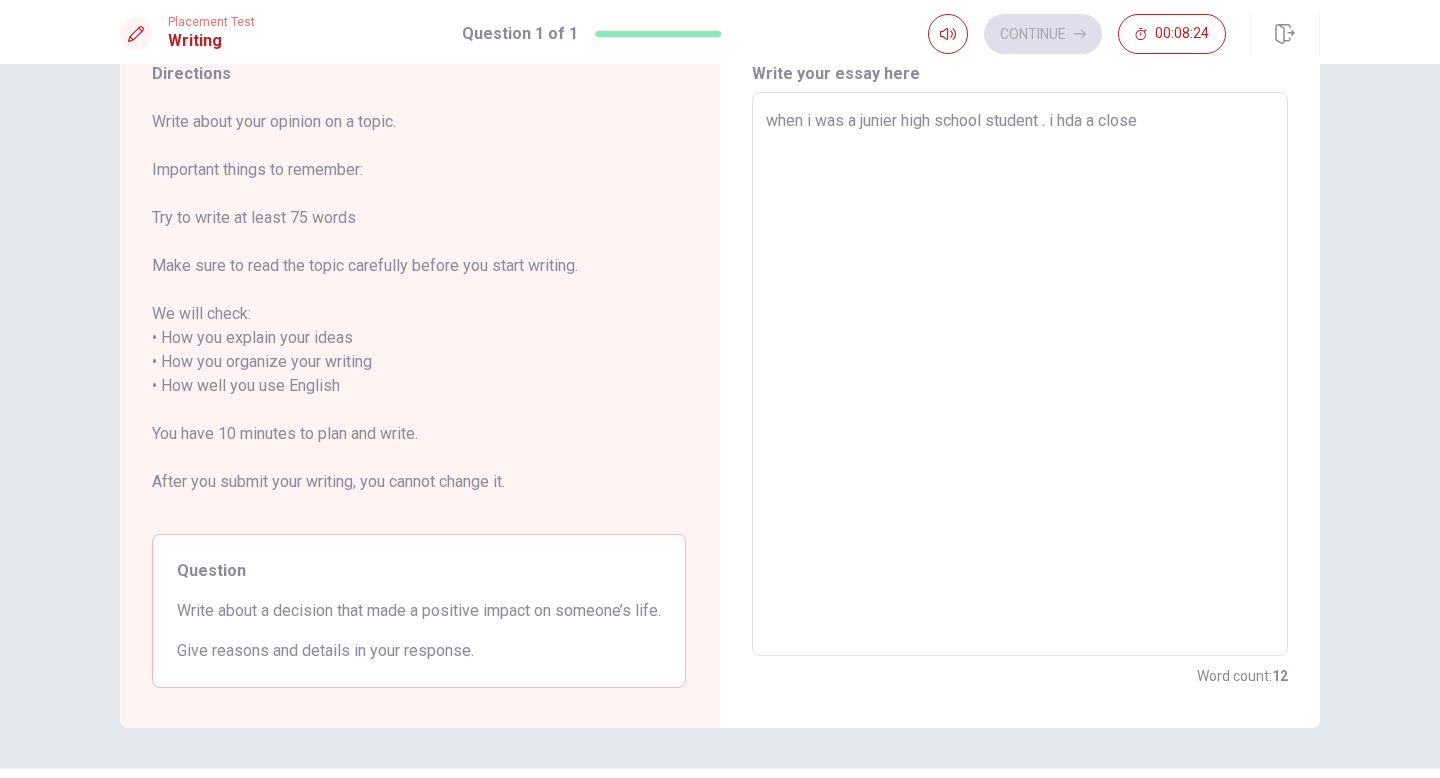 type on "when i was a junier high school student . i hda a close f" 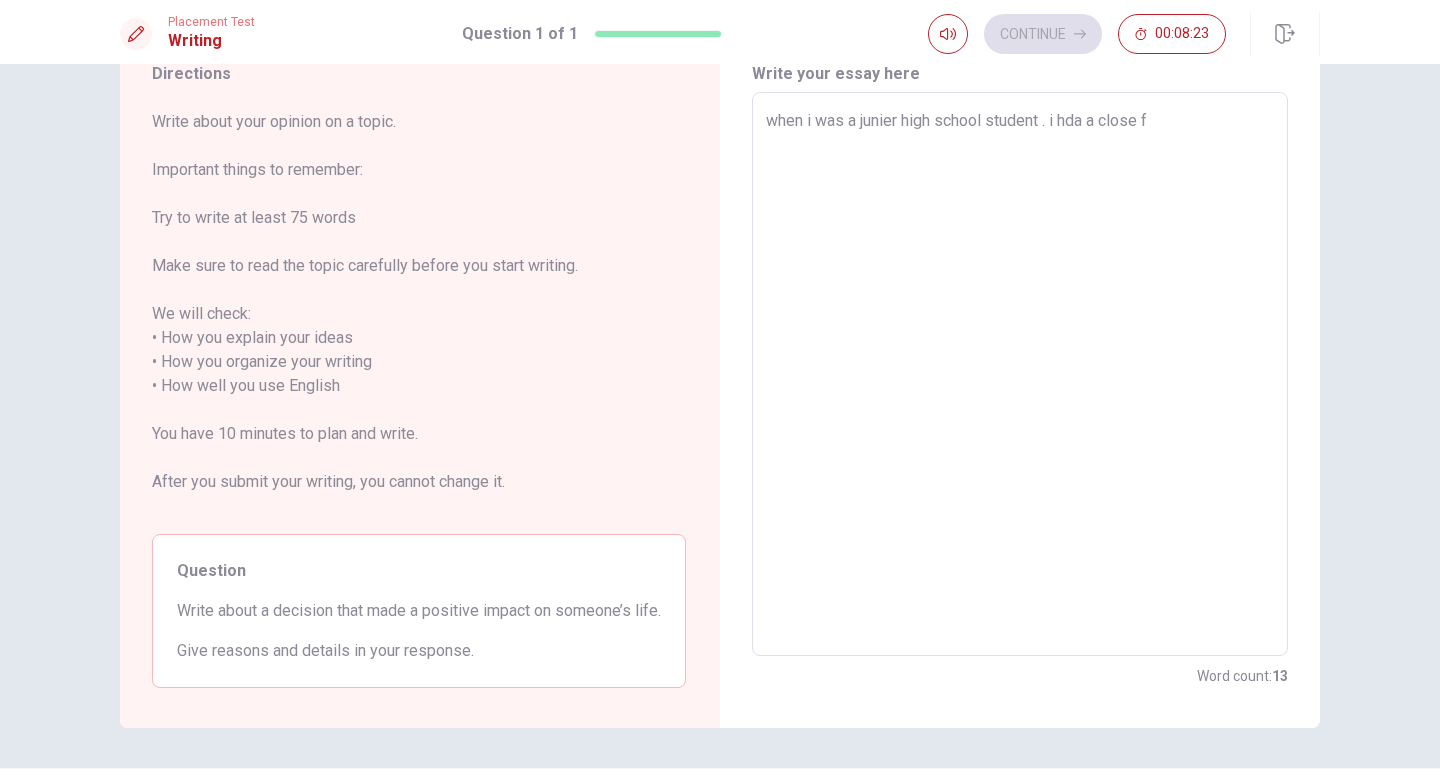 type on "x" 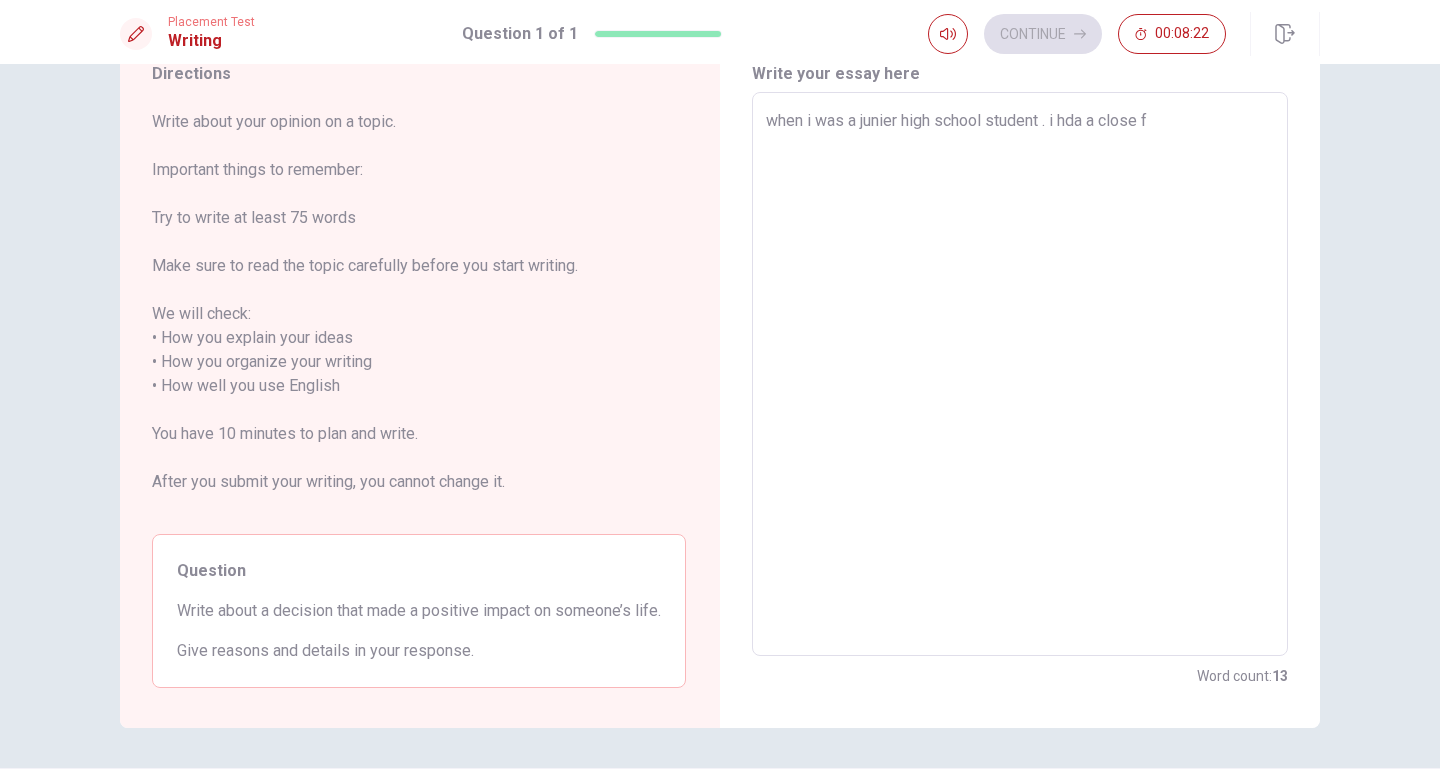 type on "when i was a junier high school student . i hda a close fr" 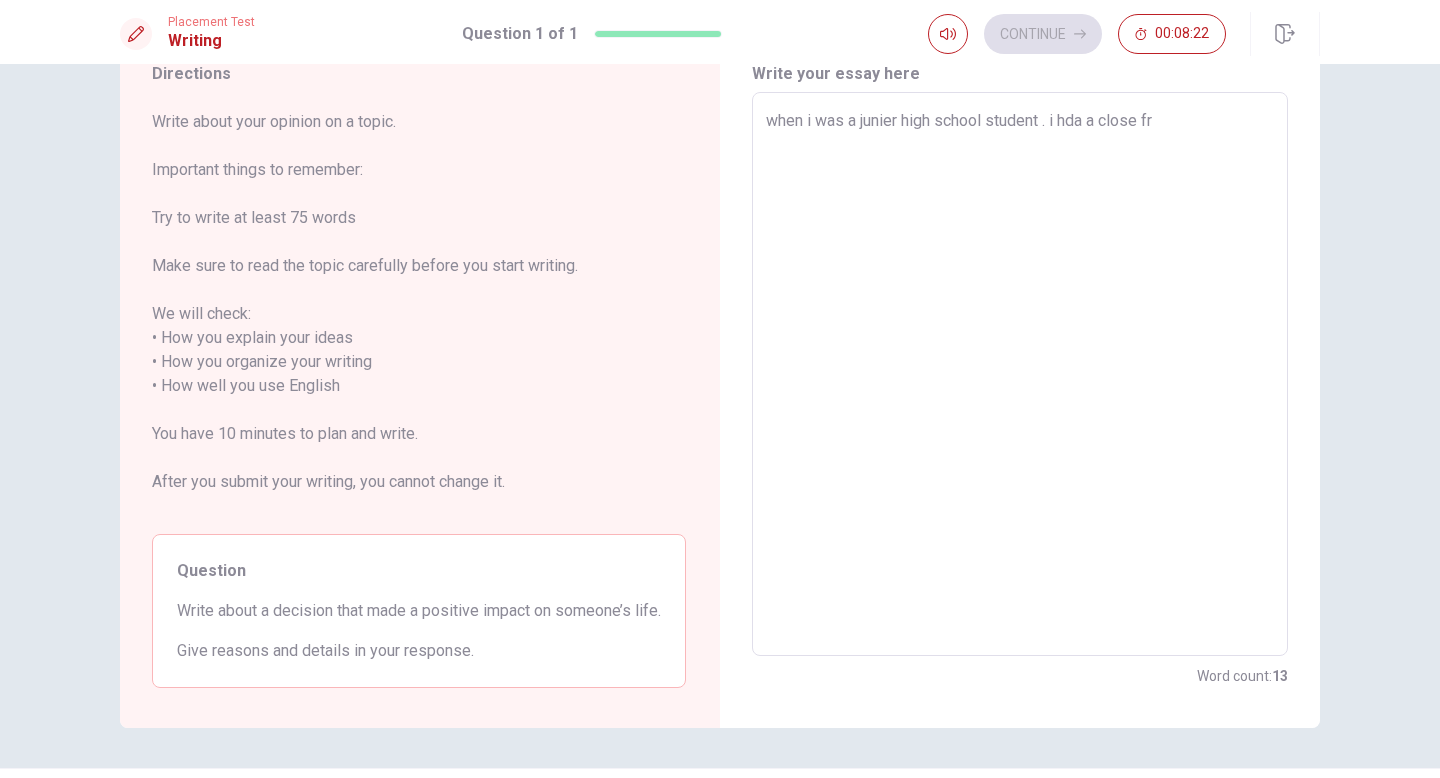 type on "x" 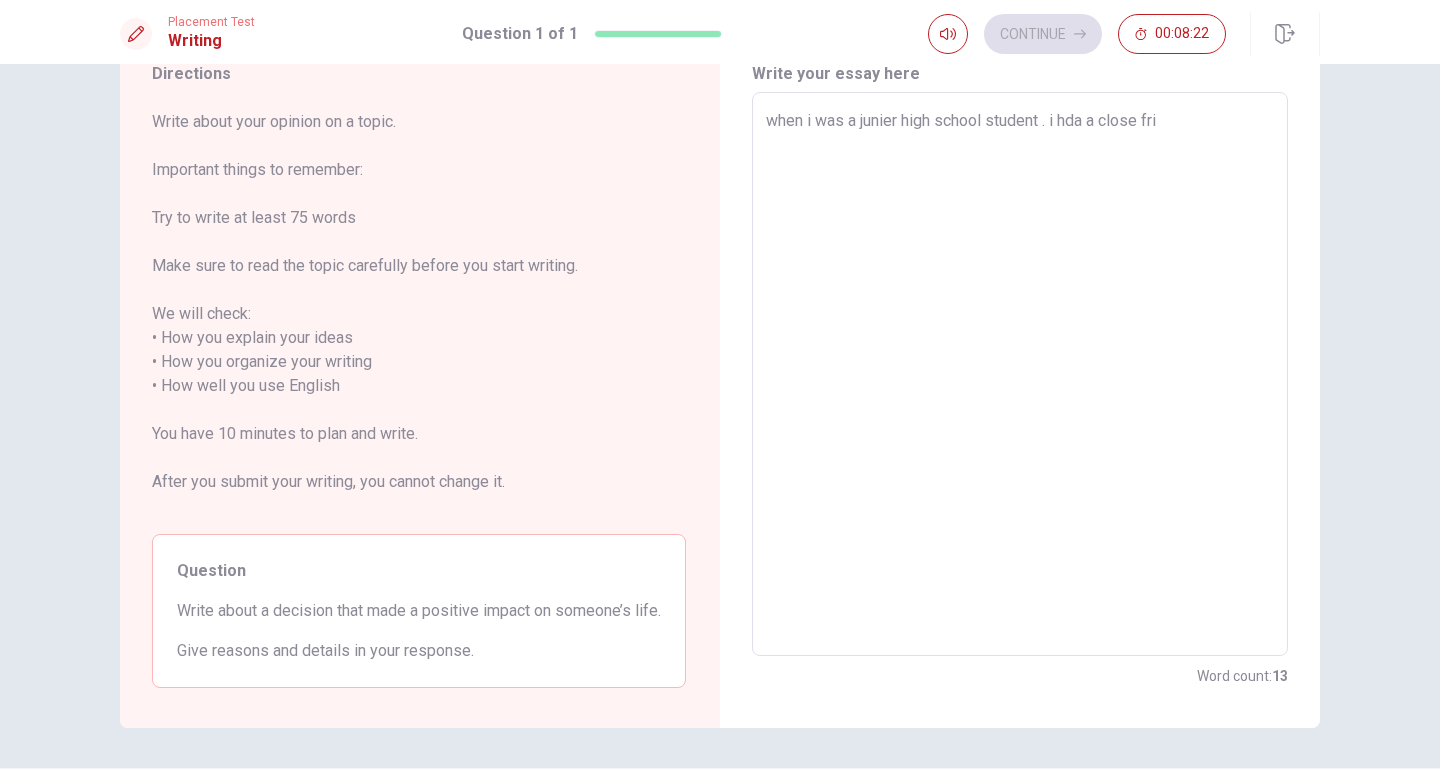 type on "x" 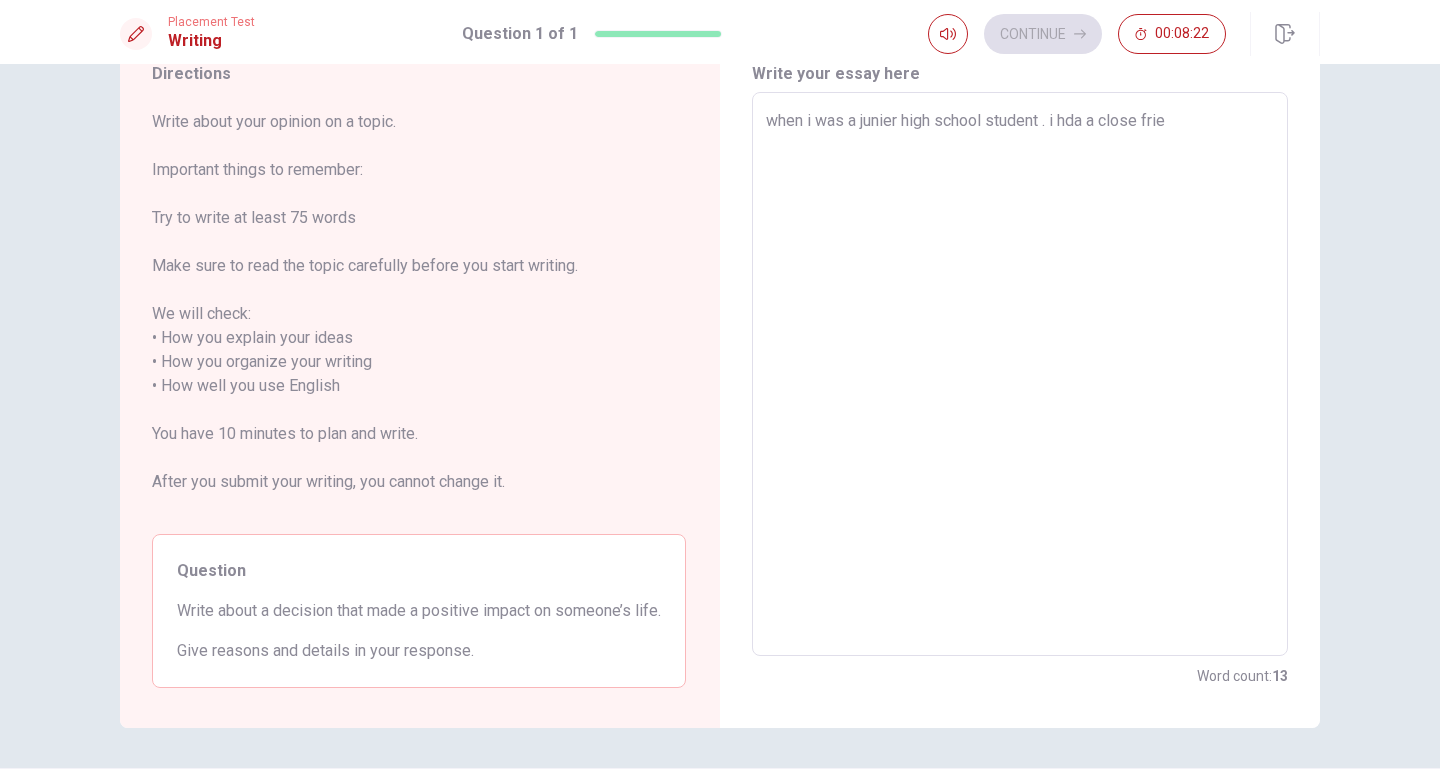 type on "x" 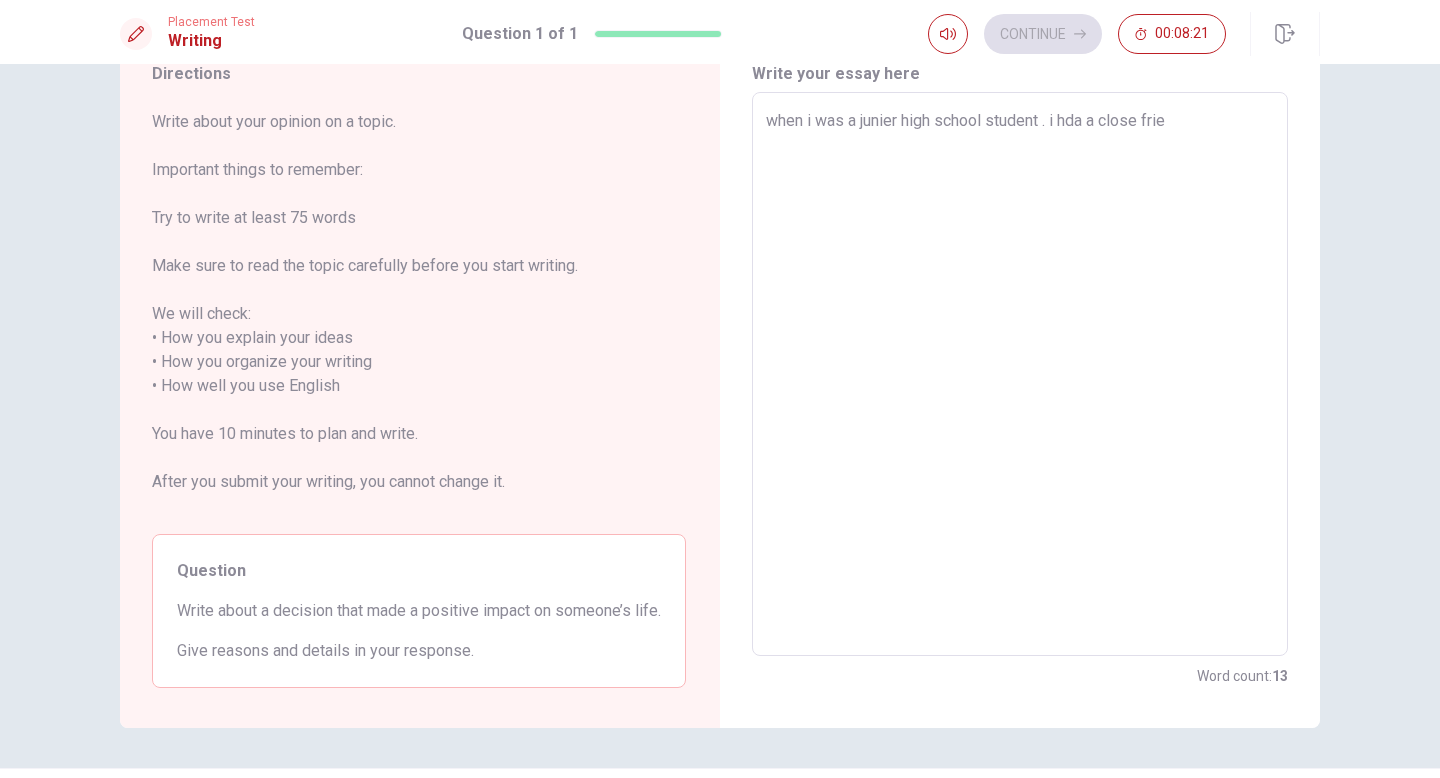 type on "when i was a junier high school student . i hda a close frien" 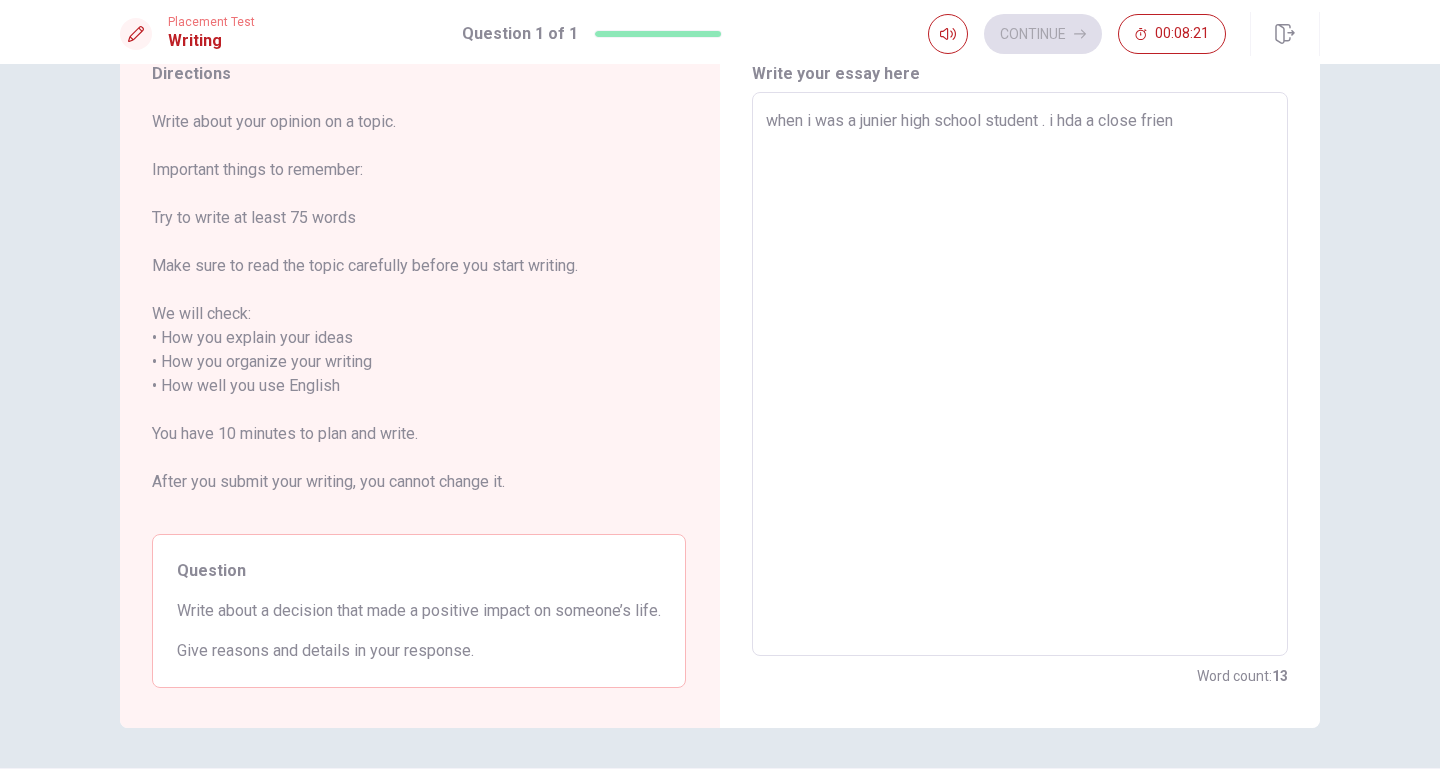 type on "x" 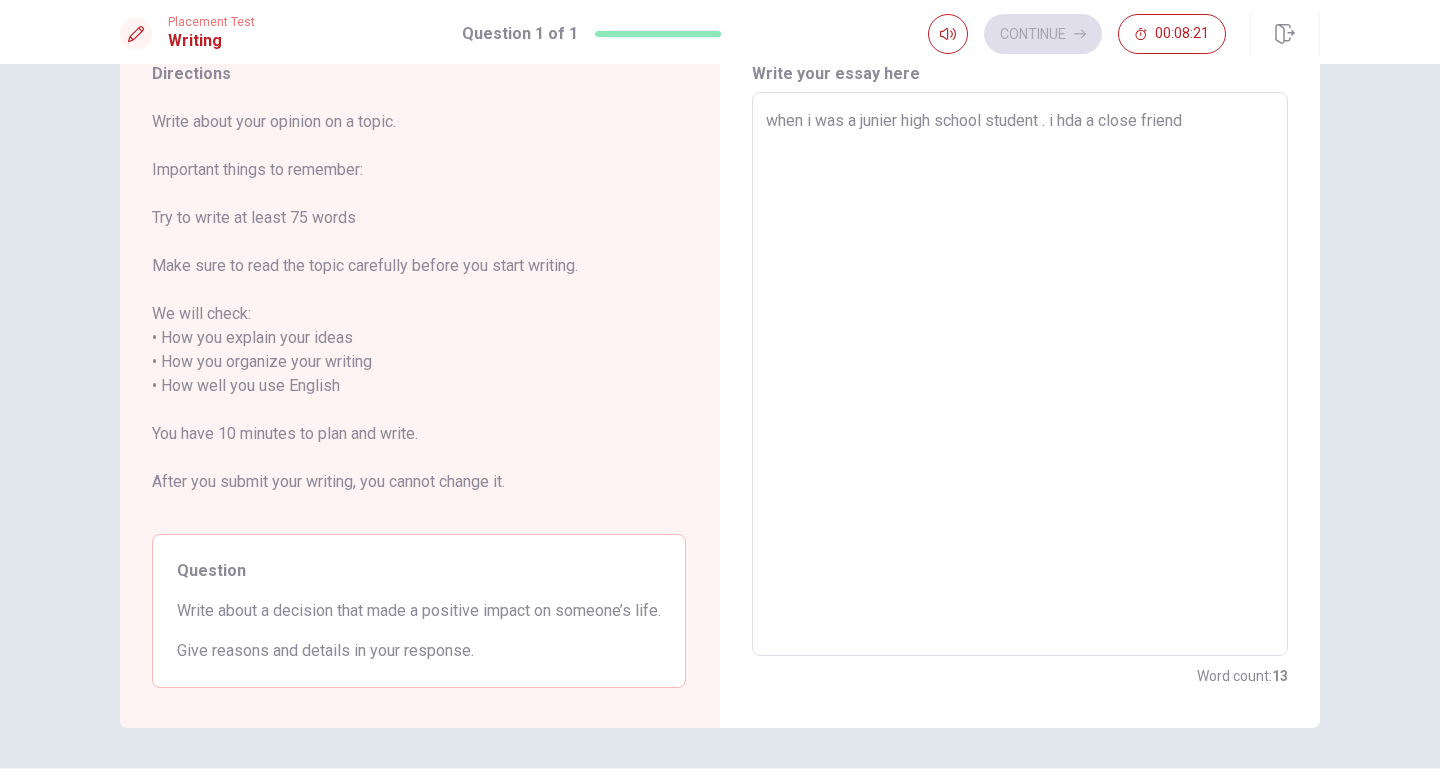 type on "x" 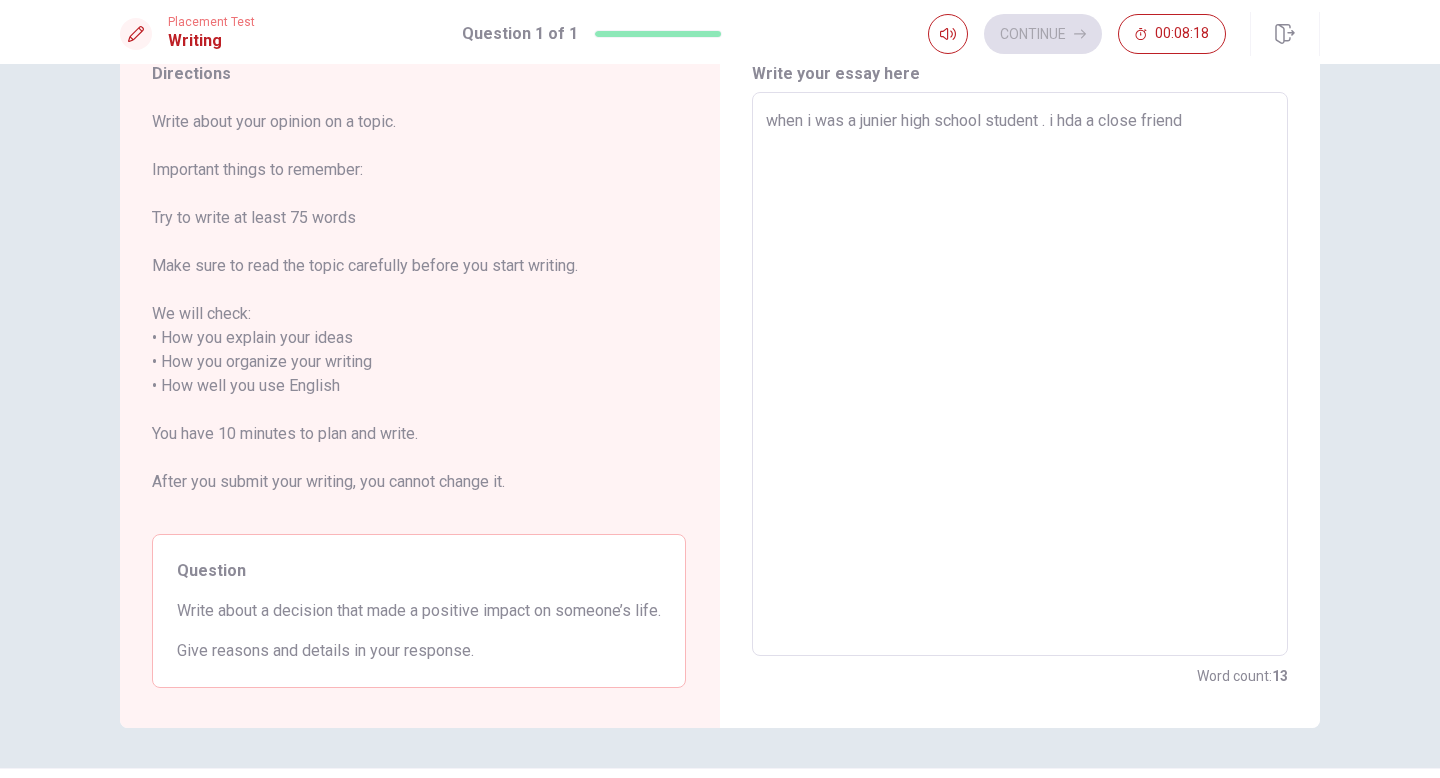 click on "when i was a junier high school student . i hda a close friend" at bounding box center (1020, 374) 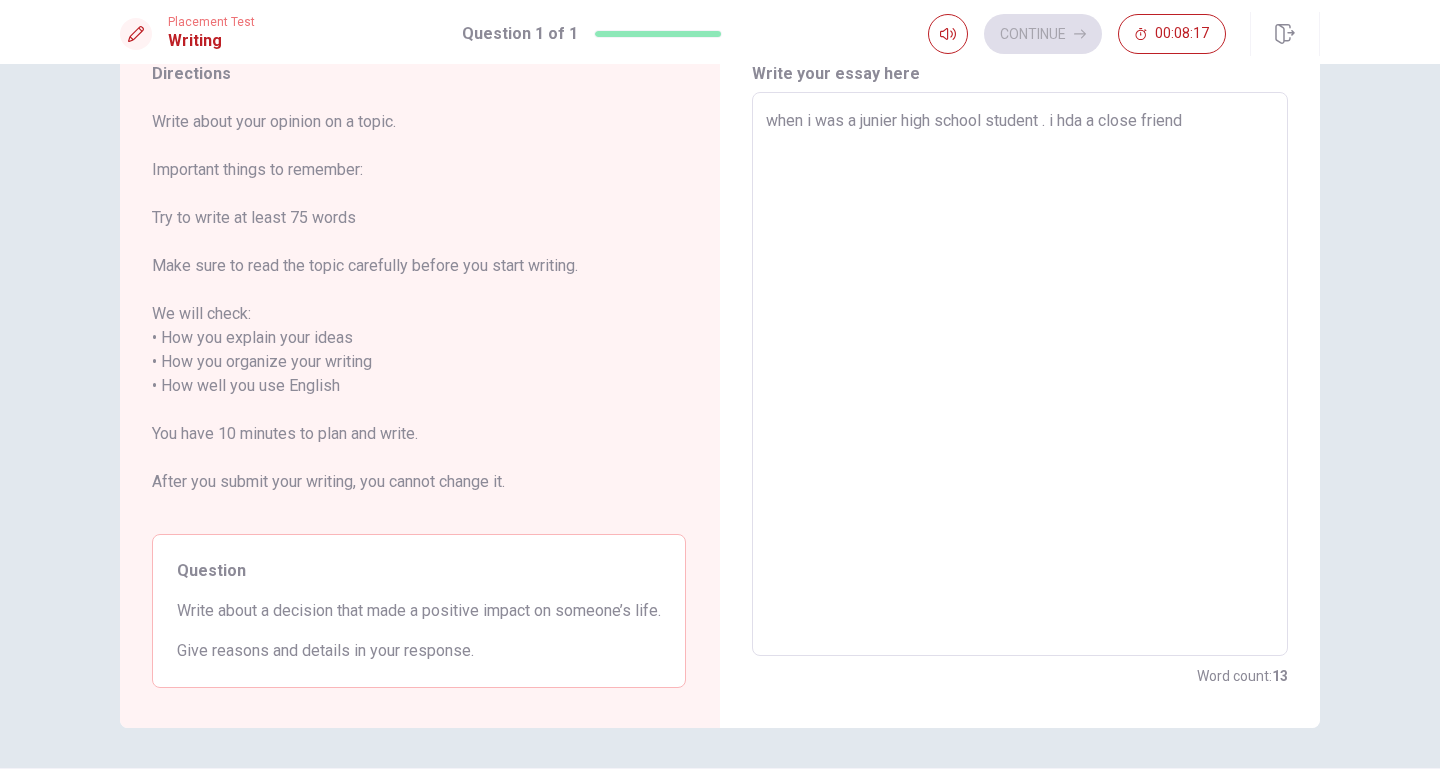 type on "when i was a junier high school student . i hd a close friend" 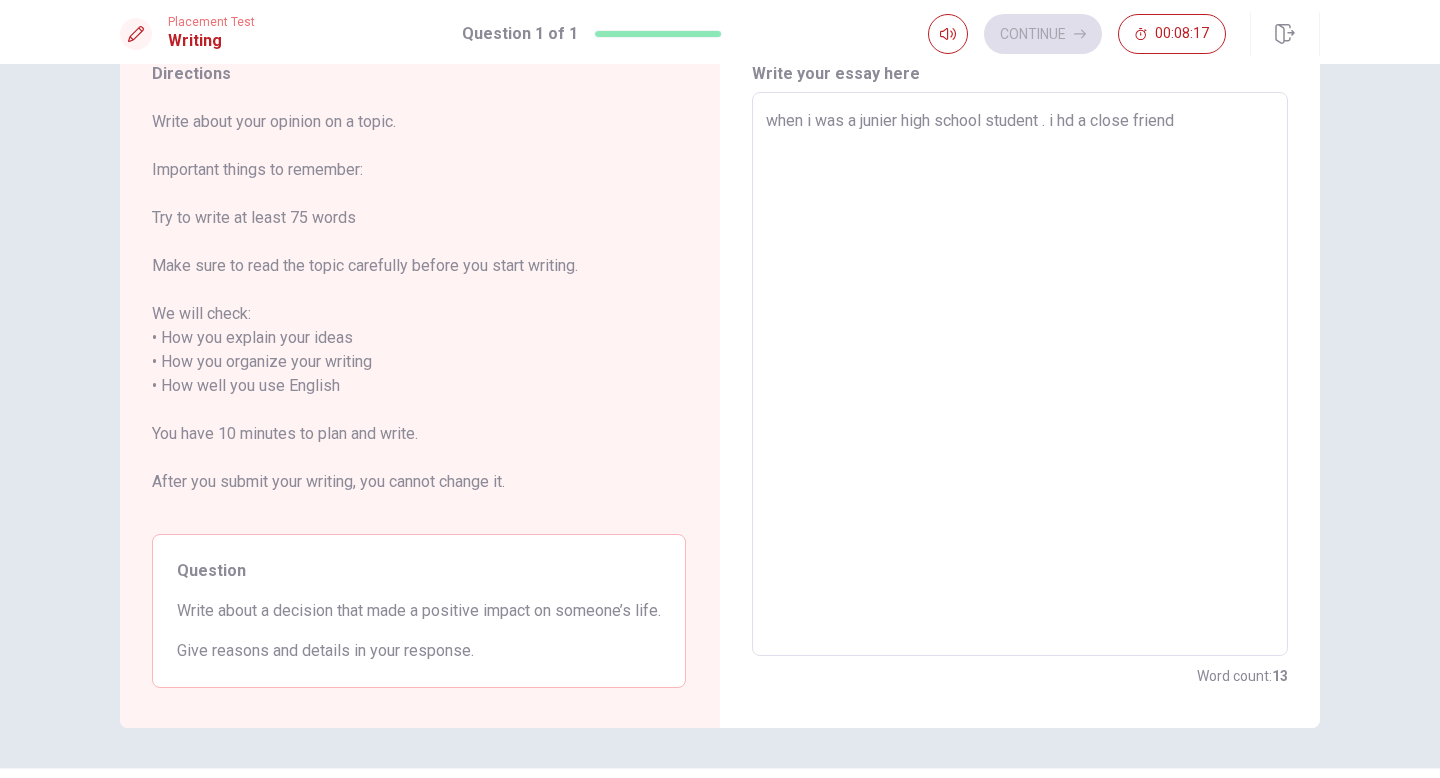 type on "x" 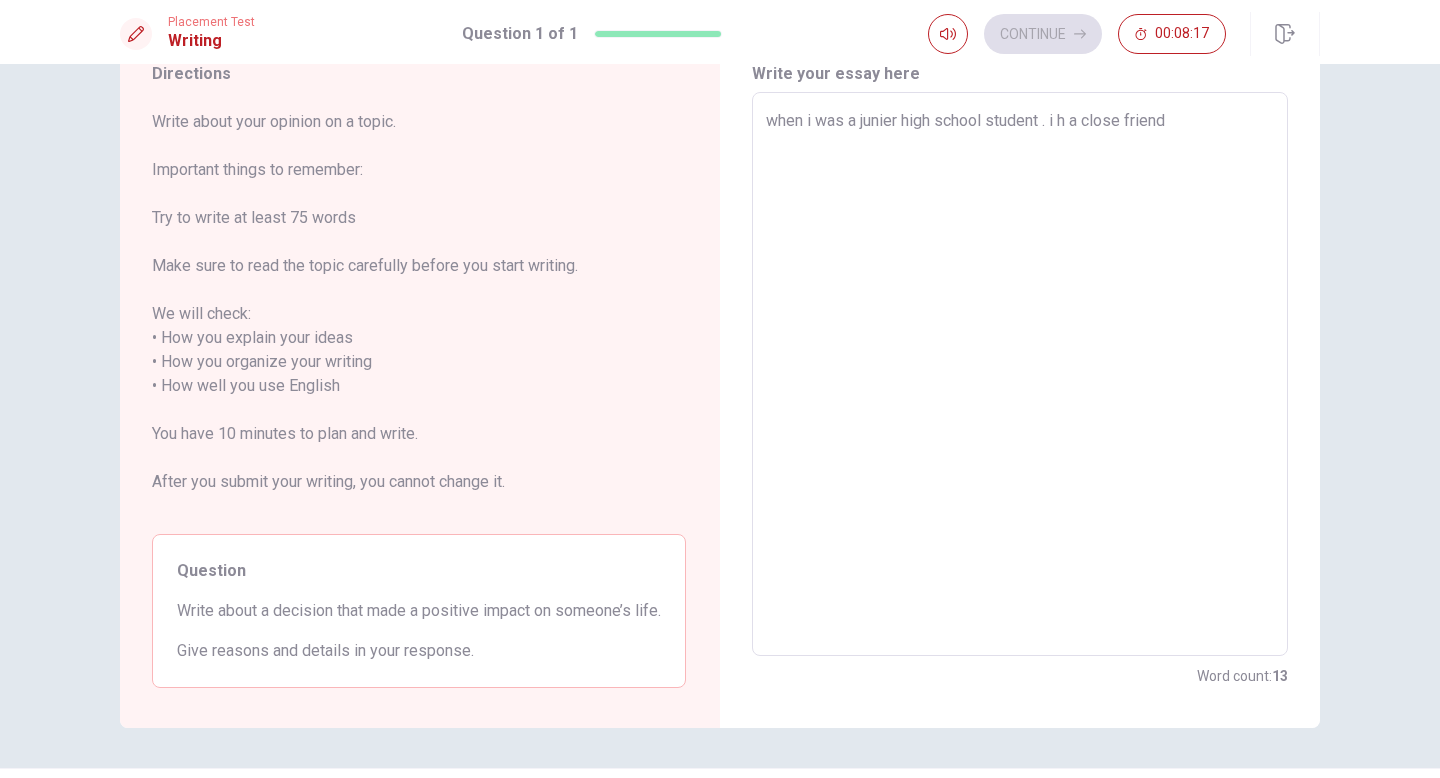type on "x" 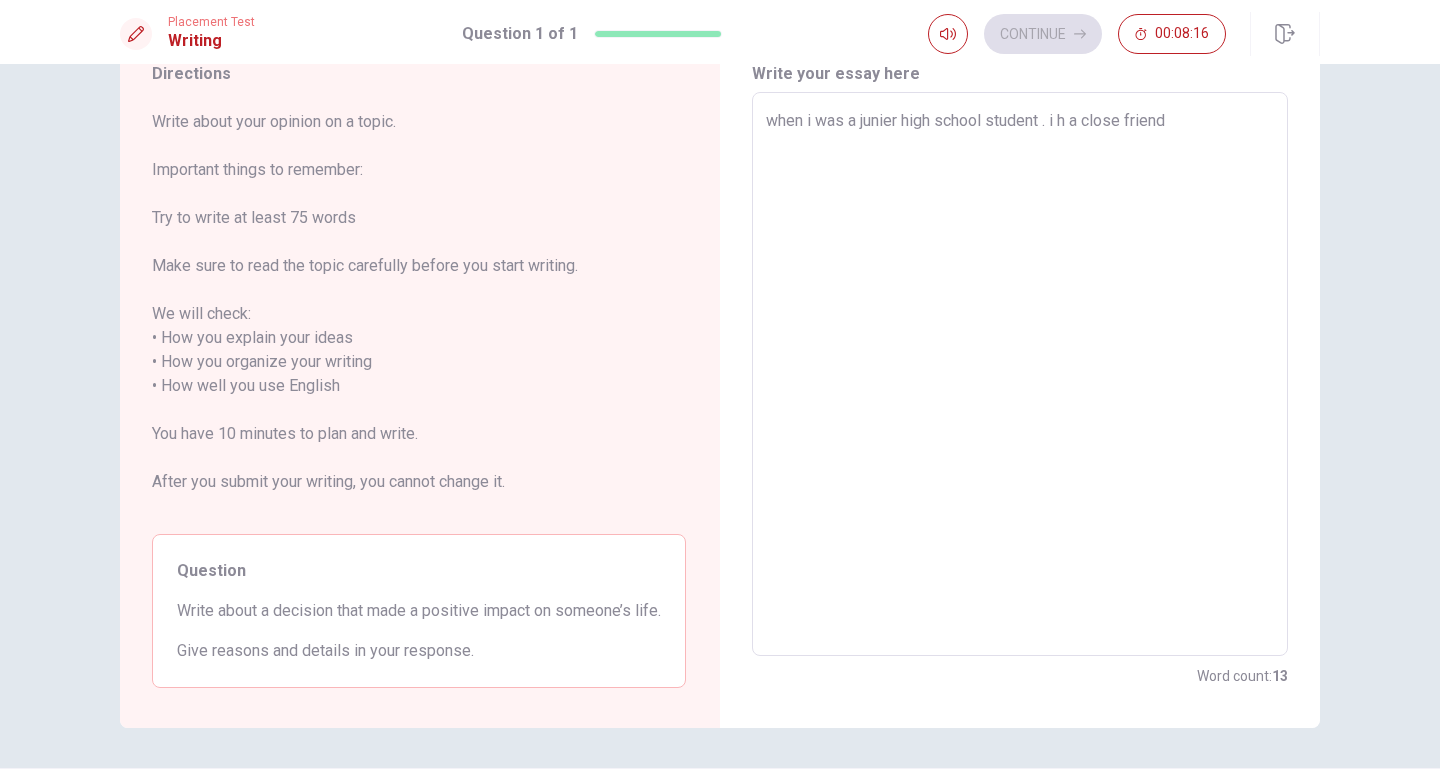 type on "when i was a junier high school student . i  a close friend" 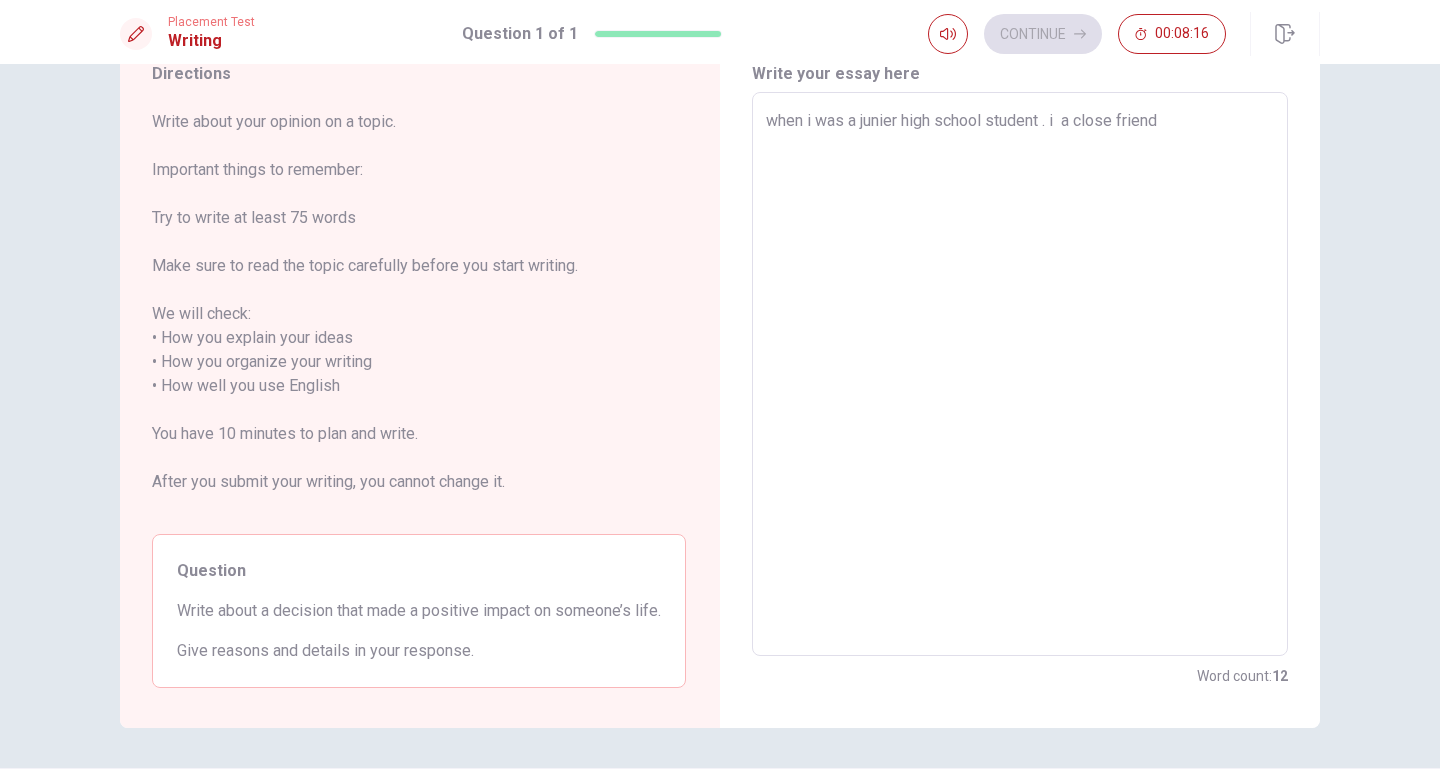 type on "x" 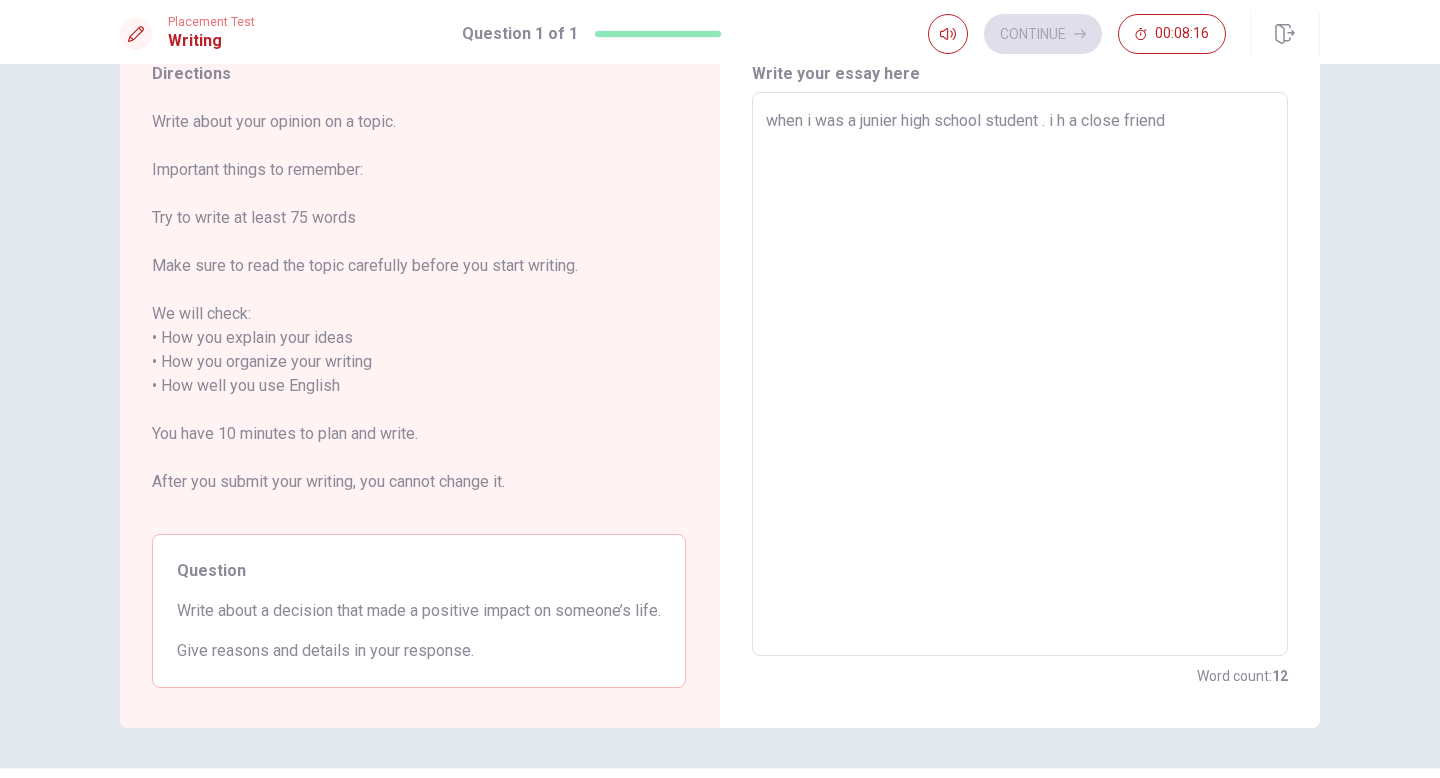 type on "x" 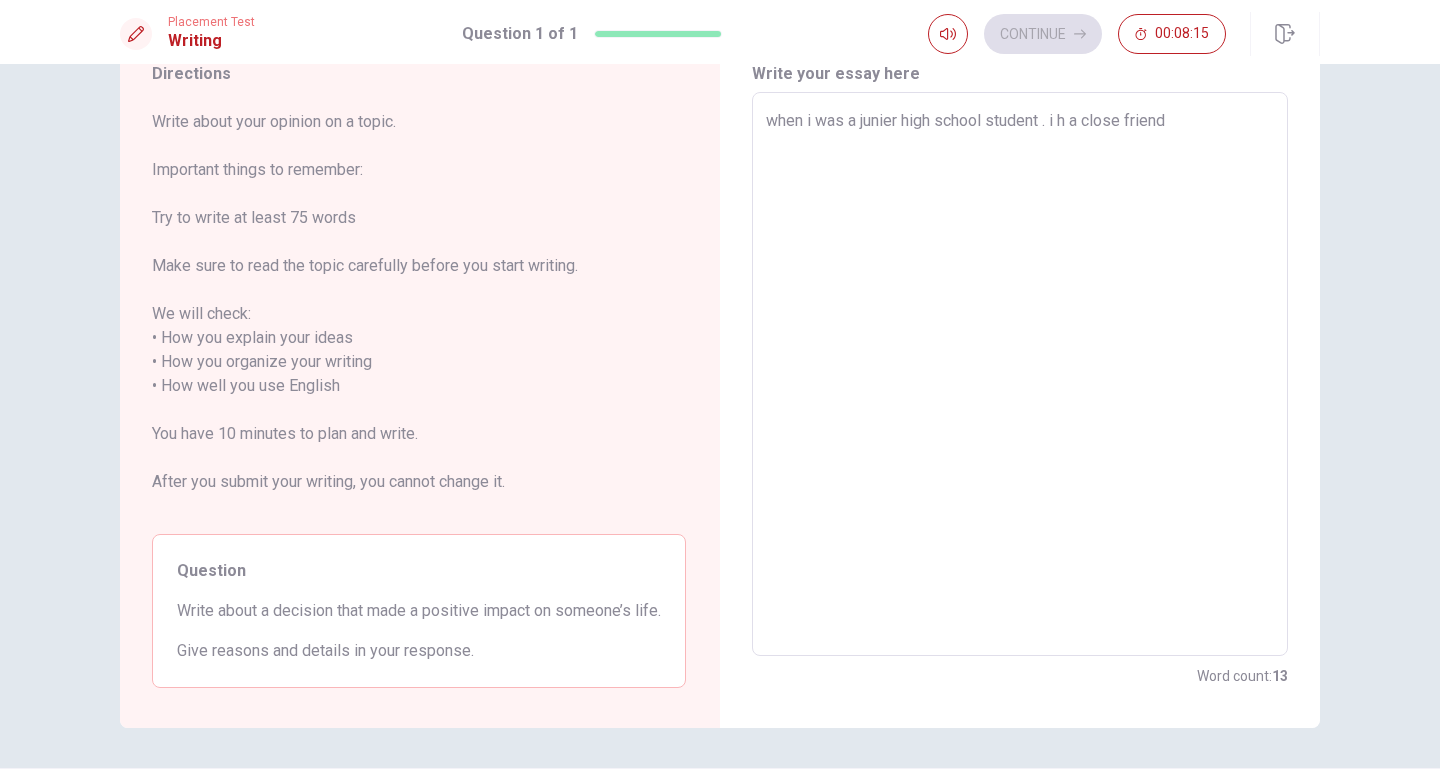type on "when i was a junier high school student . i ha a close friend" 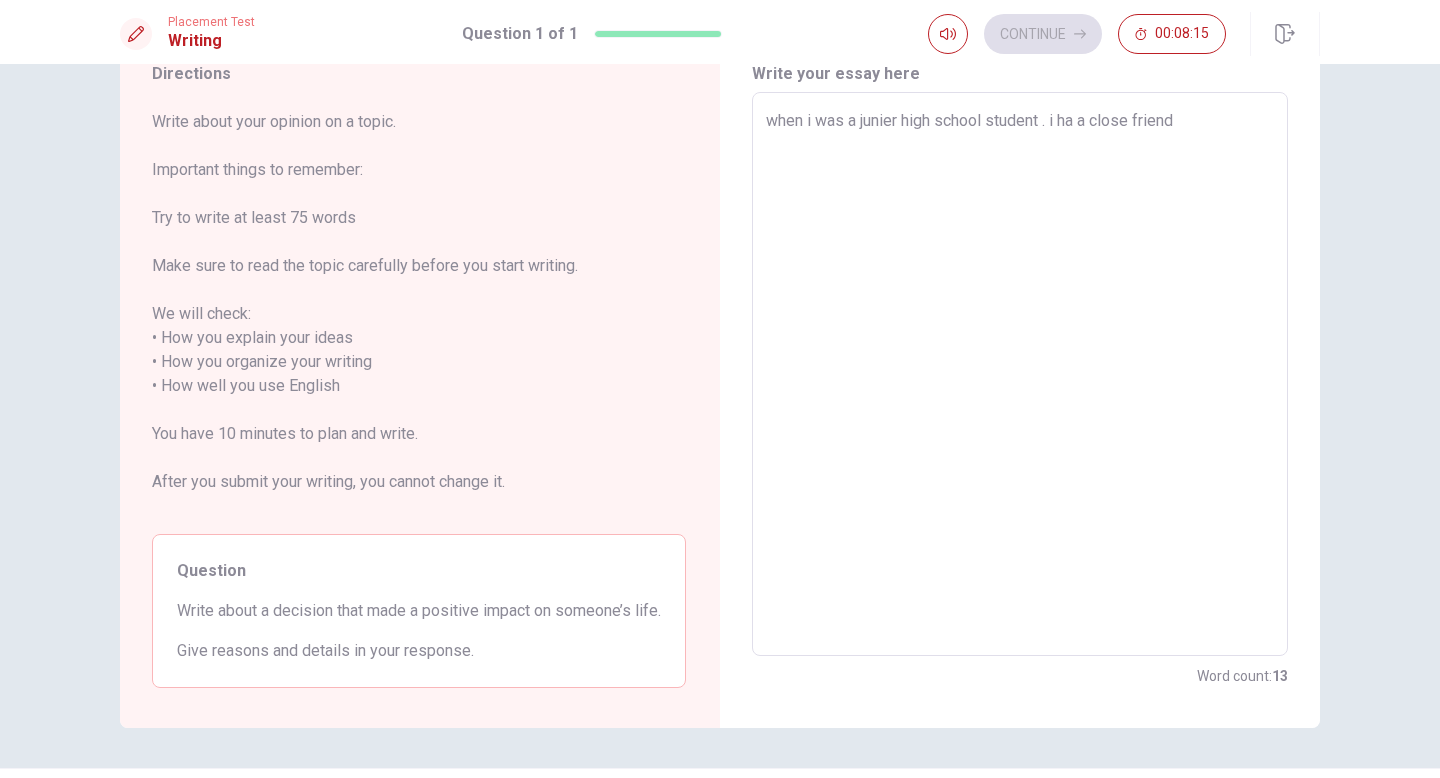 type on "x" 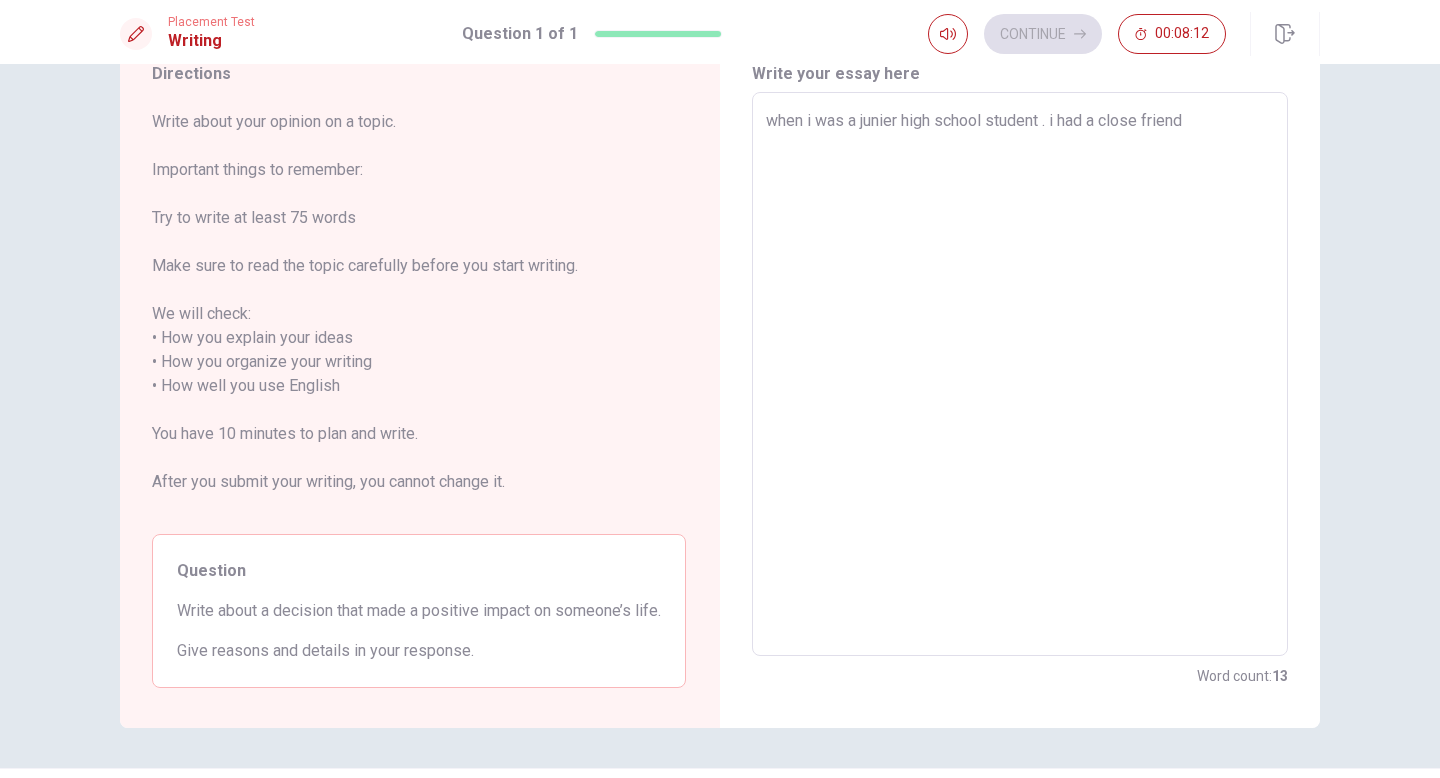 click on "when i was a junier high school student . i had a close friend" at bounding box center (1020, 374) 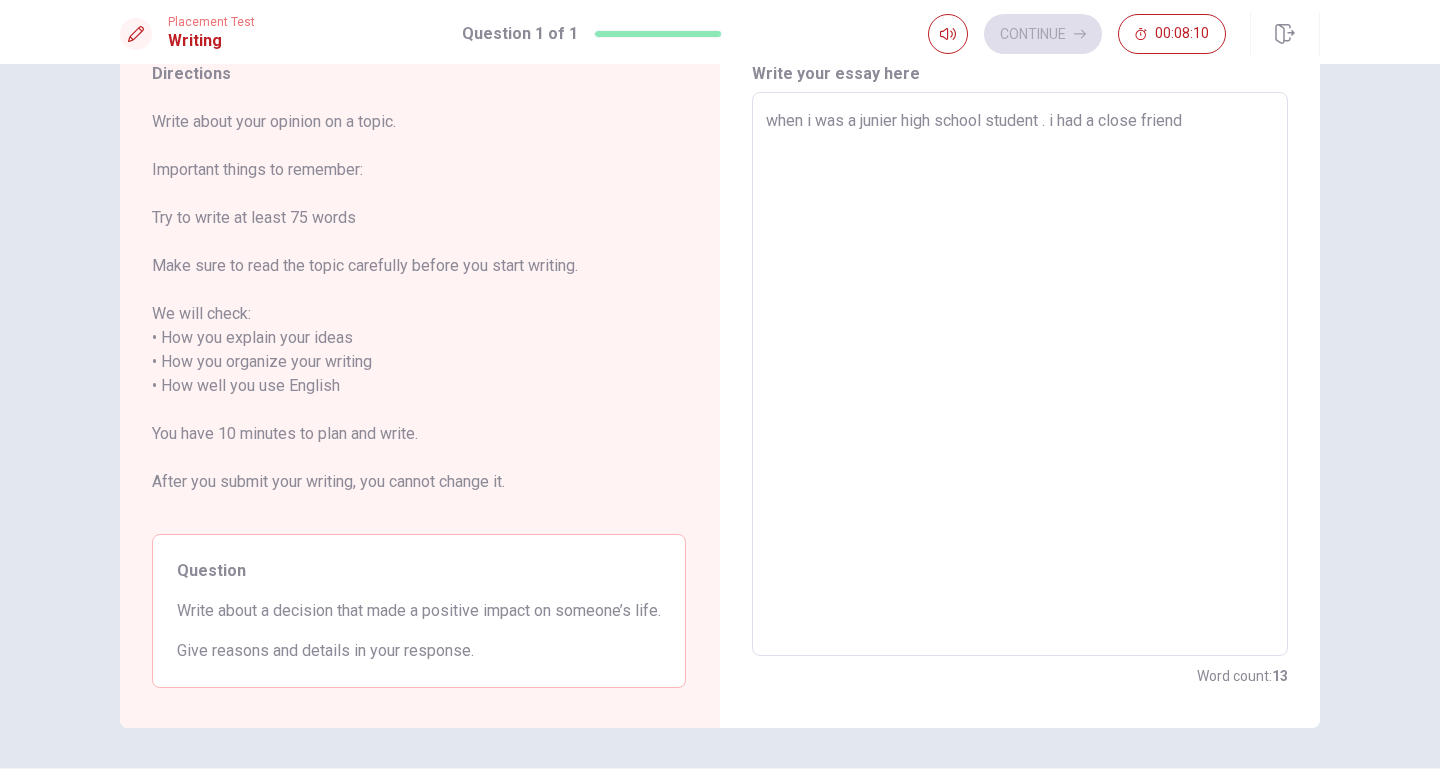 type on "x" 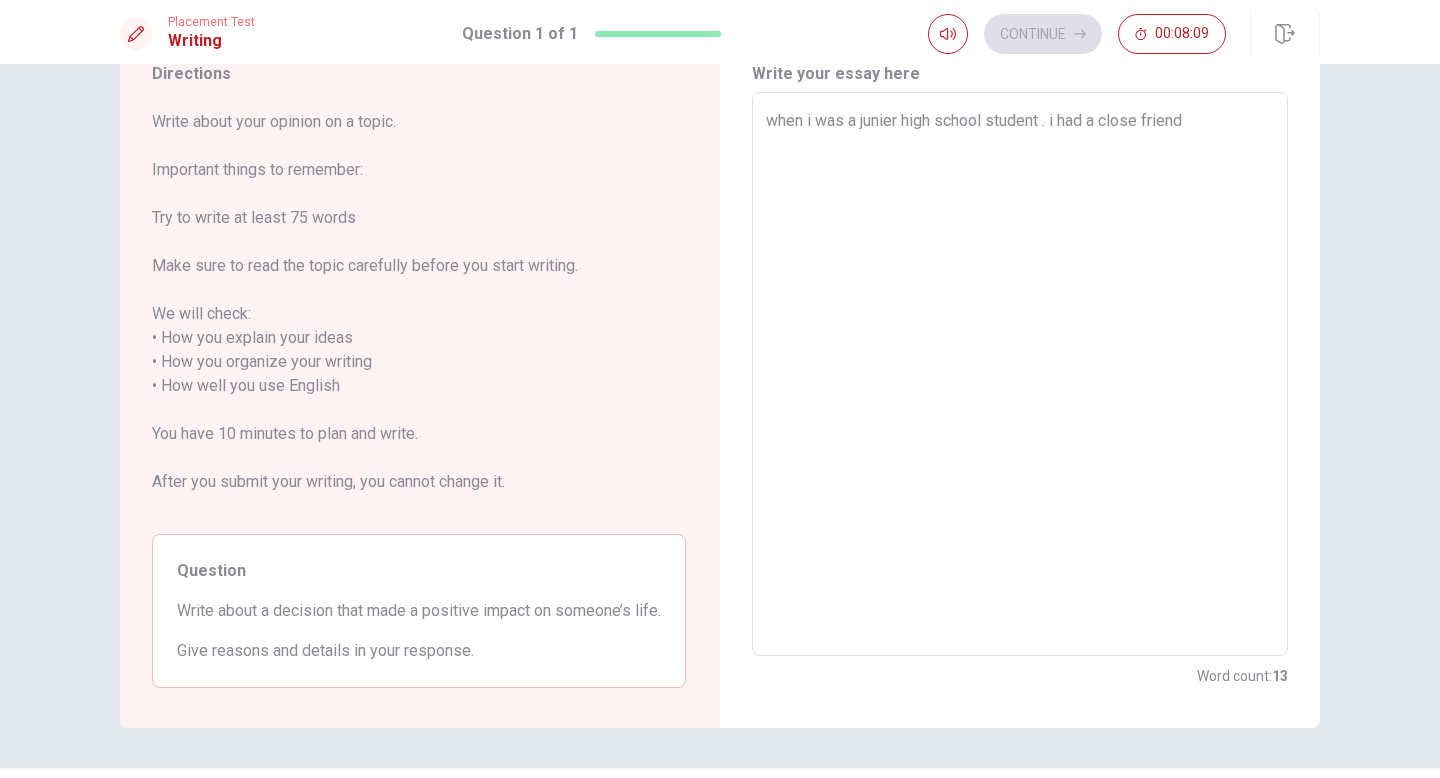 type on "when i was a junier high school student . i had a close friend" 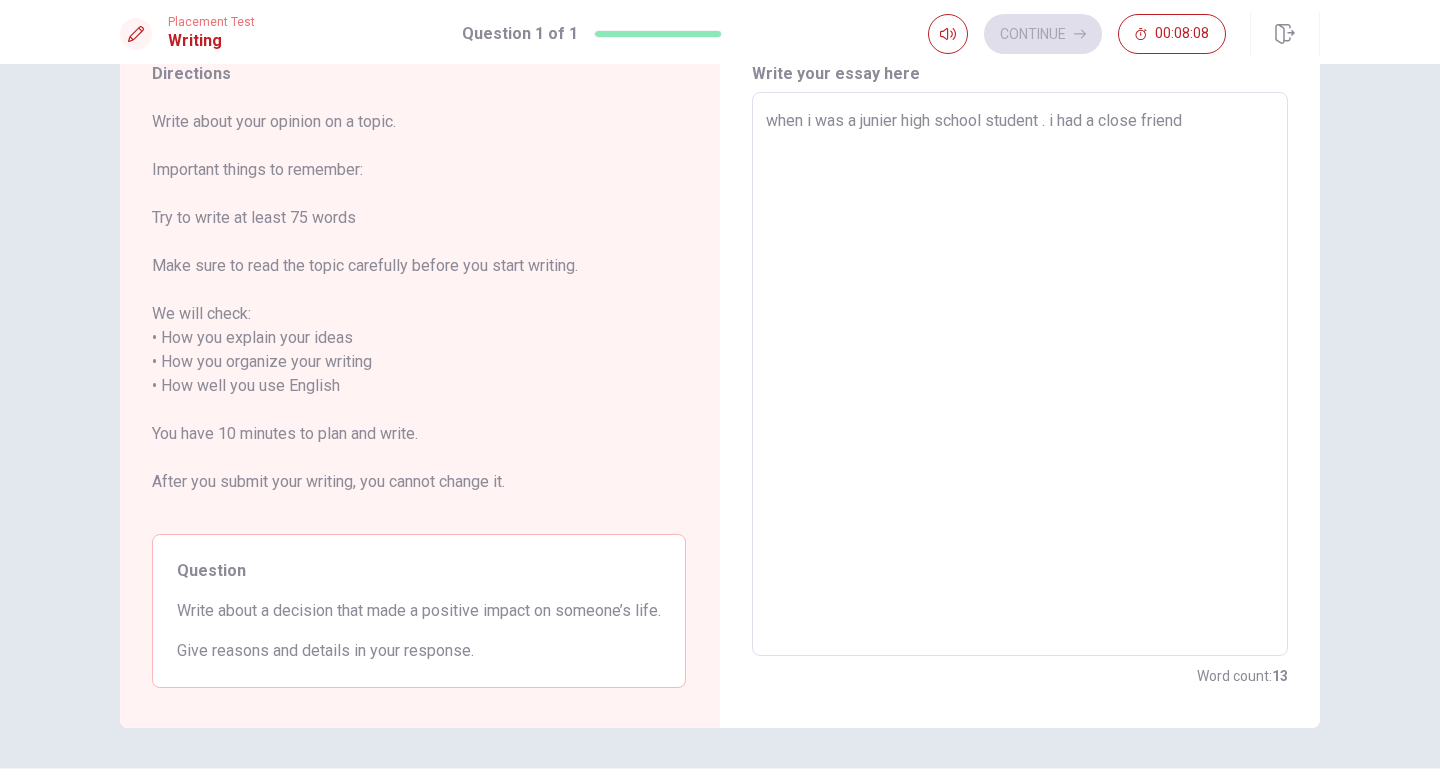 type on "when i was a junier high school student . i had a close friend." 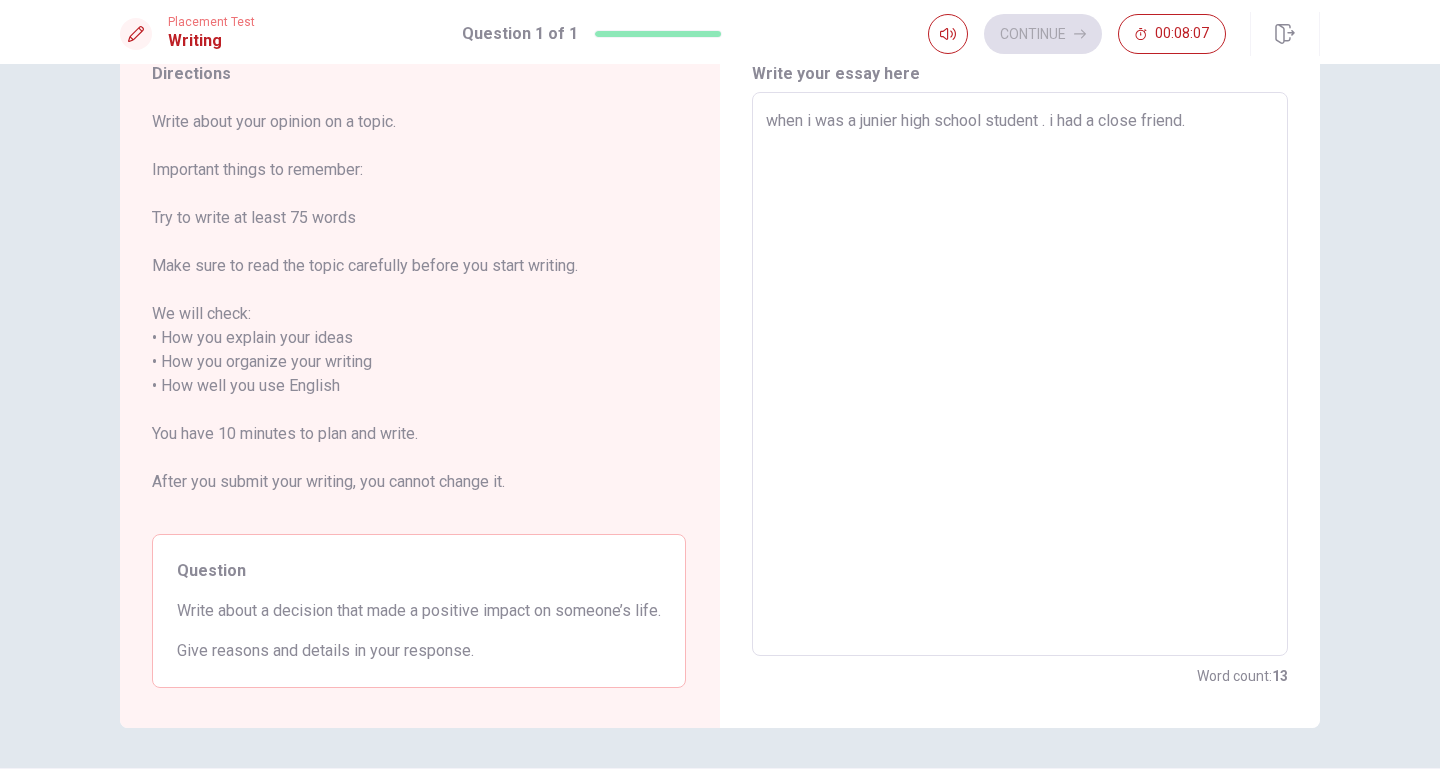 type on "x" 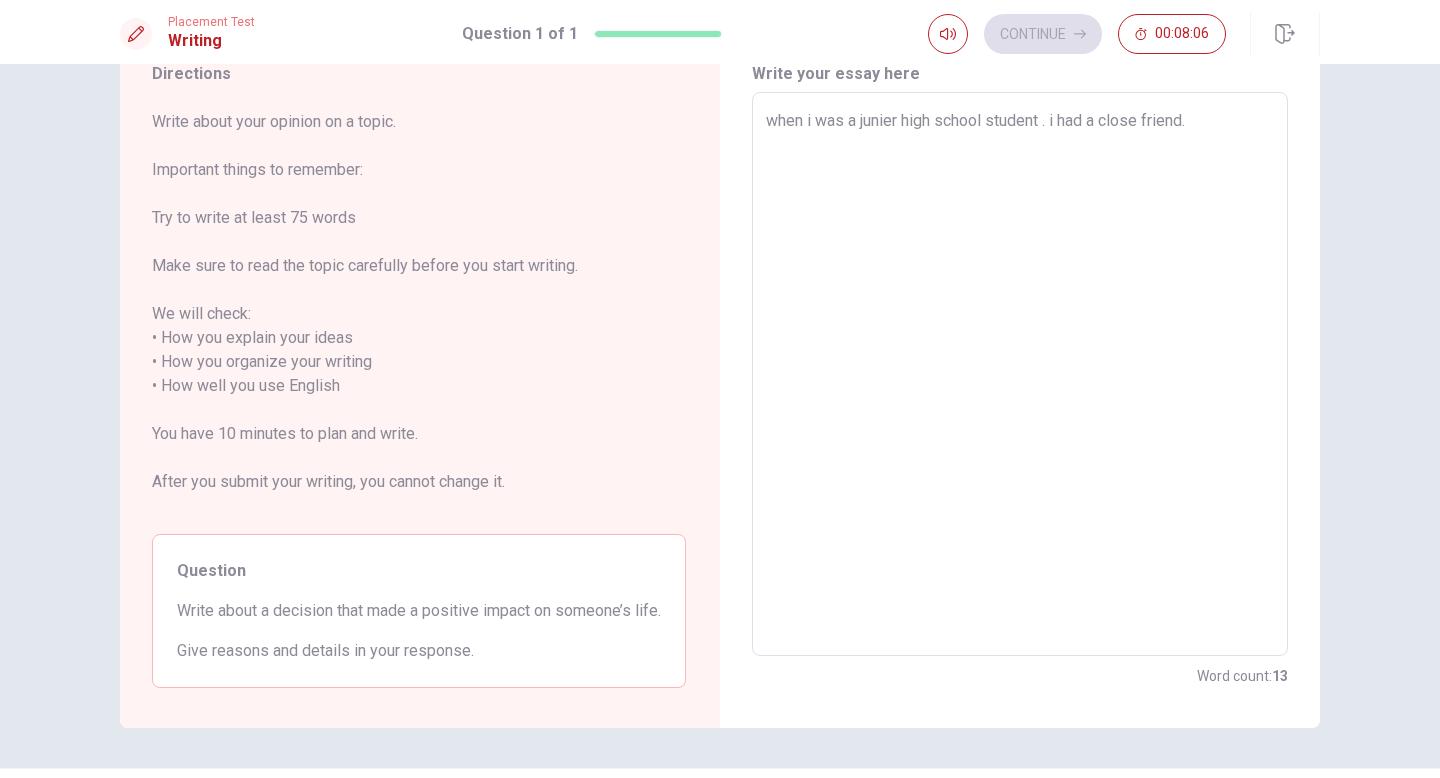 type on "when i was a junier high school student . i had a close friend." 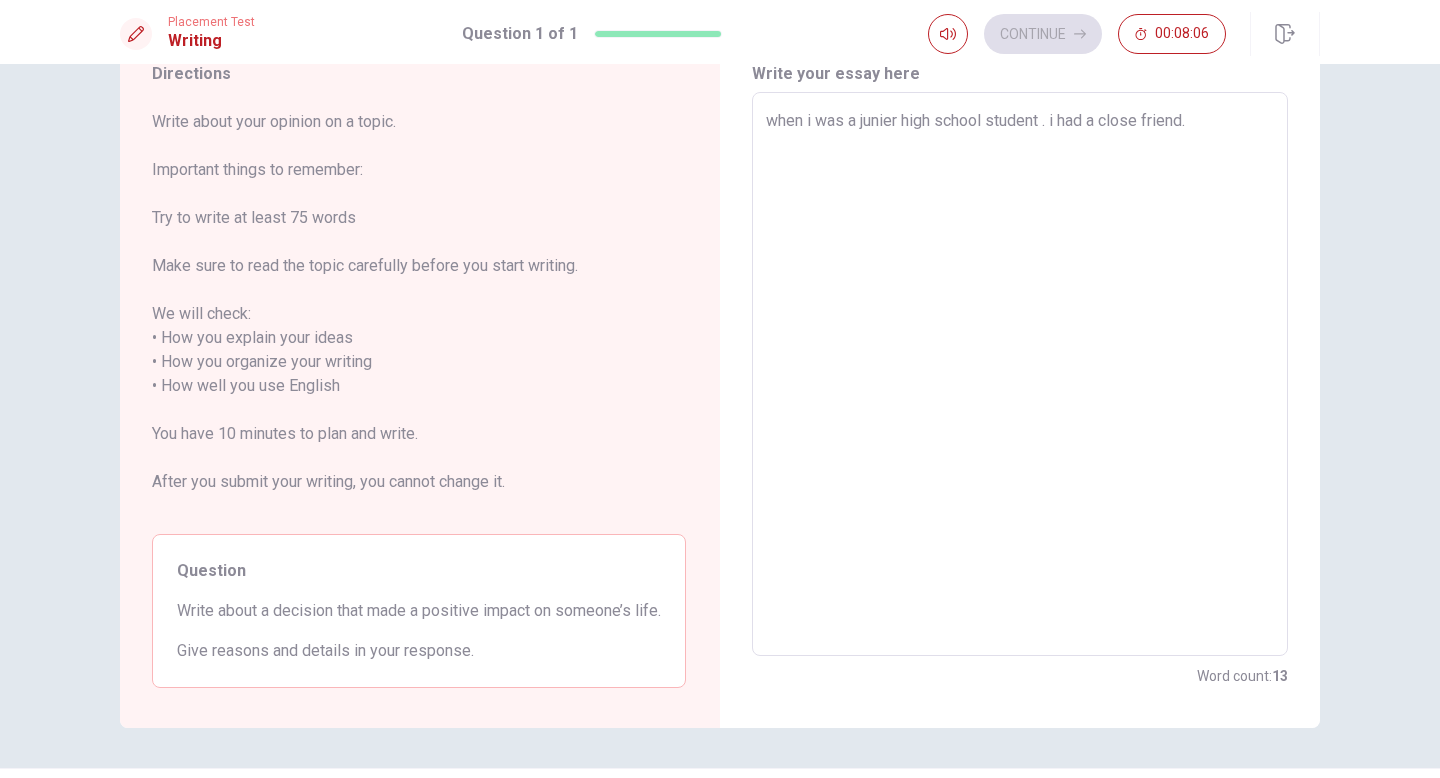 type on "x" 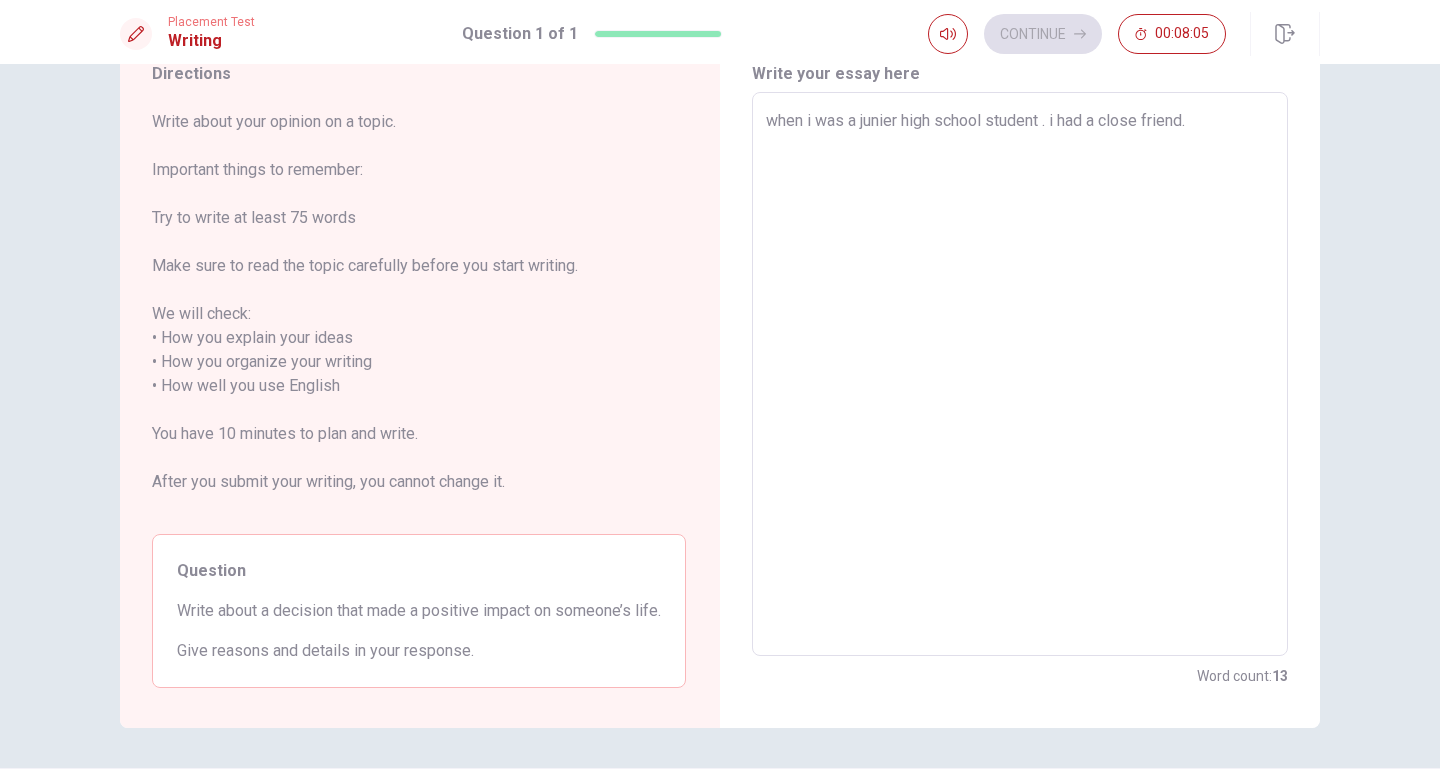type on "when i was a junier high school student . i had a close friend. w" 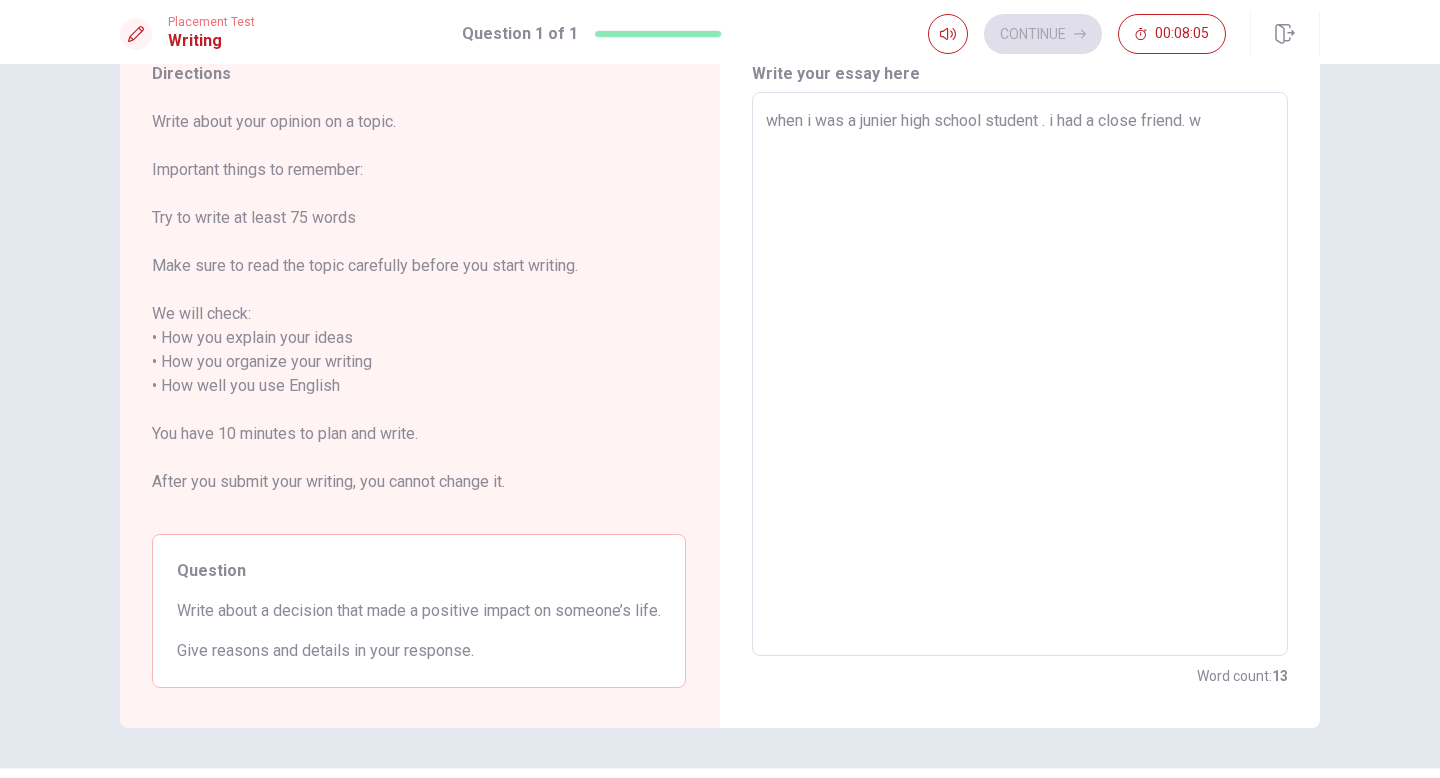 type on "x" 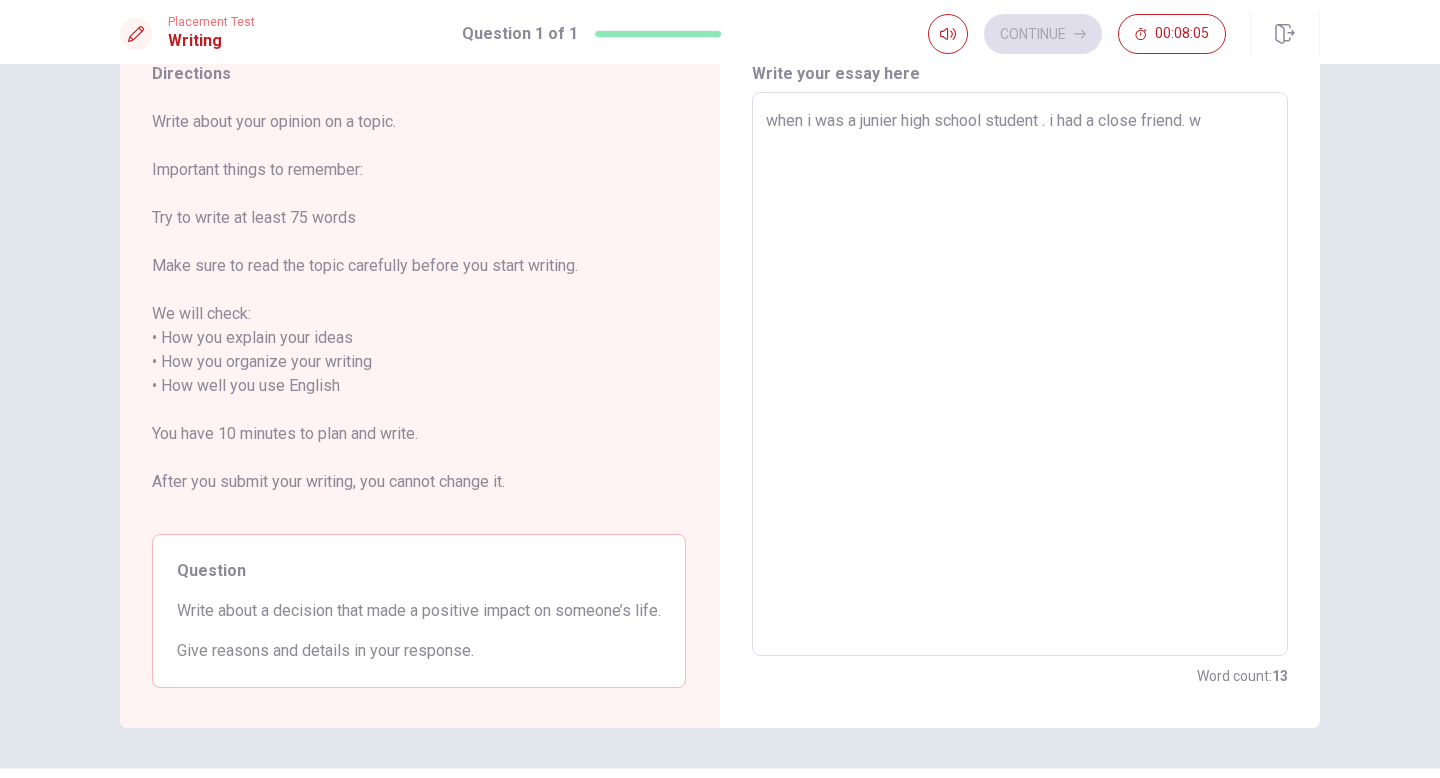 type on "when i was a junier high school student . i had a close friend. we" 